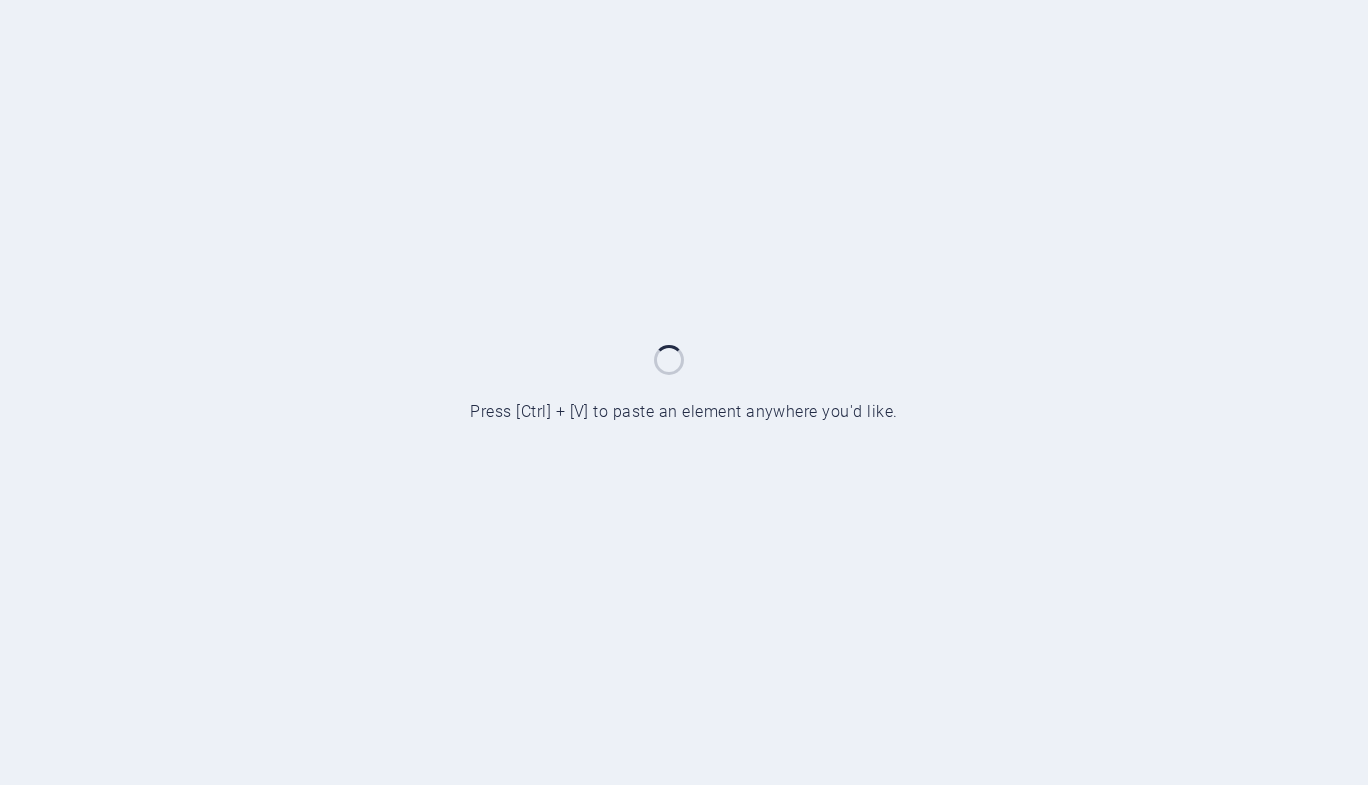 scroll, scrollTop: 0, scrollLeft: 0, axis: both 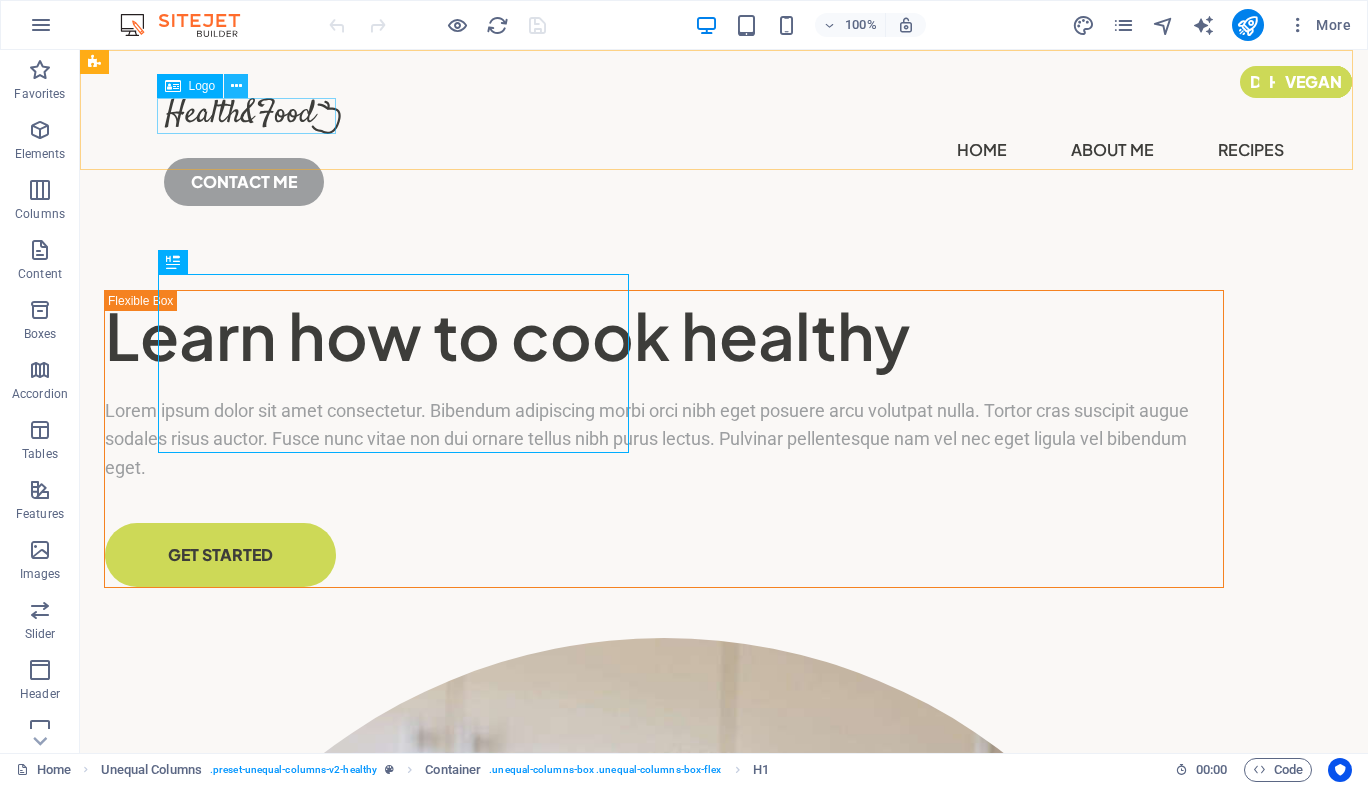 click at bounding box center (236, 86) 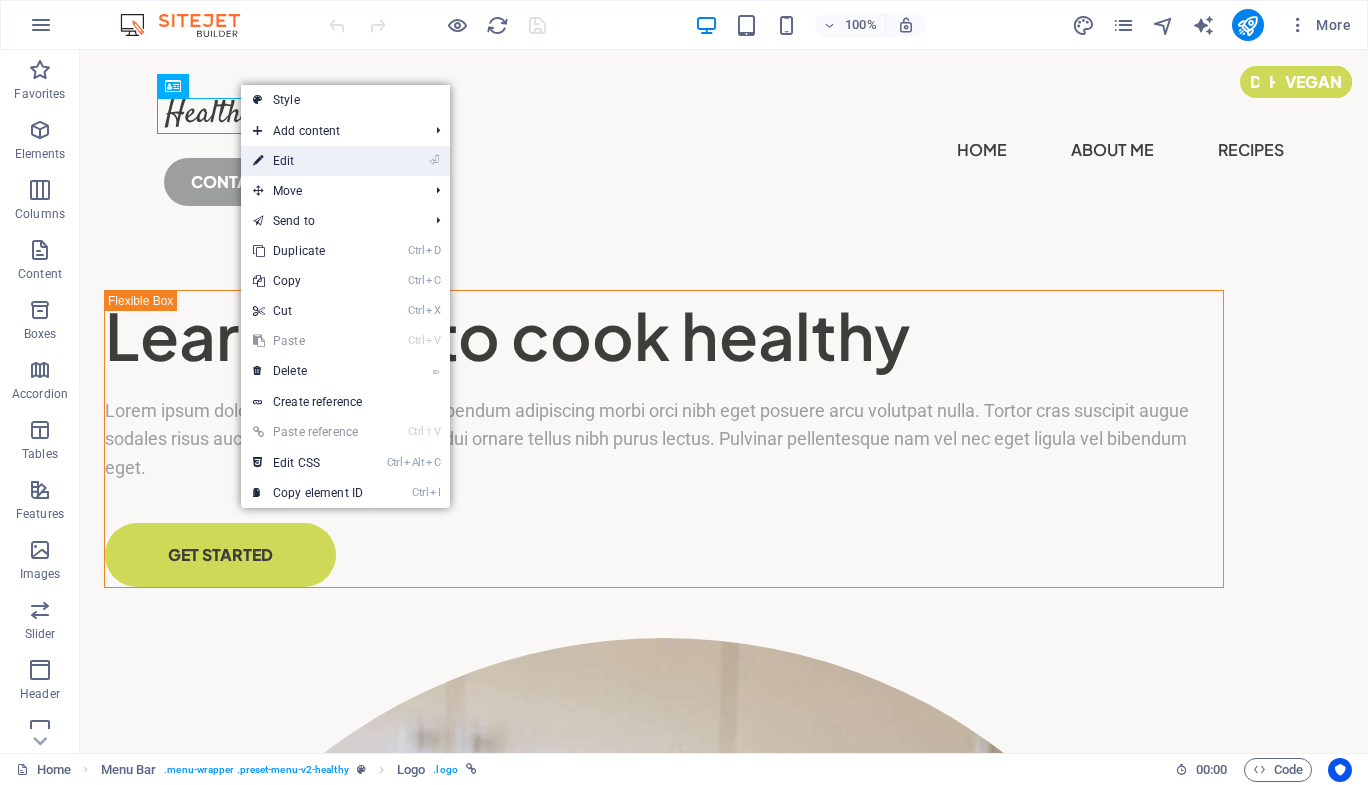 click on "⏎  Edit" at bounding box center (308, 161) 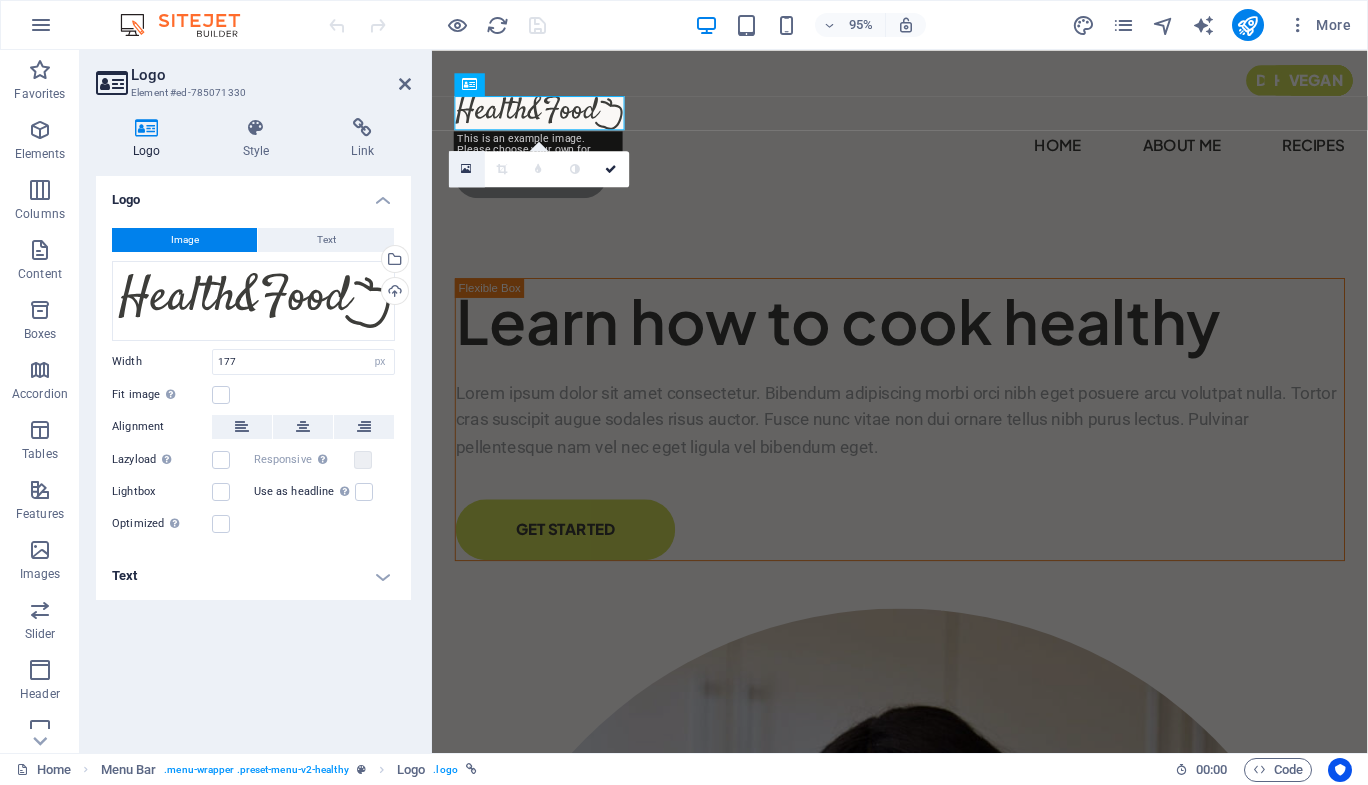 click at bounding box center [466, 168] 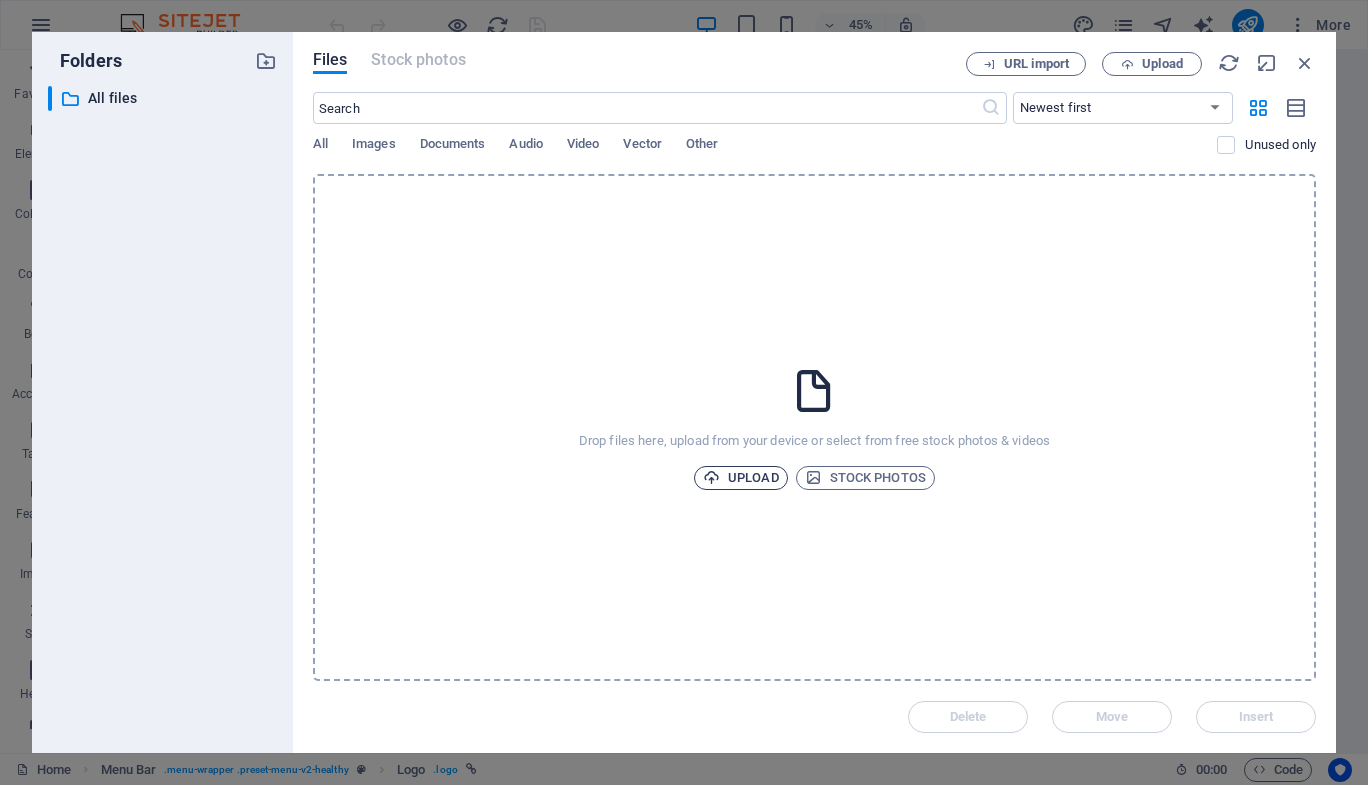 click on "Upload" at bounding box center [741, 478] 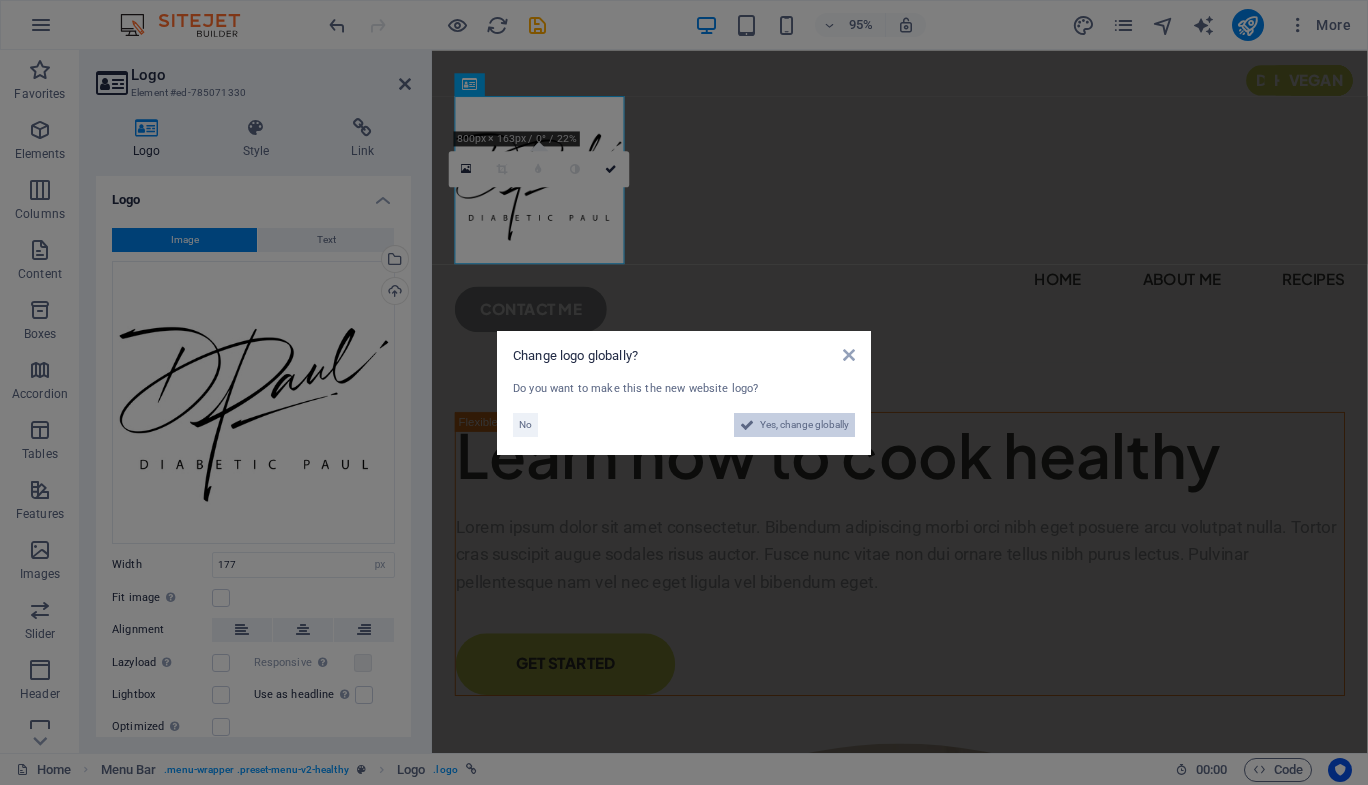 click on "Yes, change globally" at bounding box center [804, 425] 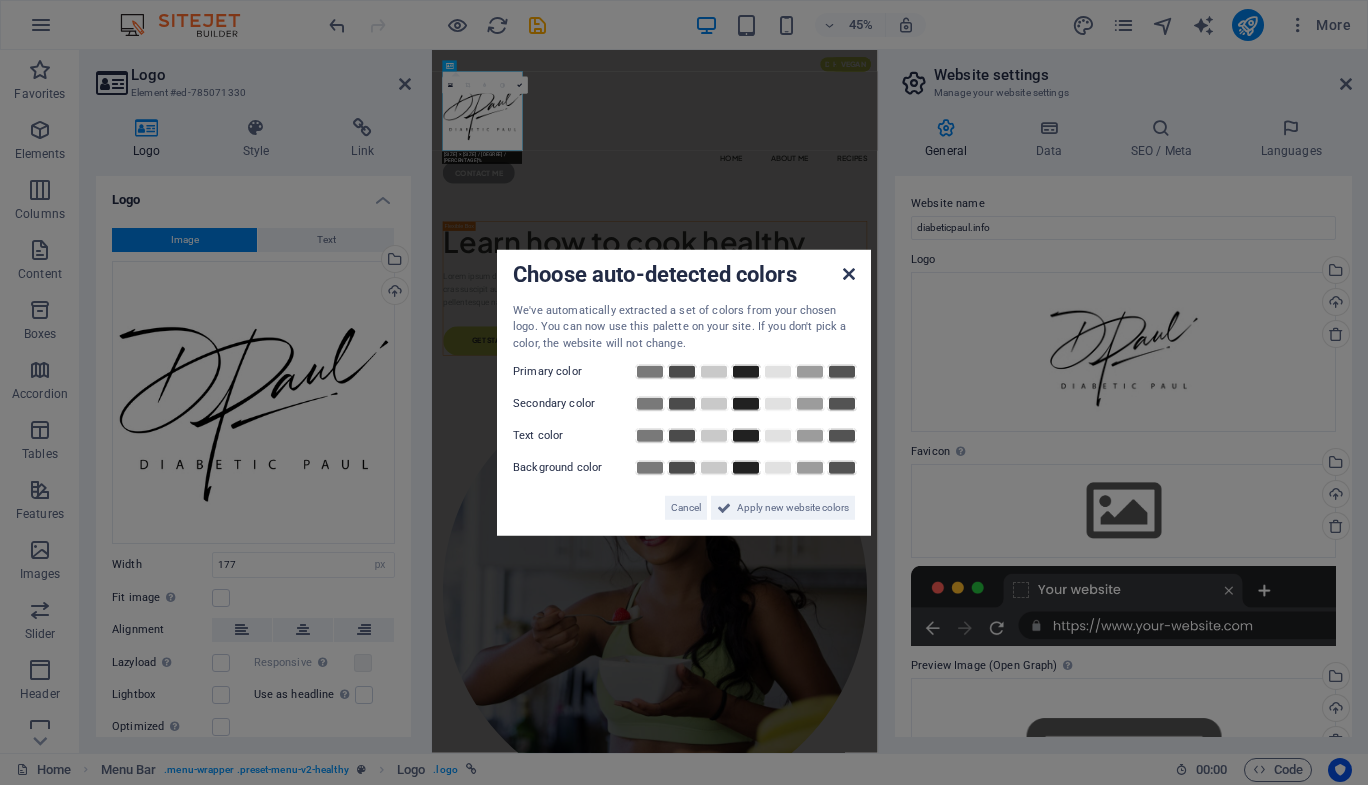 click at bounding box center [849, 273] 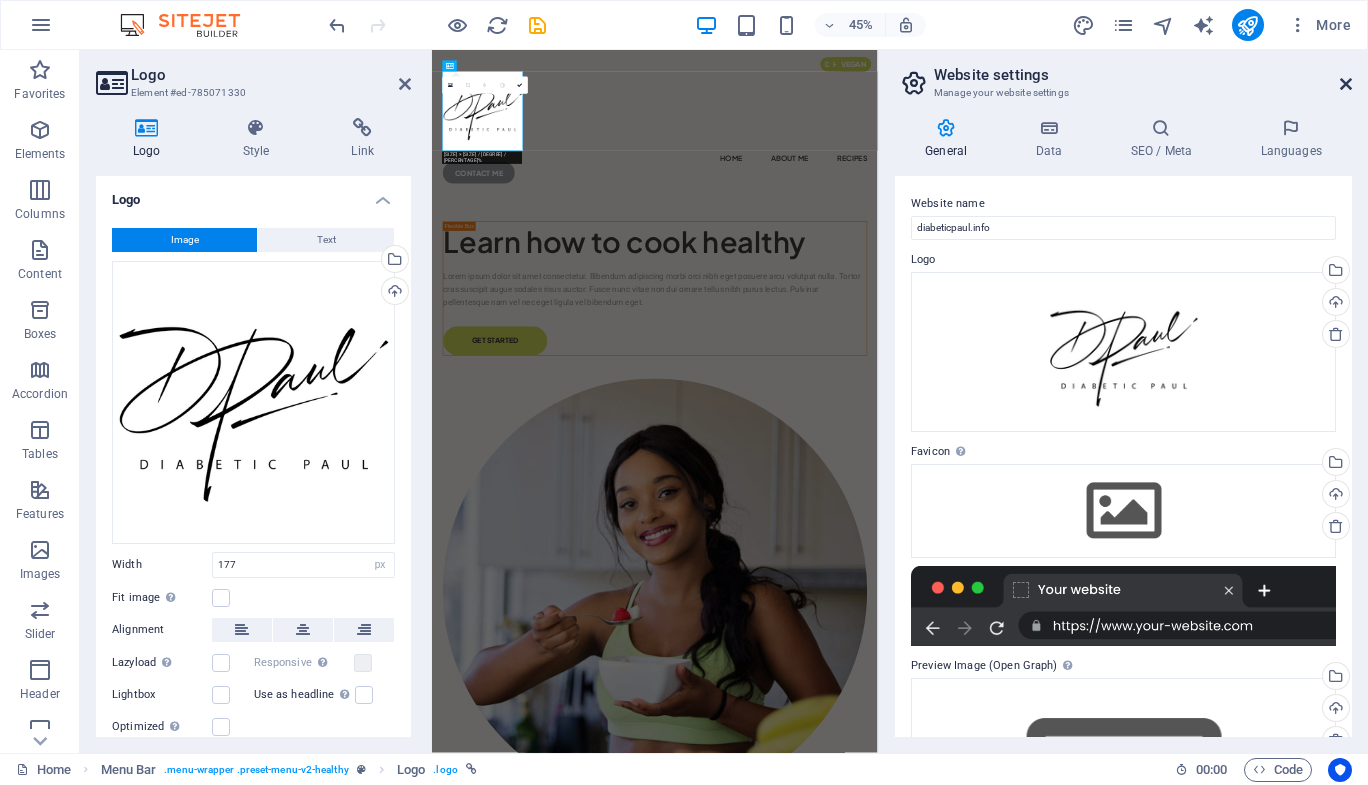 click at bounding box center [1346, 84] 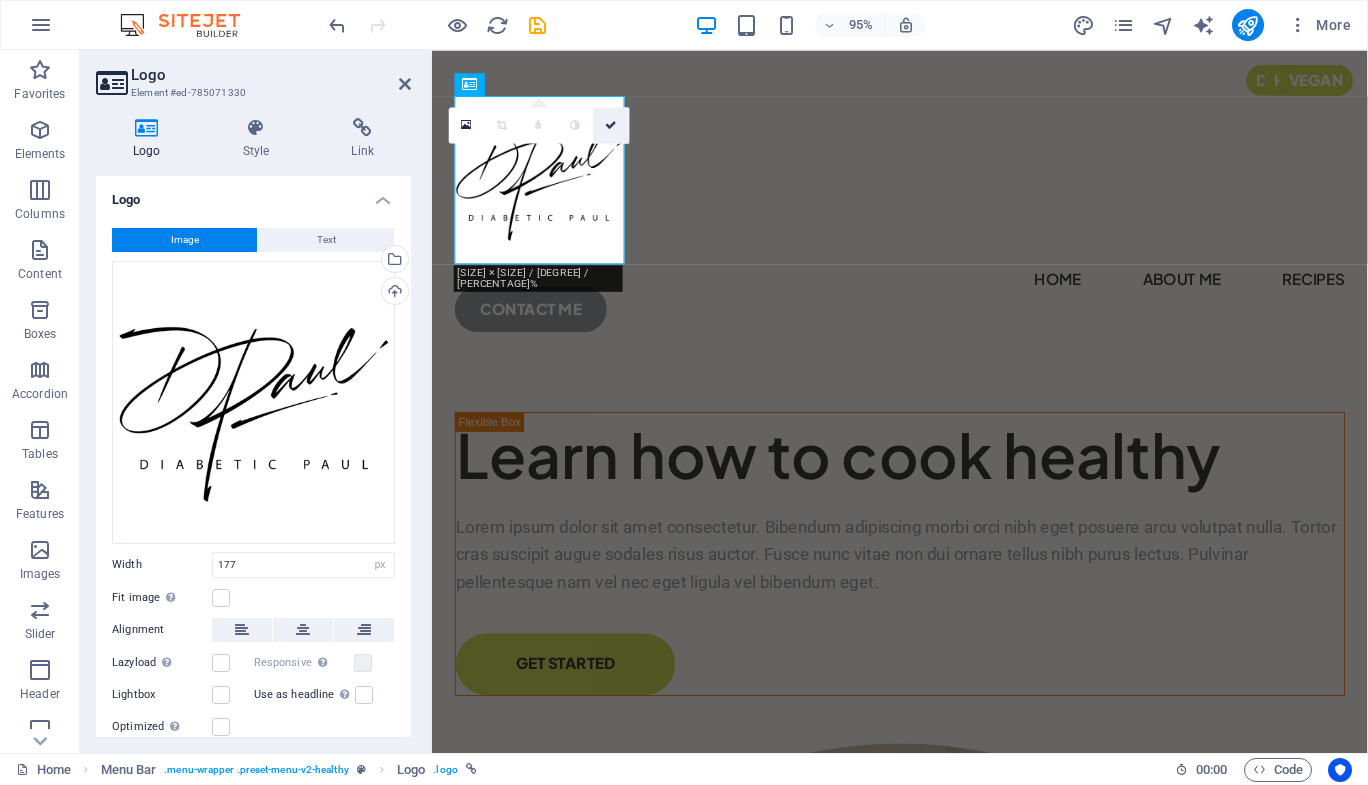 click at bounding box center [611, 124] 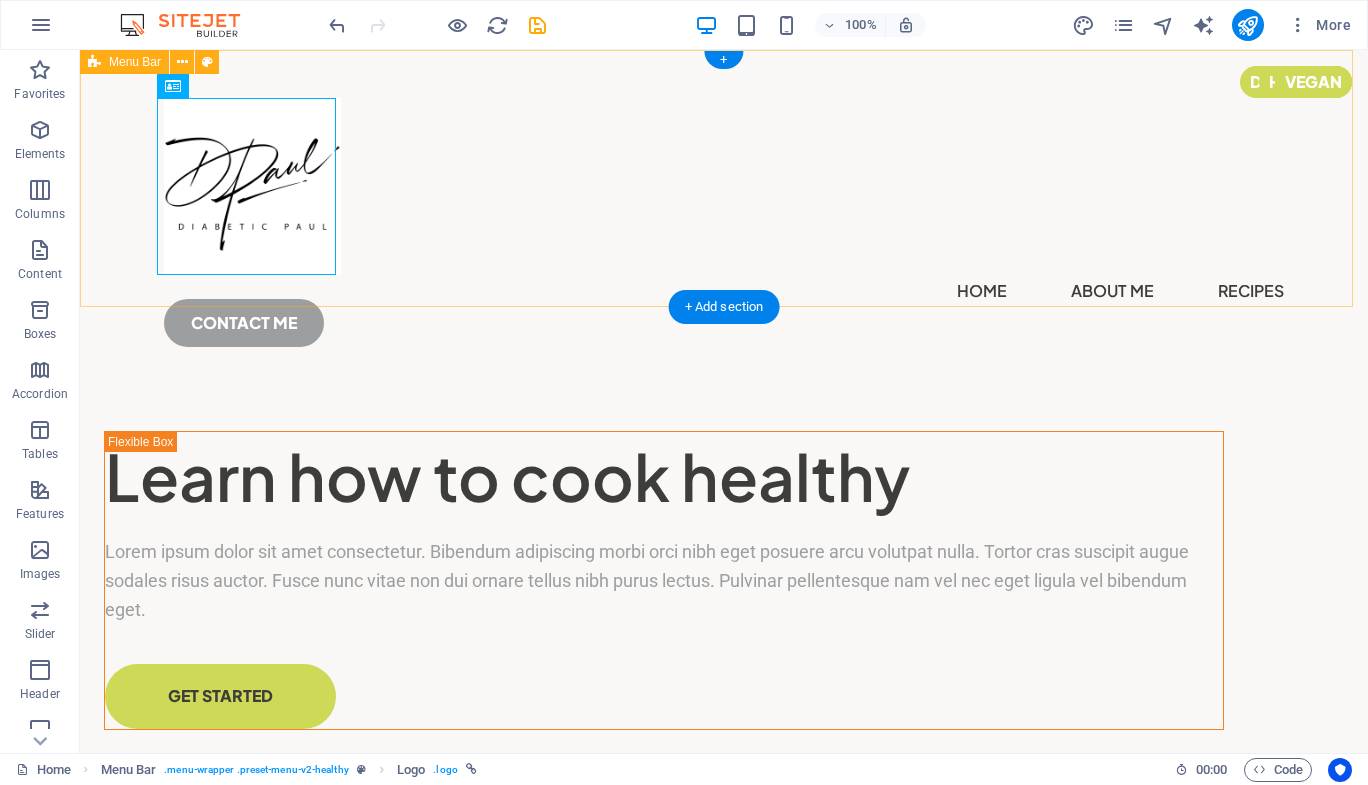 click on "Home About Me Recipes CONTACT ME" at bounding box center [724, 214] 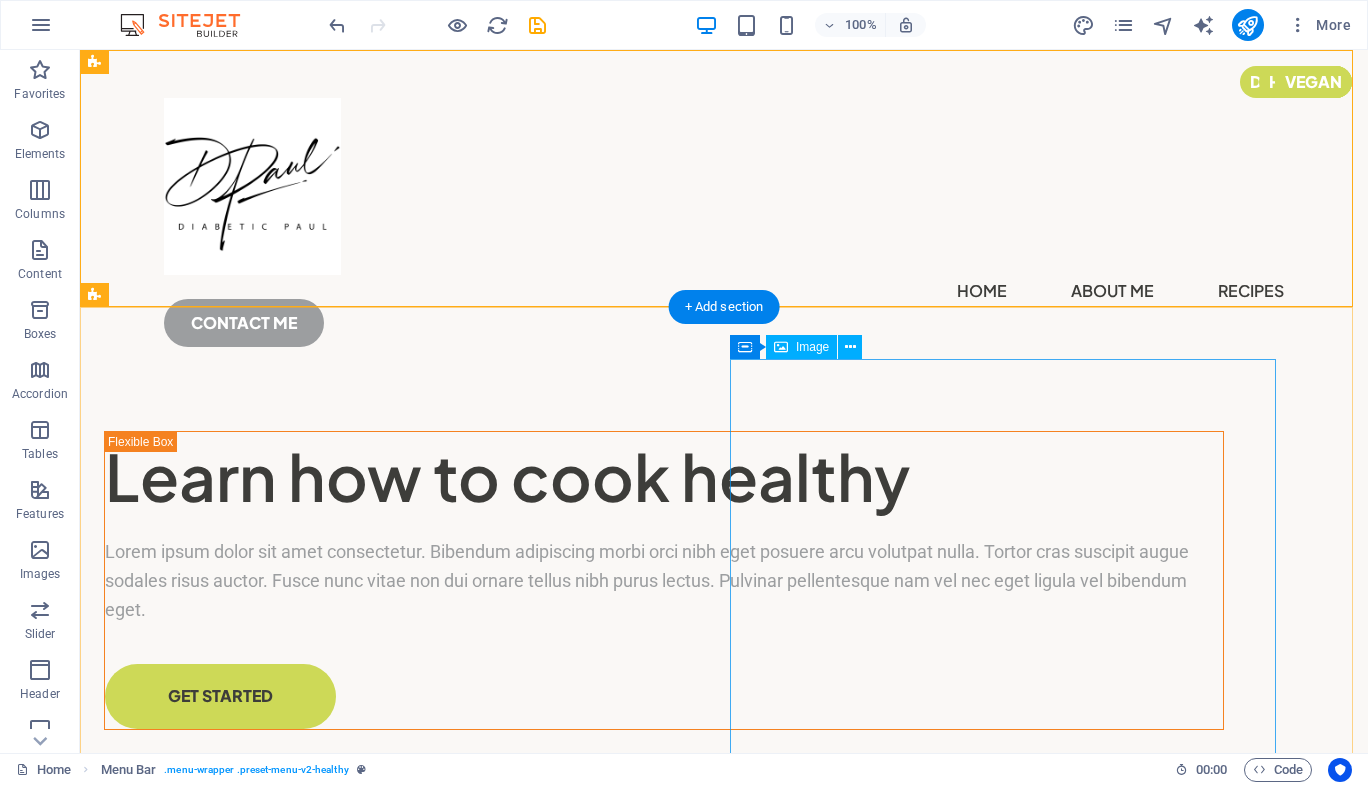 click at bounding box center (664, 1340) 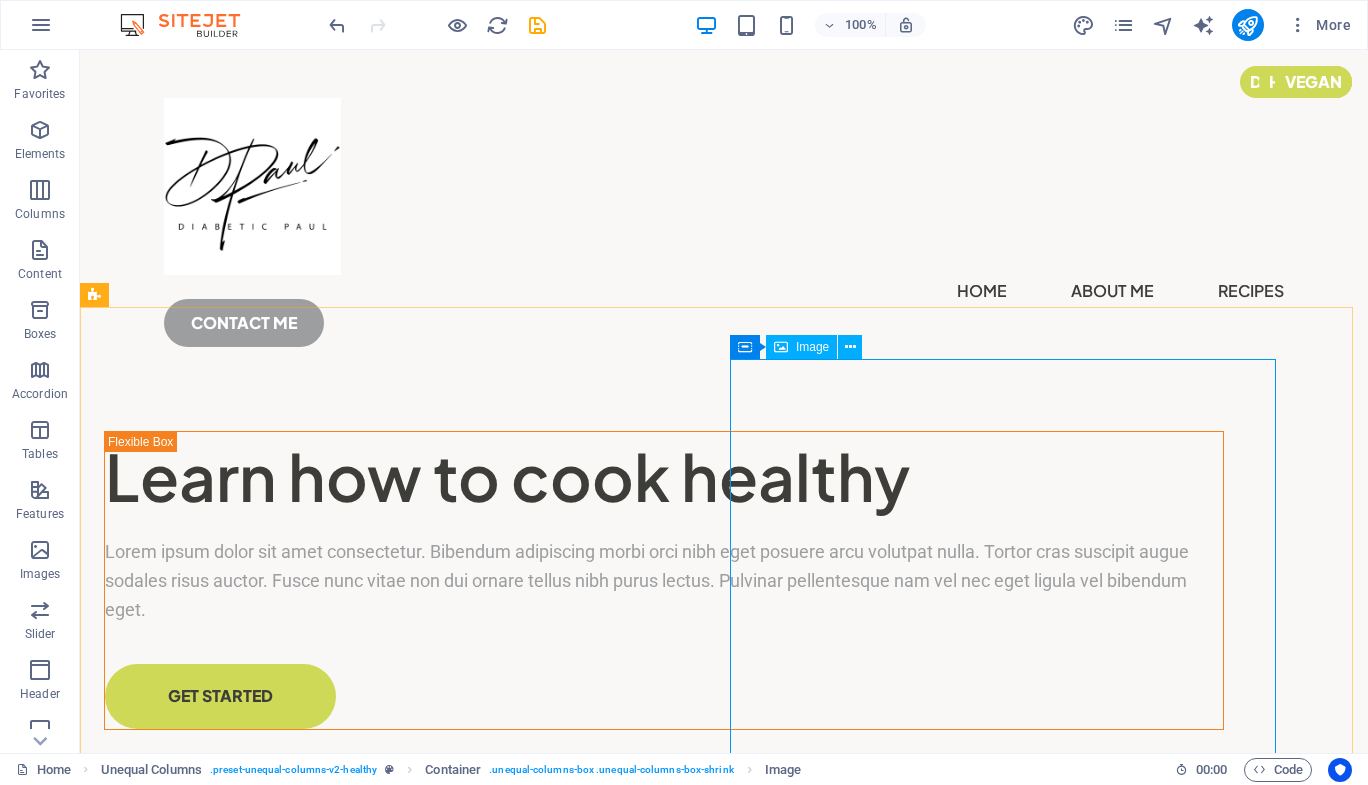 click on "Image" at bounding box center (812, 347) 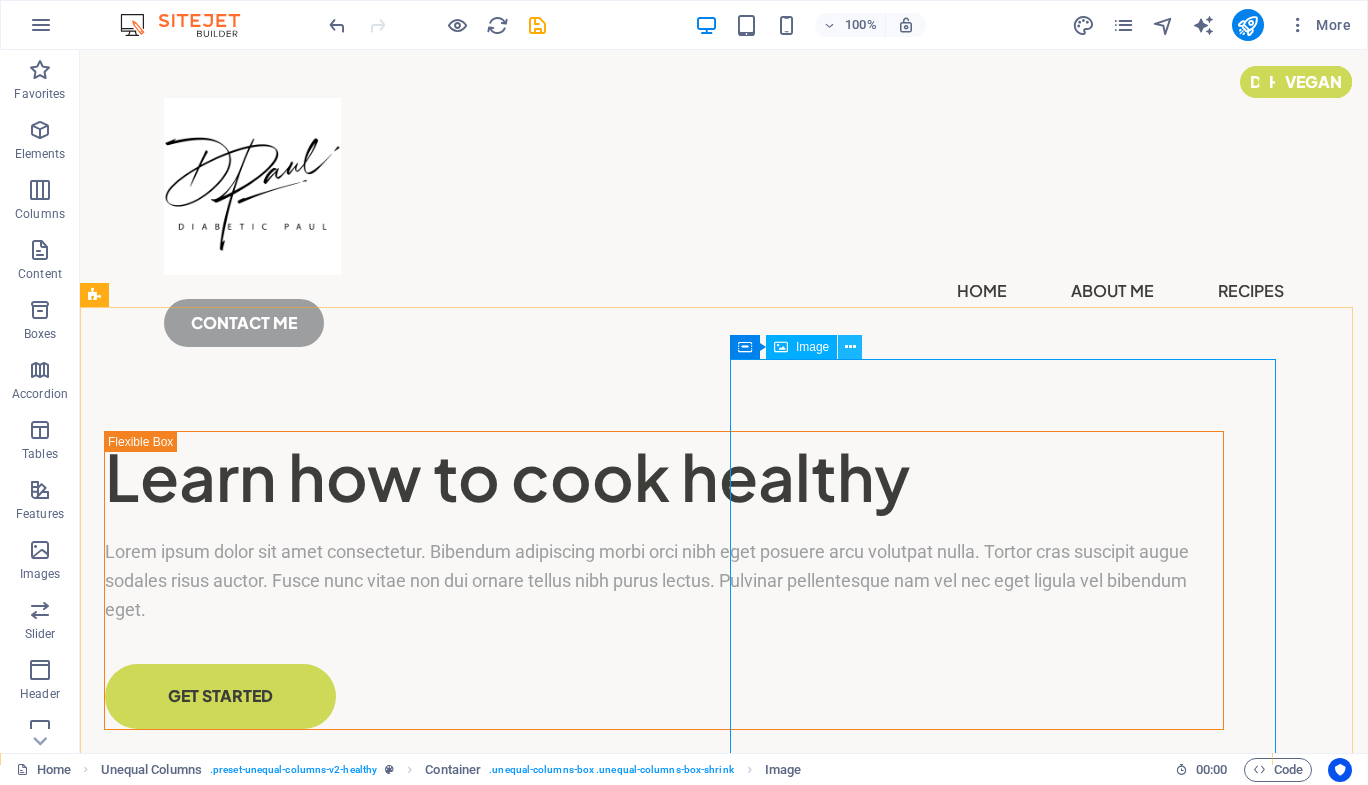 click at bounding box center (850, 347) 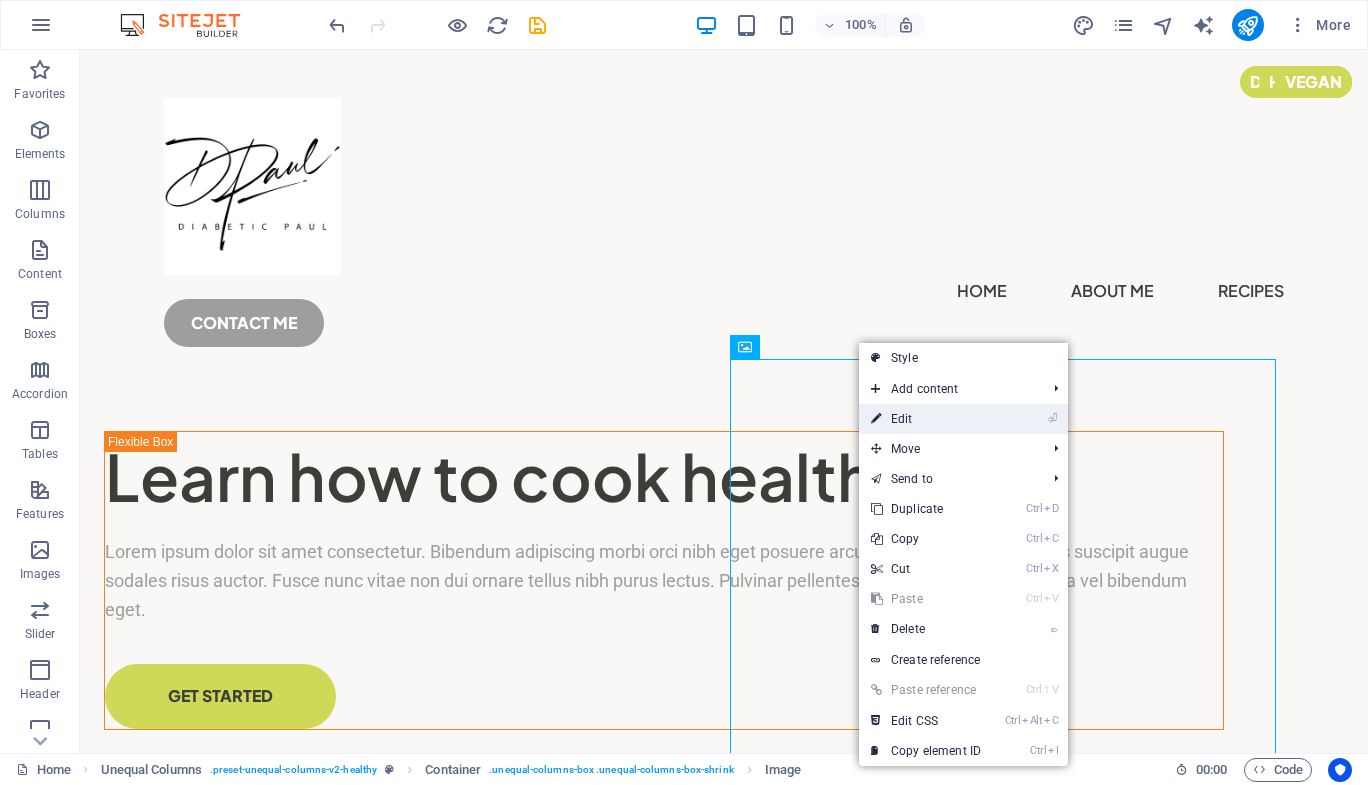 click on "⏎  Edit" at bounding box center [926, 419] 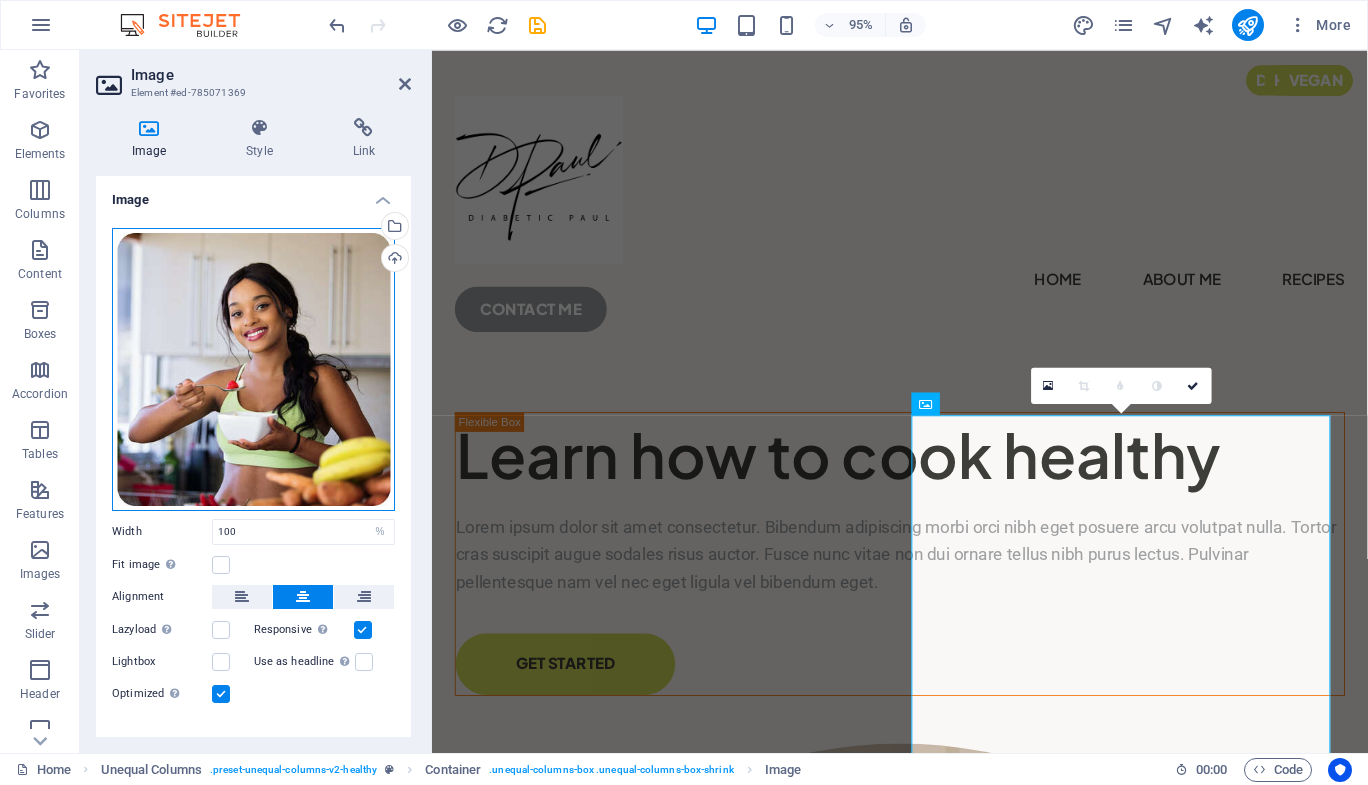 click on "Drag files here, click to choose files or select files from Files or our free stock photos & videos" at bounding box center [253, 369] 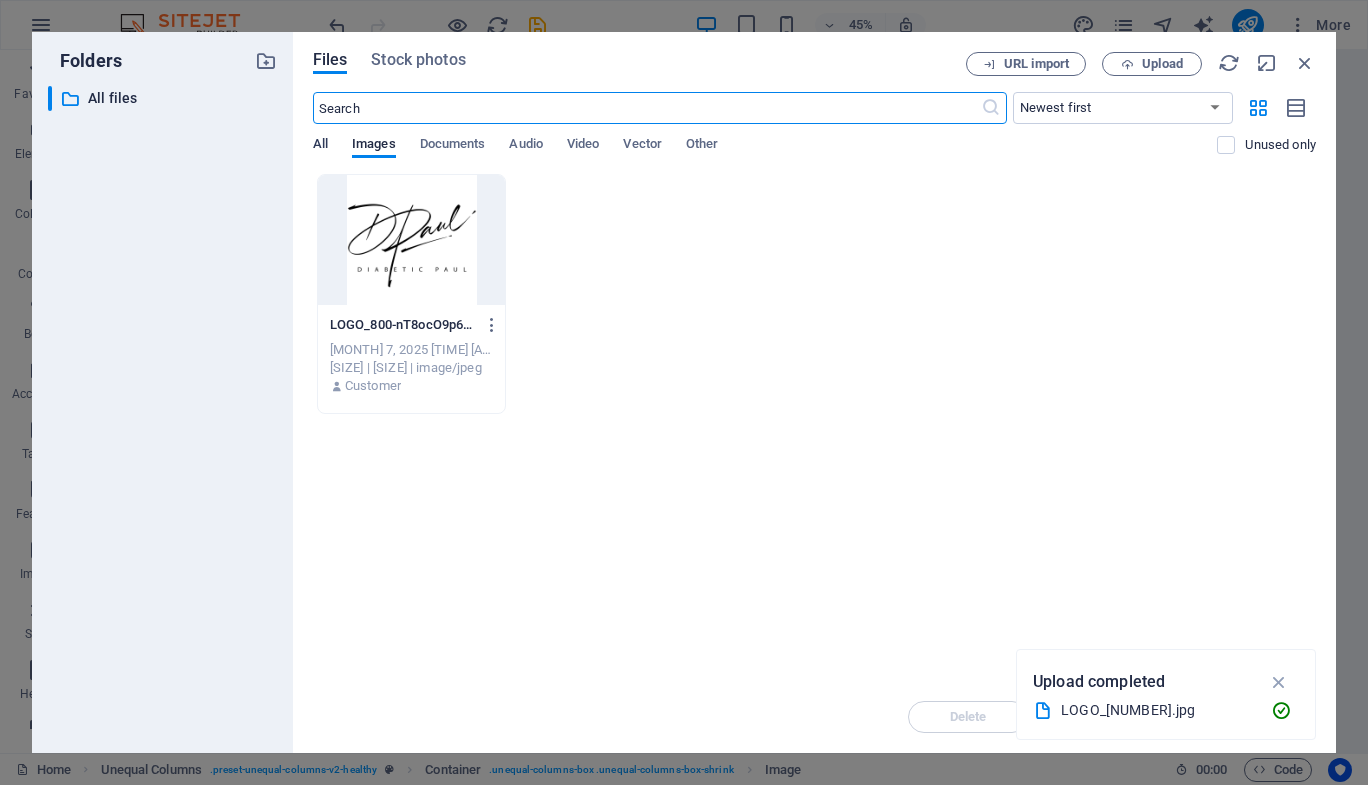 click on "All" at bounding box center (320, 146) 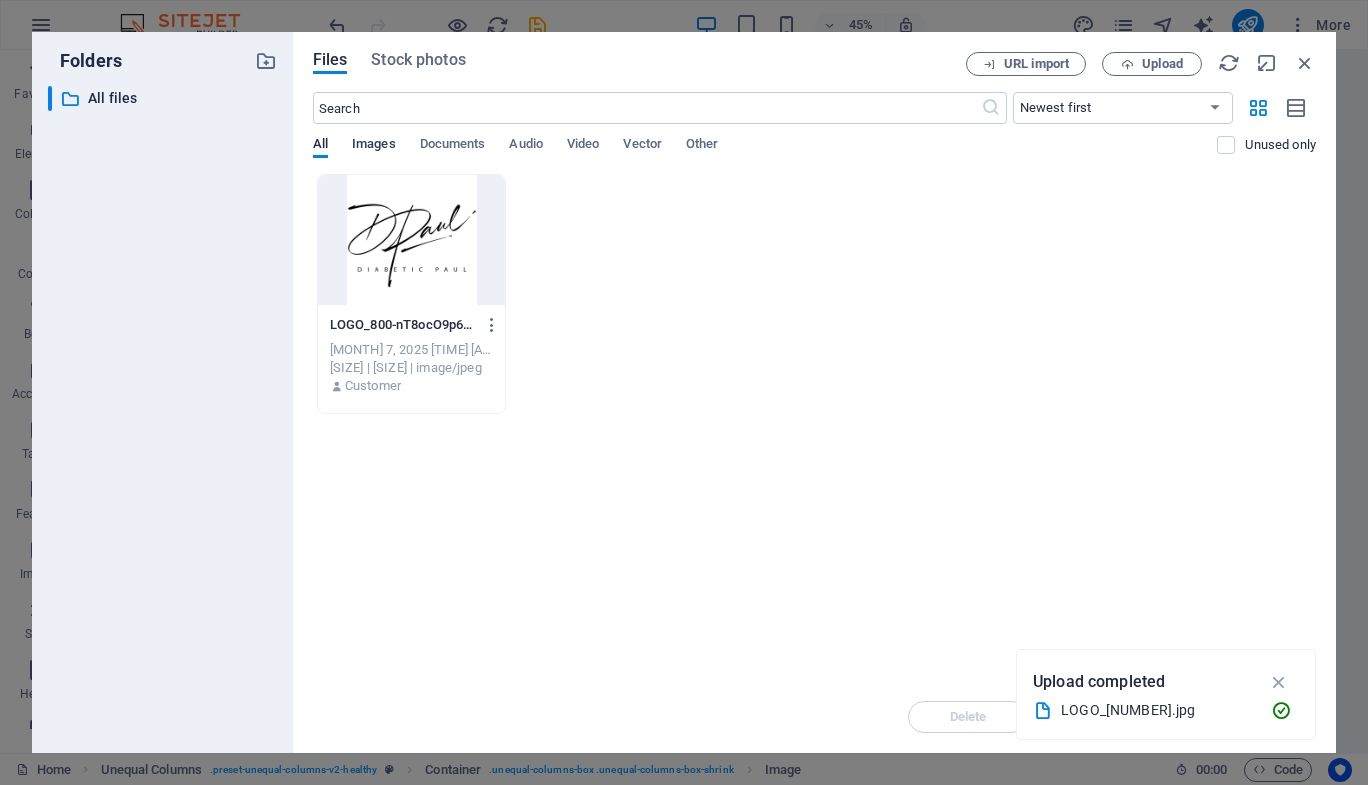 click on "Images" at bounding box center (374, 146) 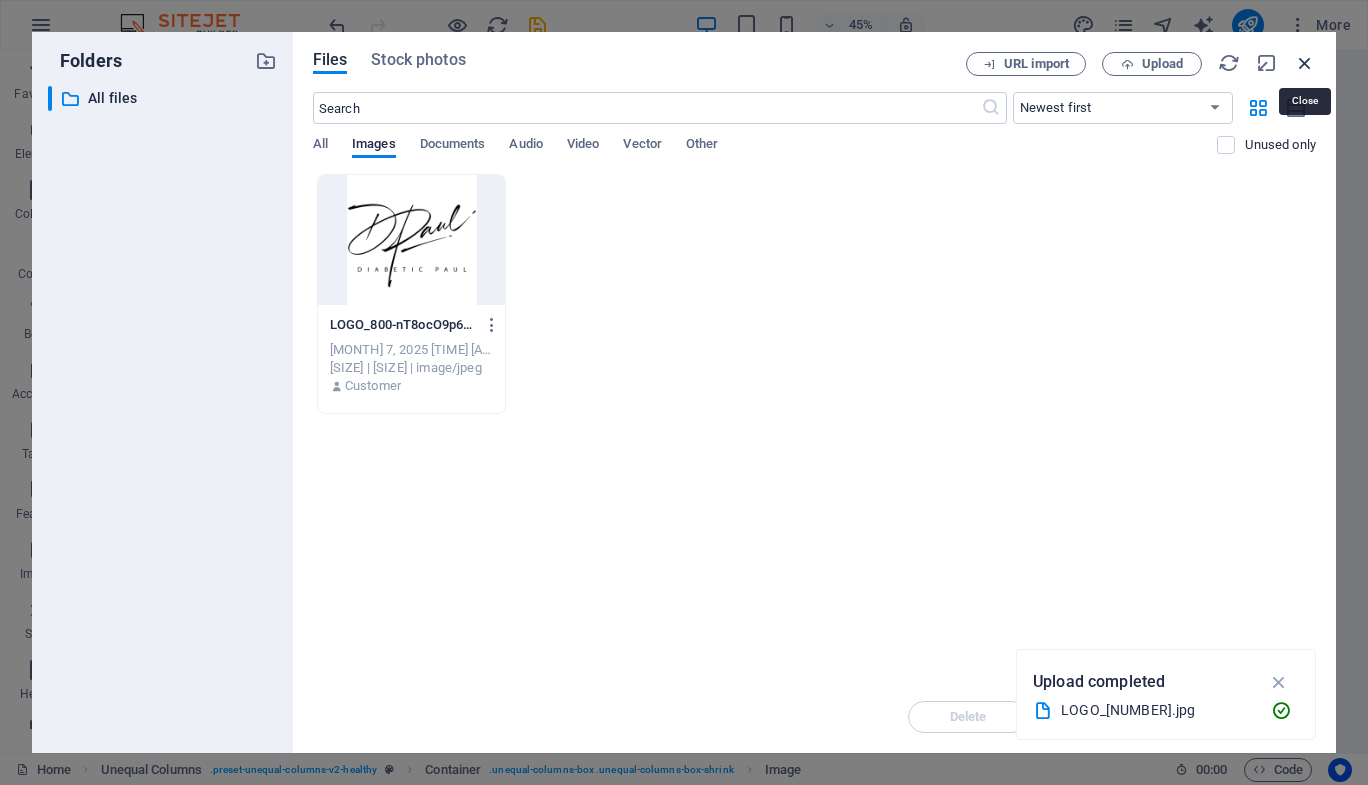 click at bounding box center [1305, 63] 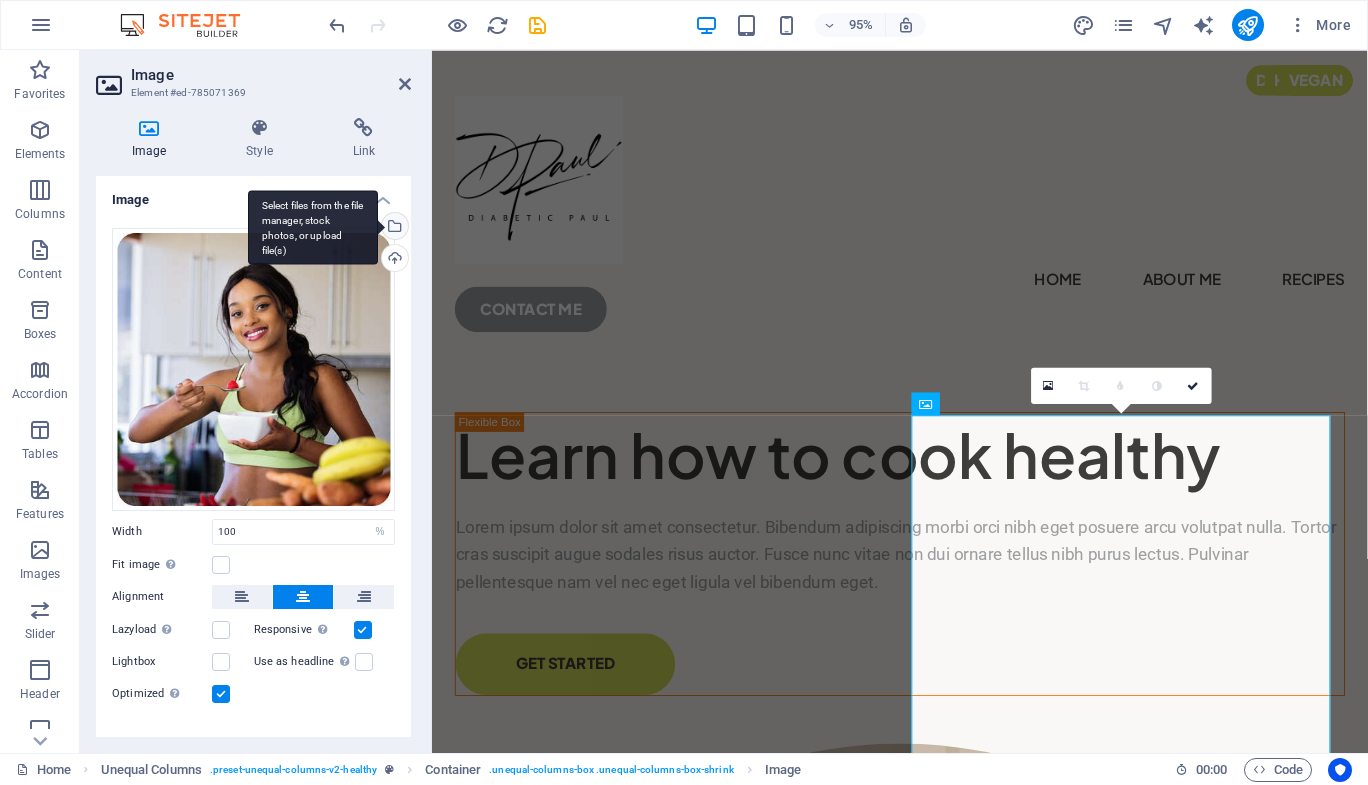click on "Select files from the file manager, stock photos, or upload file(s)" at bounding box center (393, 228) 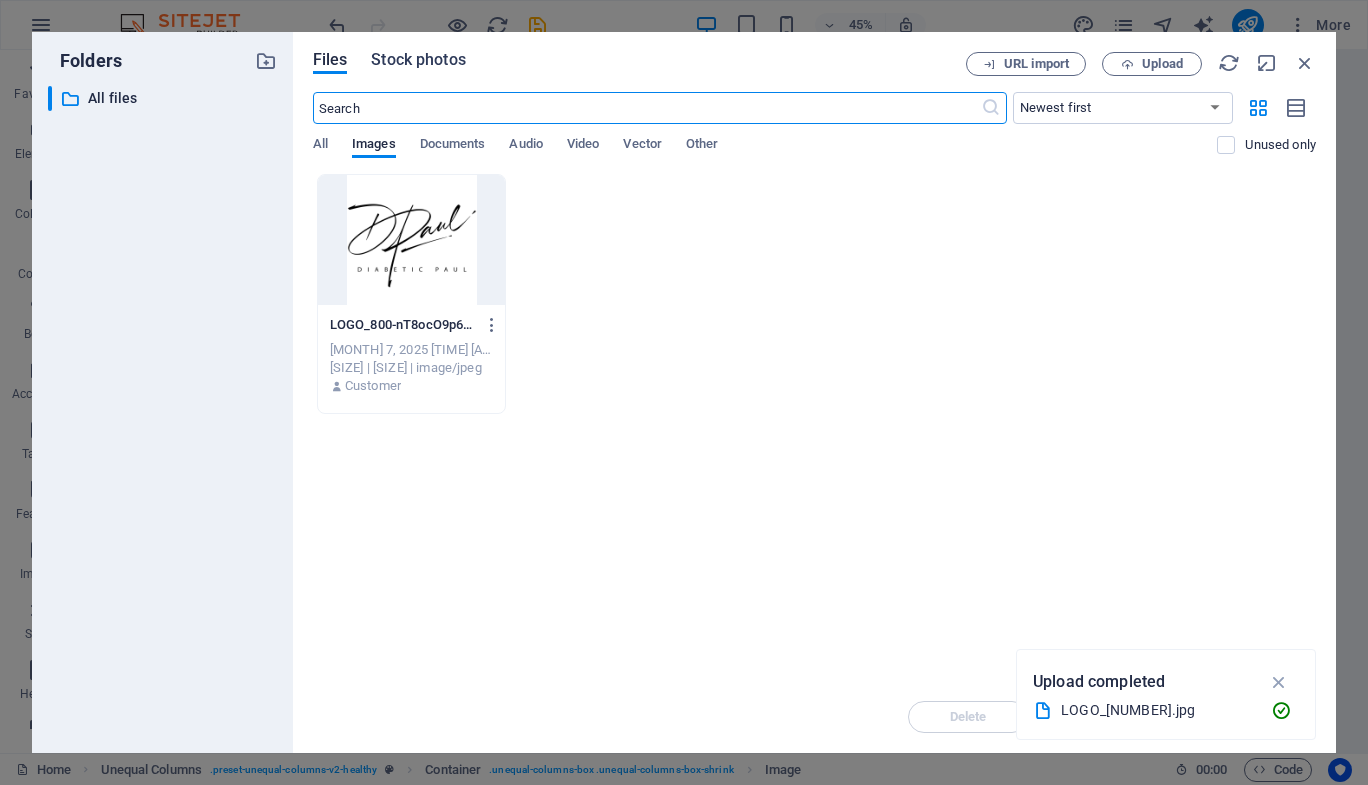 click on "Stock photos" at bounding box center [418, 60] 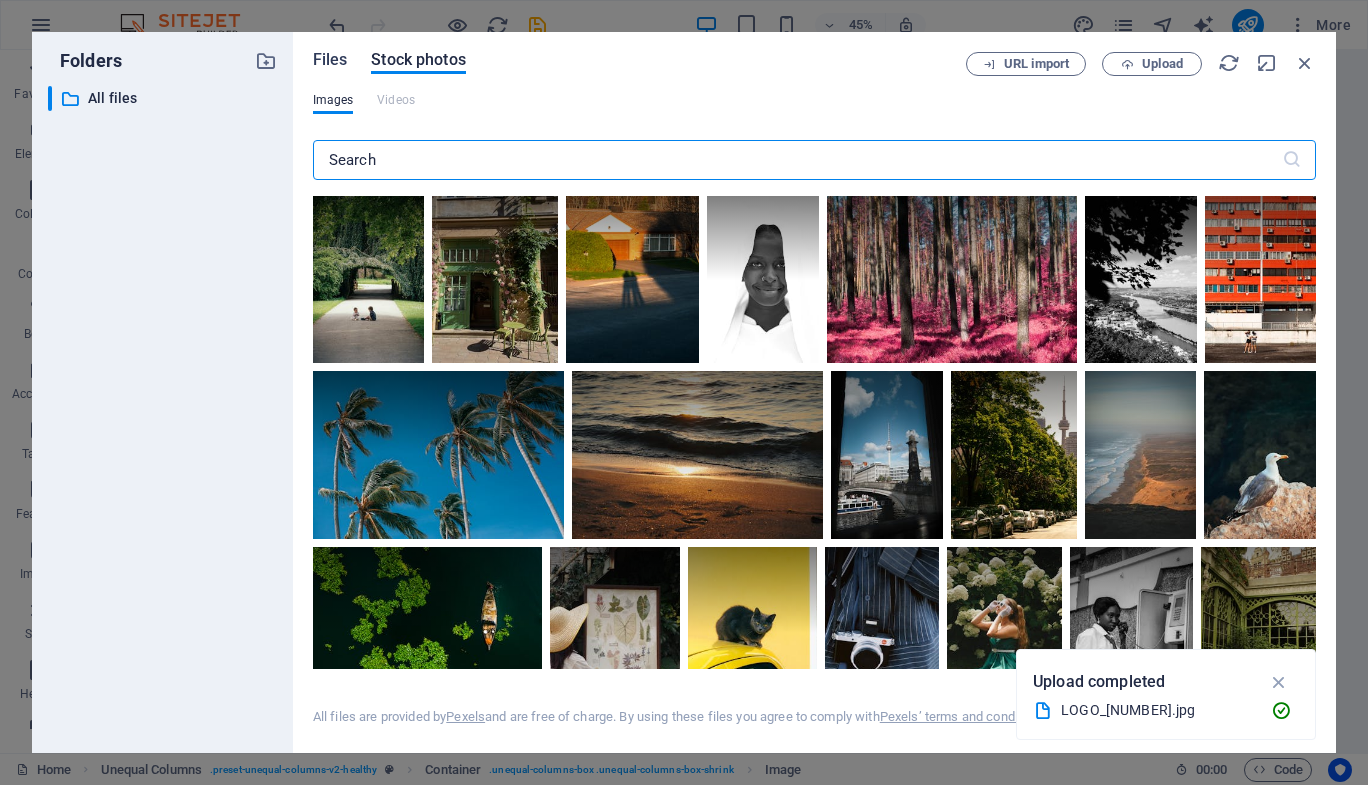 click on "Files" at bounding box center [330, 60] 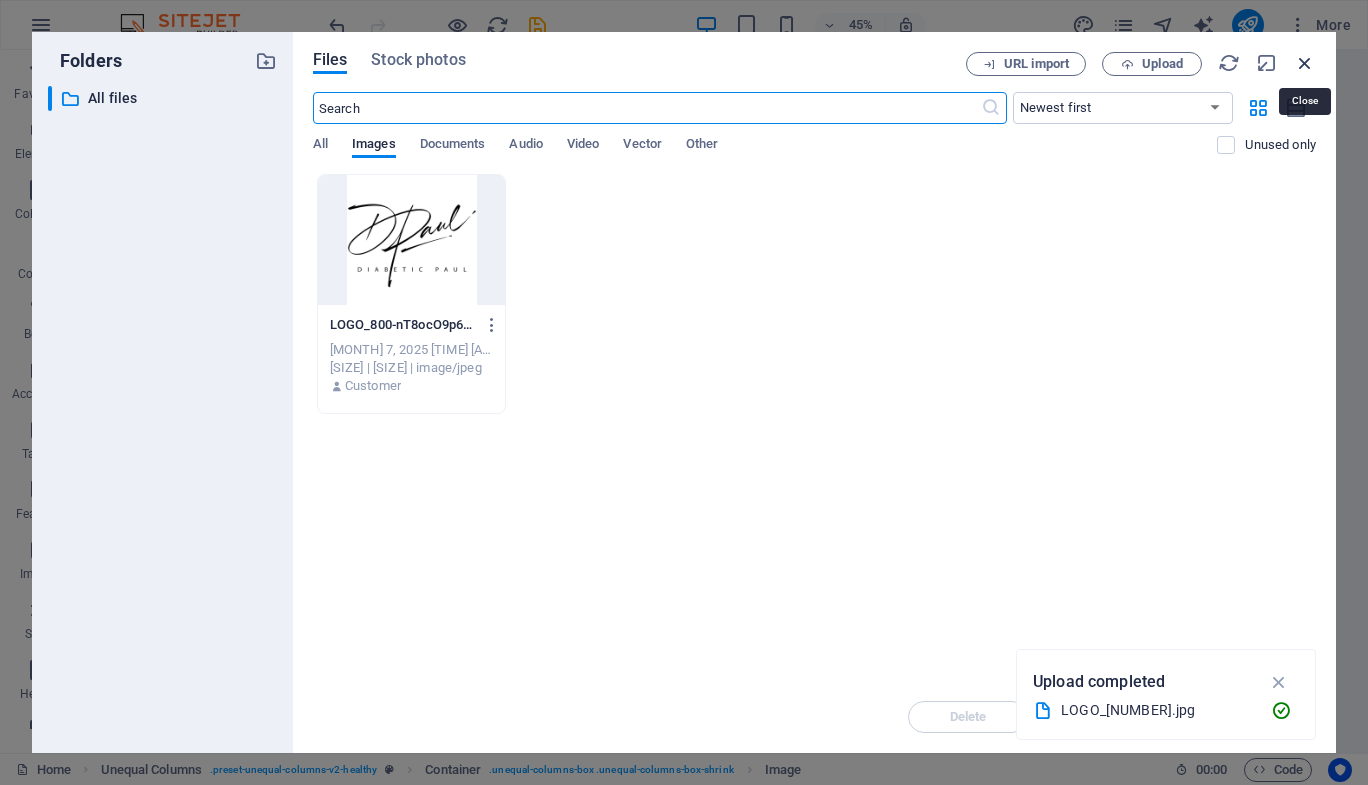 click at bounding box center [1305, 63] 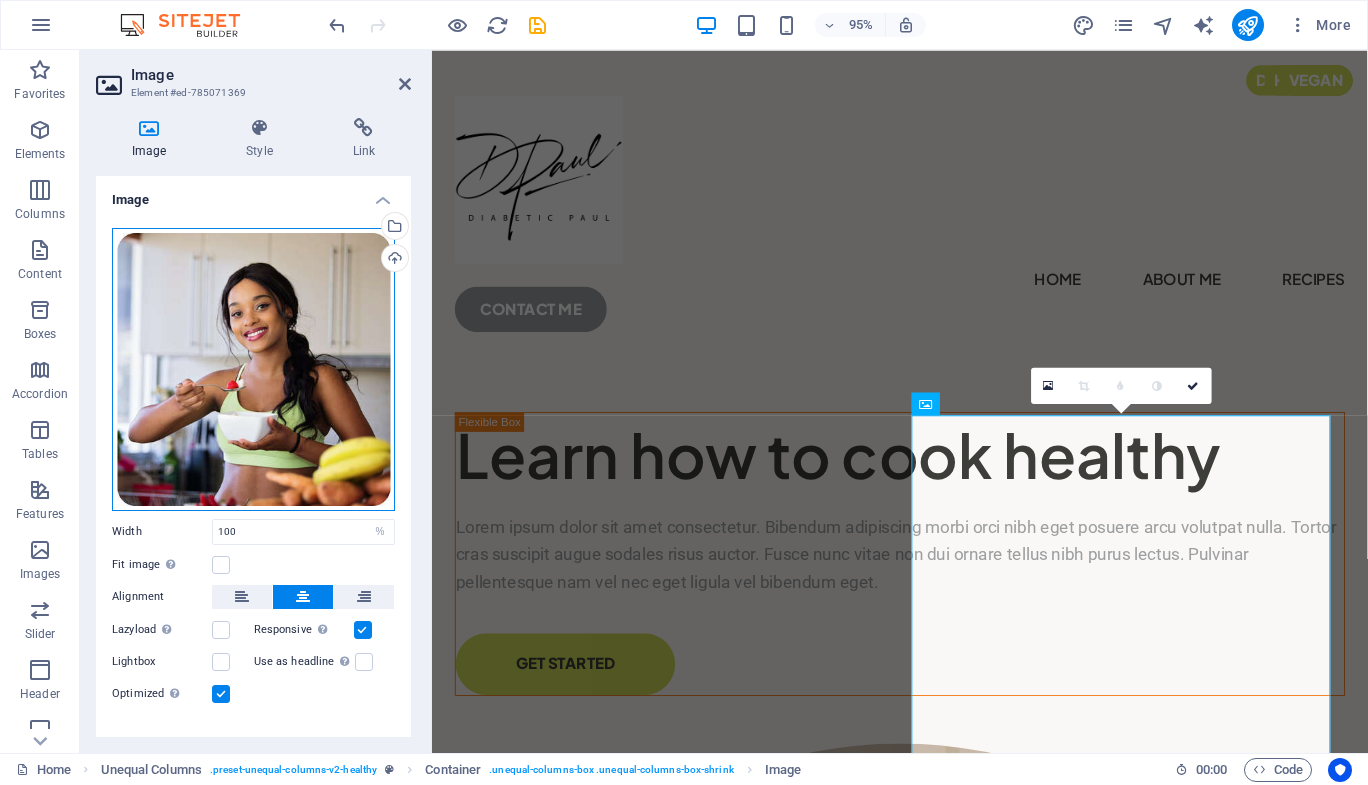 click on "Drag files here, click to choose files or select files from Files or our free stock photos & videos" at bounding box center (253, 369) 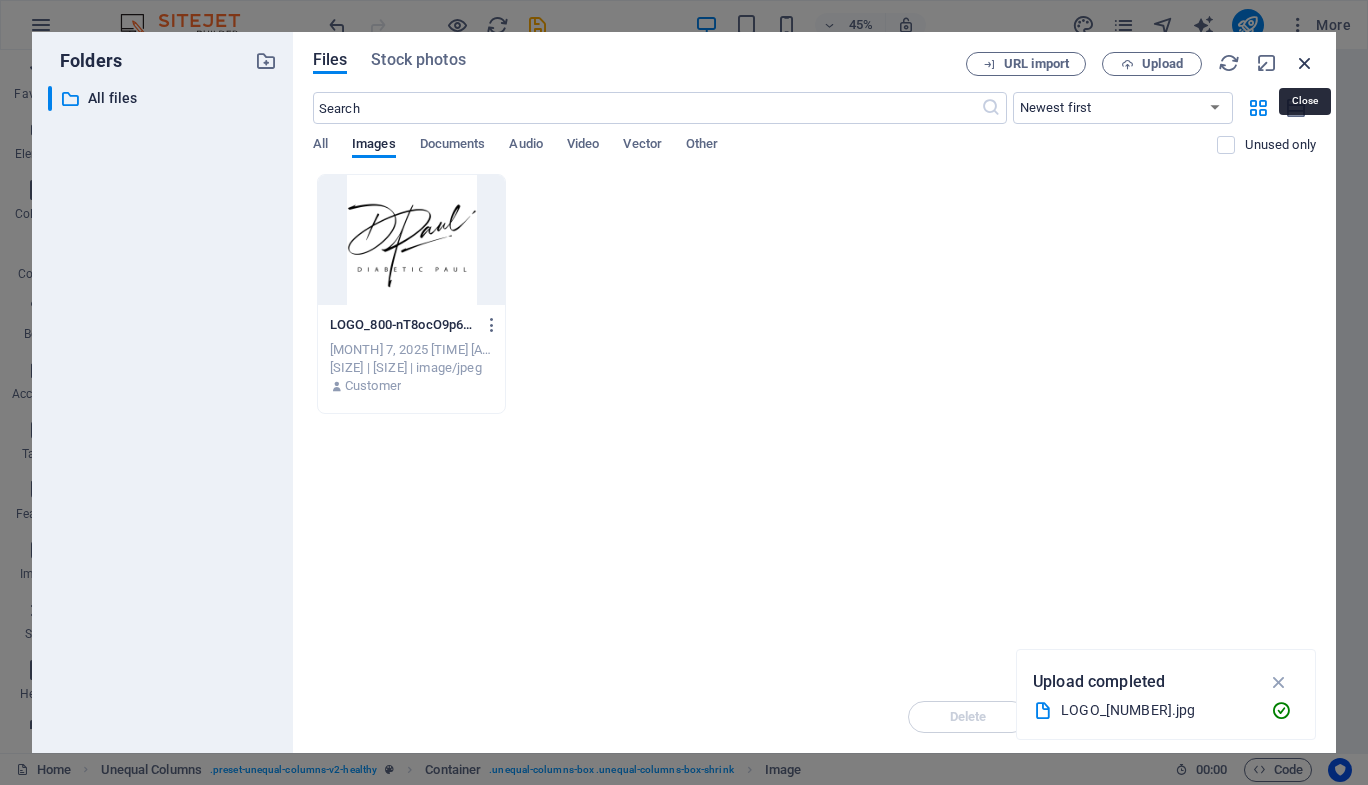 click at bounding box center [1305, 63] 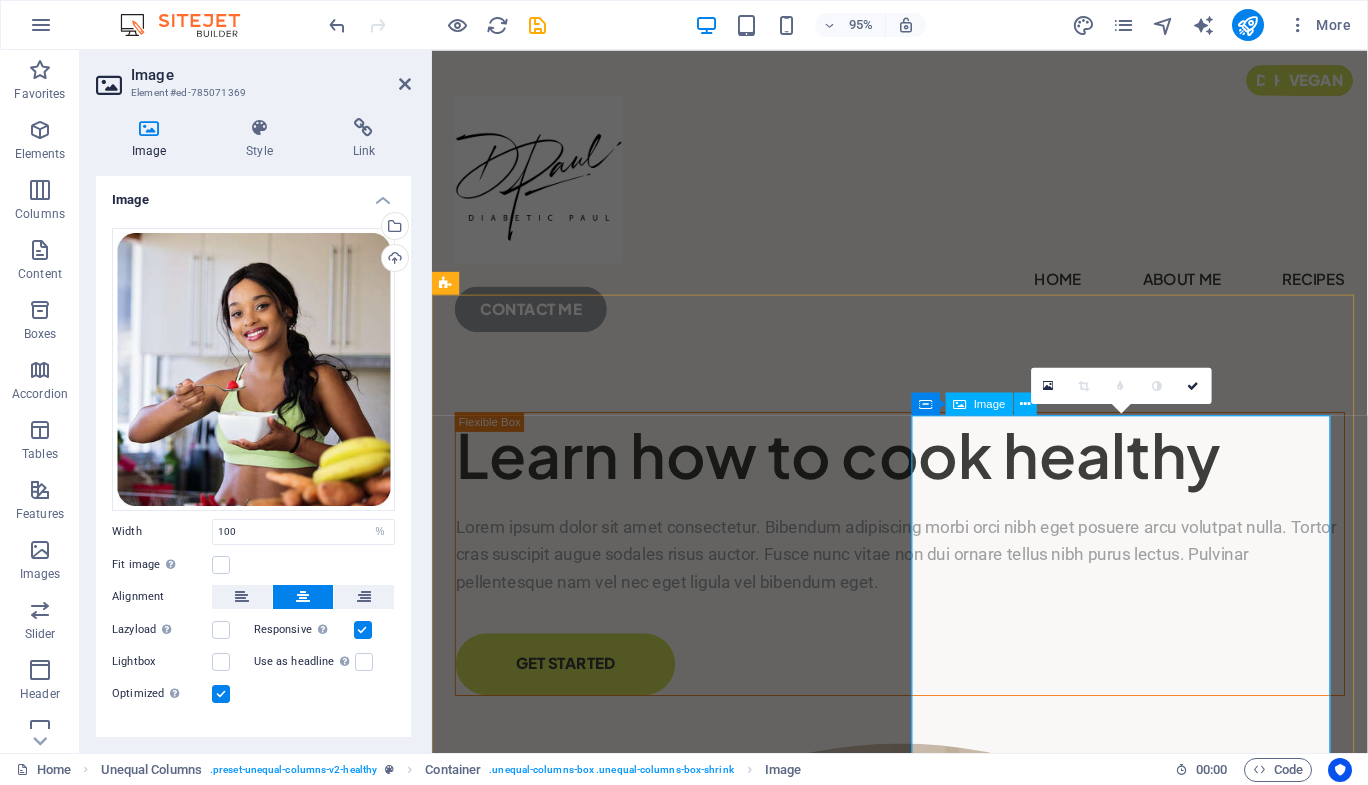 click at bounding box center (924, 1248) 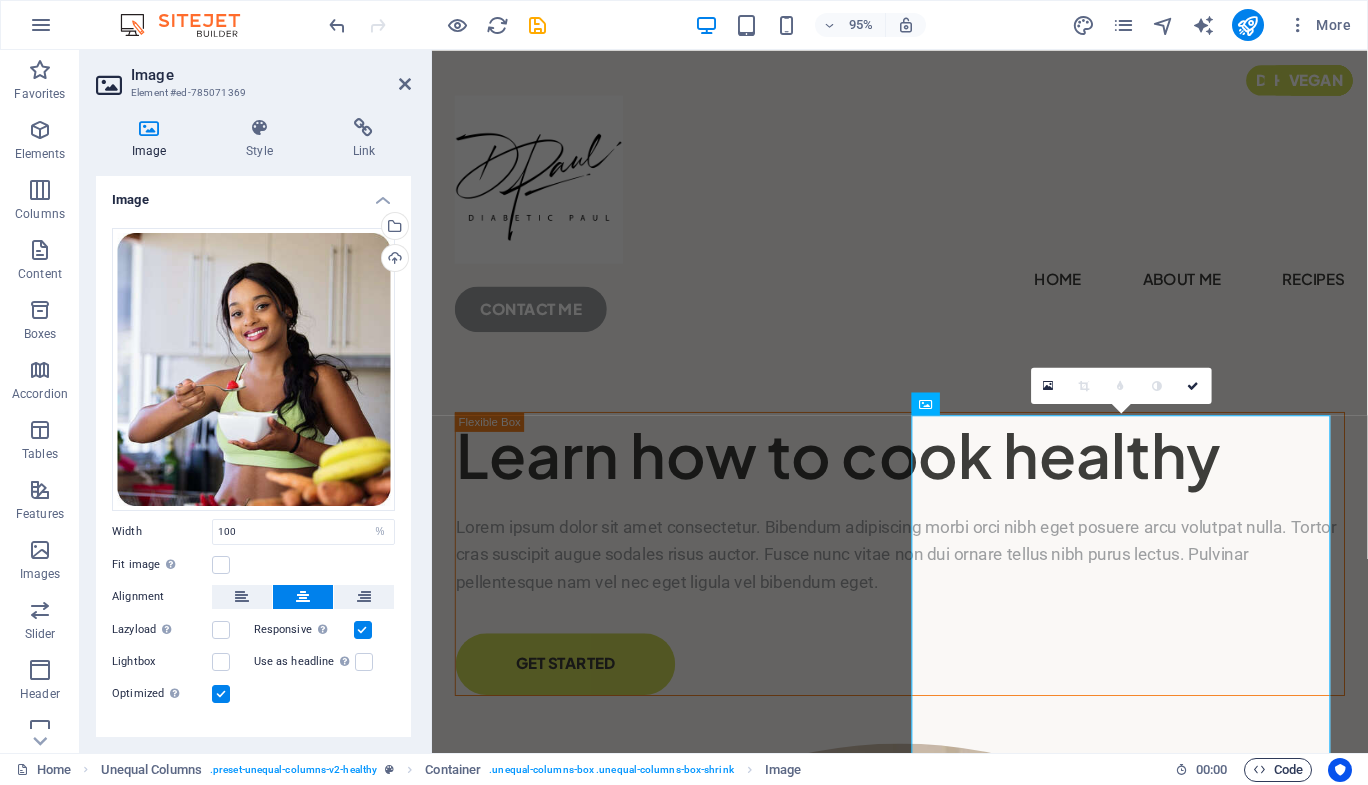 click on "Code" at bounding box center (1278, 770) 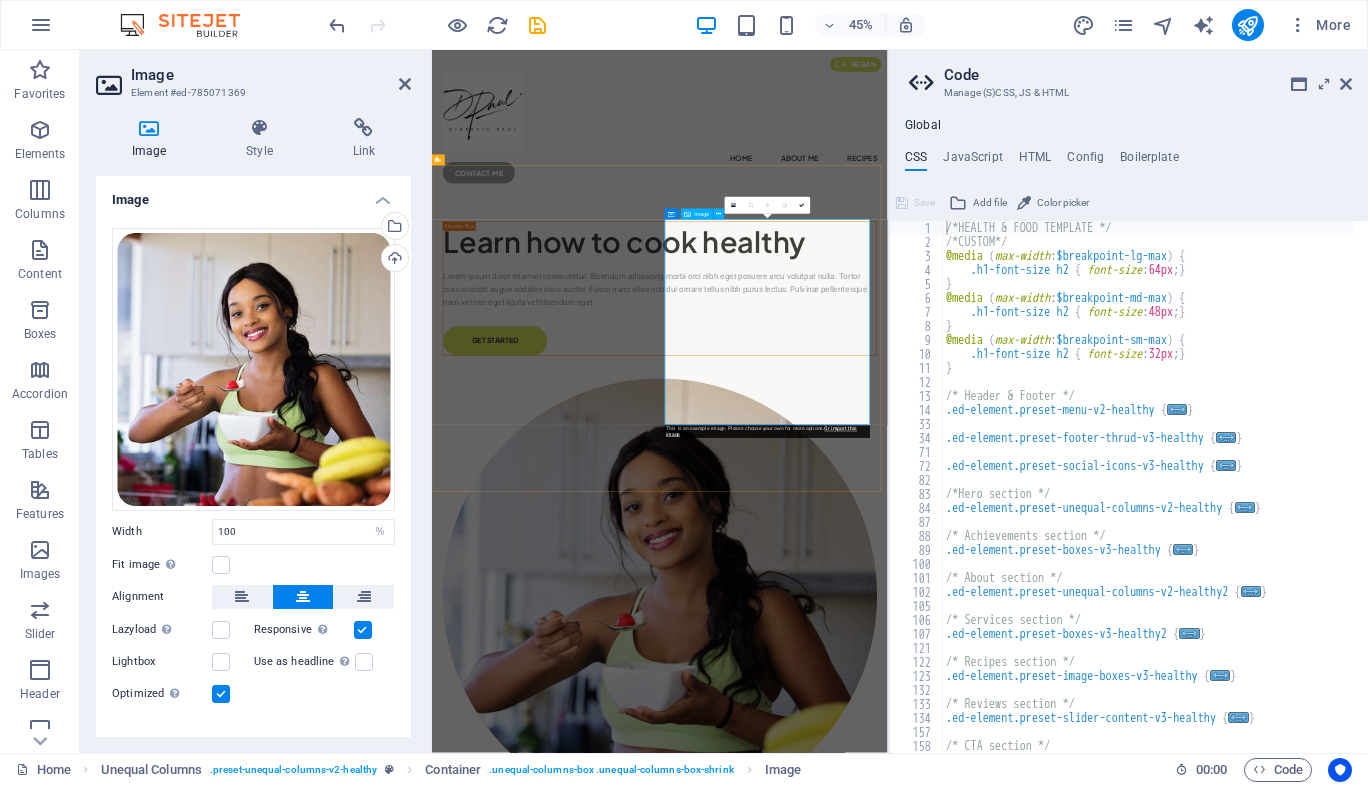 click at bounding box center [938, 1262] 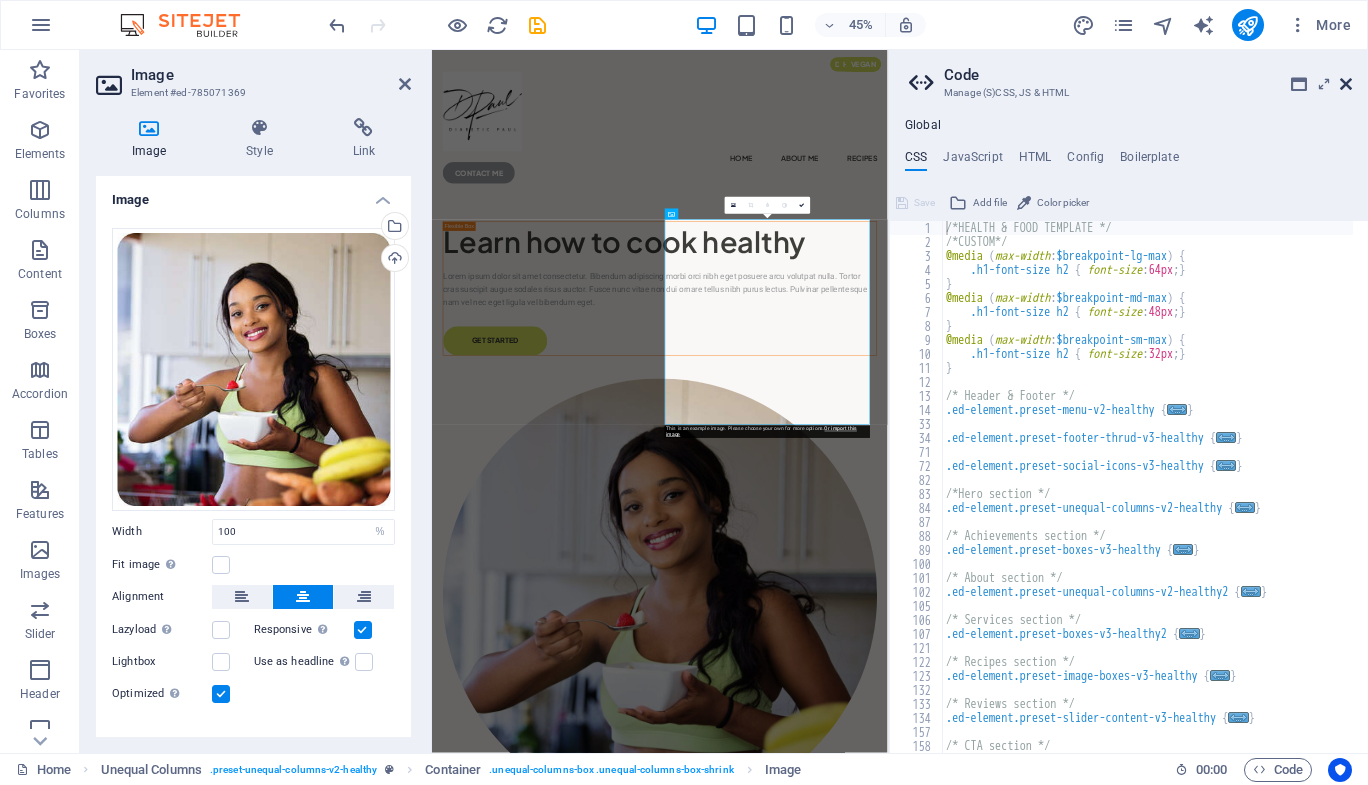 click at bounding box center [1346, 84] 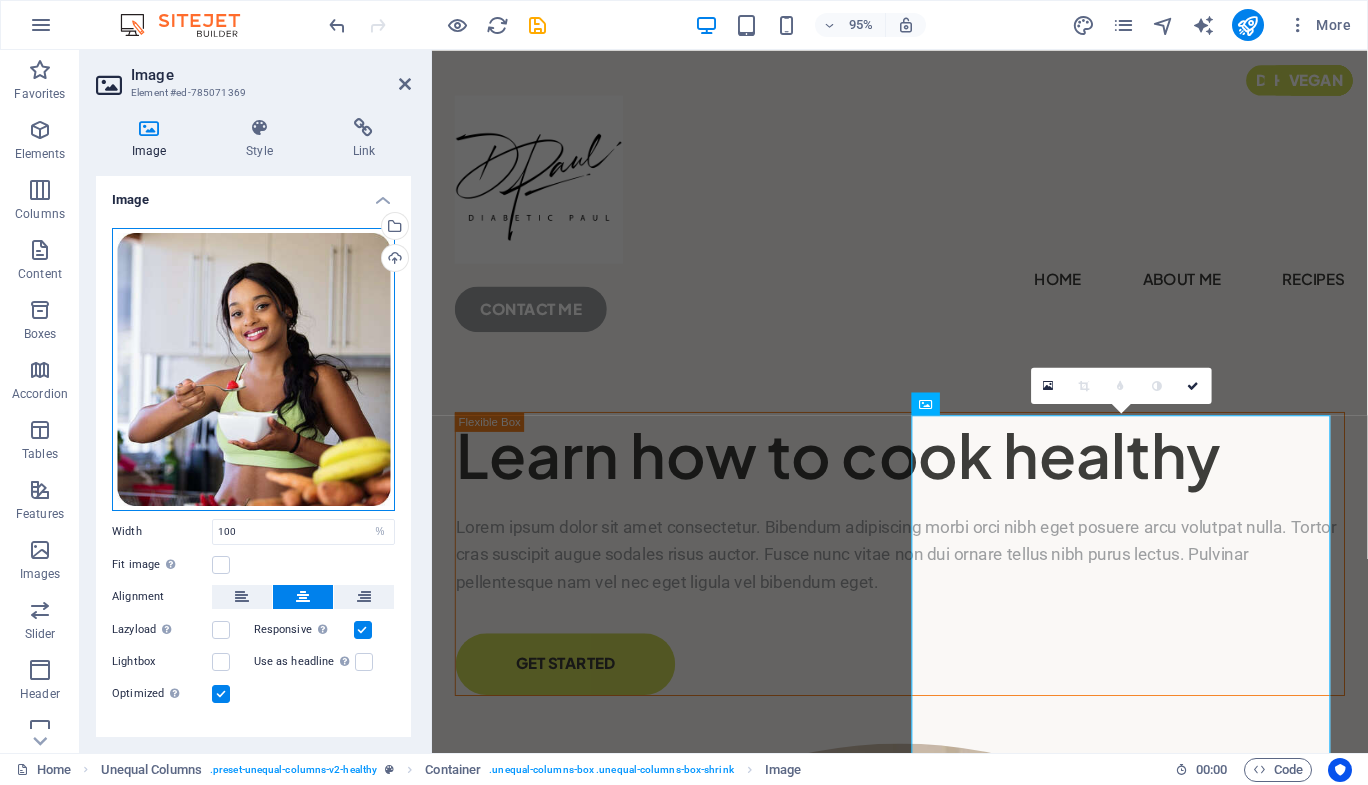 click on "Drag files here, click to choose files or select files from Files or our free stock photos & videos" at bounding box center (253, 369) 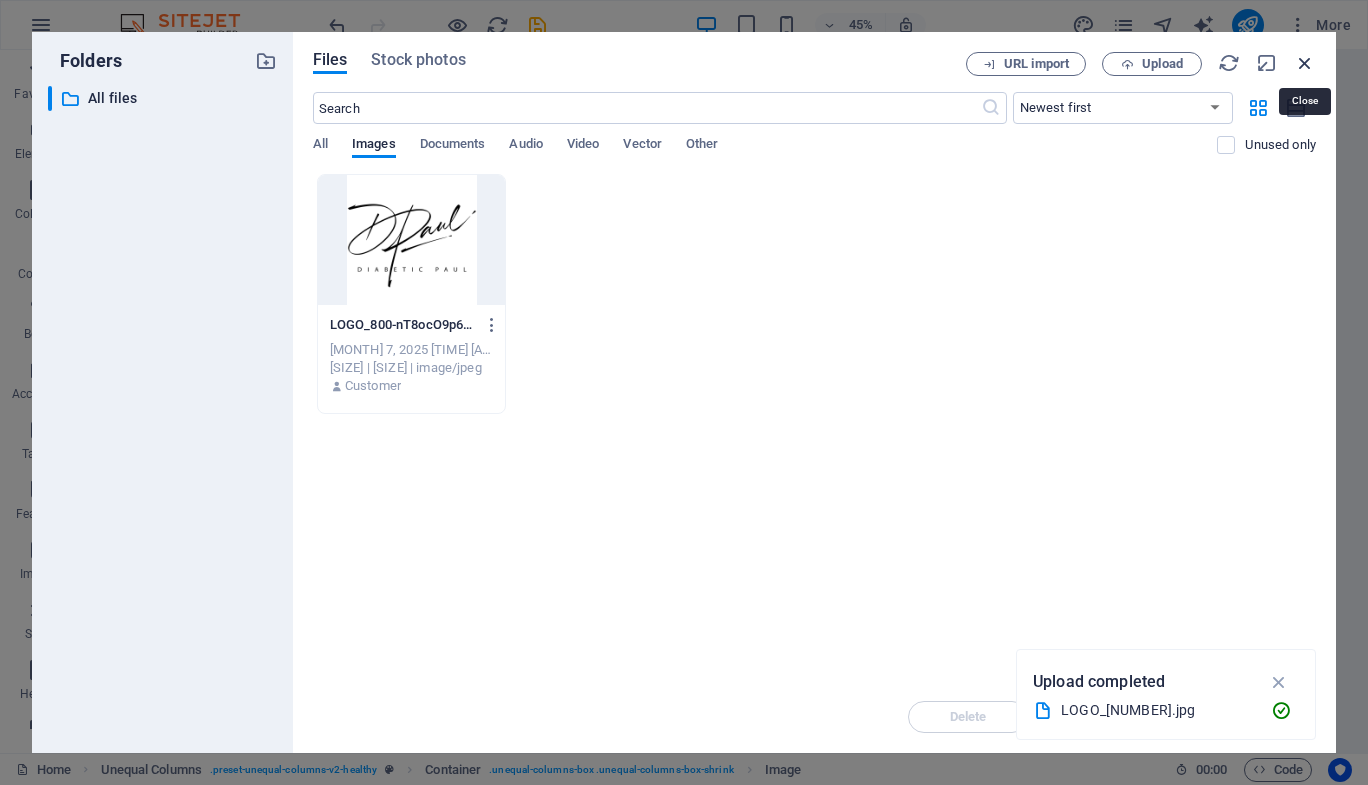 click at bounding box center (1305, 63) 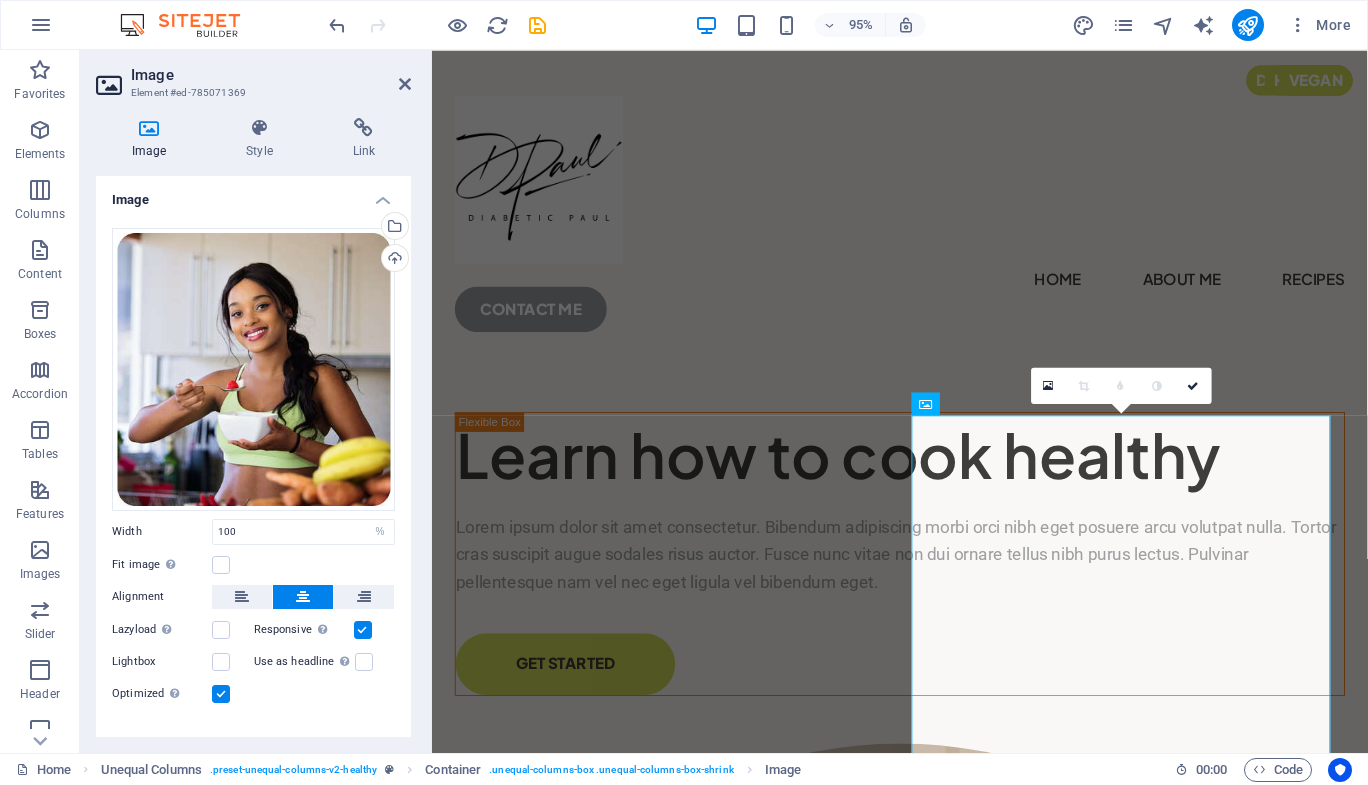 drag, startPoint x: 411, startPoint y: 621, endPoint x: 407, endPoint y: 704, distance: 83.09633 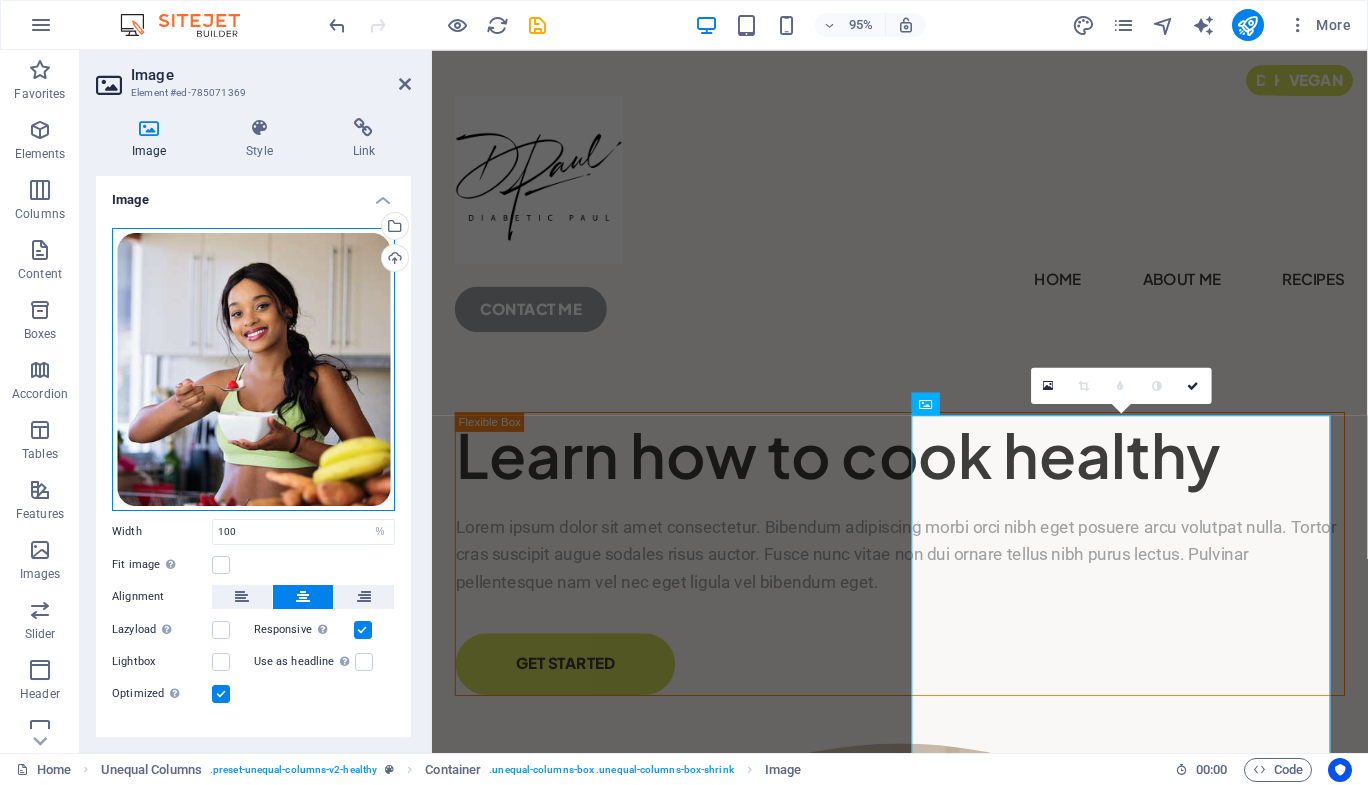 click on "Drag files here, click to choose files or select files from Files or our free stock photos & videos" at bounding box center (253, 369) 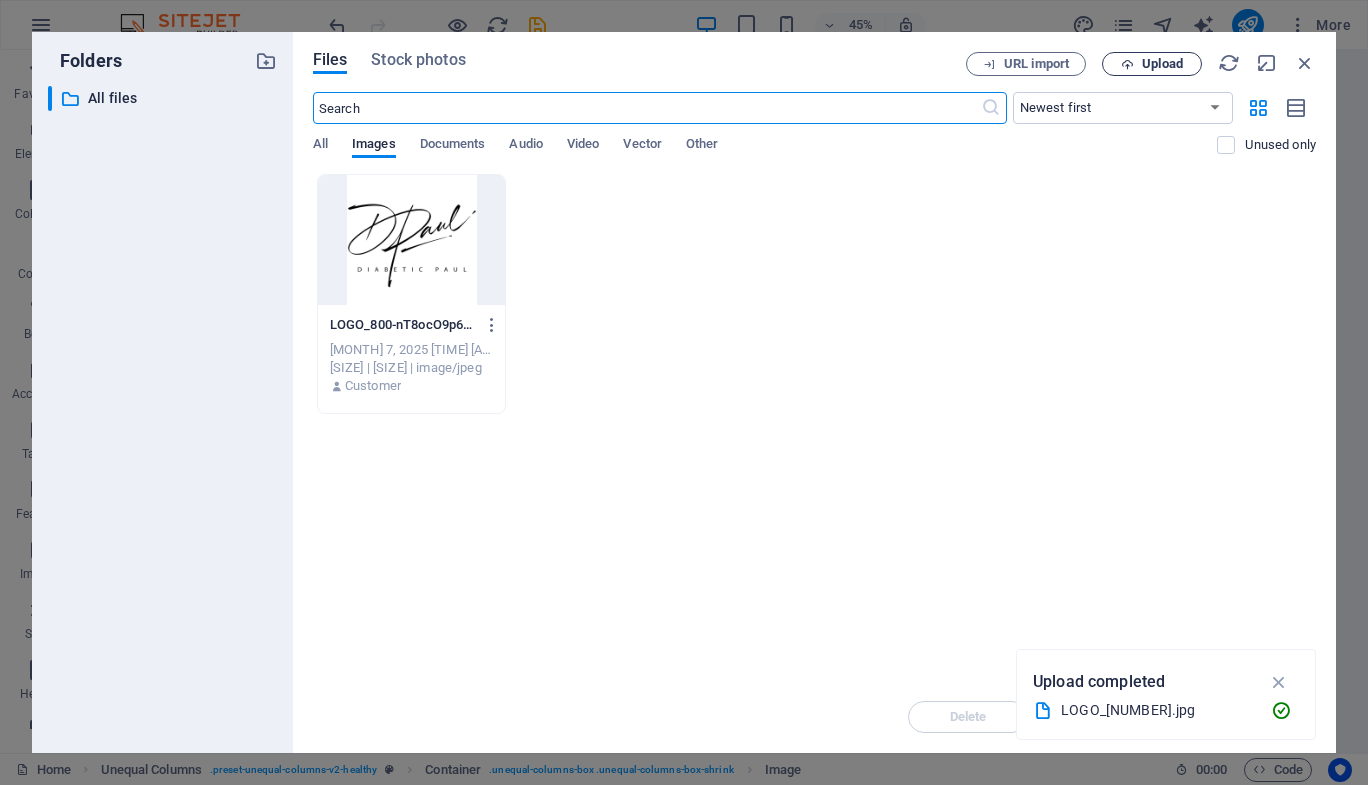 click on "Upload" at bounding box center (1162, 64) 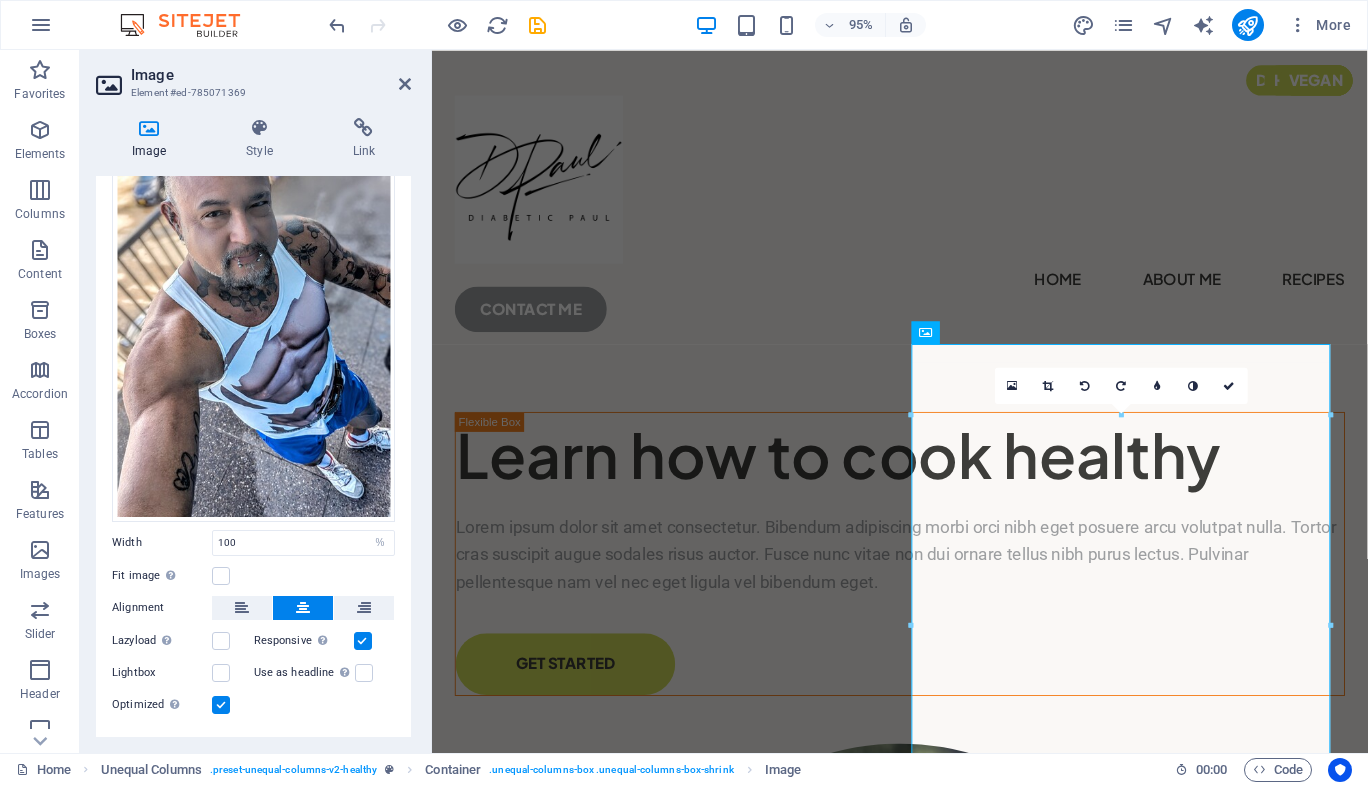 scroll, scrollTop: 206, scrollLeft: 0, axis: vertical 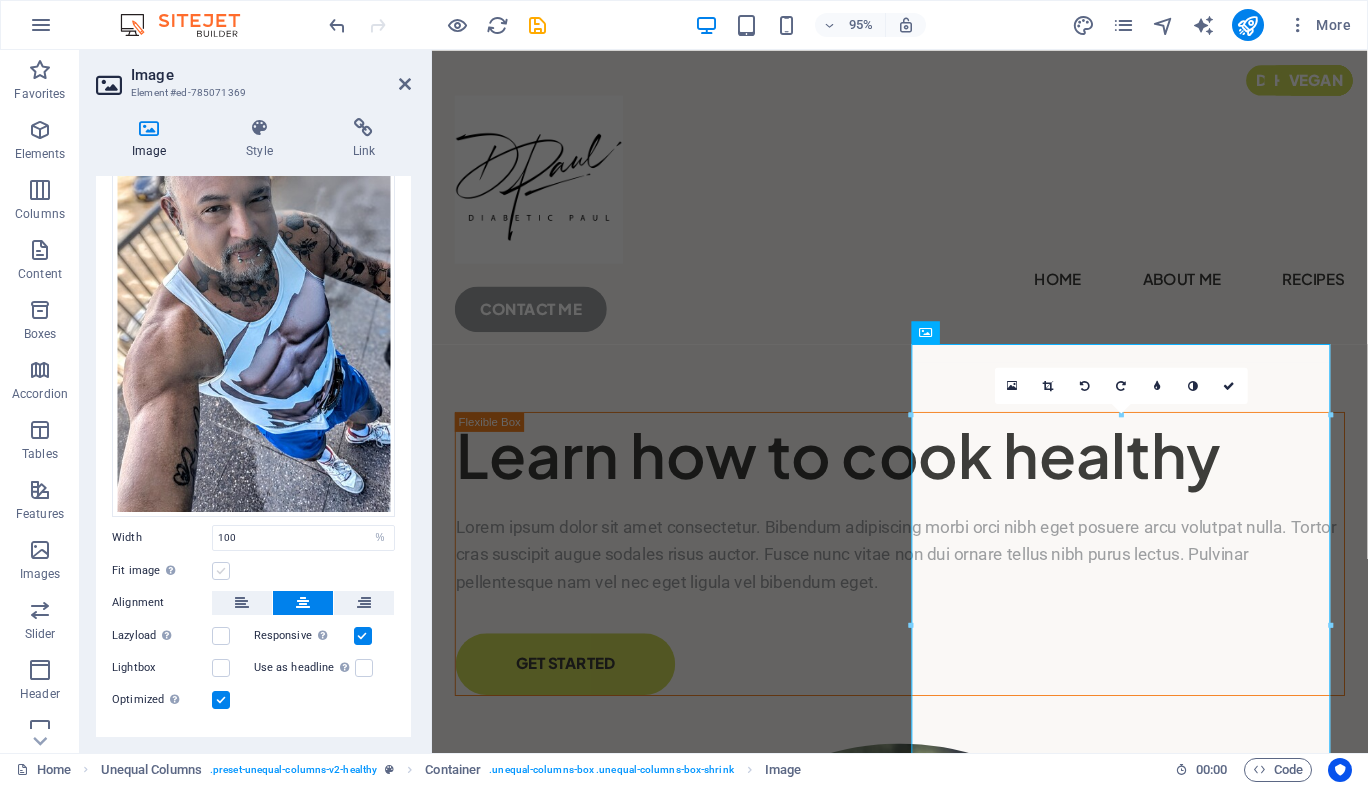 click at bounding box center [221, 571] 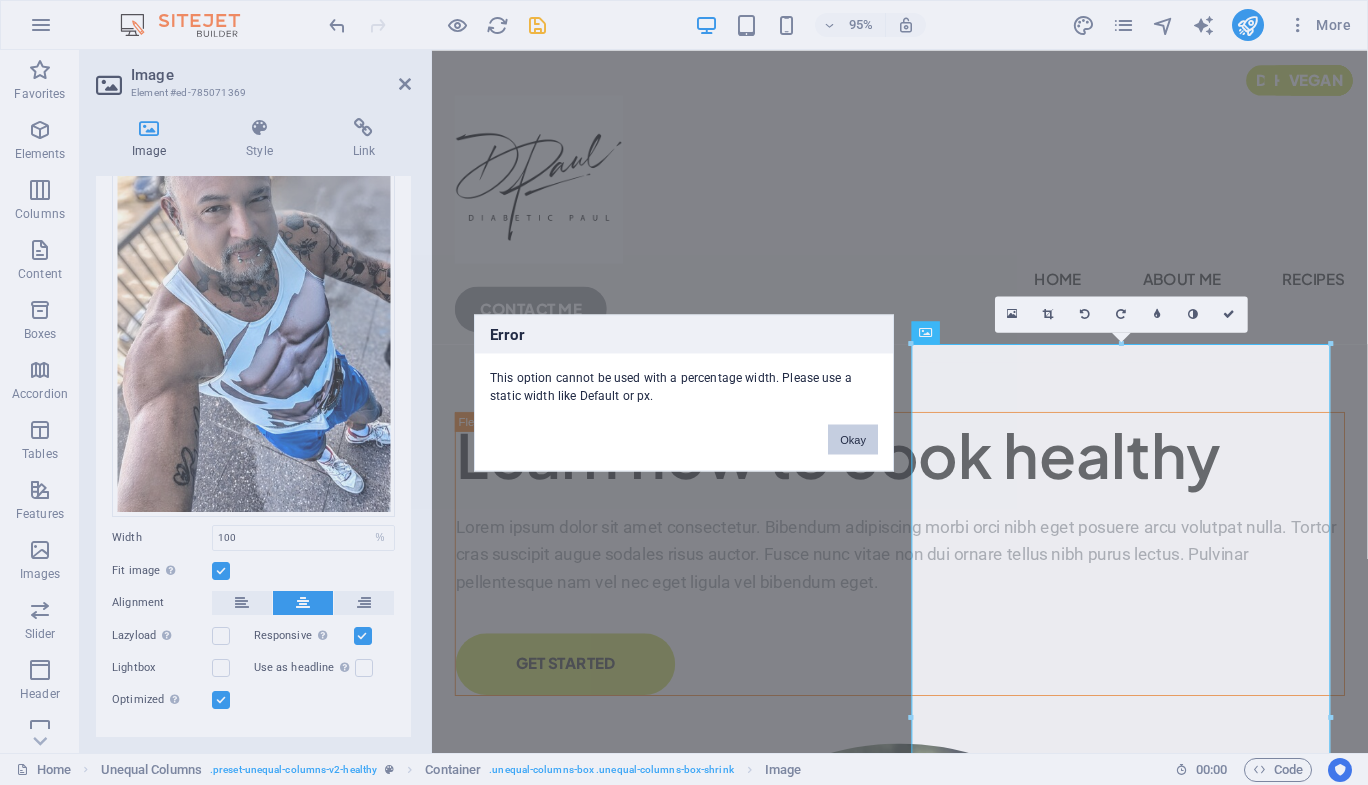 click on "Okay" at bounding box center (853, 439) 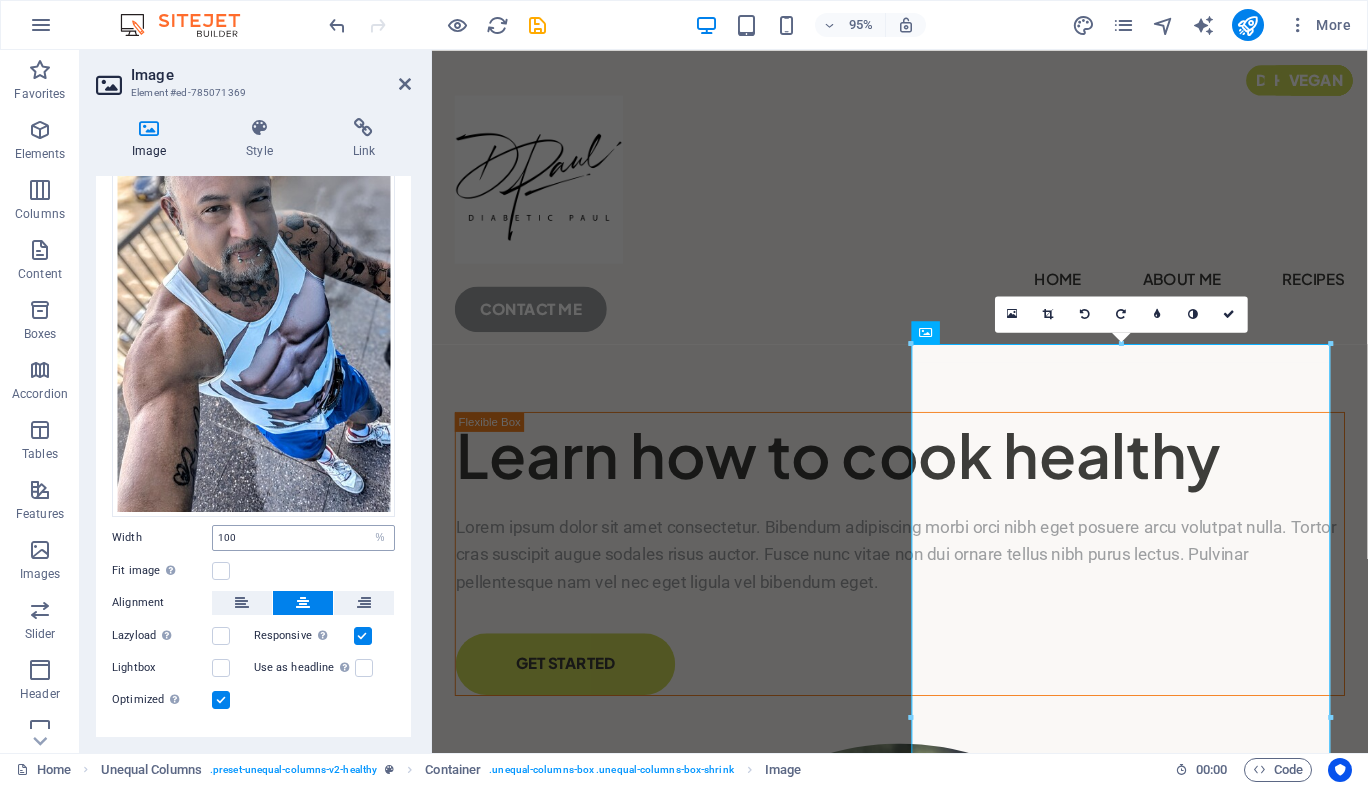 drag, startPoint x: 221, startPoint y: 560, endPoint x: 267, endPoint y: 526, distance: 57.201397 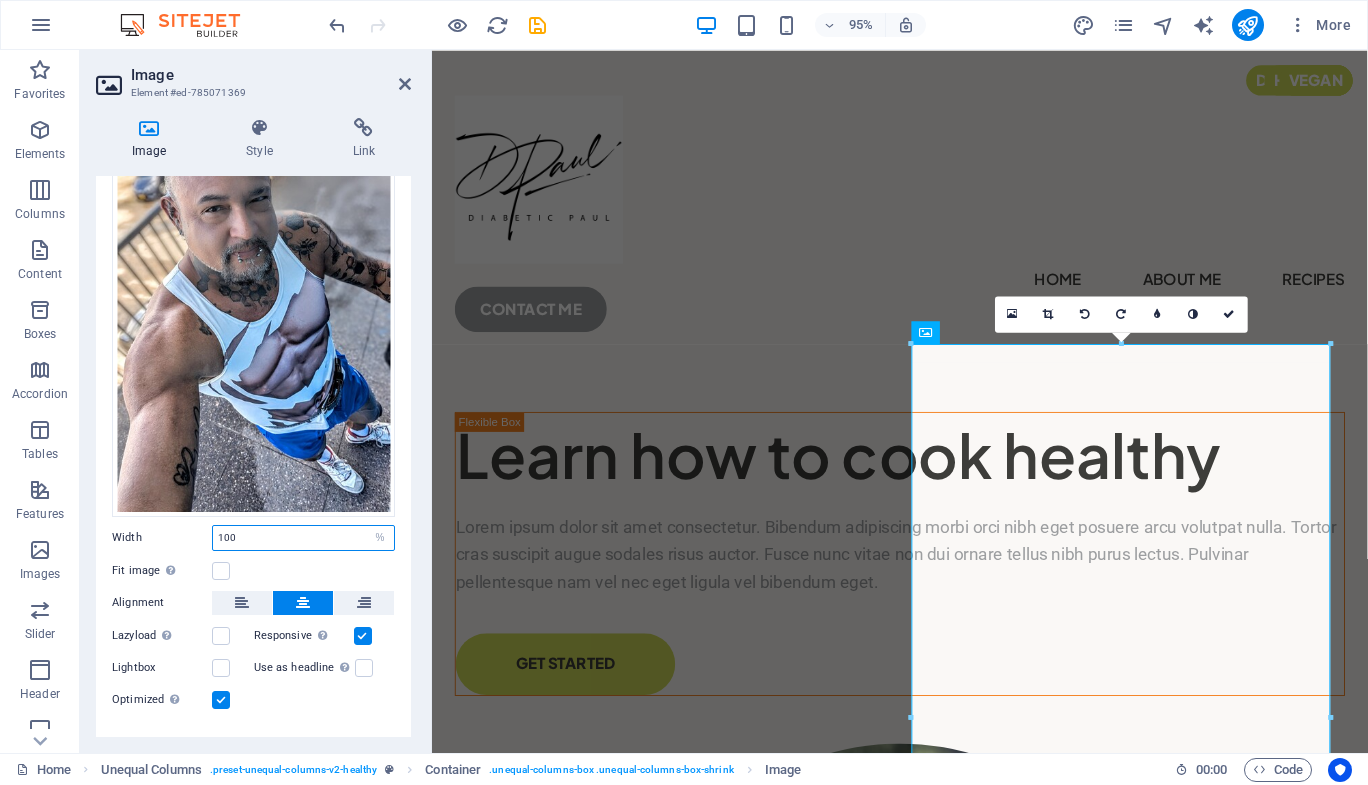 drag, startPoint x: 256, startPoint y: 528, endPoint x: 209, endPoint y: 527, distance: 47.010635 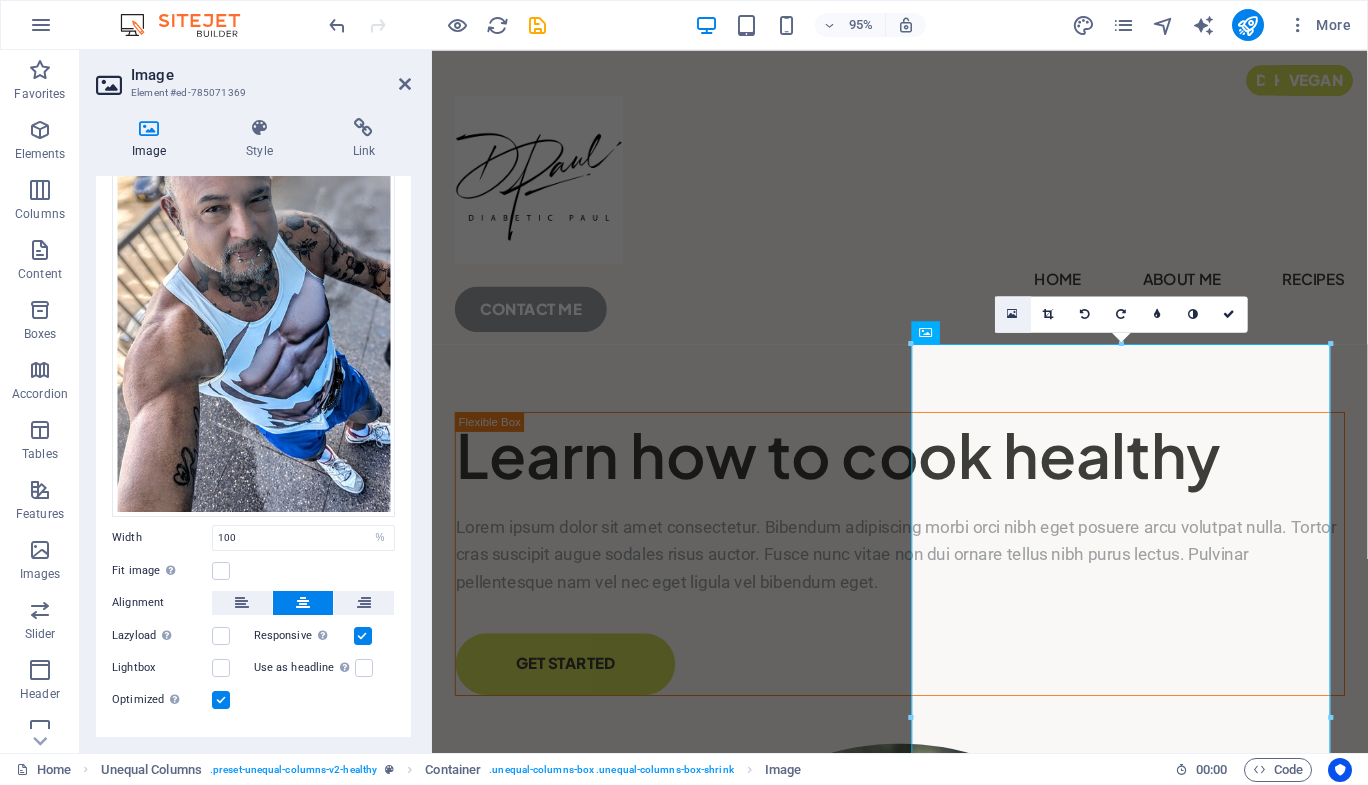 click at bounding box center [1013, 313] 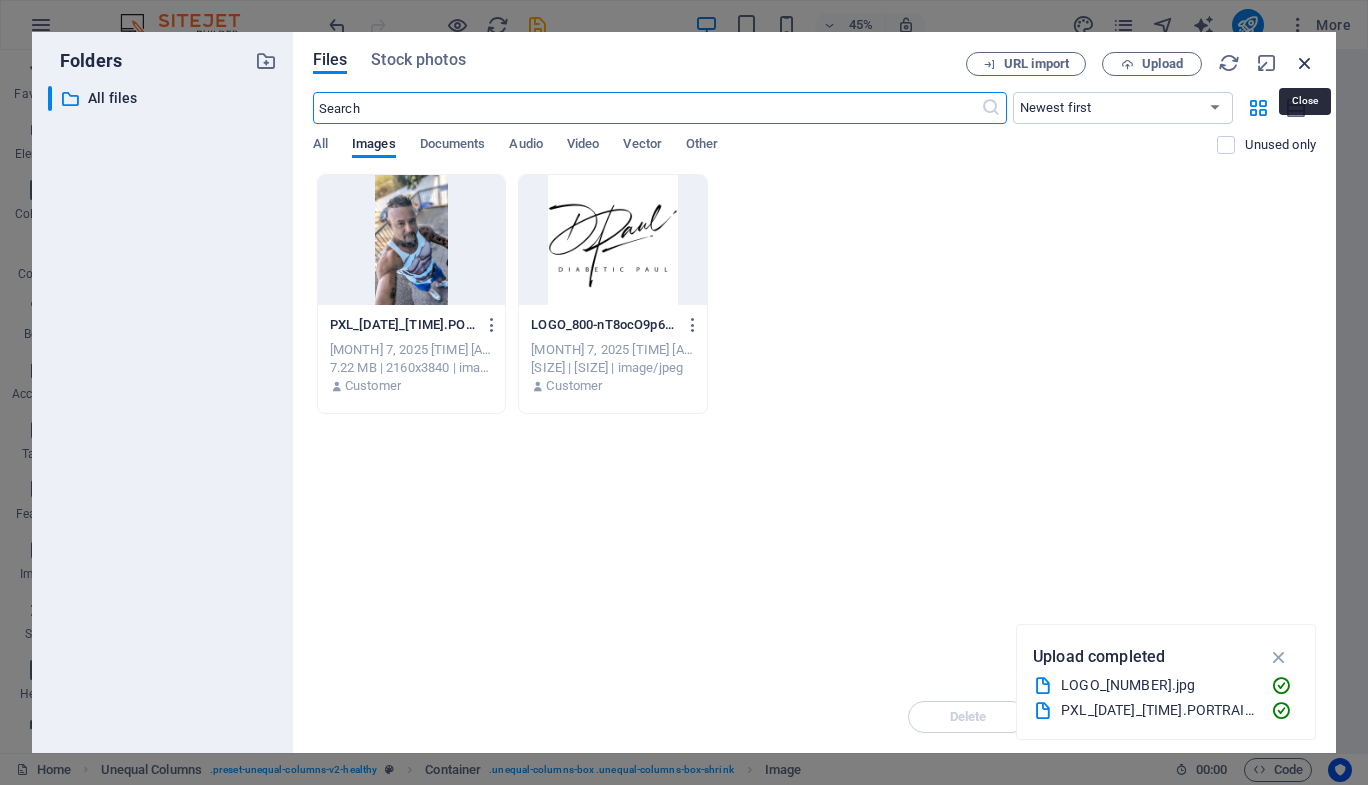 click at bounding box center (1305, 63) 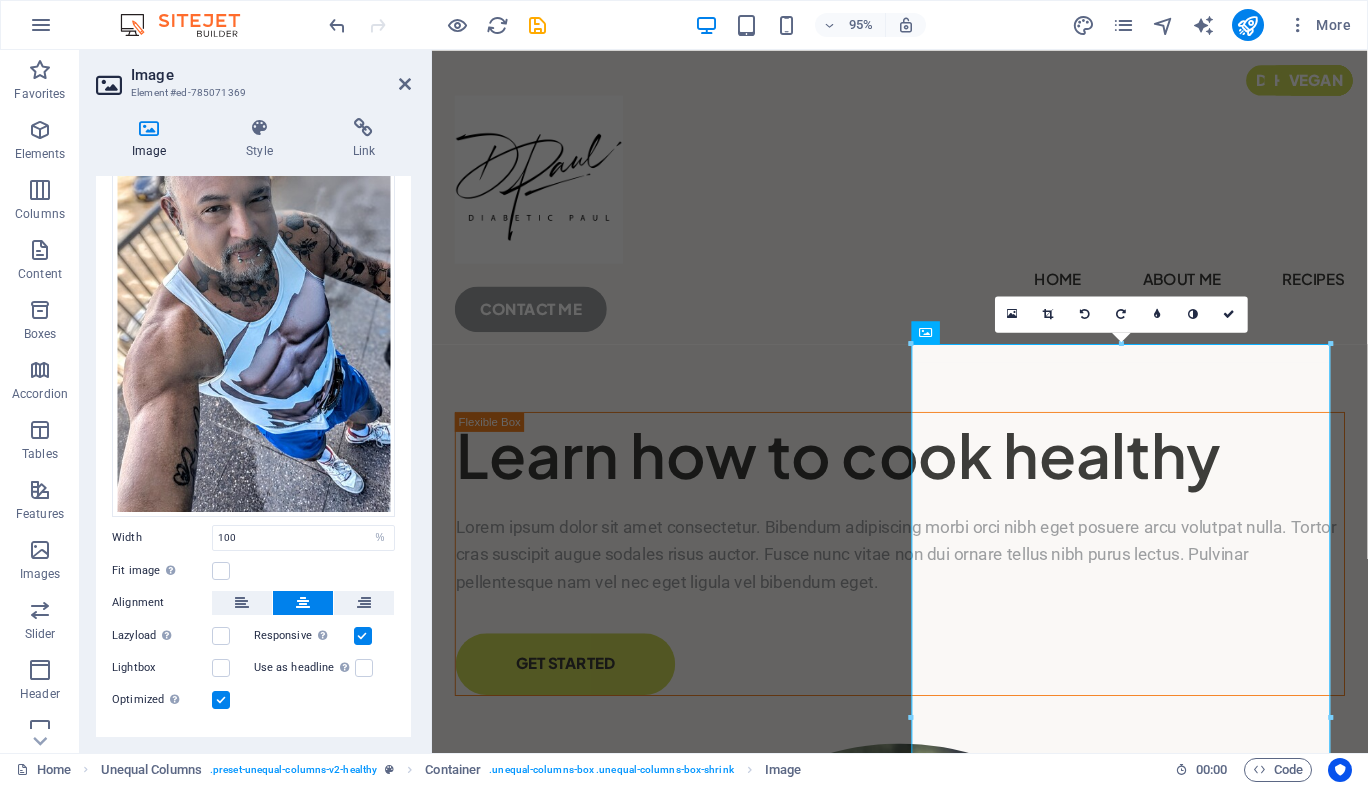 click at bounding box center (149, 128) 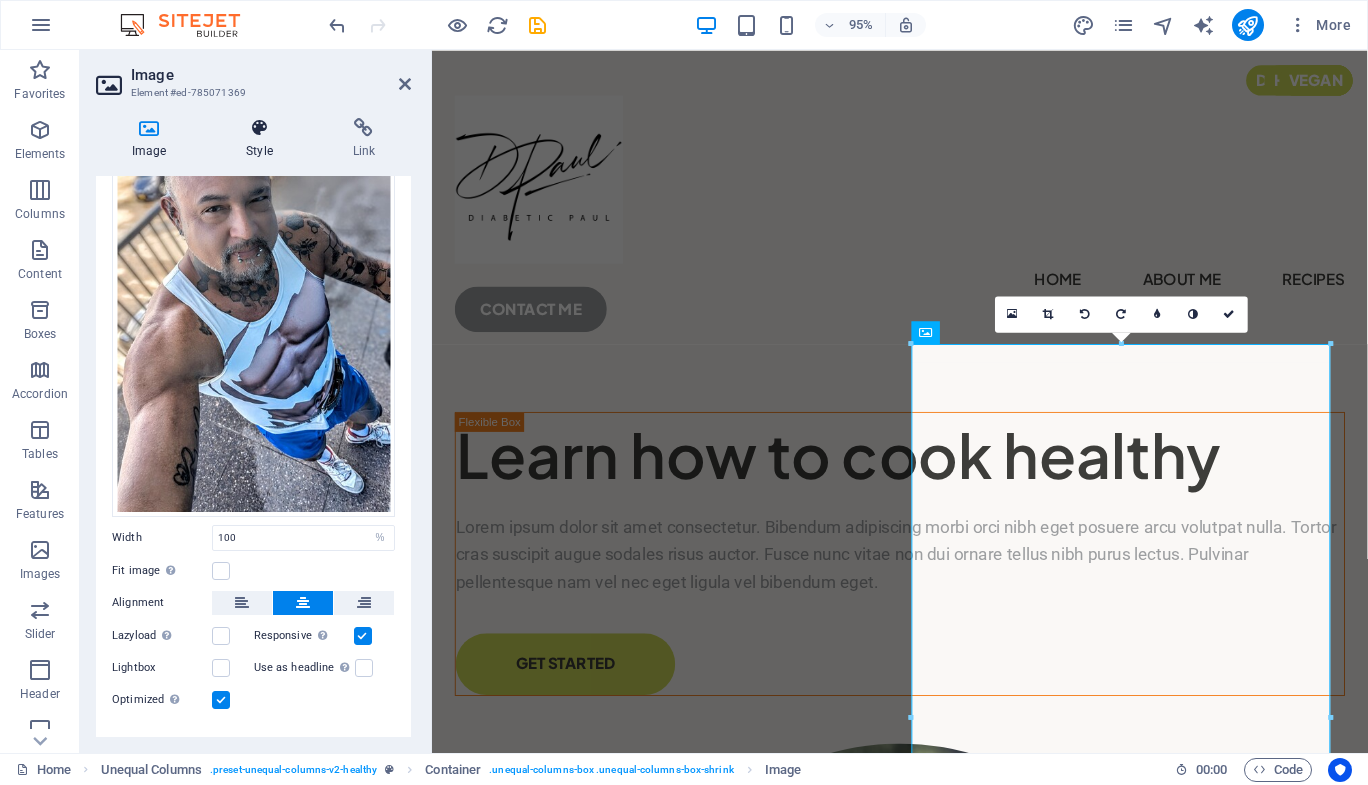 click at bounding box center [259, 128] 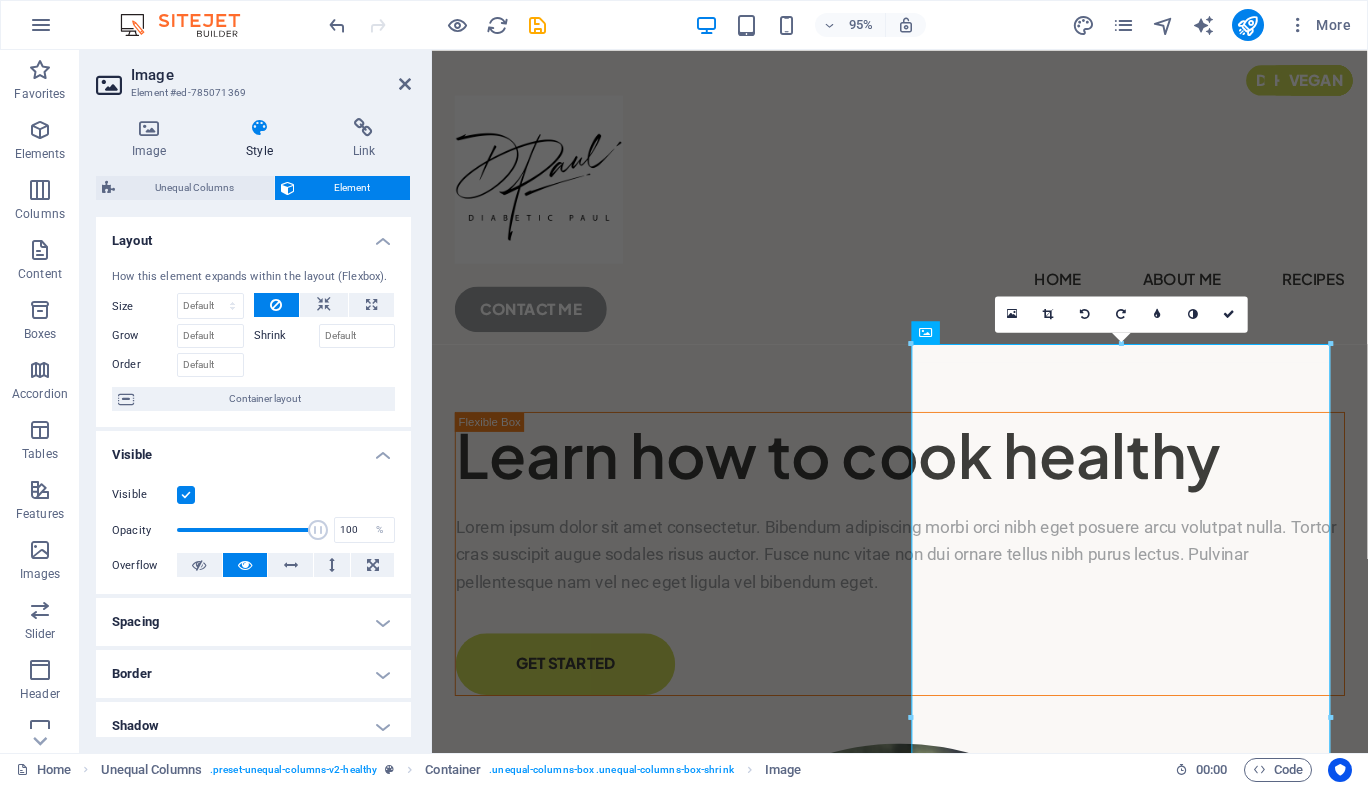click on "Layout" at bounding box center [253, 235] 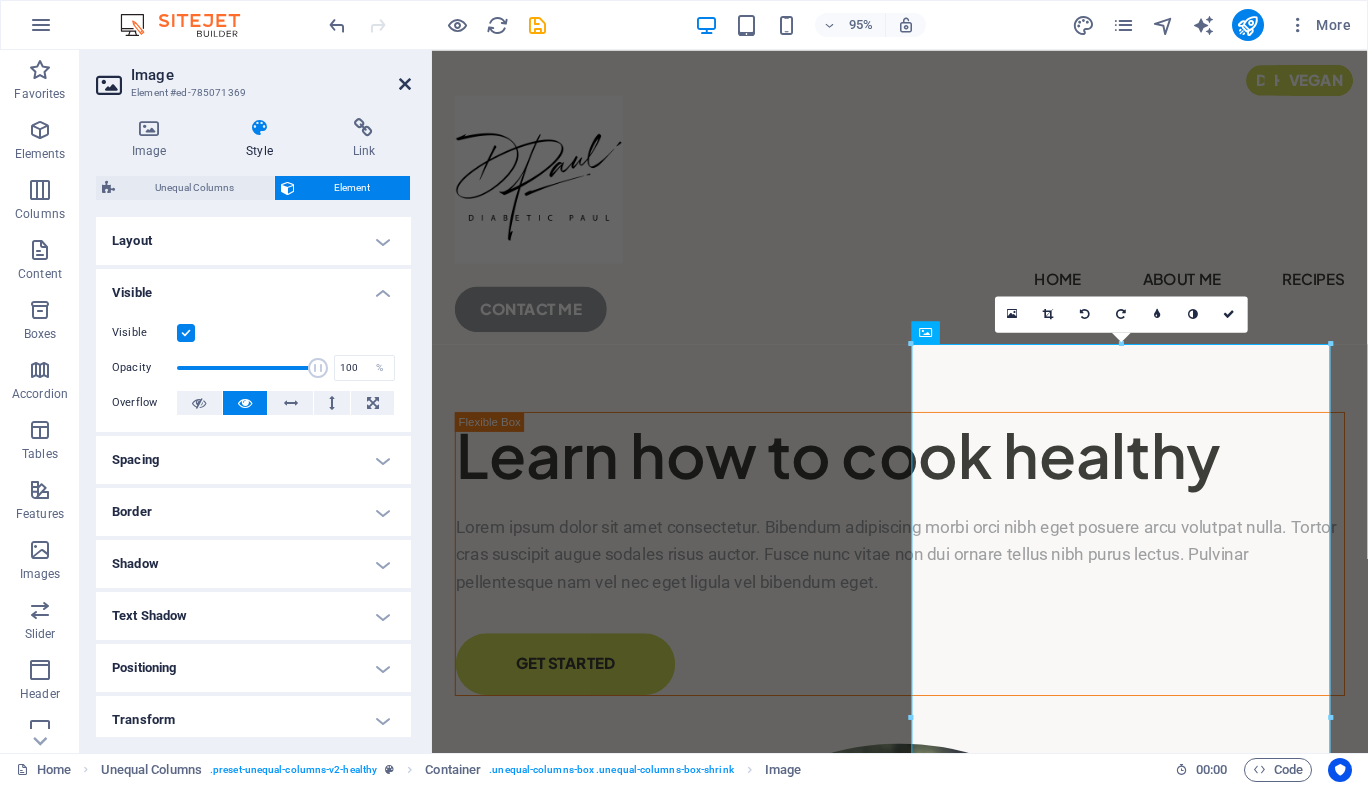 click at bounding box center (405, 84) 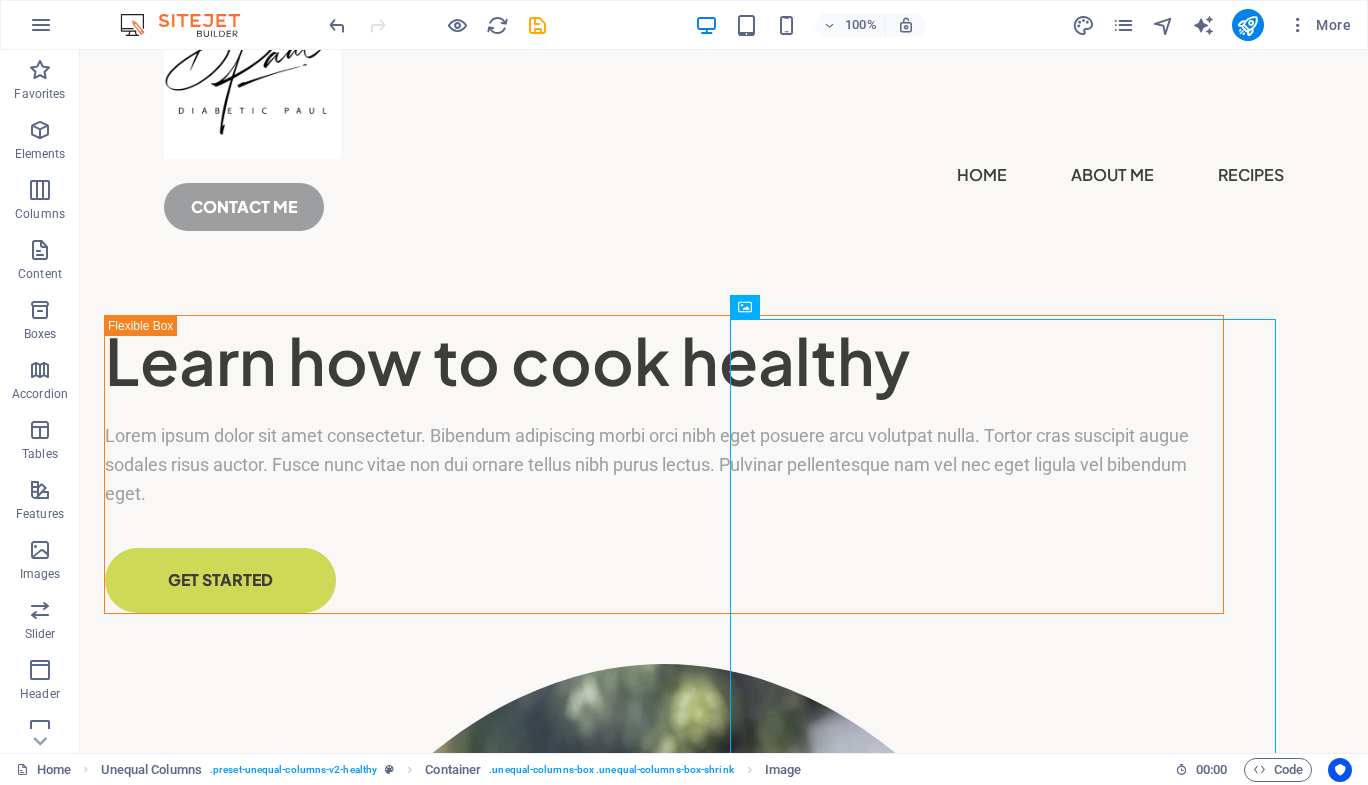scroll, scrollTop: 0, scrollLeft: 0, axis: both 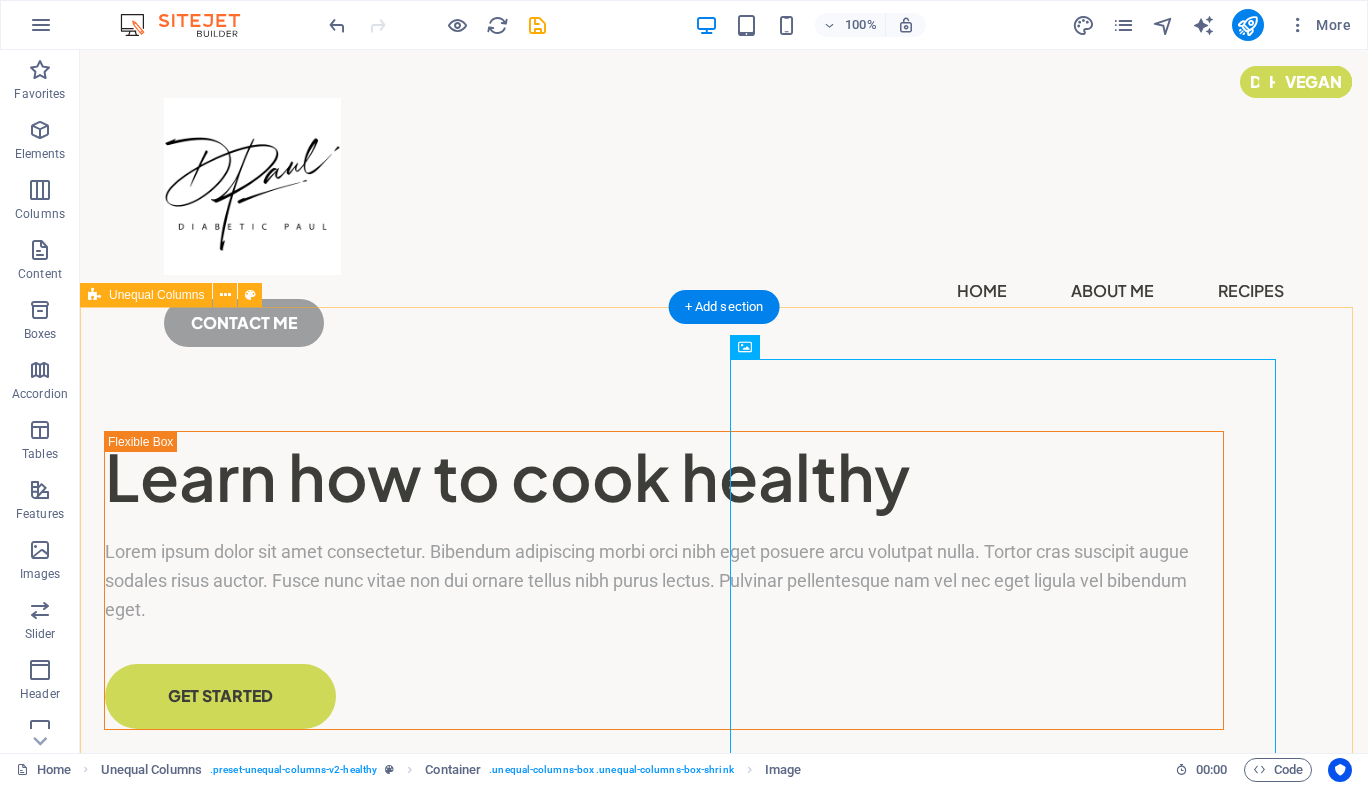 click on "Learn how to cook healthy Lorem ipsum dolor sit amet consectetur. Bibendum adipiscing morbi orci nibh eget posuere arcu volutpat nulla. Tortor cras suscipit augue sodales risus auctor. Fusce nunc vitae non dui ornare tellus nibh purus lectus. Pulvinar pellentesque nam vel nec eget ligula vel bibendum eget. GET STARTED" at bounding box center [724, 1615] 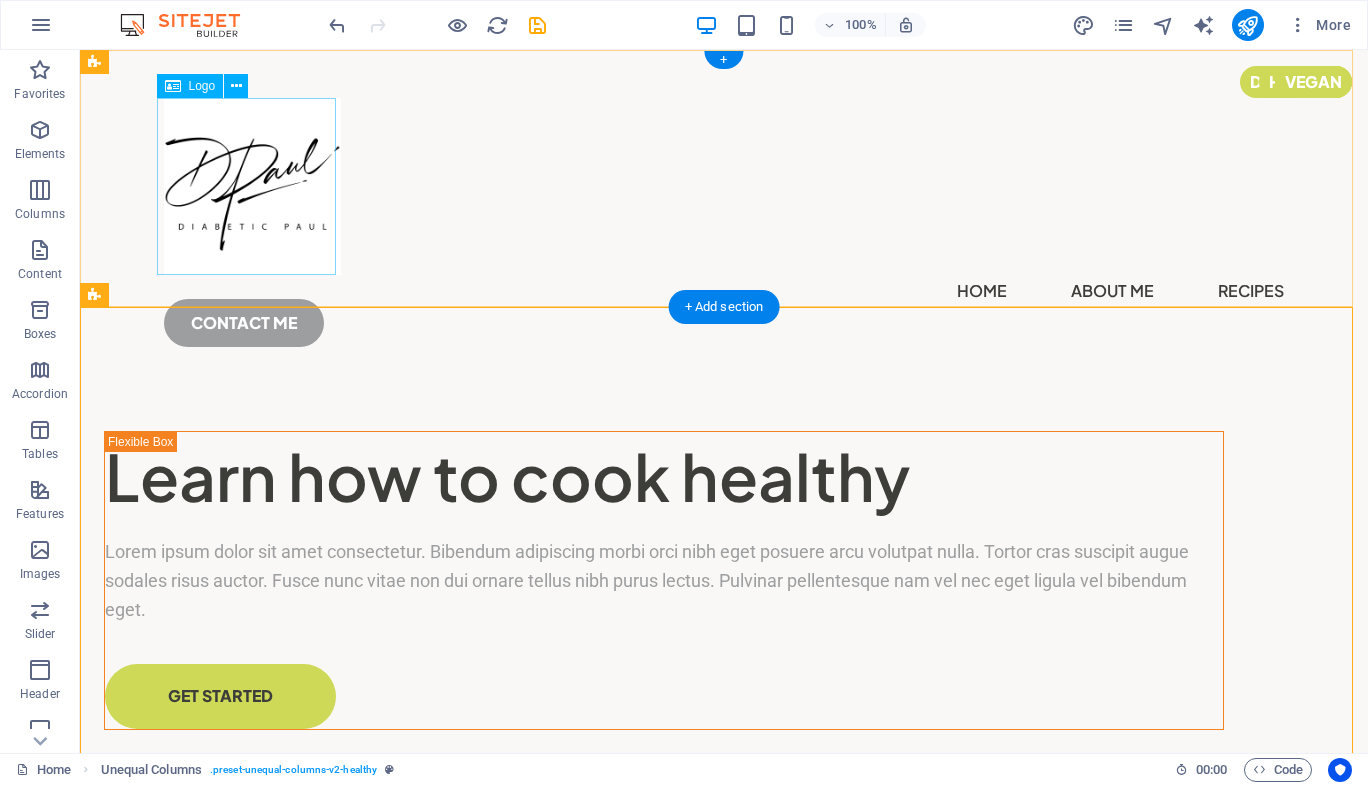 click at bounding box center (724, 186) 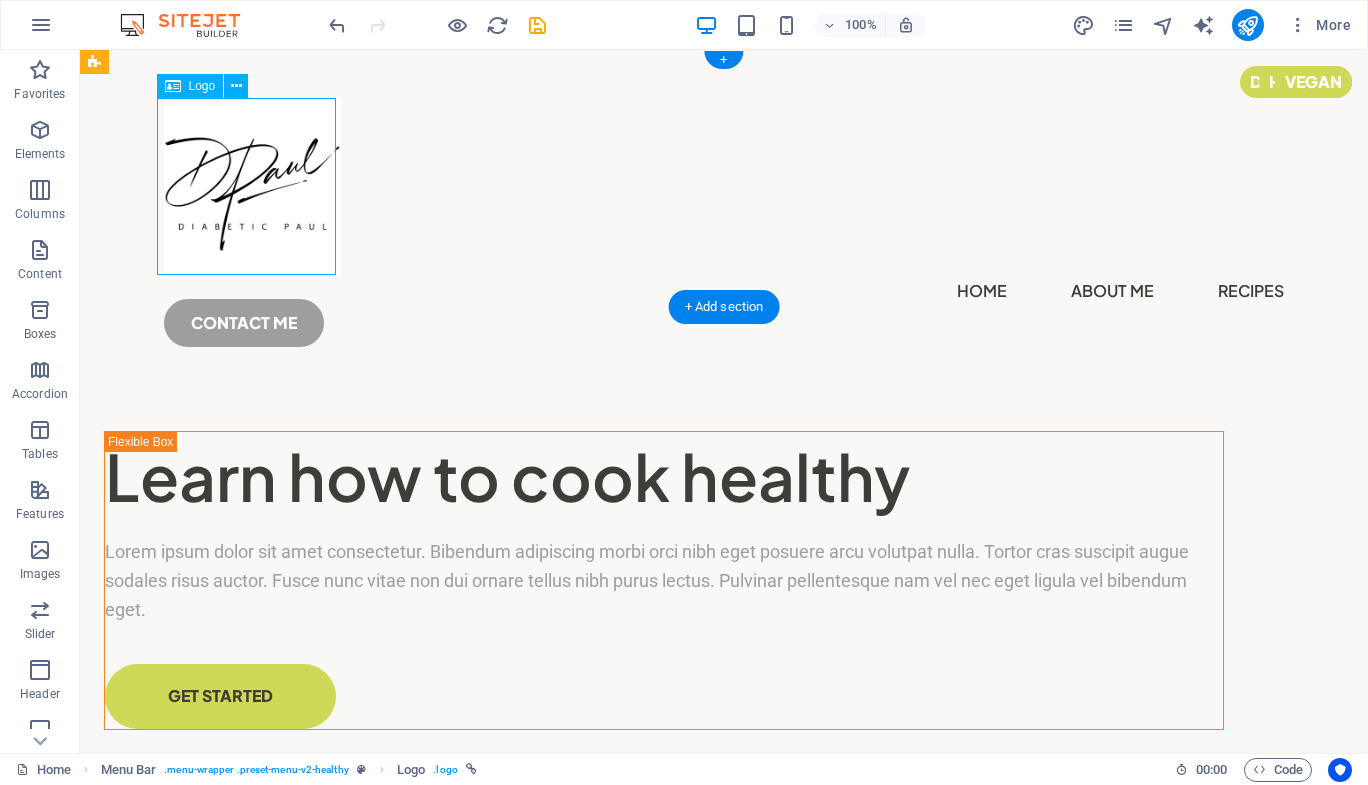 click at bounding box center [724, 186] 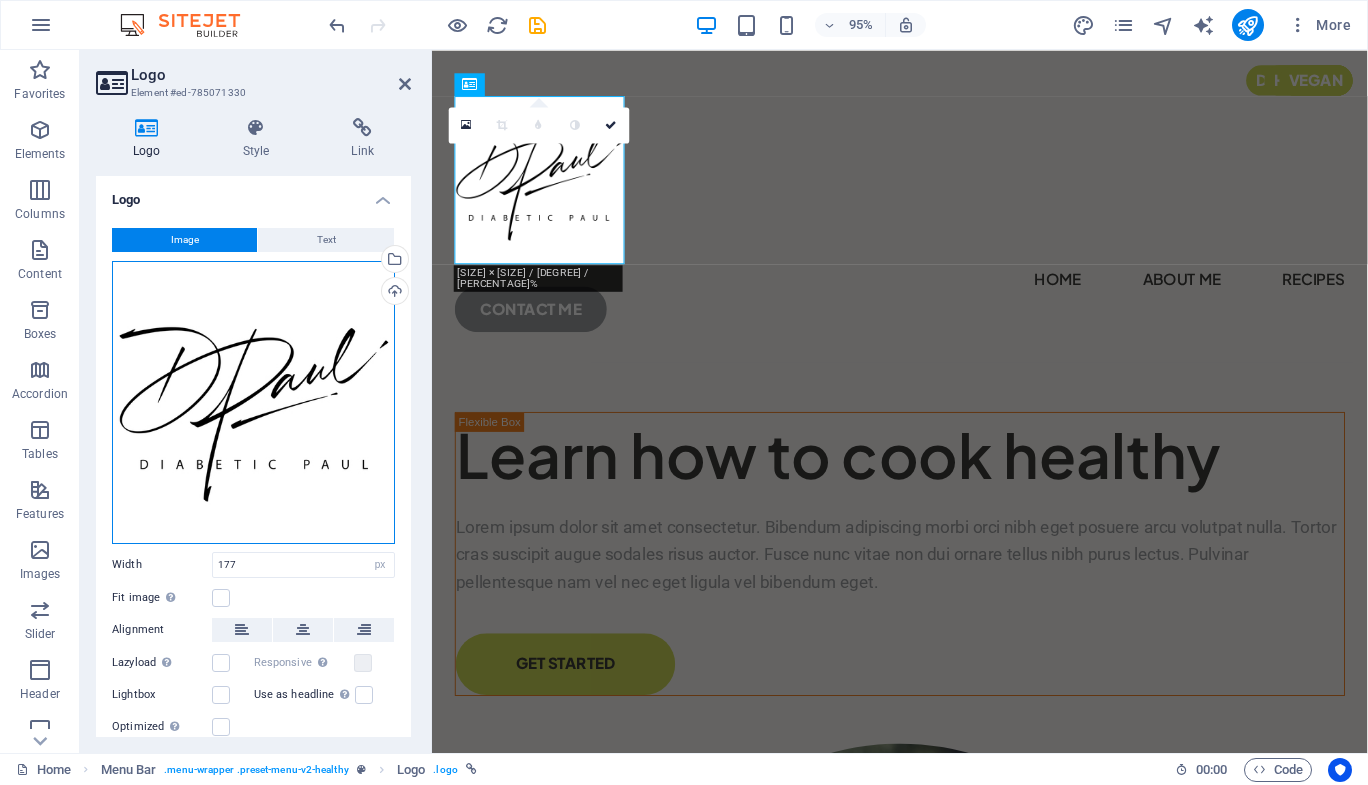 click on "Drag files here, click to choose files or select files from Files or our free stock photos & videos" at bounding box center (253, 402) 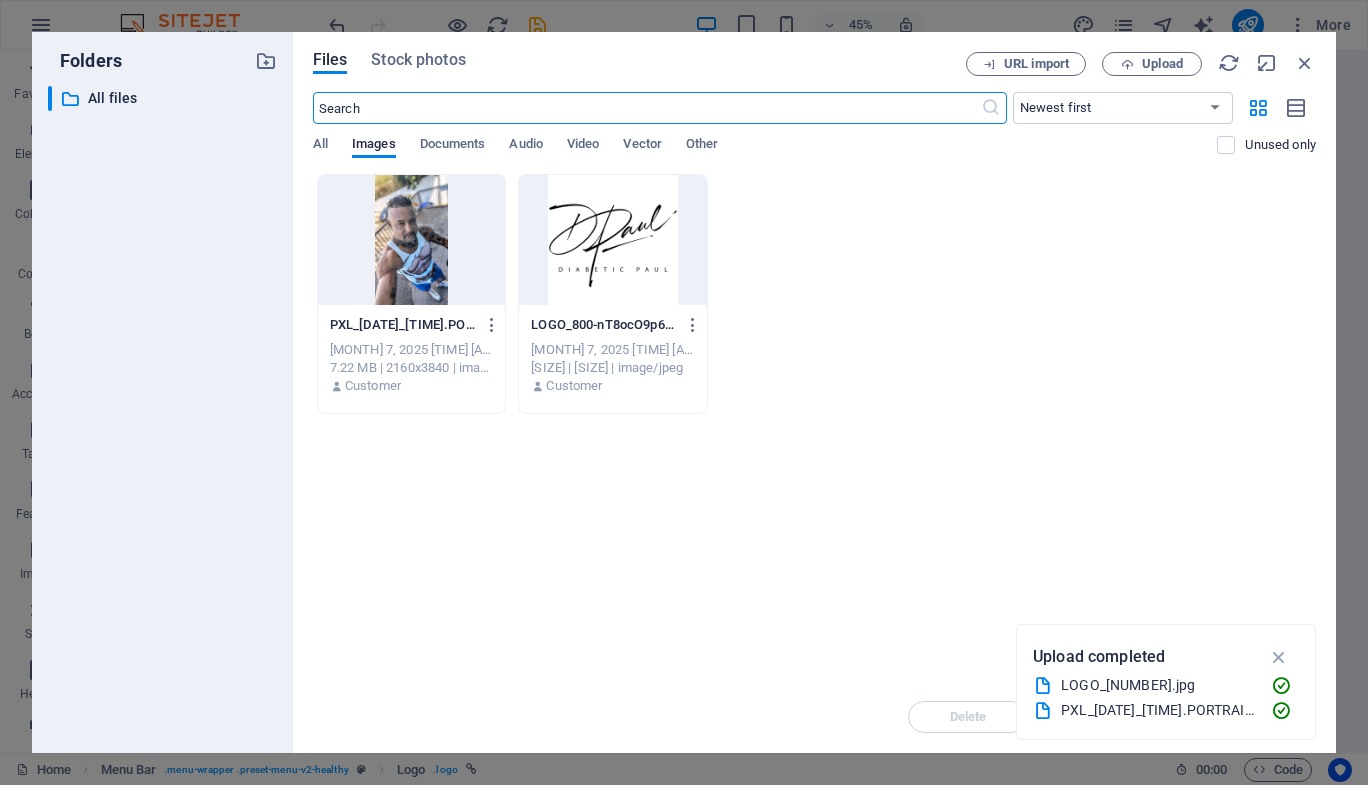 click at bounding box center (612, 240) 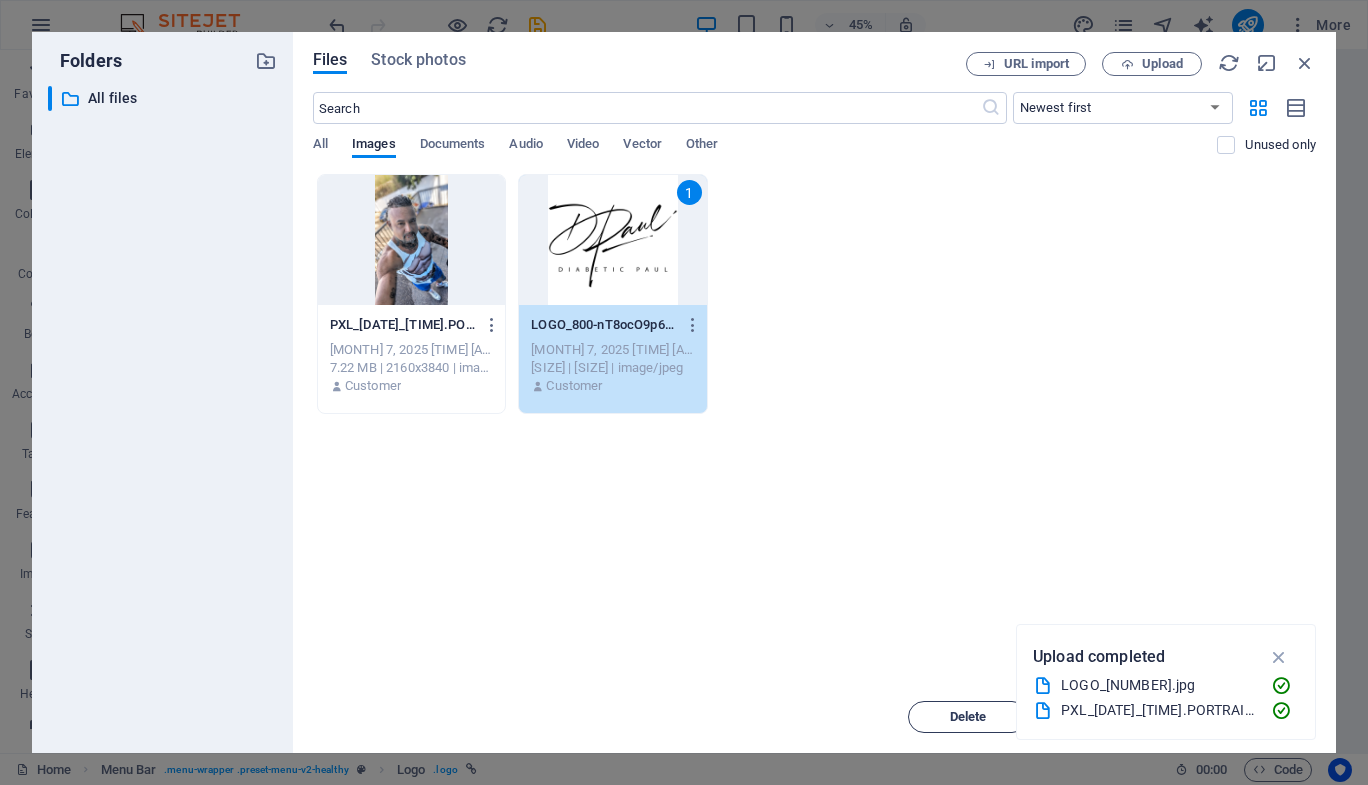 click on "Delete" at bounding box center [968, 717] 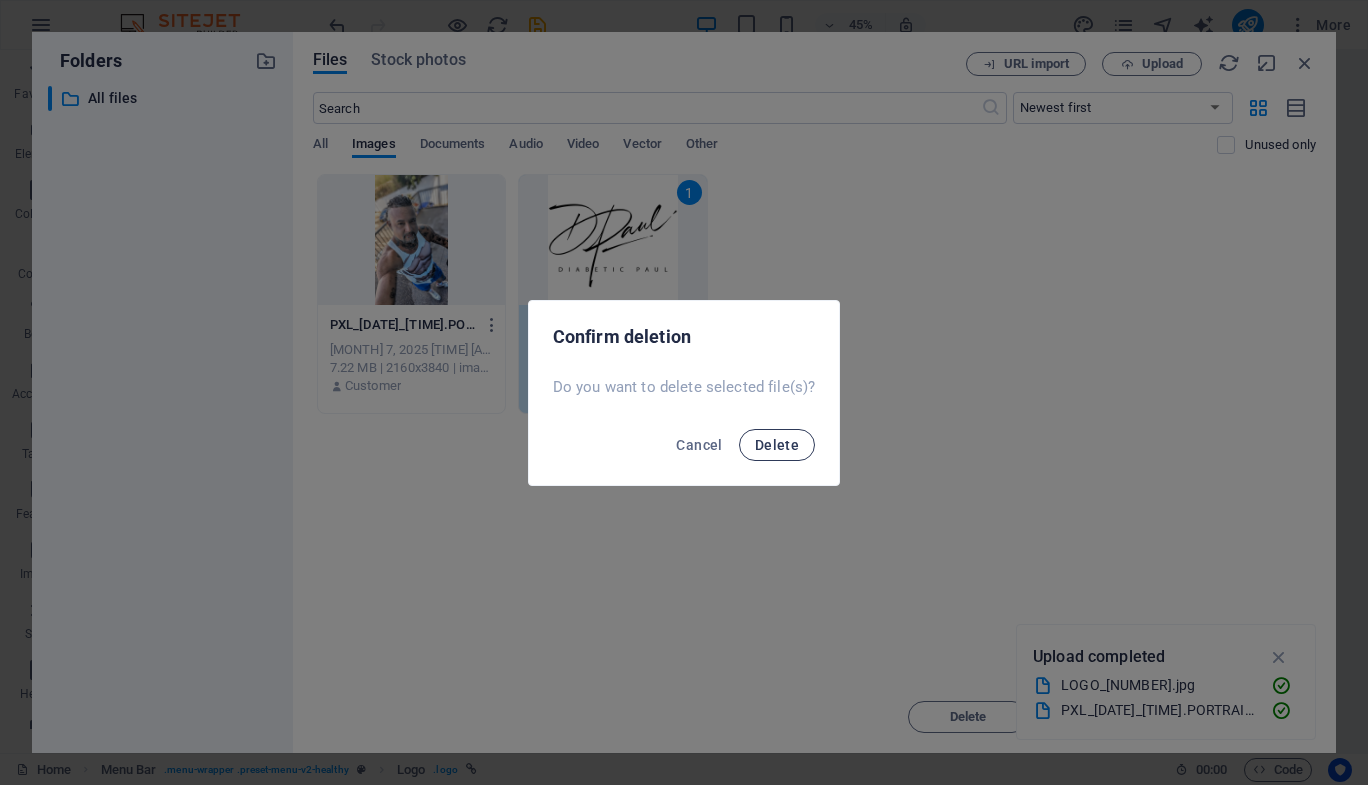 click on "Delete" at bounding box center (777, 445) 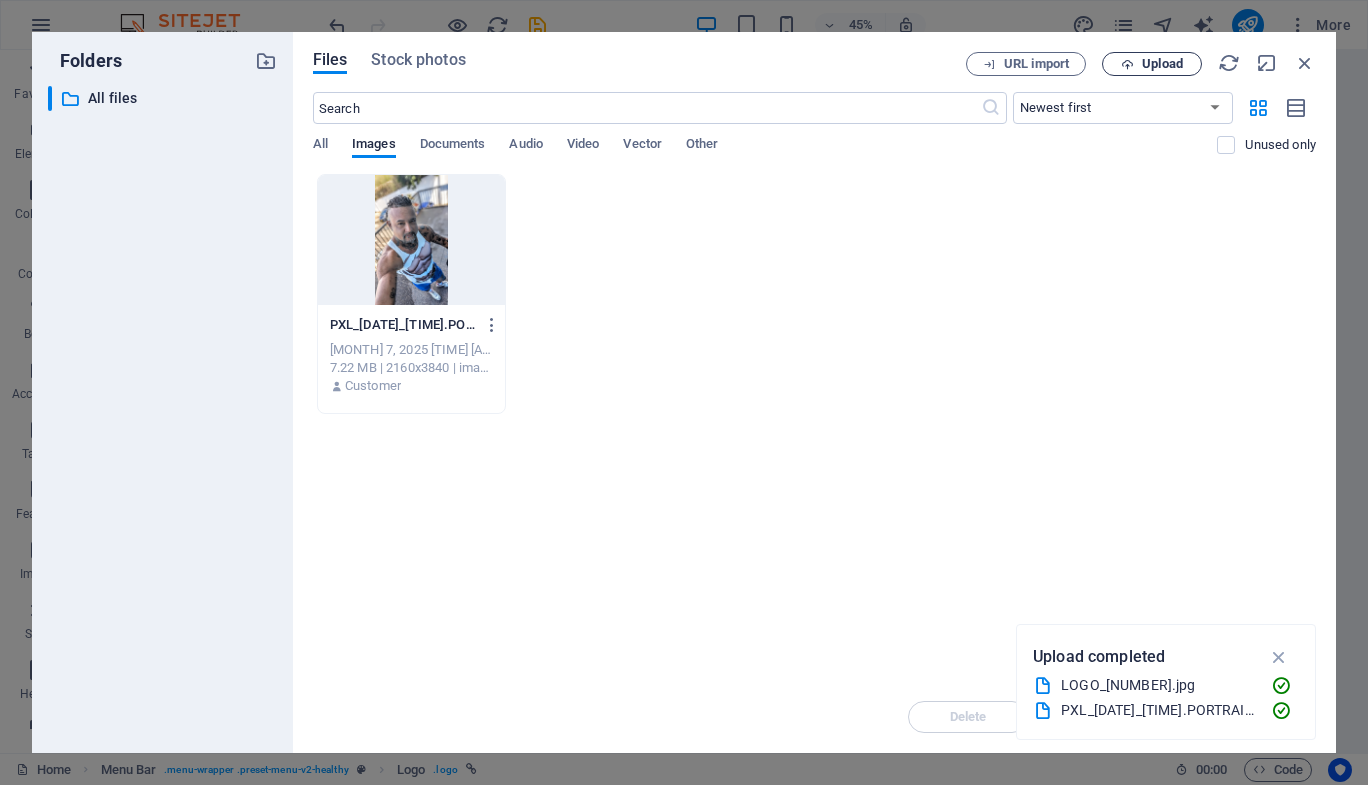 click on "Upload" at bounding box center [1162, 64] 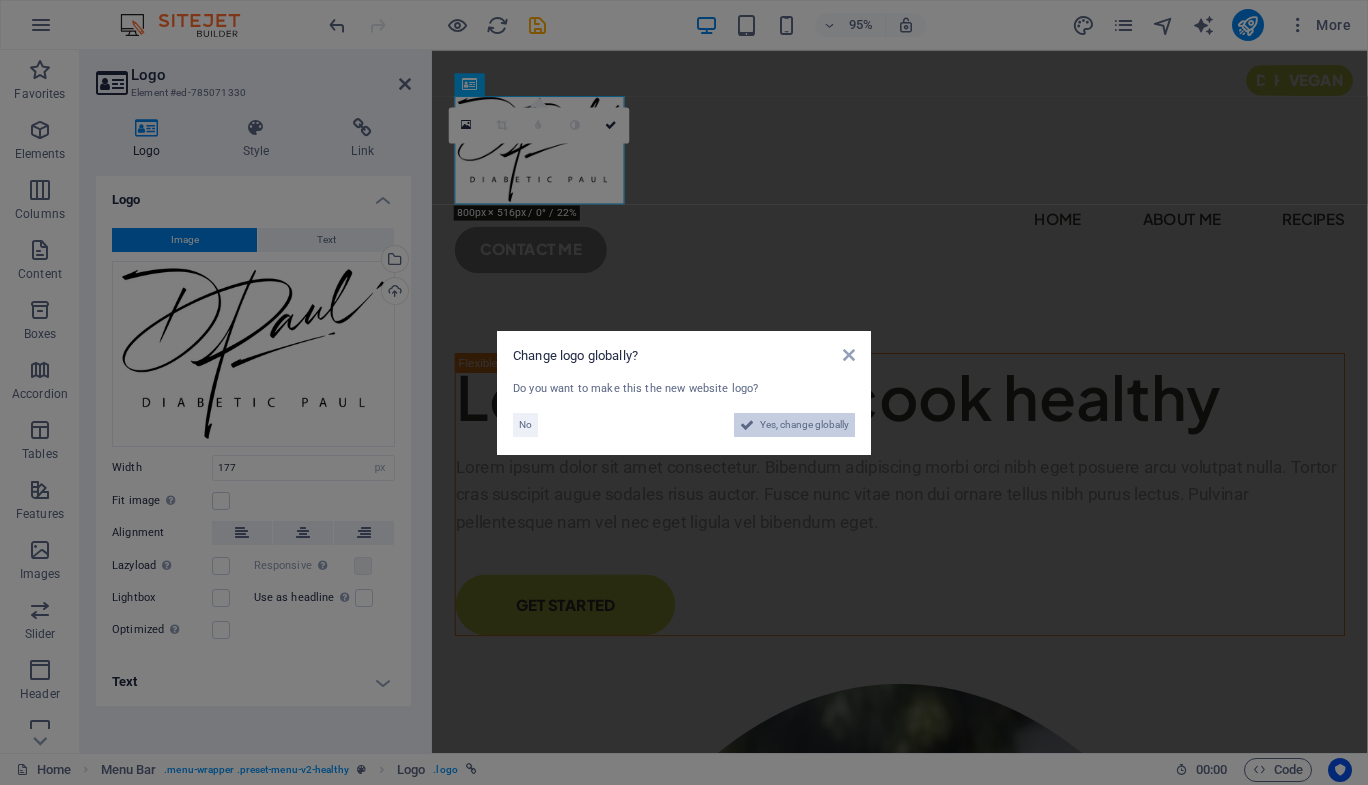 click on "Yes, change globally" at bounding box center [804, 425] 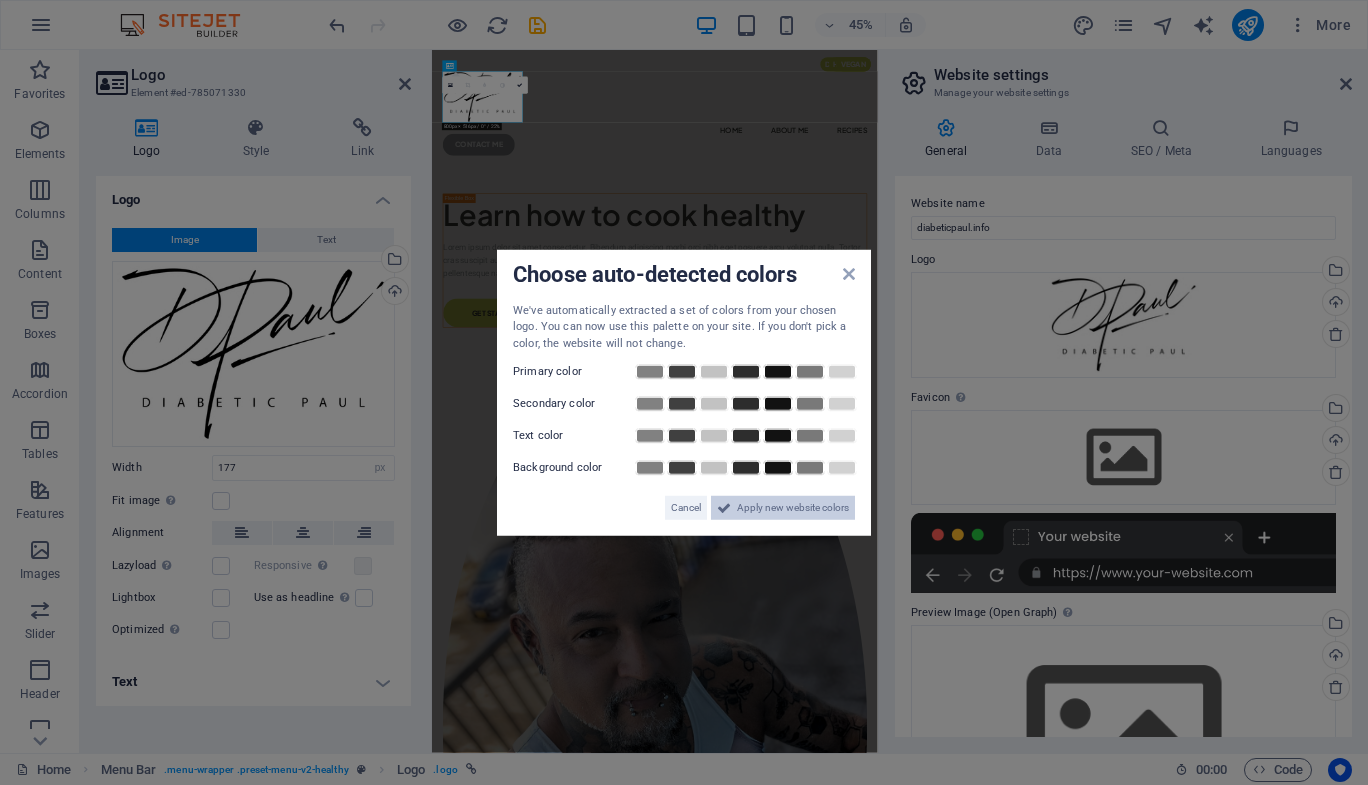 click on "Apply new website colors" at bounding box center (793, 508) 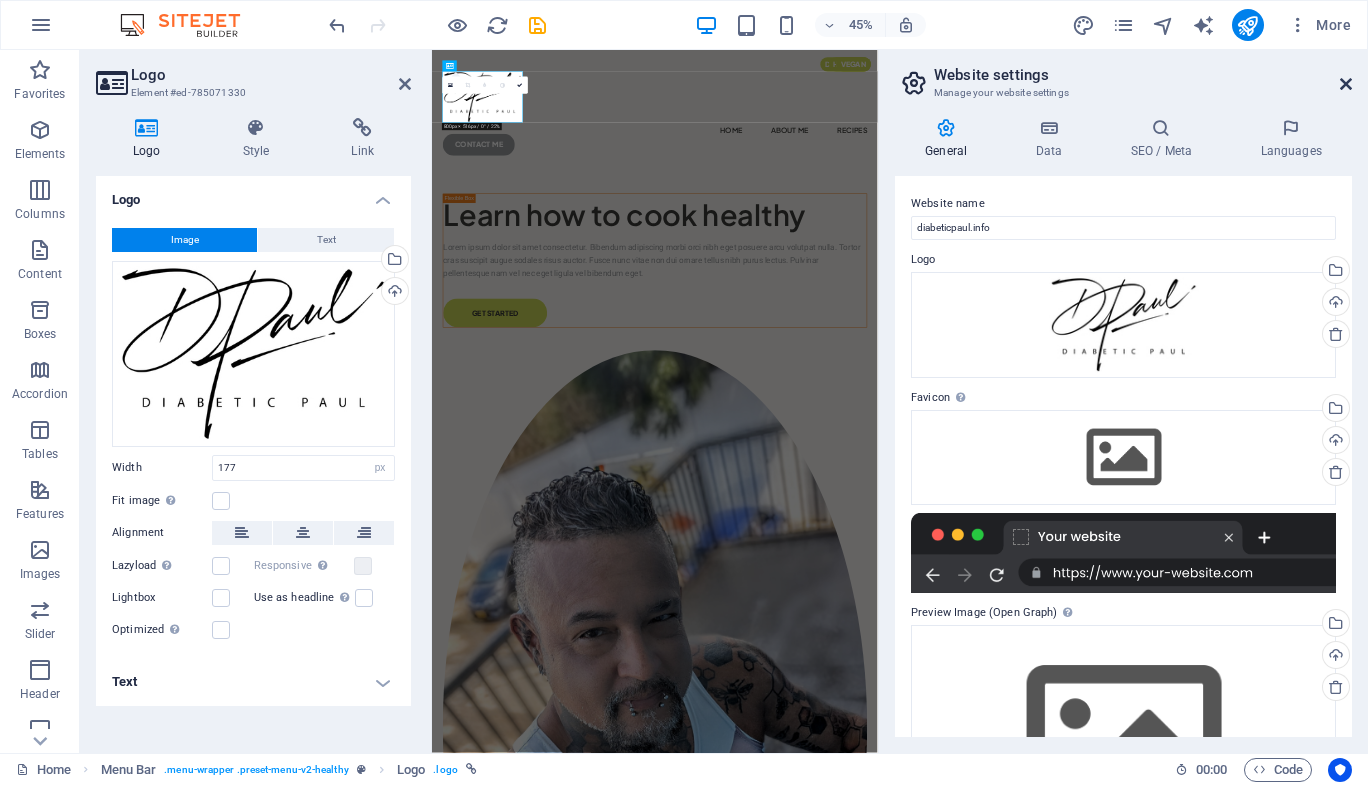 click at bounding box center (1346, 84) 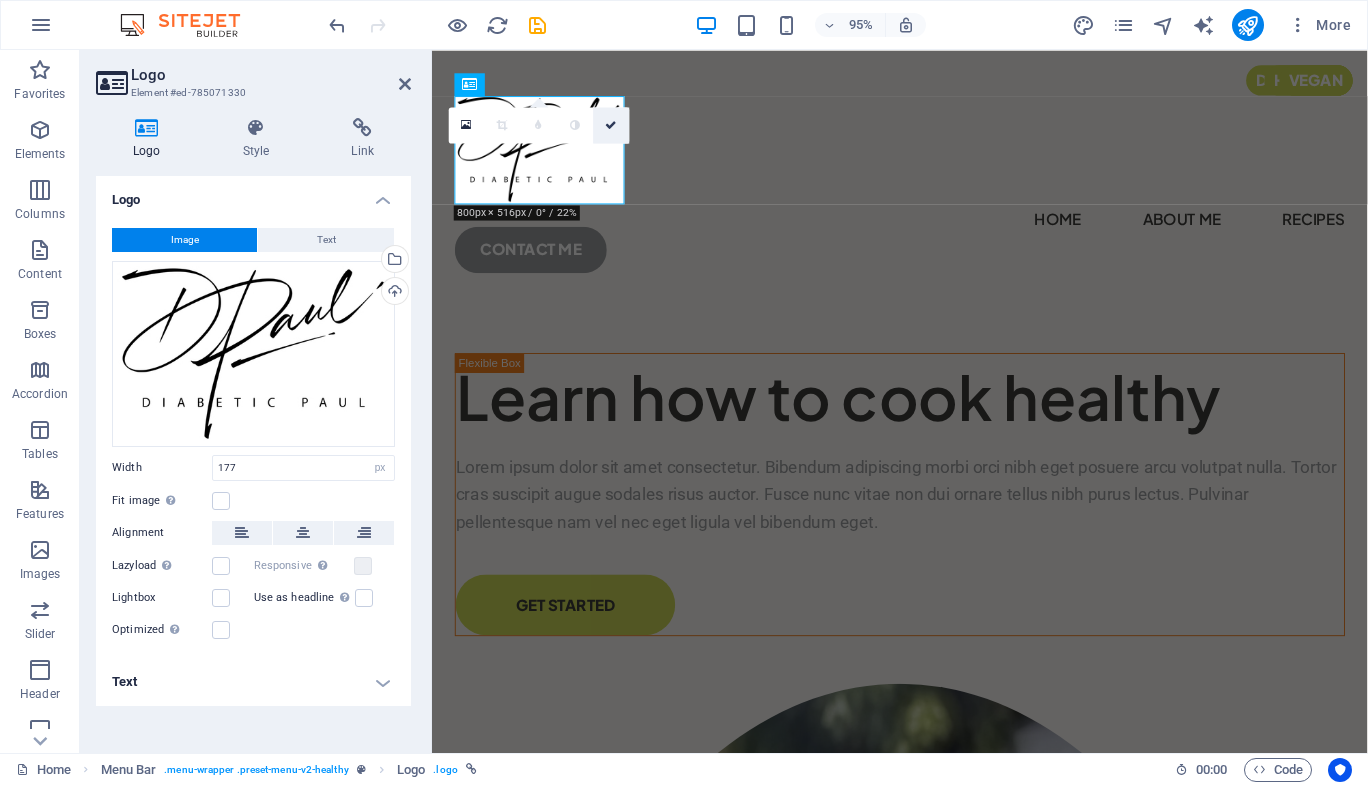 click at bounding box center (611, 124) 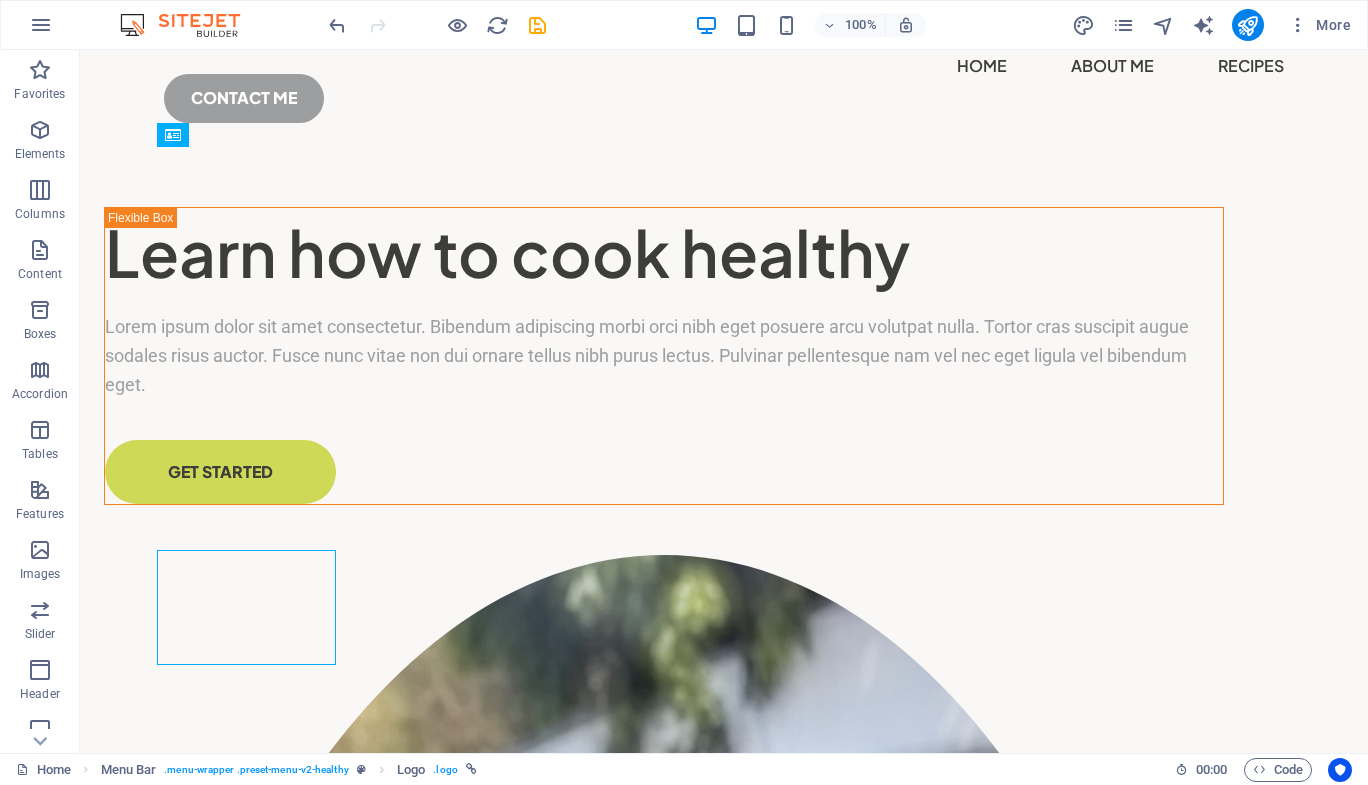 scroll, scrollTop: 150, scrollLeft: 0, axis: vertical 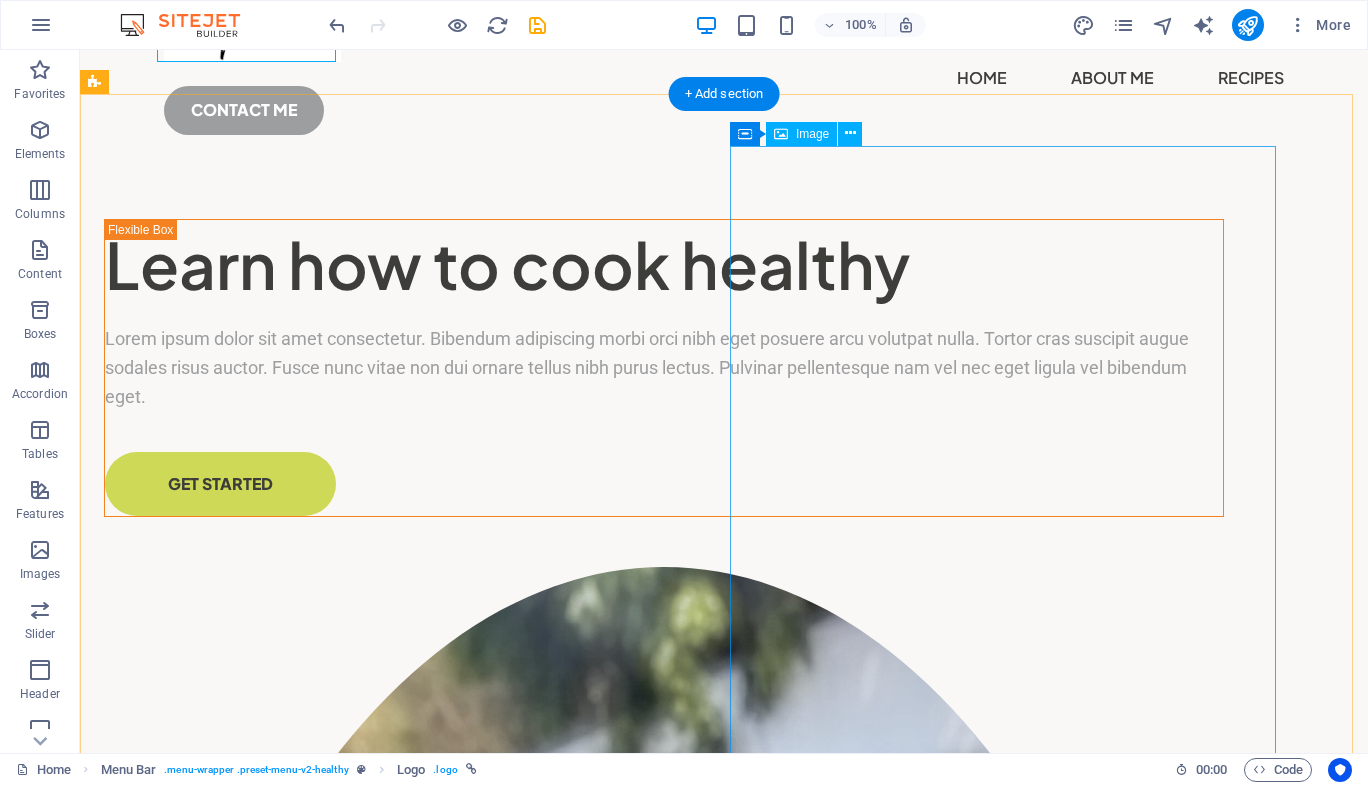 click at bounding box center (664, 1562) 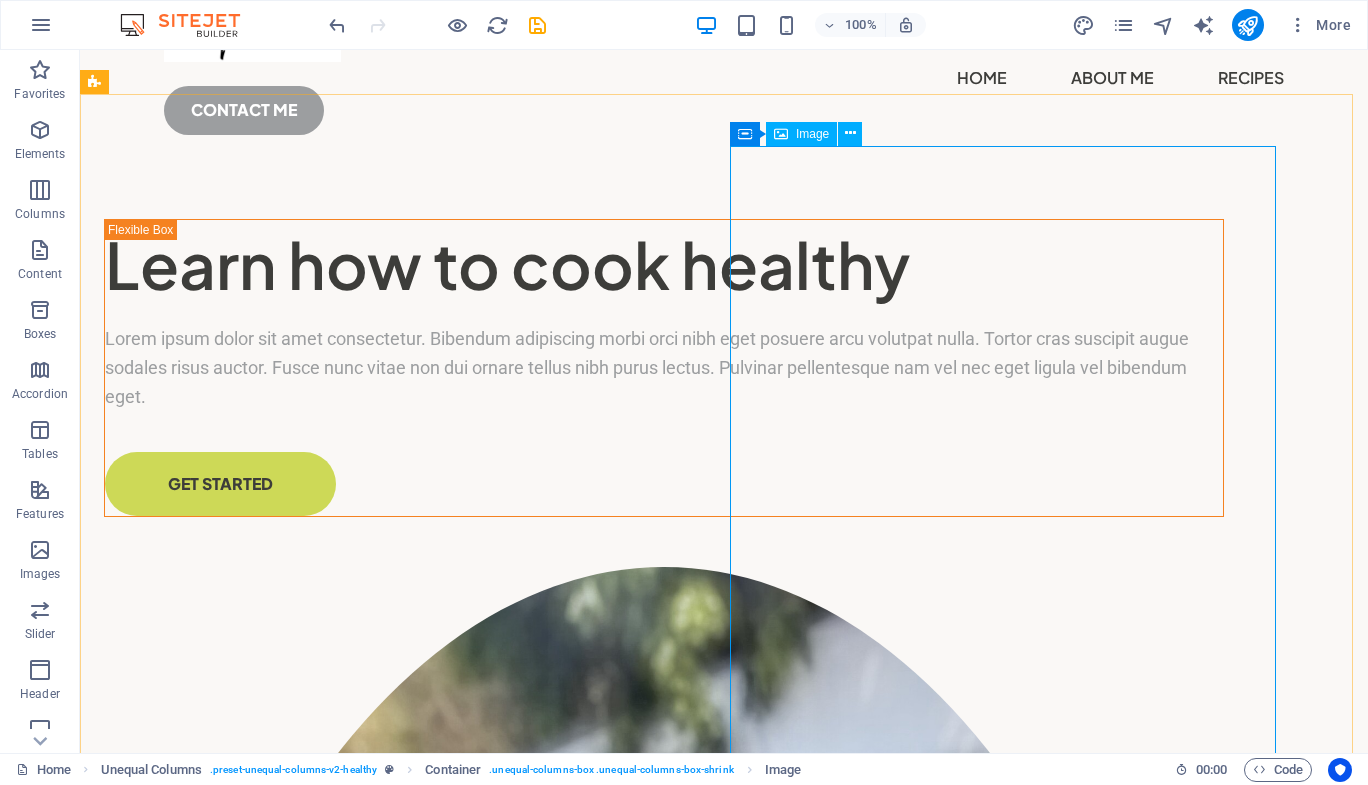 click on "Image" at bounding box center (812, 134) 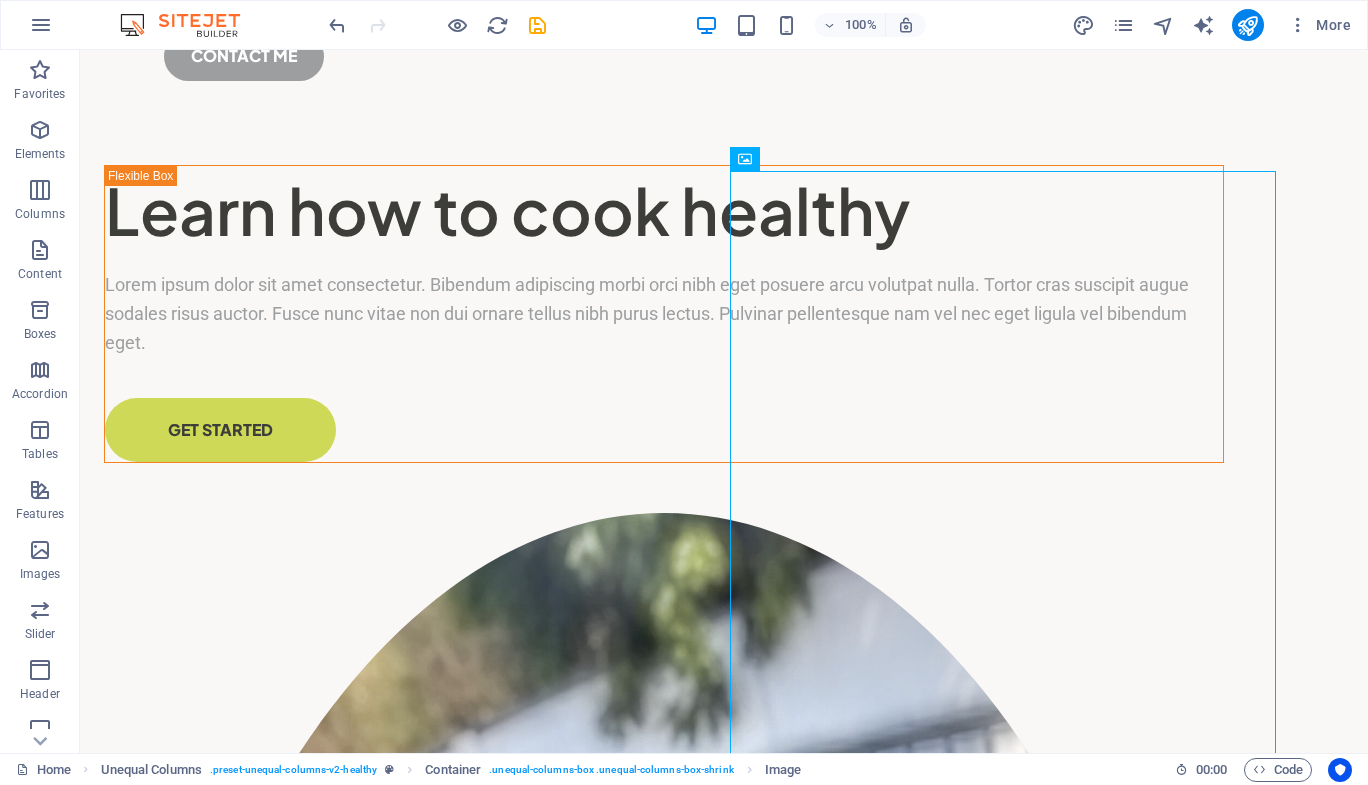 scroll, scrollTop: 0, scrollLeft: 0, axis: both 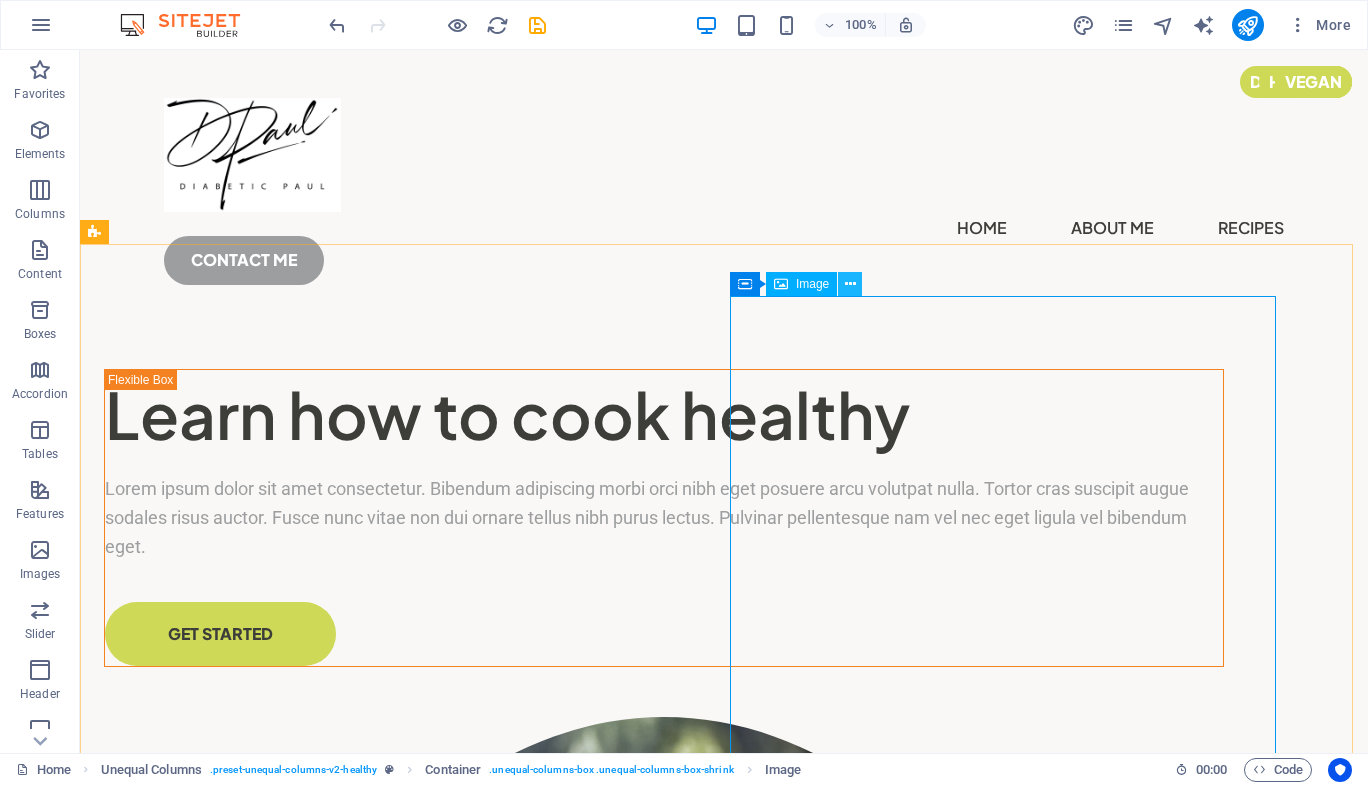 click at bounding box center [850, 284] 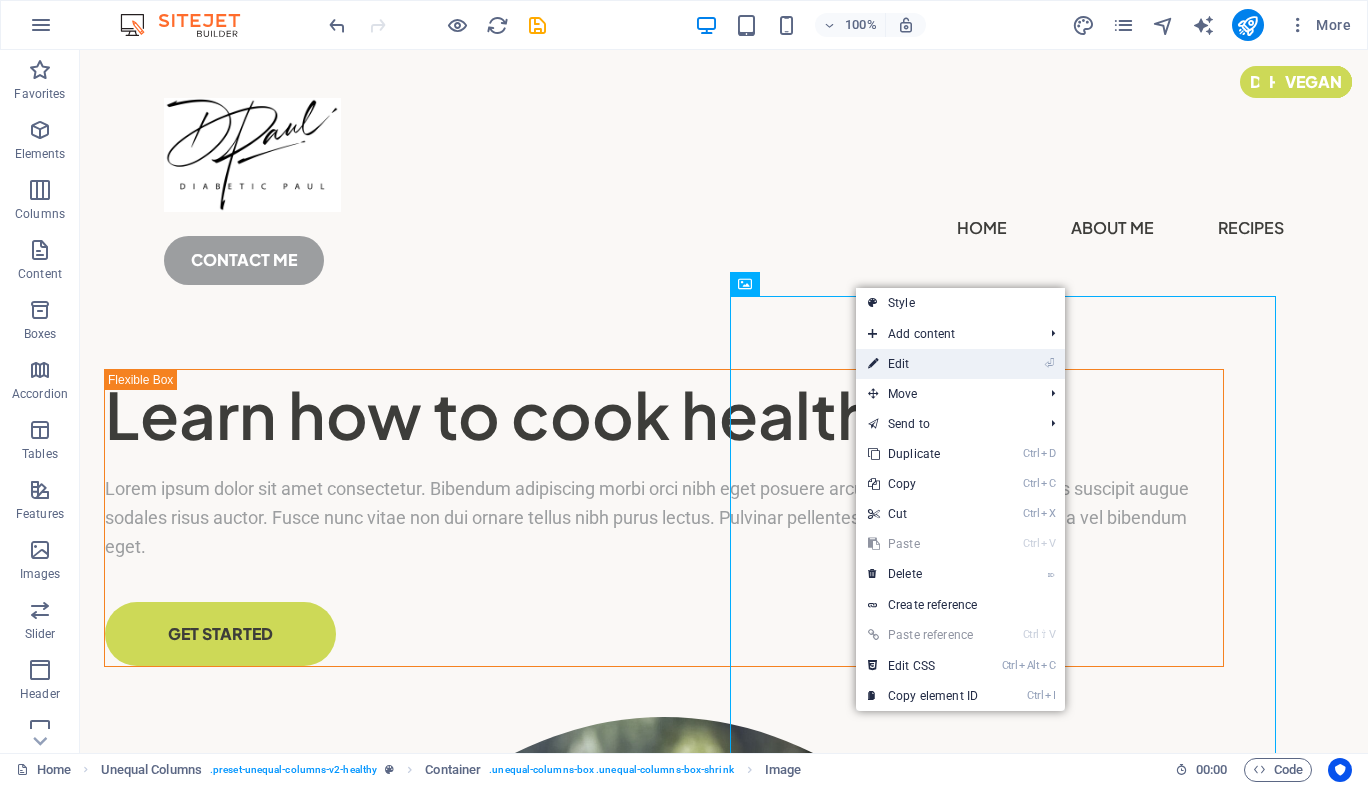 click on "⏎  Edit" at bounding box center (923, 364) 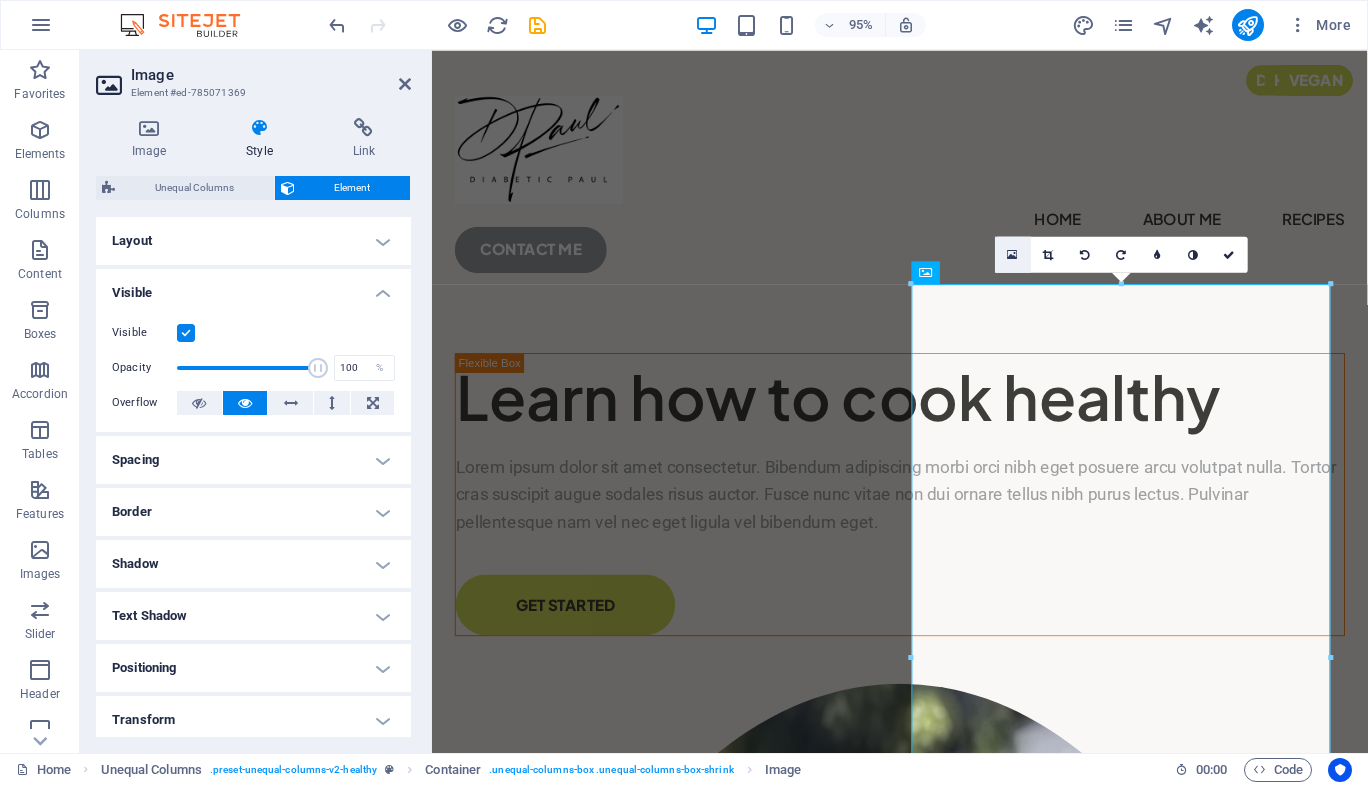click at bounding box center [1013, 254] 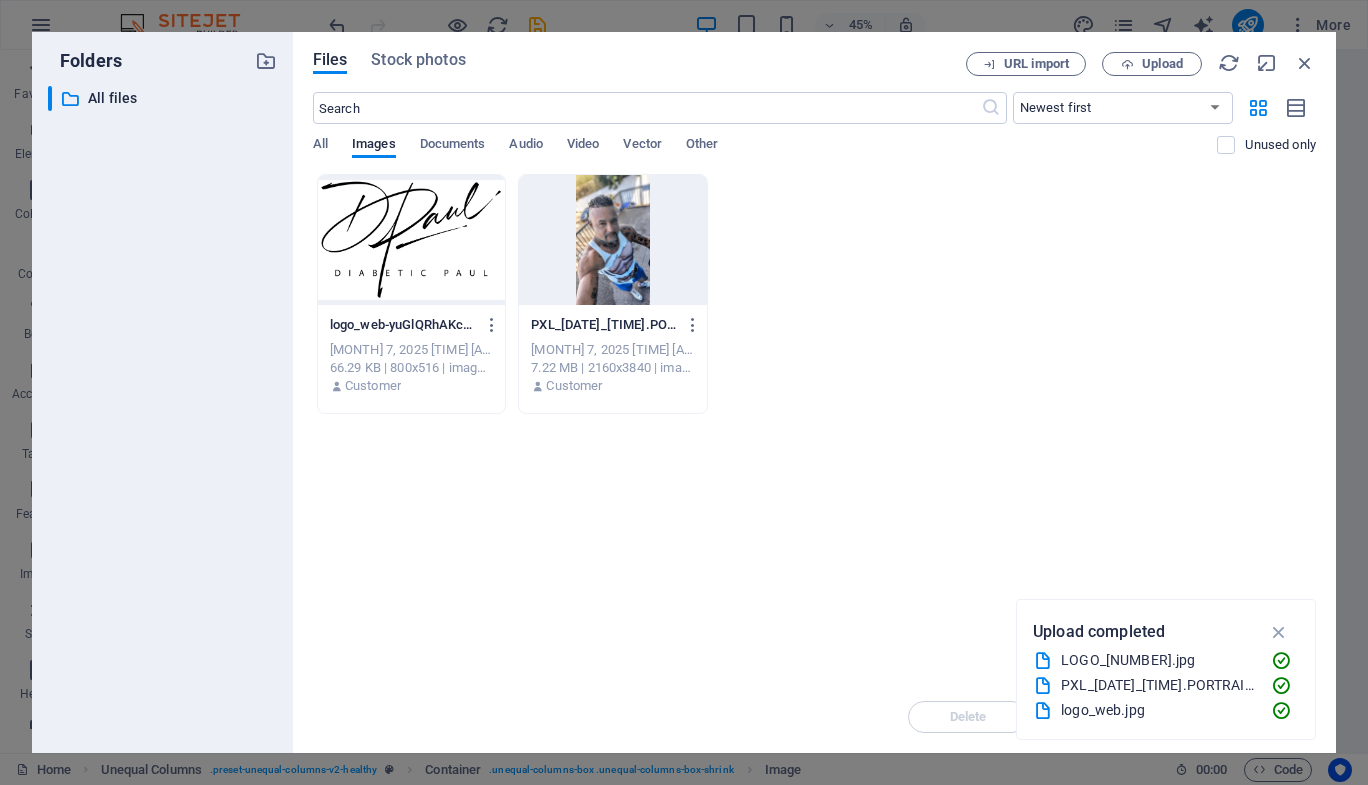 click at bounding box center (612, 240) 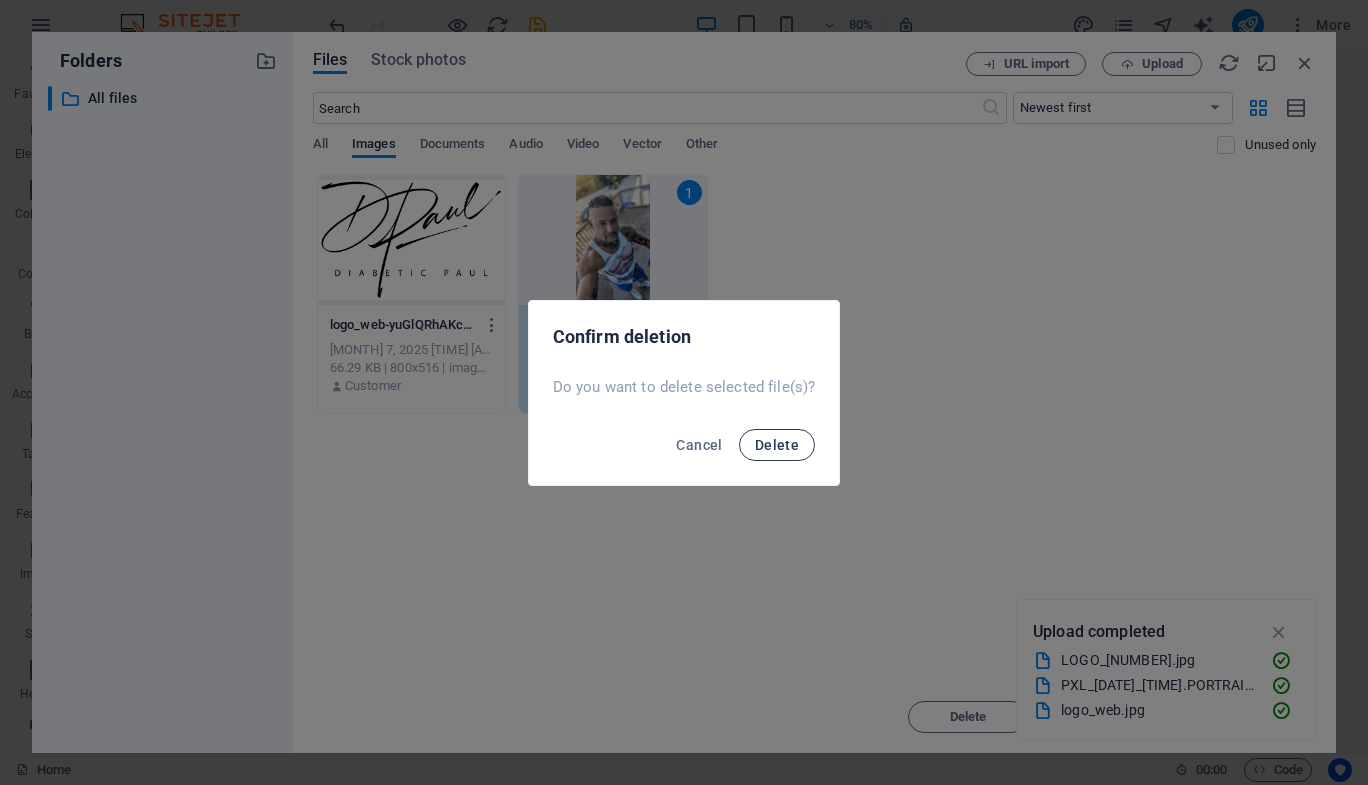 click on "Delete" at bounding box center (777, 445) 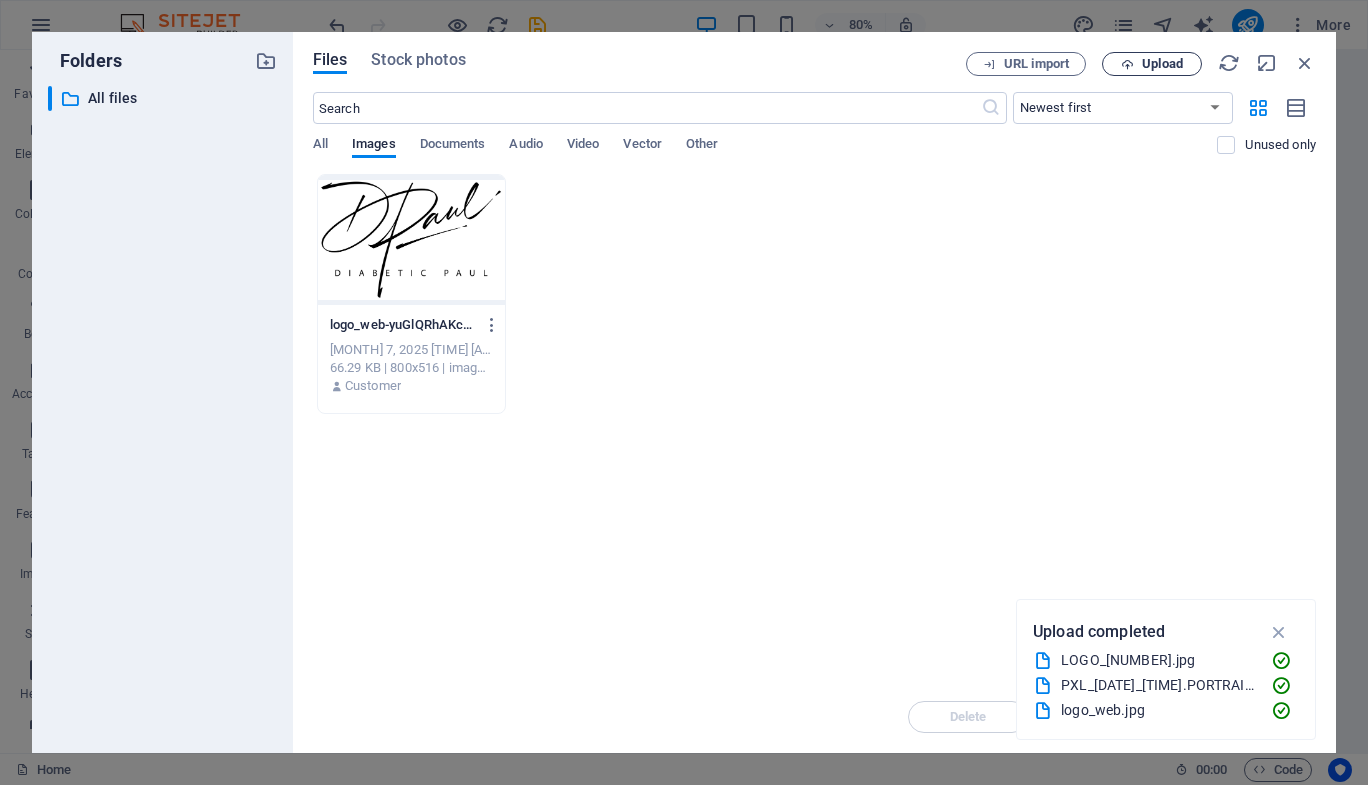 click on "Upload" at bounding box center (1162, 64) 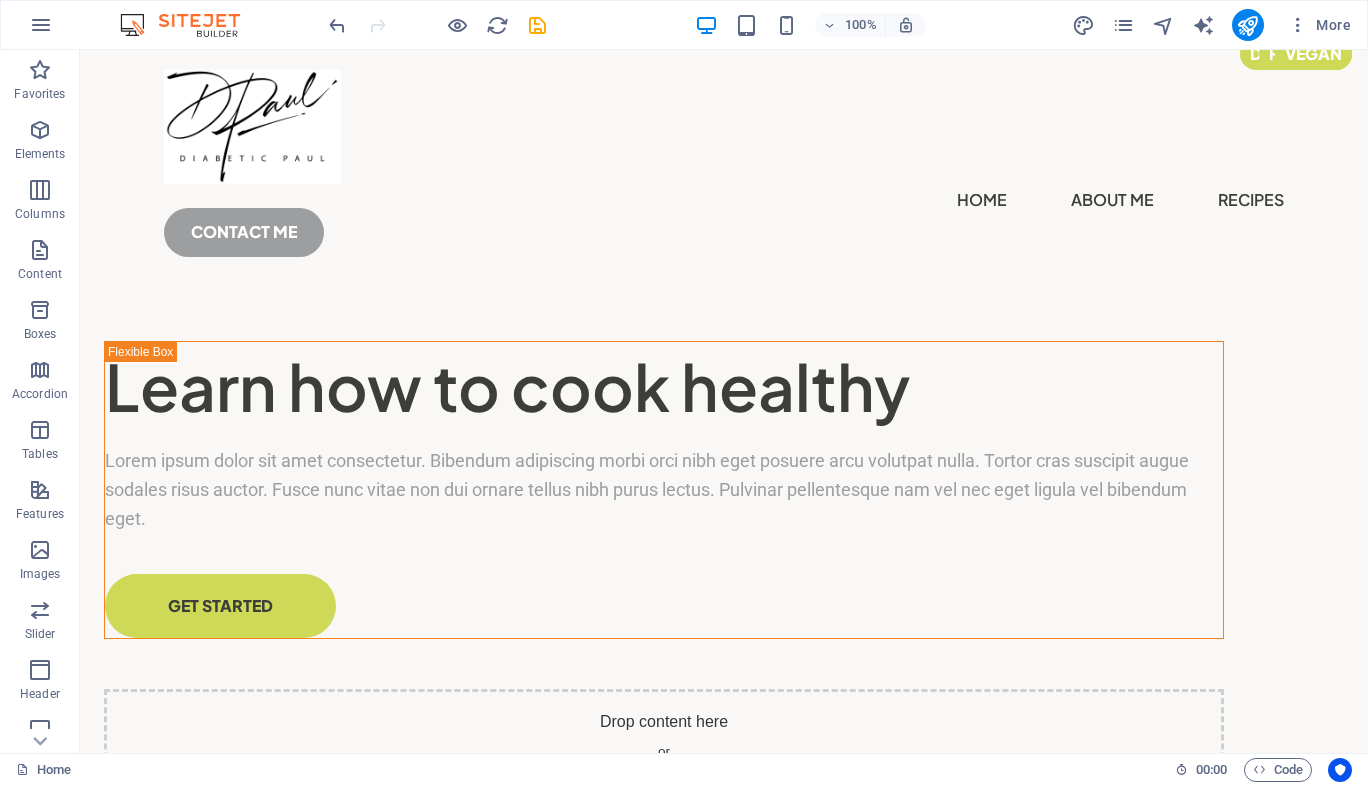 scroll, scrollTop: 6, scrollLeft: 0, axis: vertical 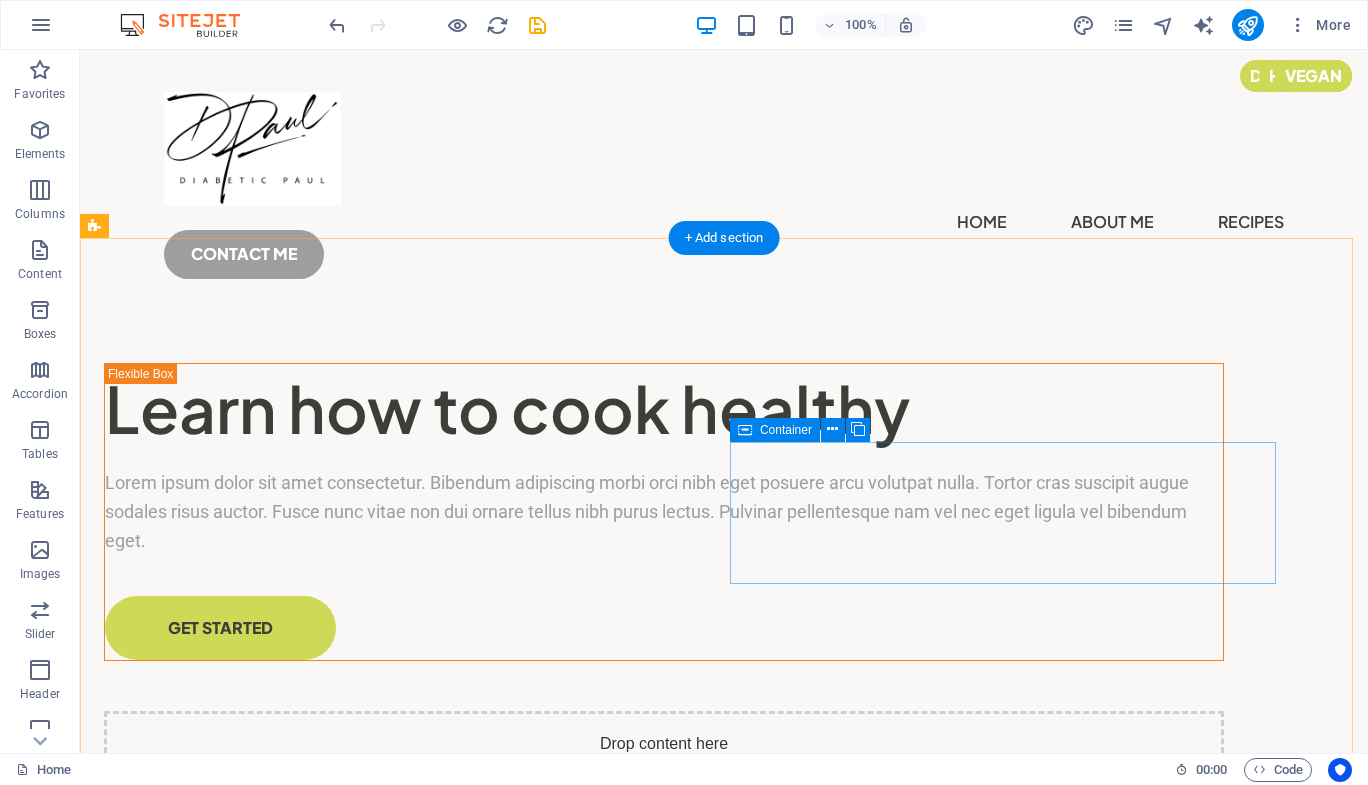 click on "Add elements" at bounding box center [605, 812] 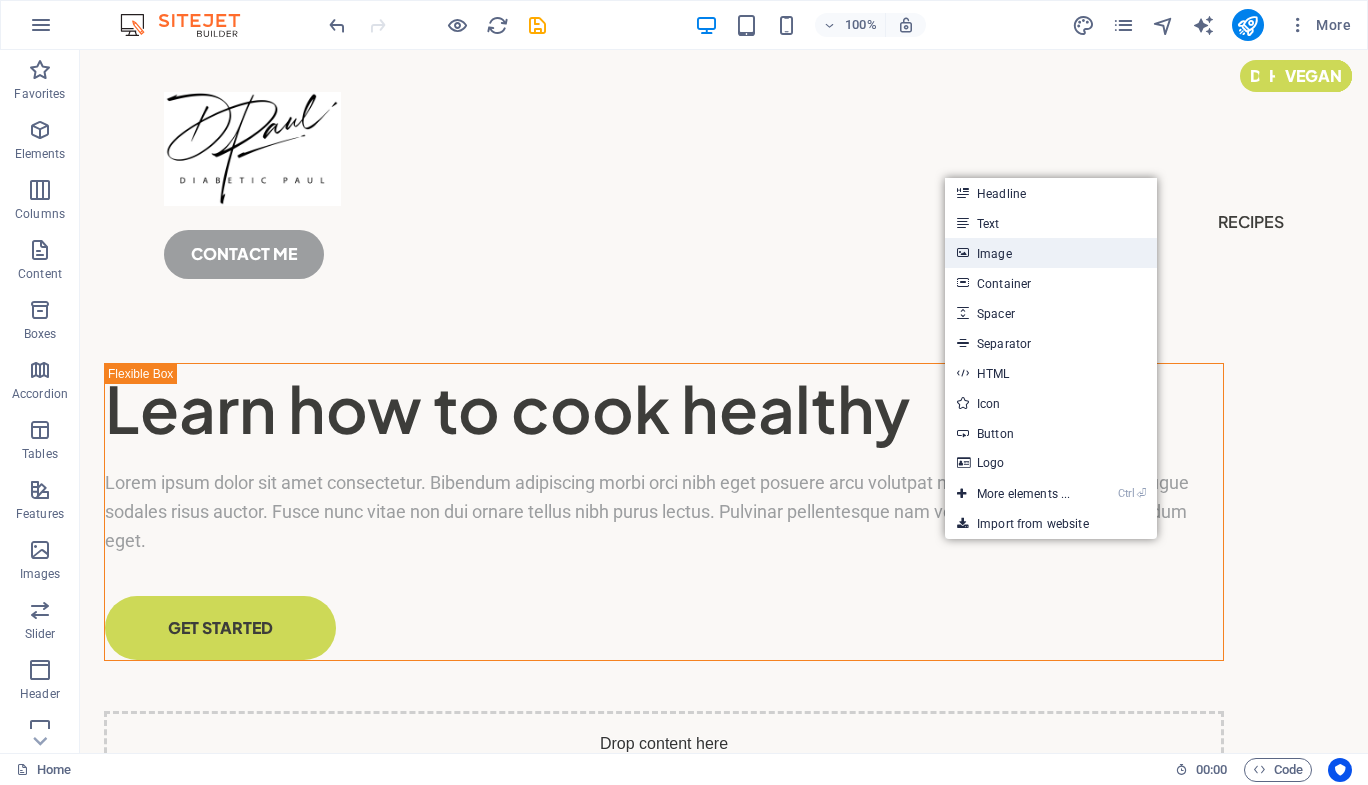 click on "Image" at bounding box center [1051, 253] 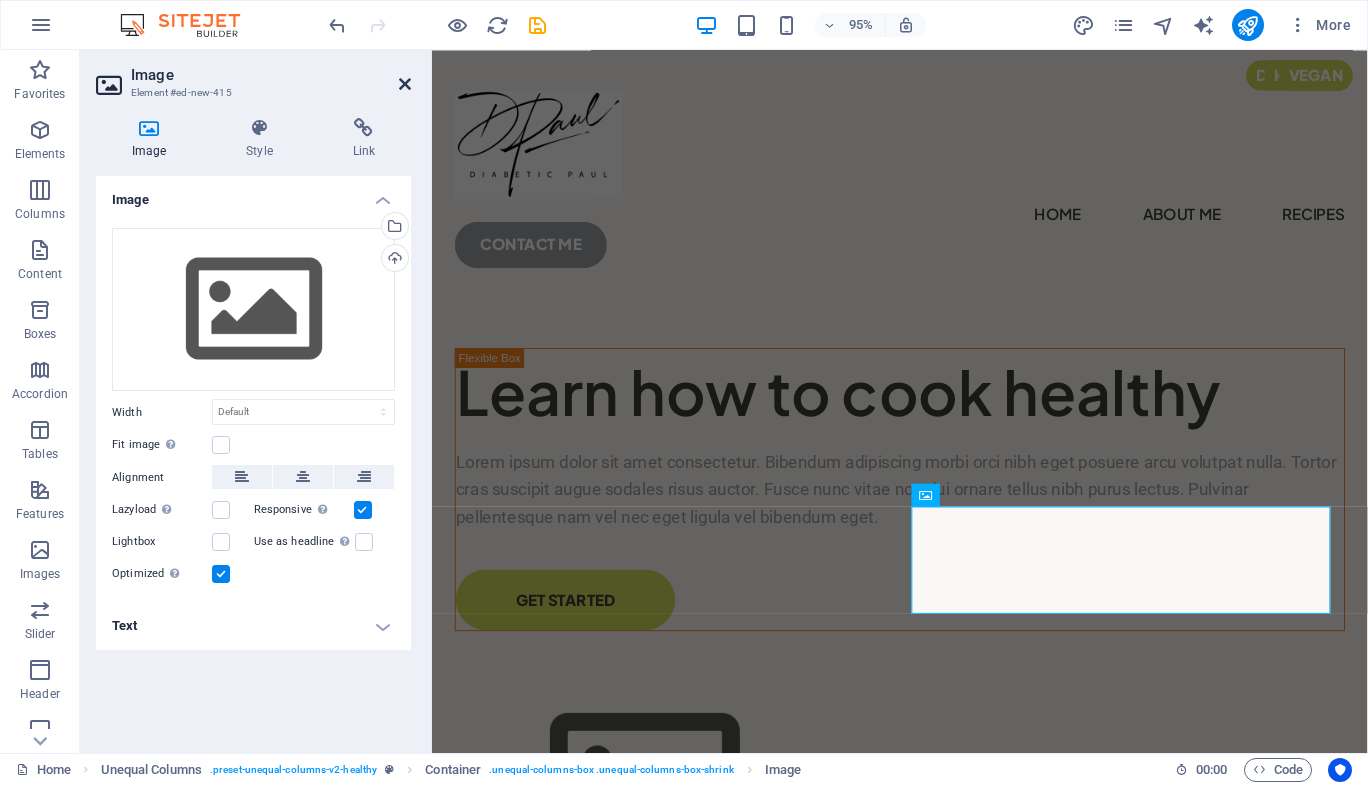 click at bounding box center (405, 84) 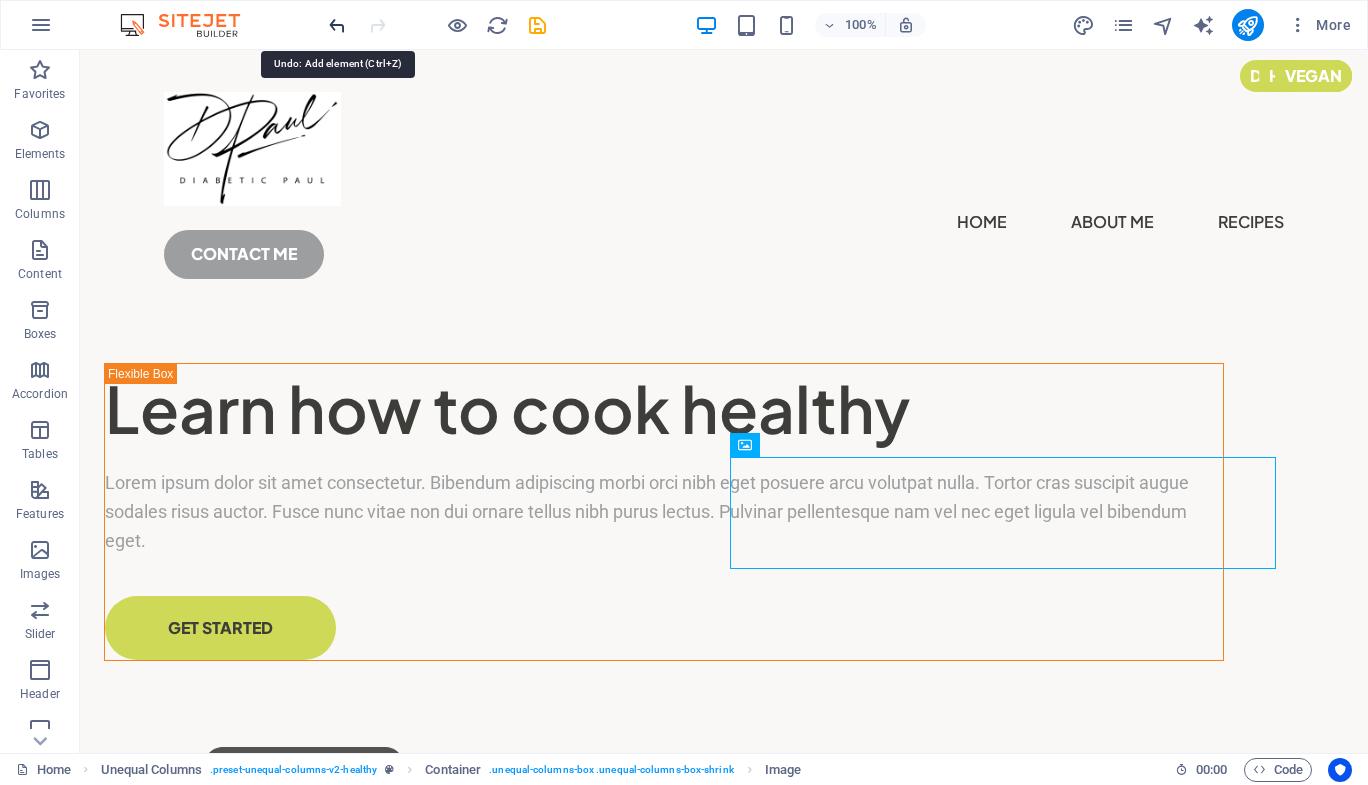 click at bounding box center [337, 25] 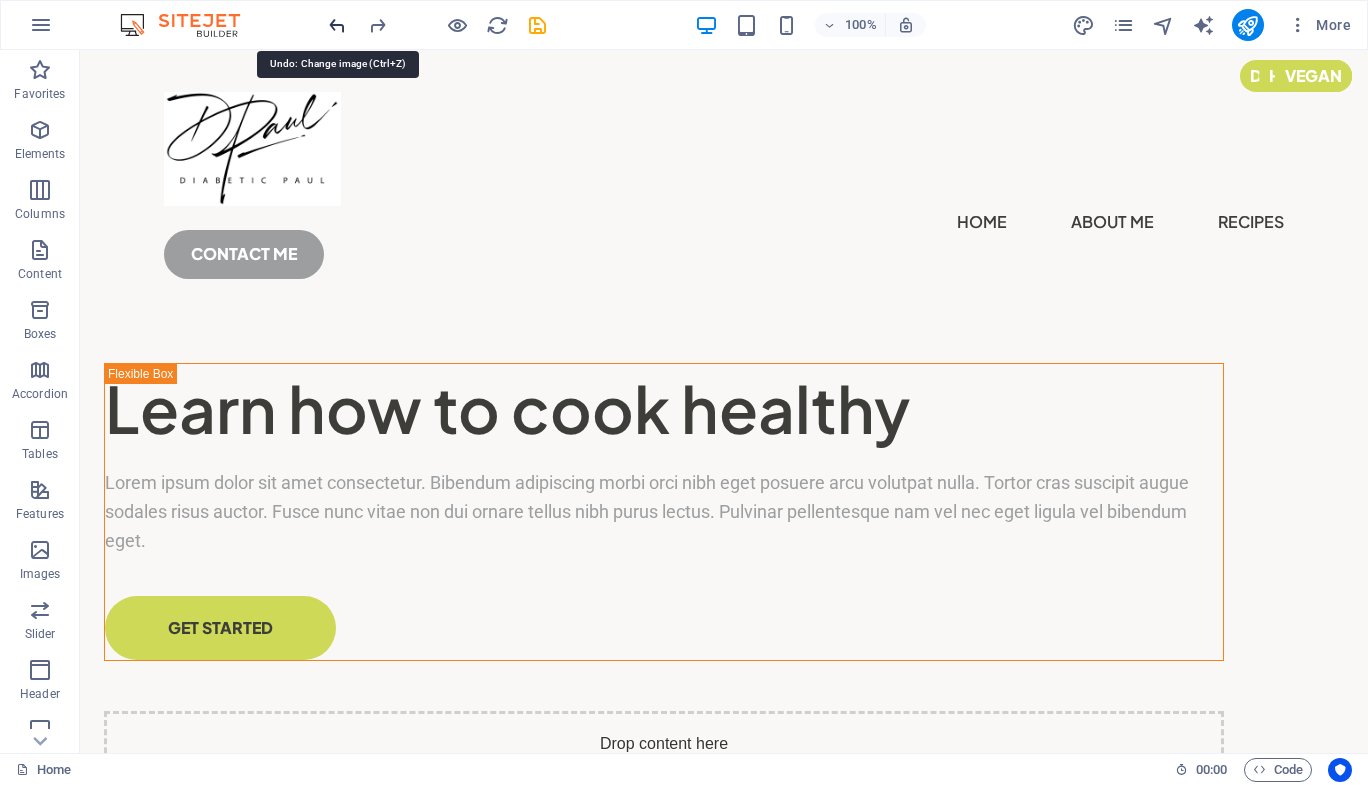 click at bounding box center [337, 25] 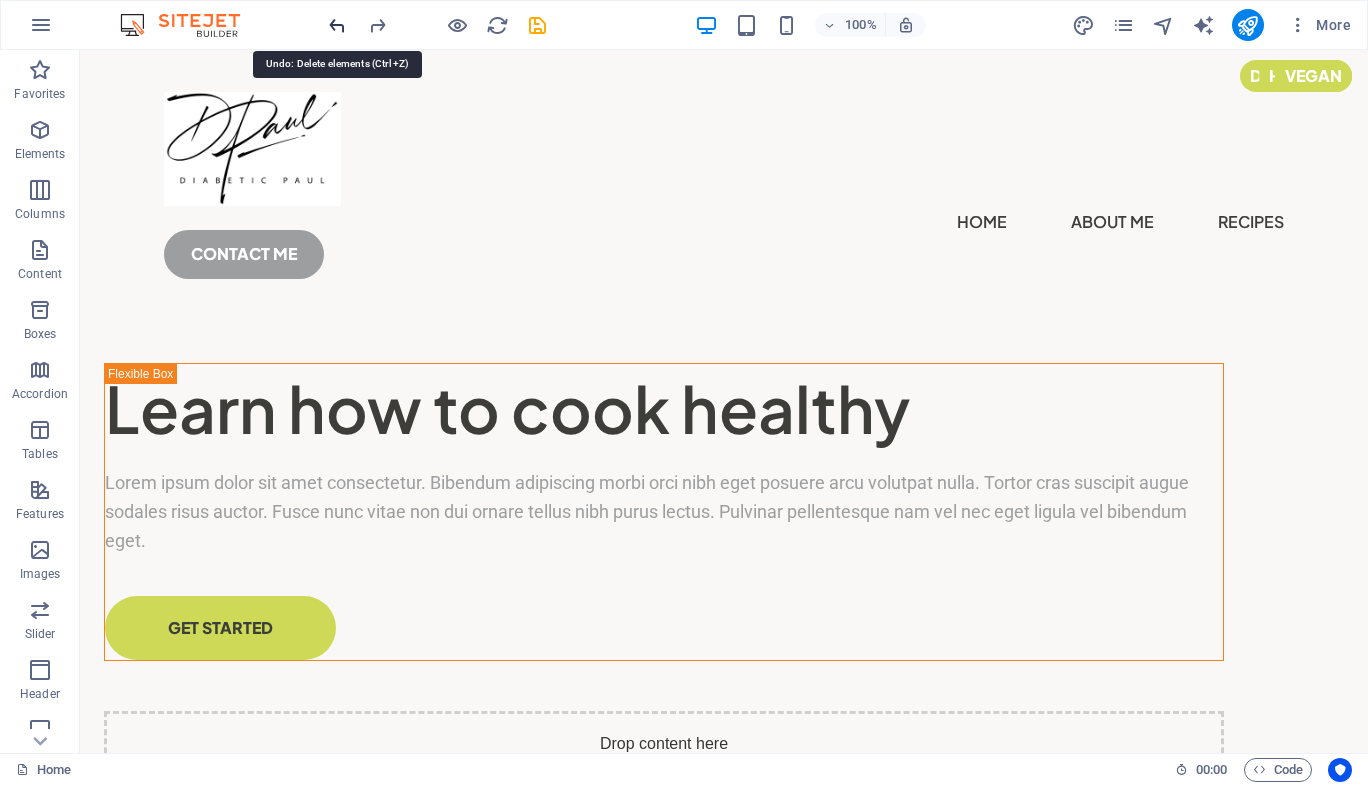 click at bounding box center (337, 25) 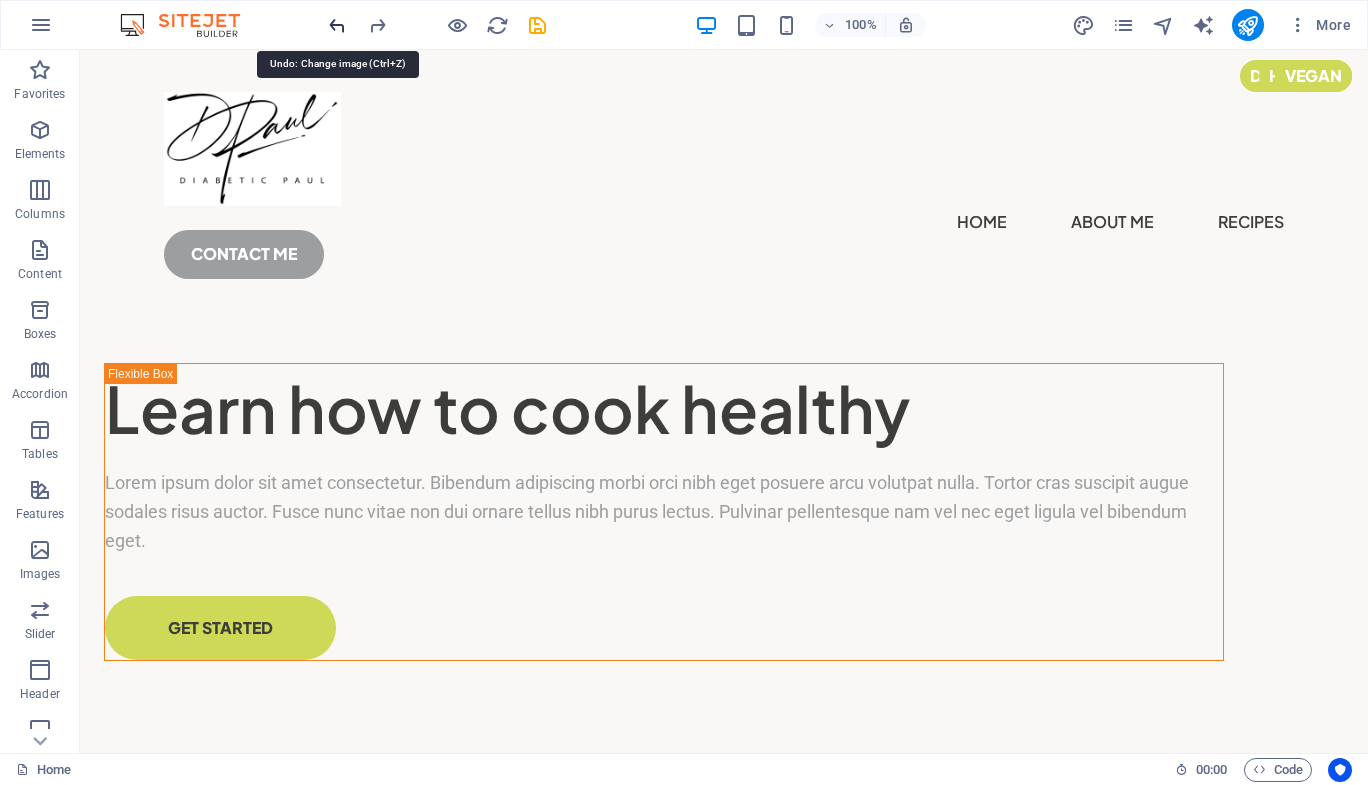 click at bounding box center [337, 25] 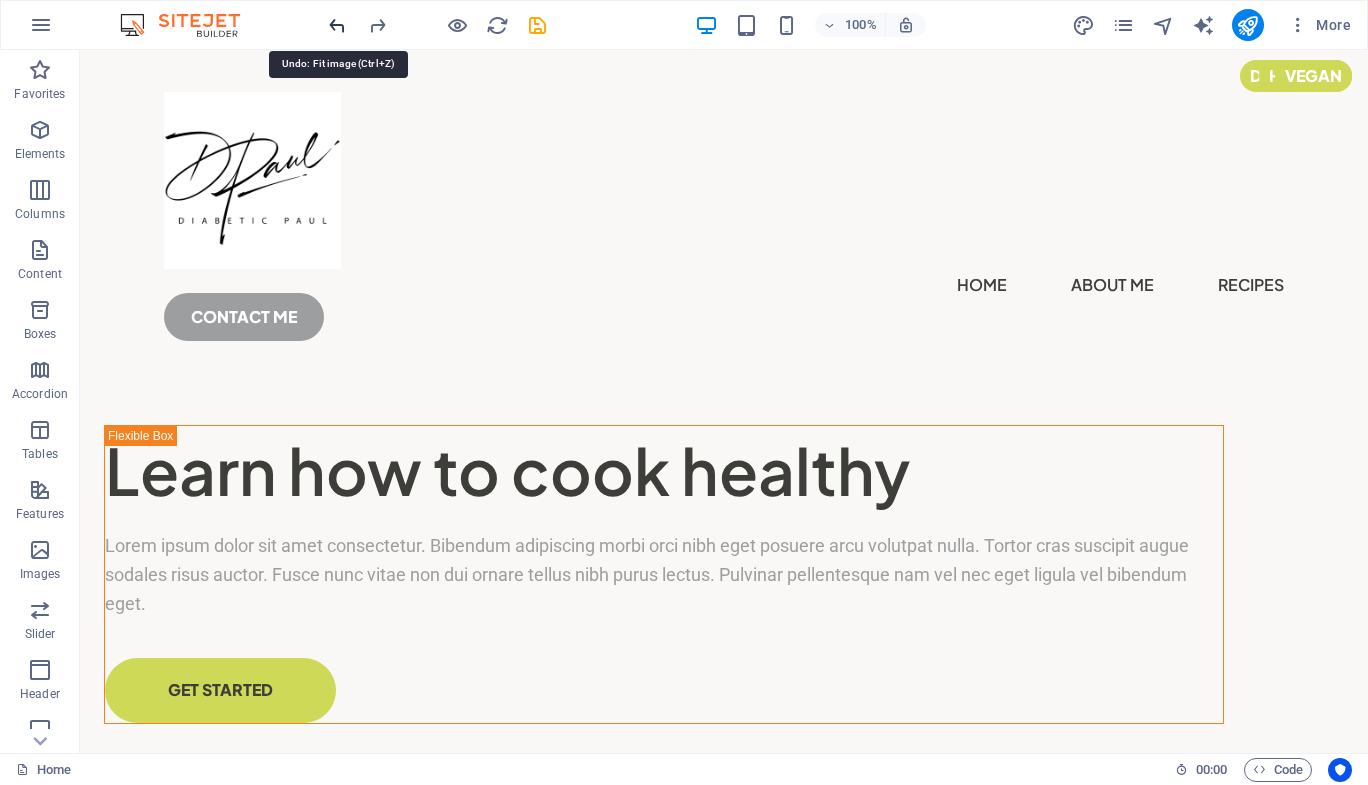 click at bounding box center (337, 25) 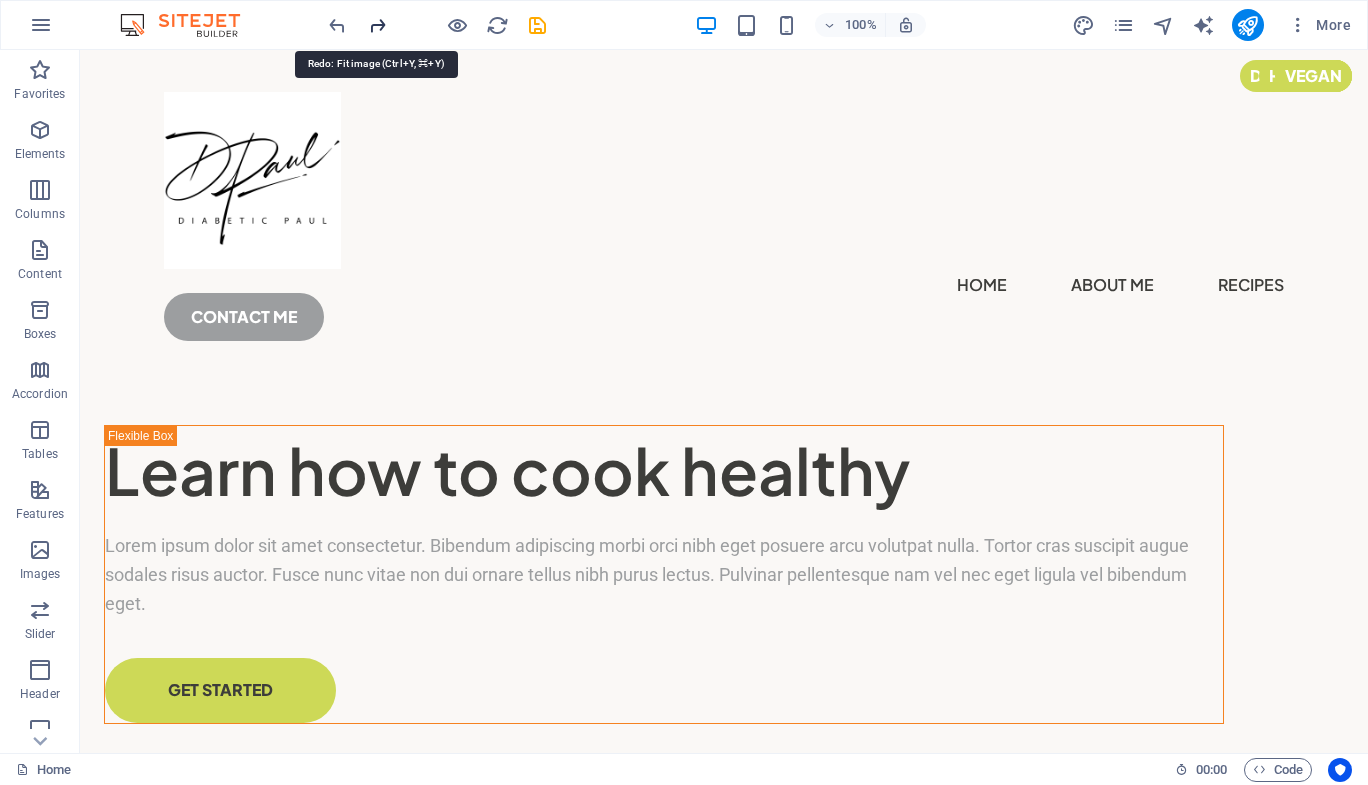 click at bounding box center (377, 25) 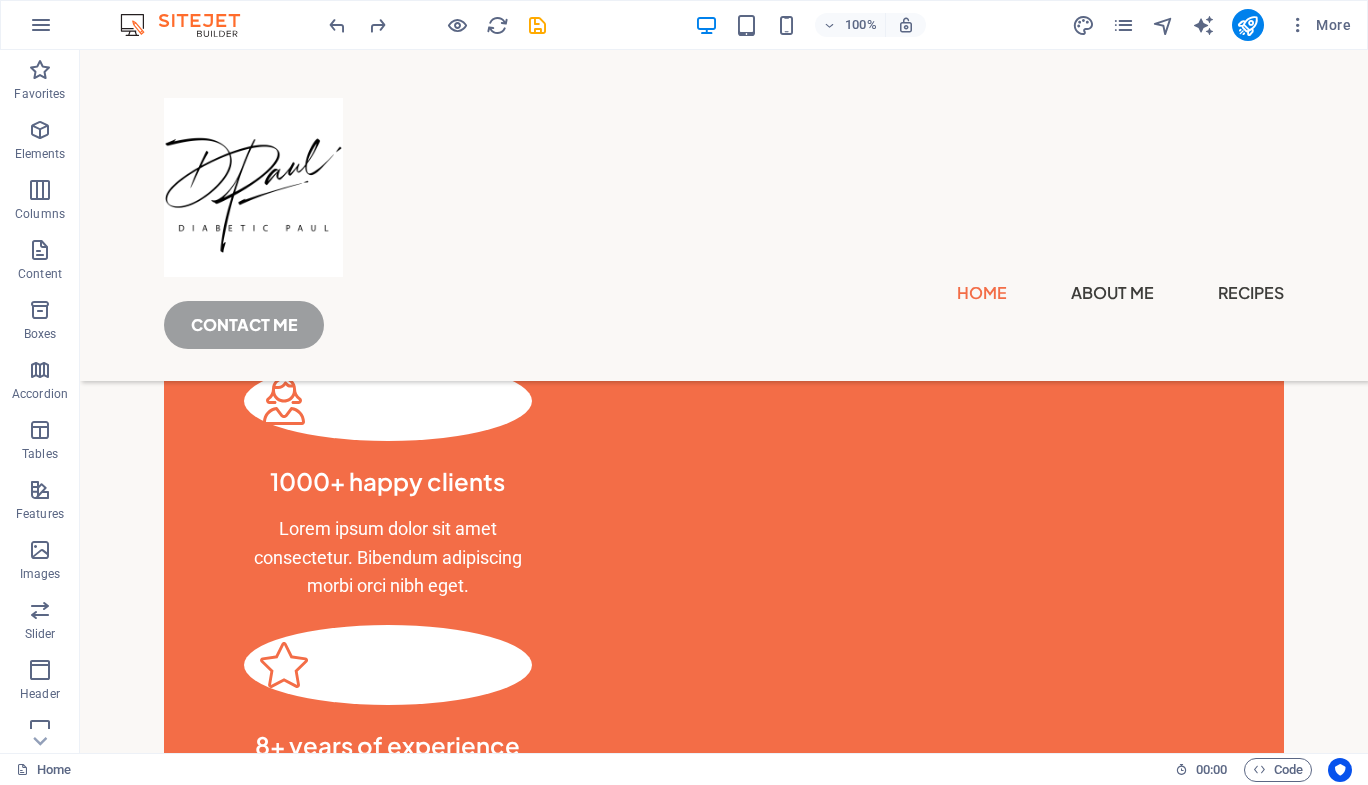scroll, scrollTop: 0, scrollLeft: 0, axis: both 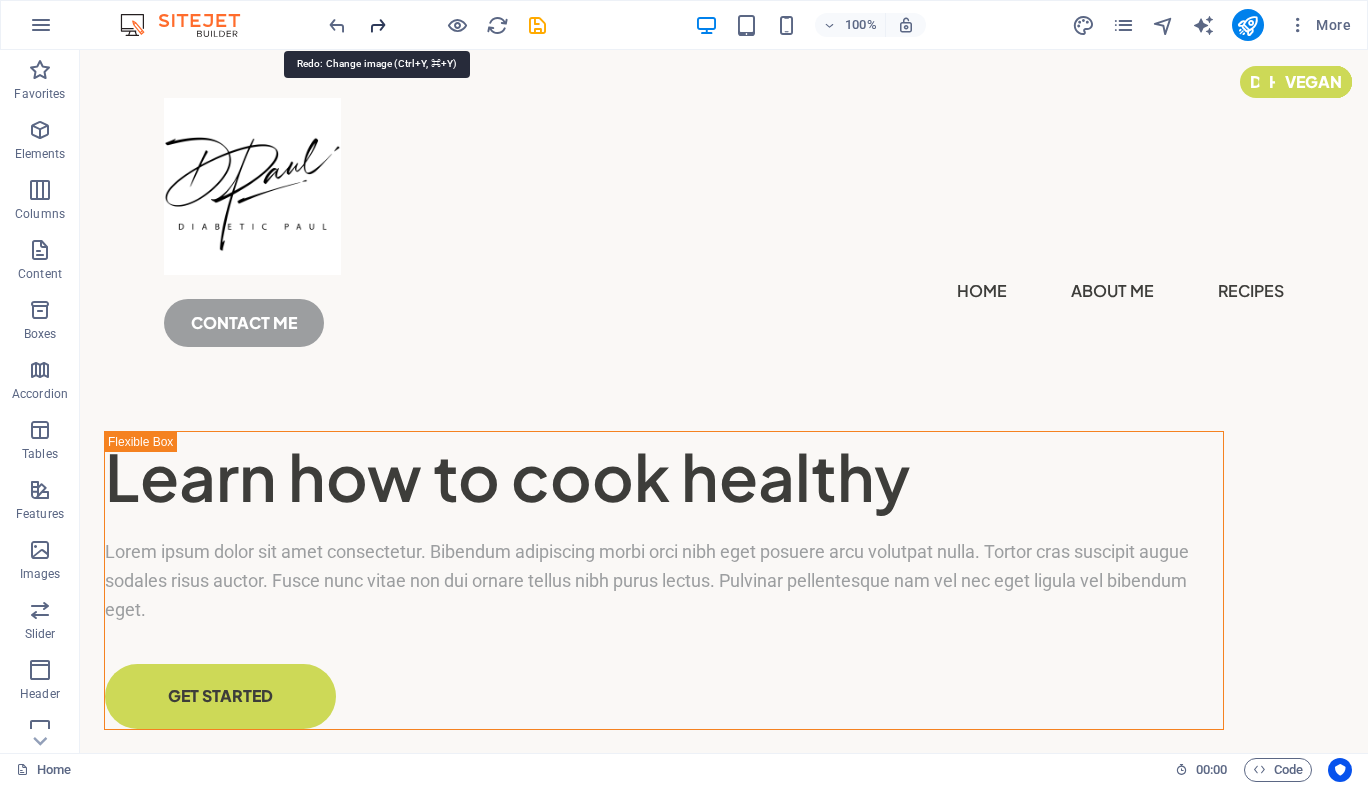 click at bounding box center (377, 25) 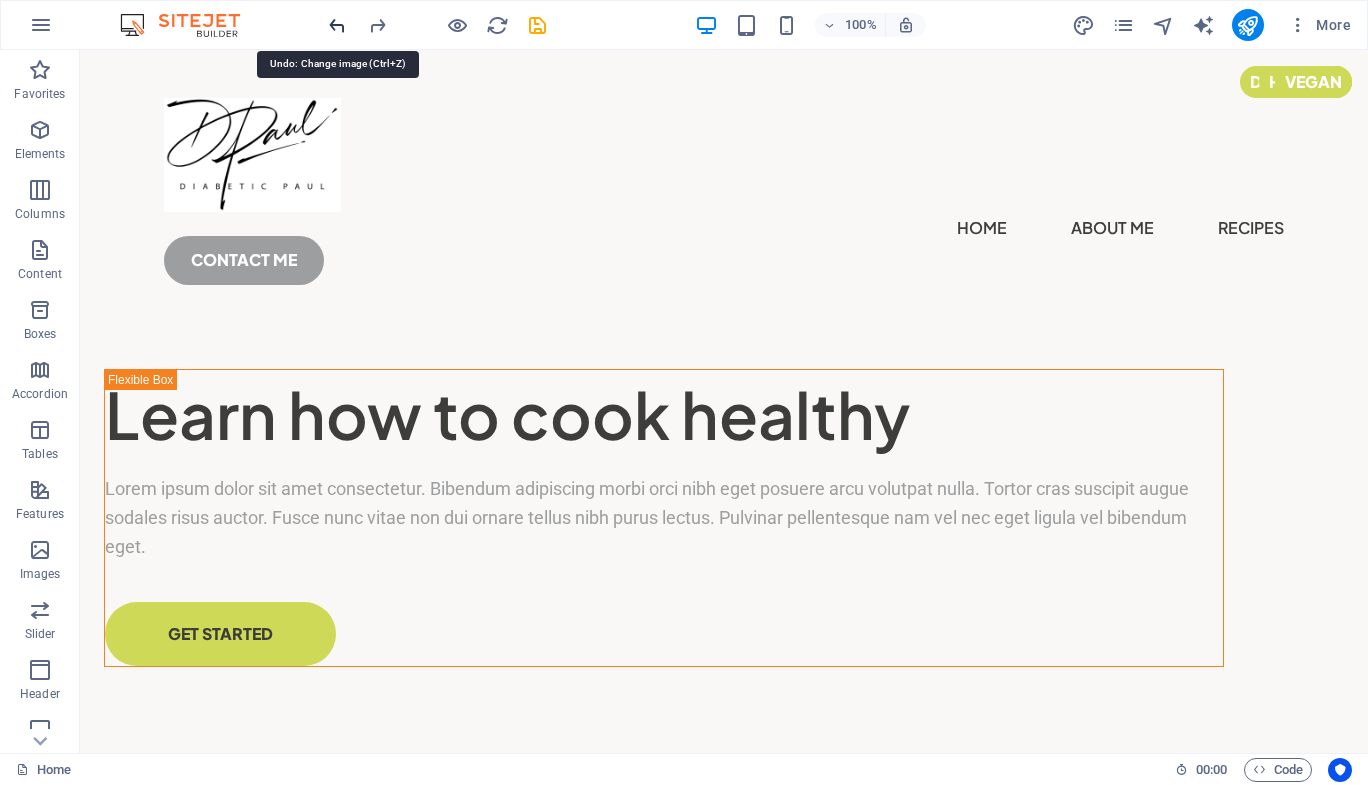 click at bounding box center [337, 25] 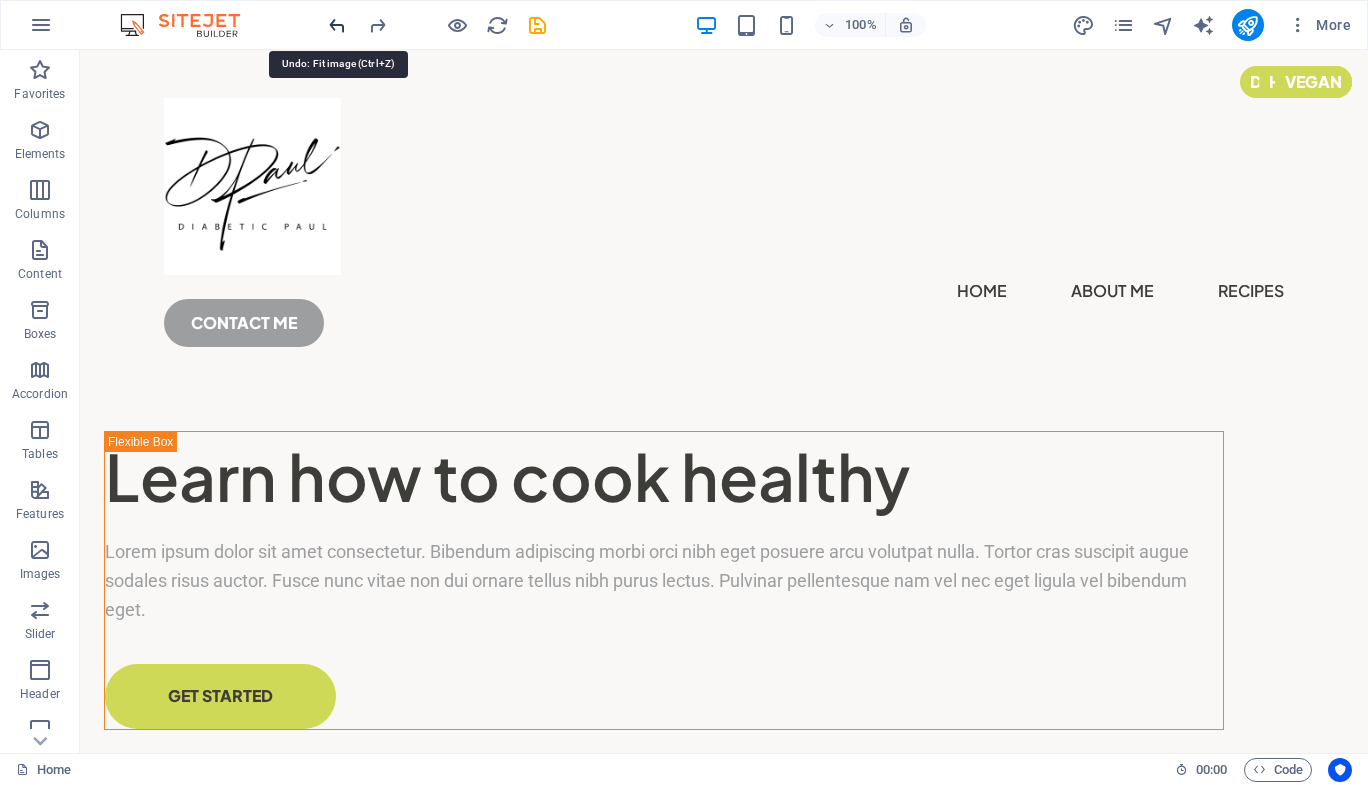 click at bounding box center [337, 25] 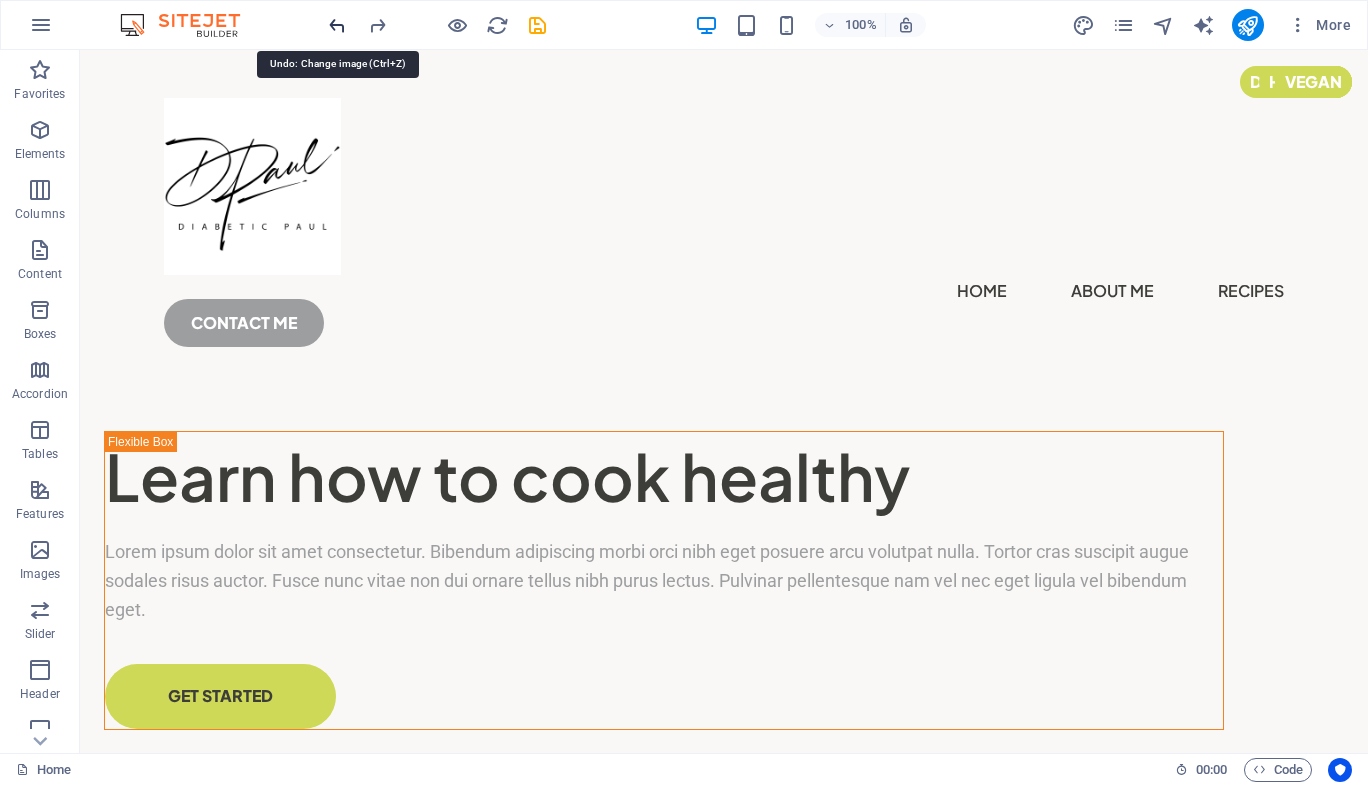 click at bounding box center (337, 25) 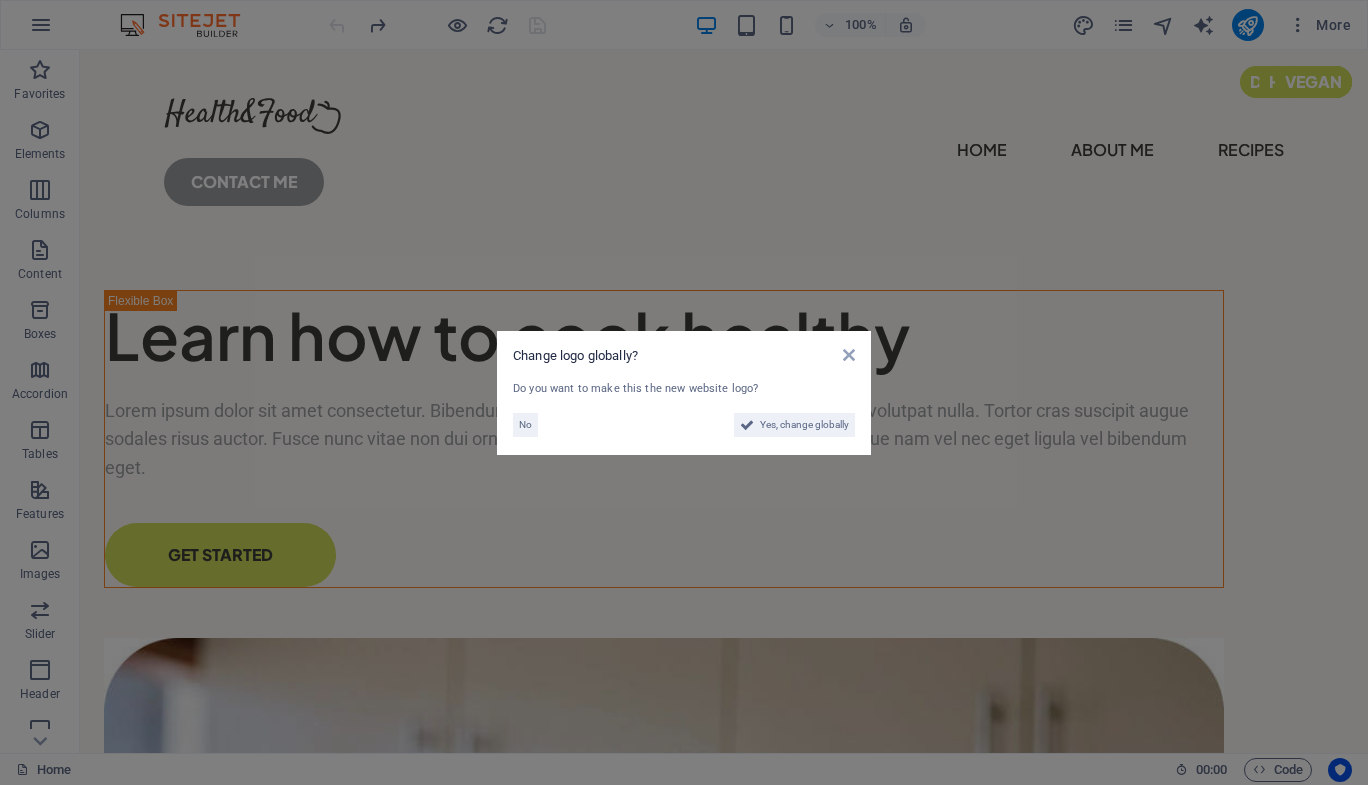 click on "Change logo globally? Do you want to make this the new website logo? No Yes, change globally" at bounding box center (684, 392) 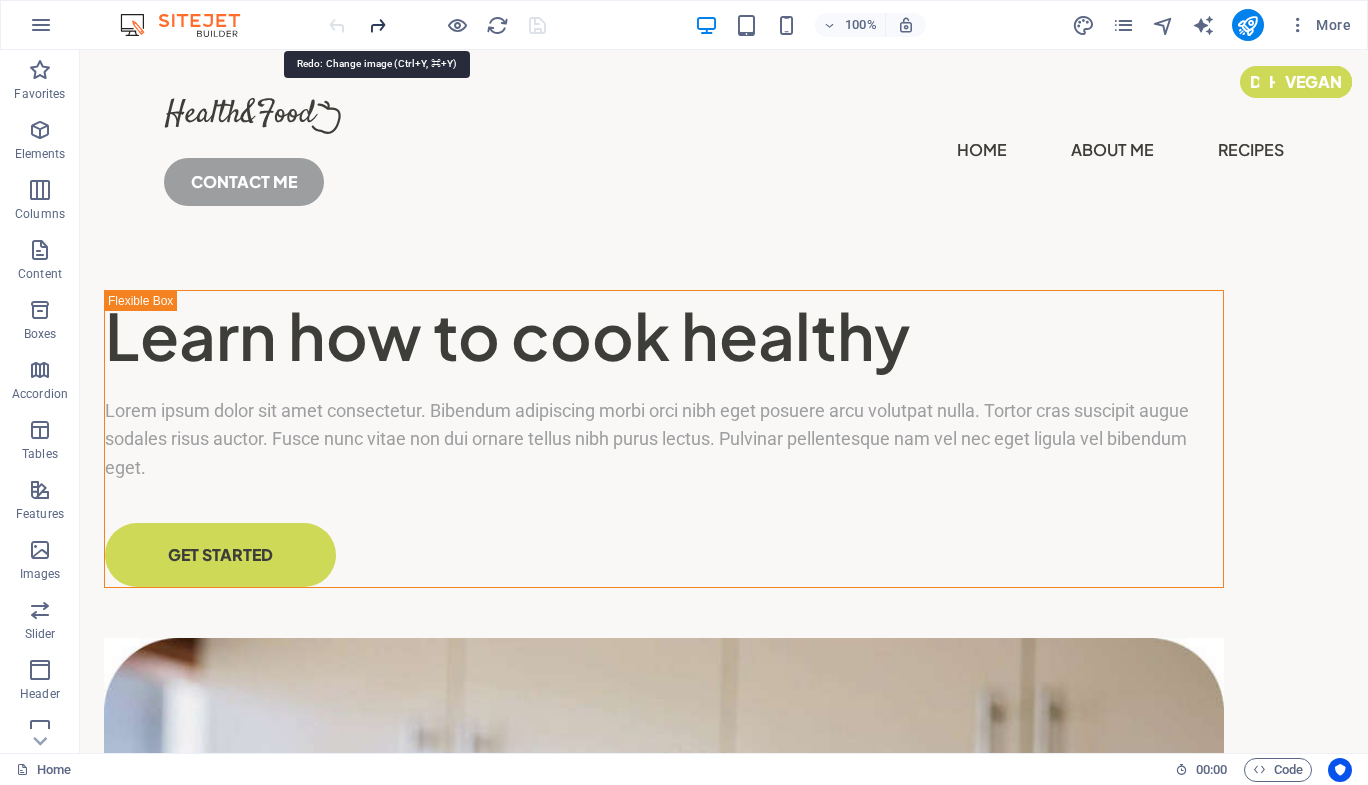 click at bounding box center (377, 25) 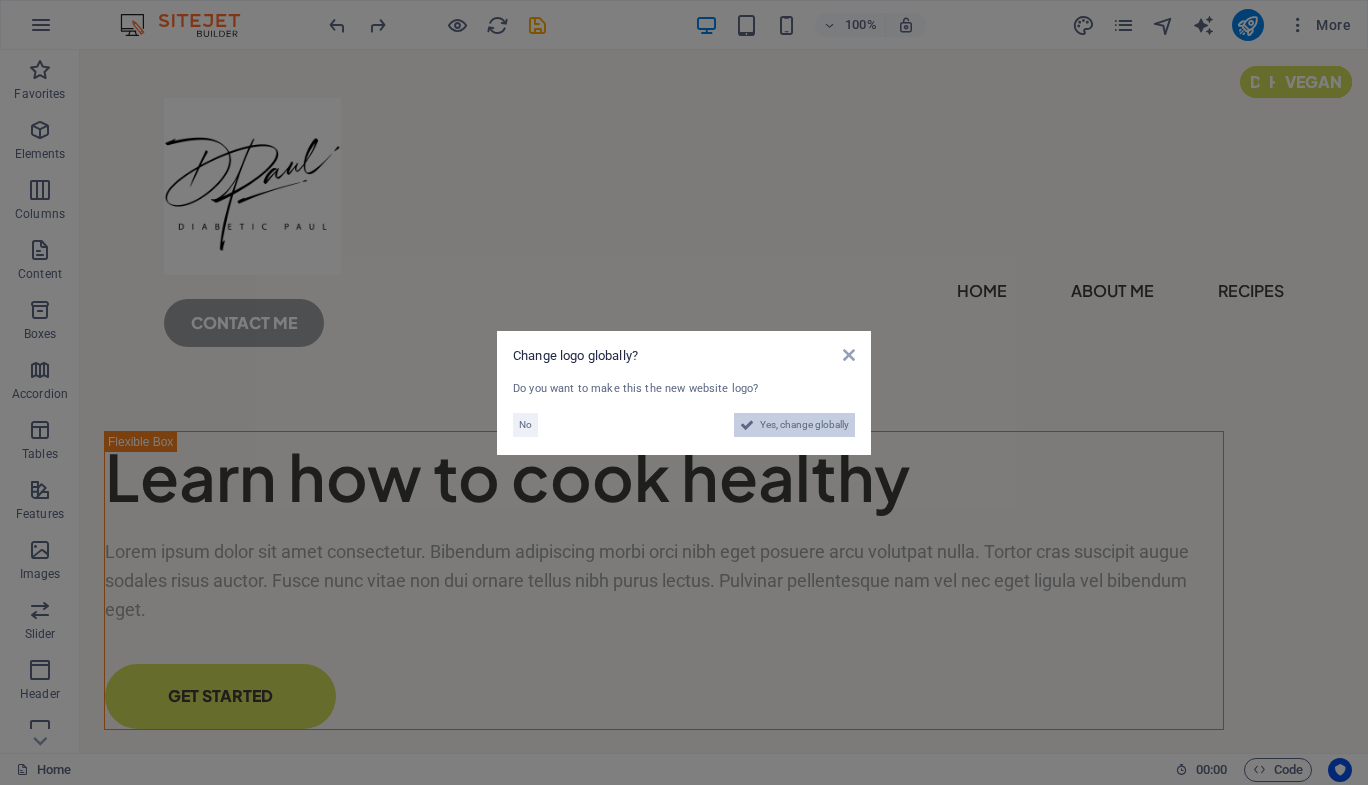 click on "Yes, change globally" at bounding box center [804, 425] 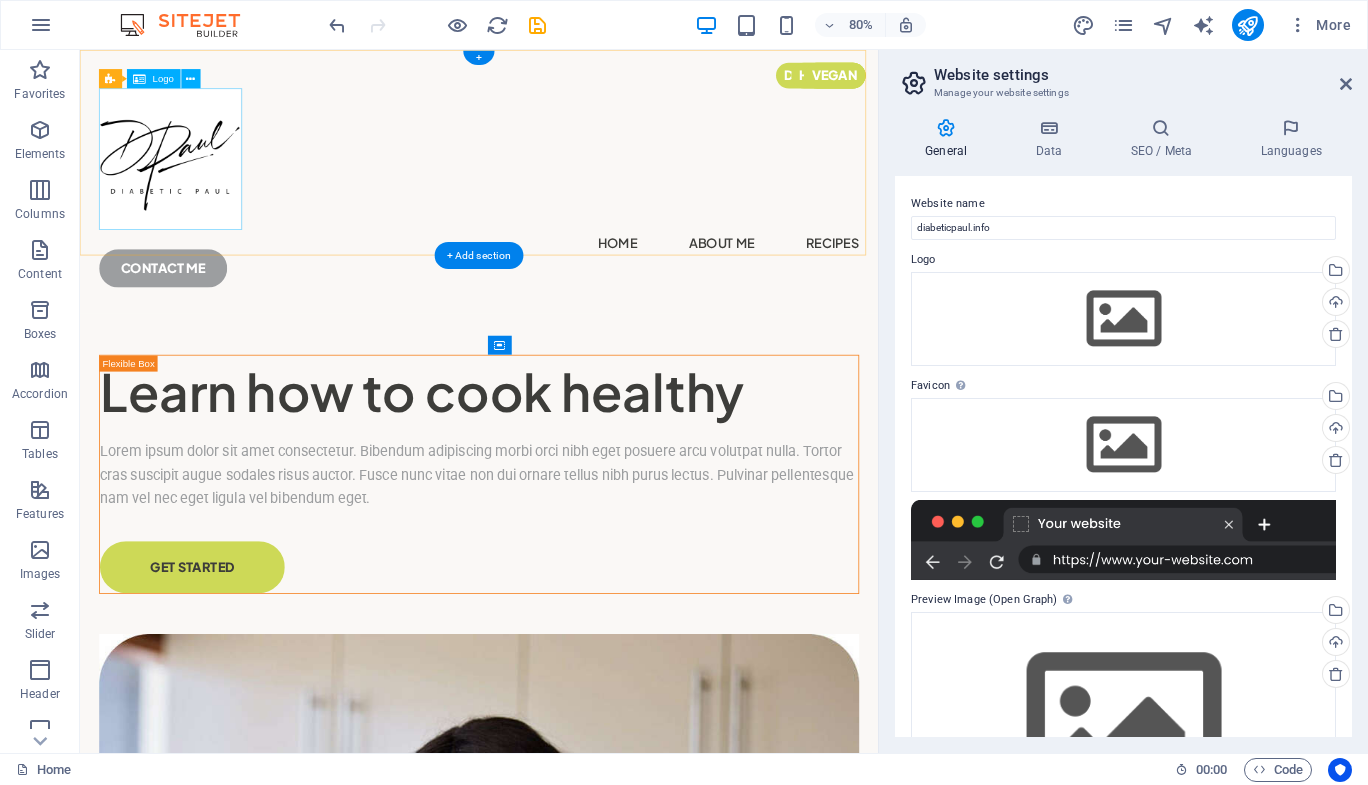 click at bounding box center [579, 186] 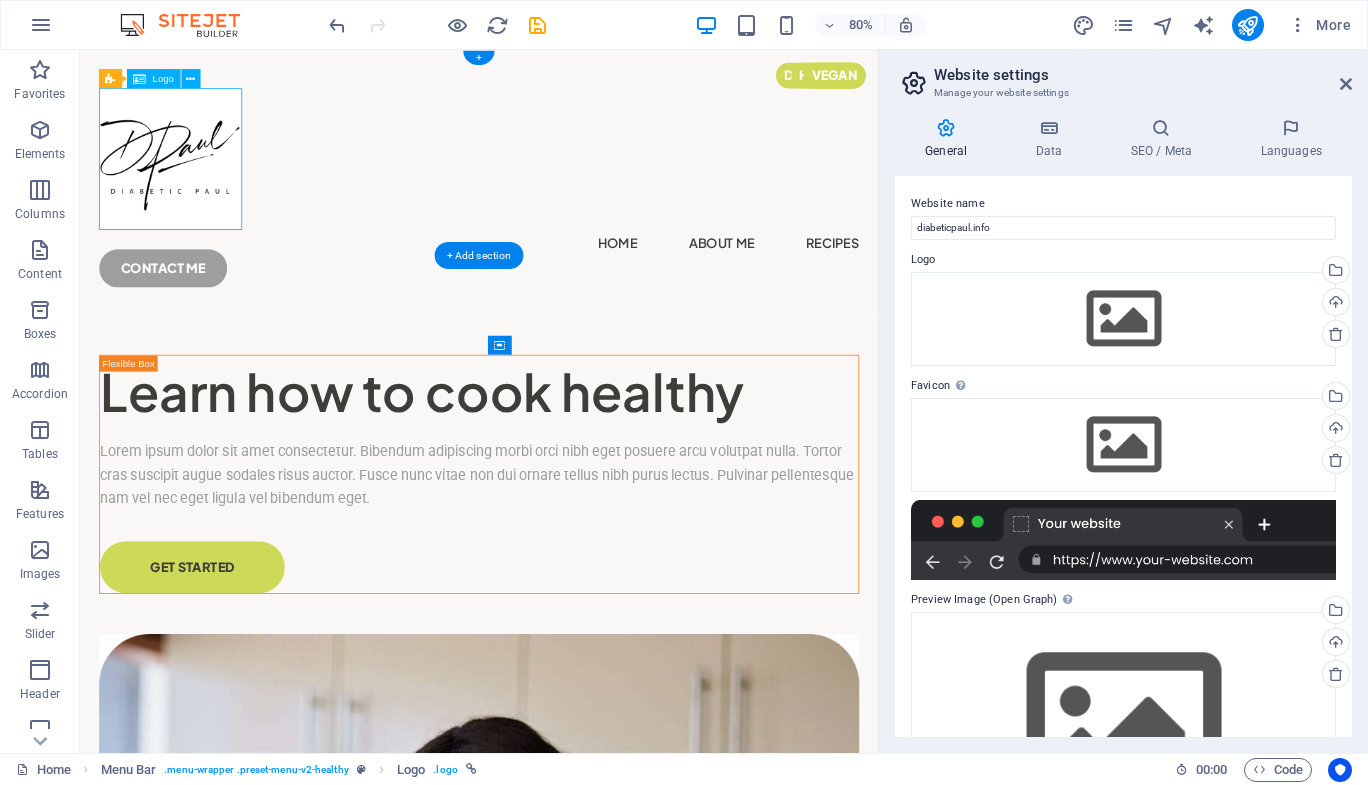 click at bounding box center (579, 186) 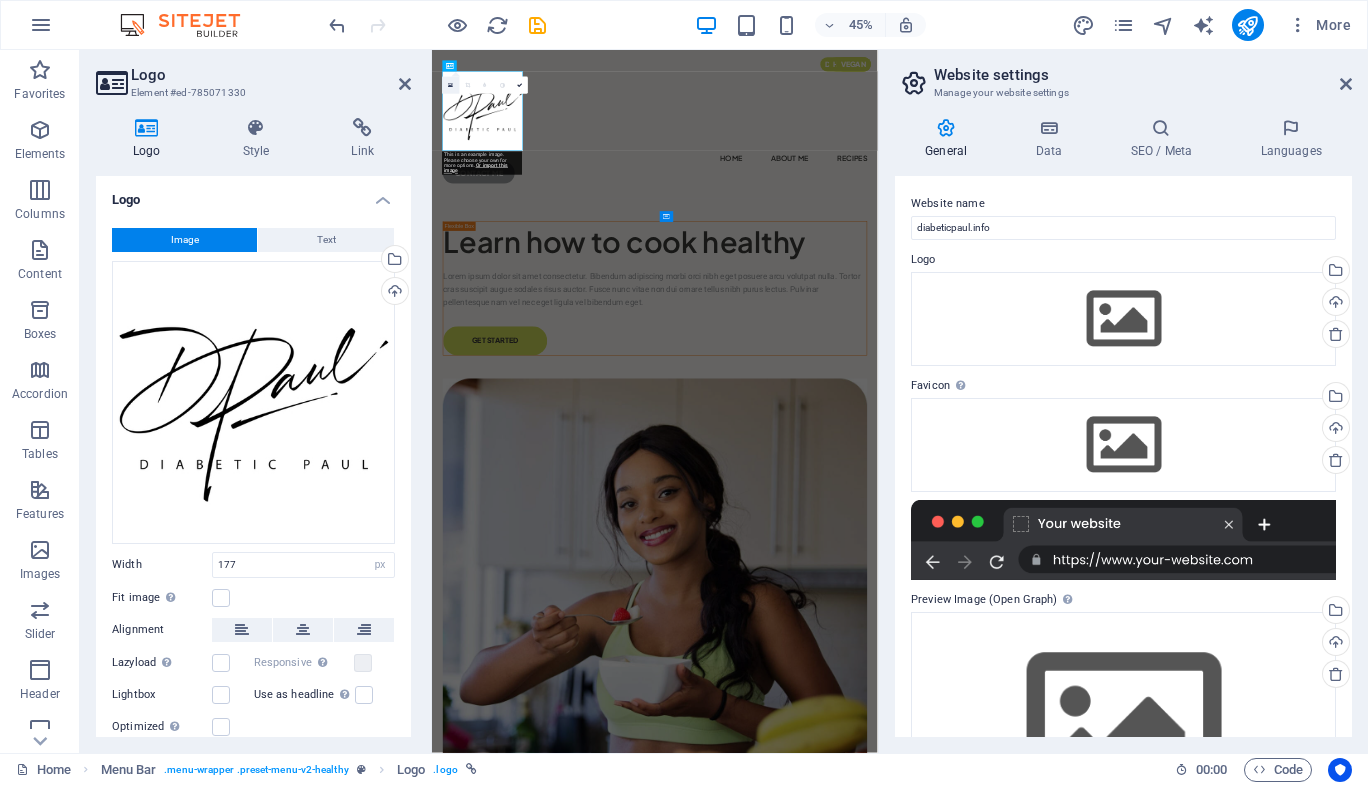 click at bounding box center [451, 85] 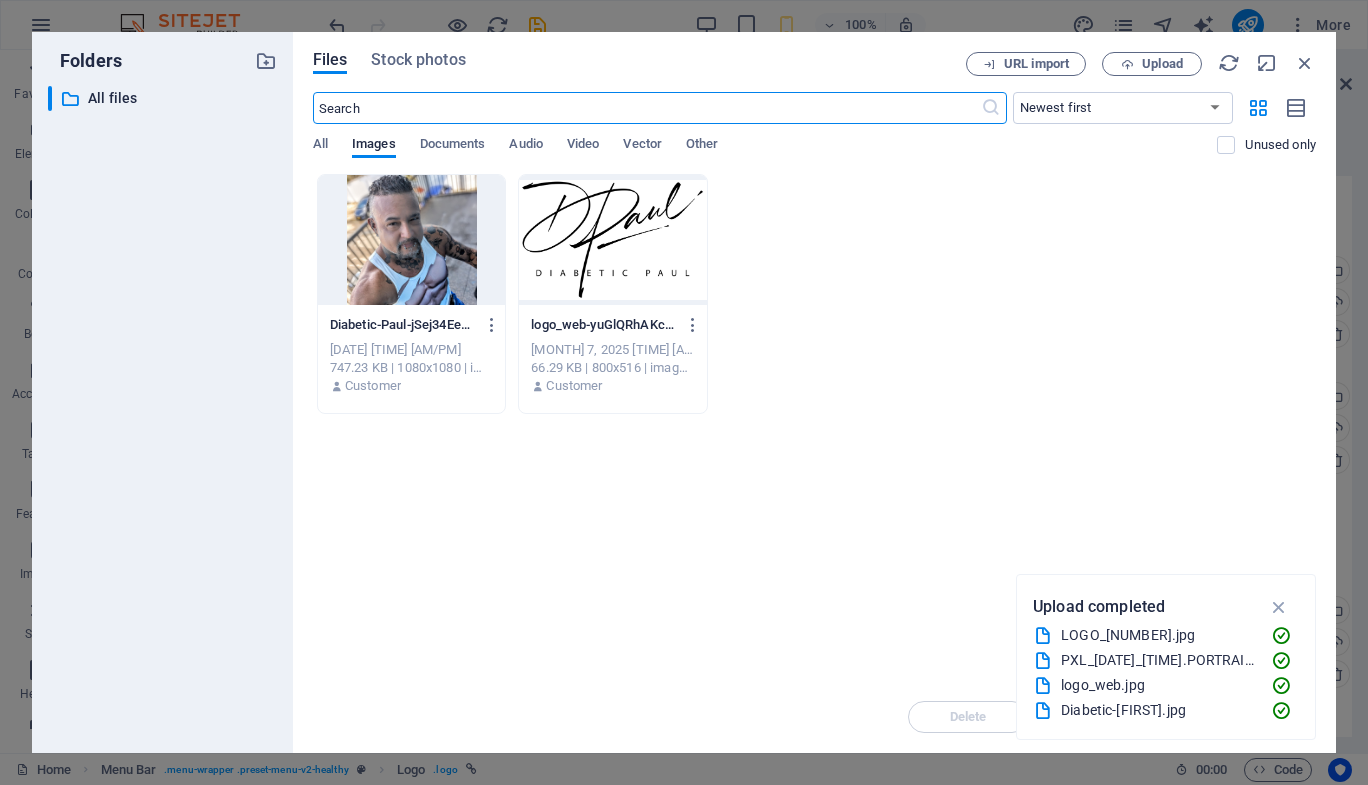 click at bounding box center (612, 240) 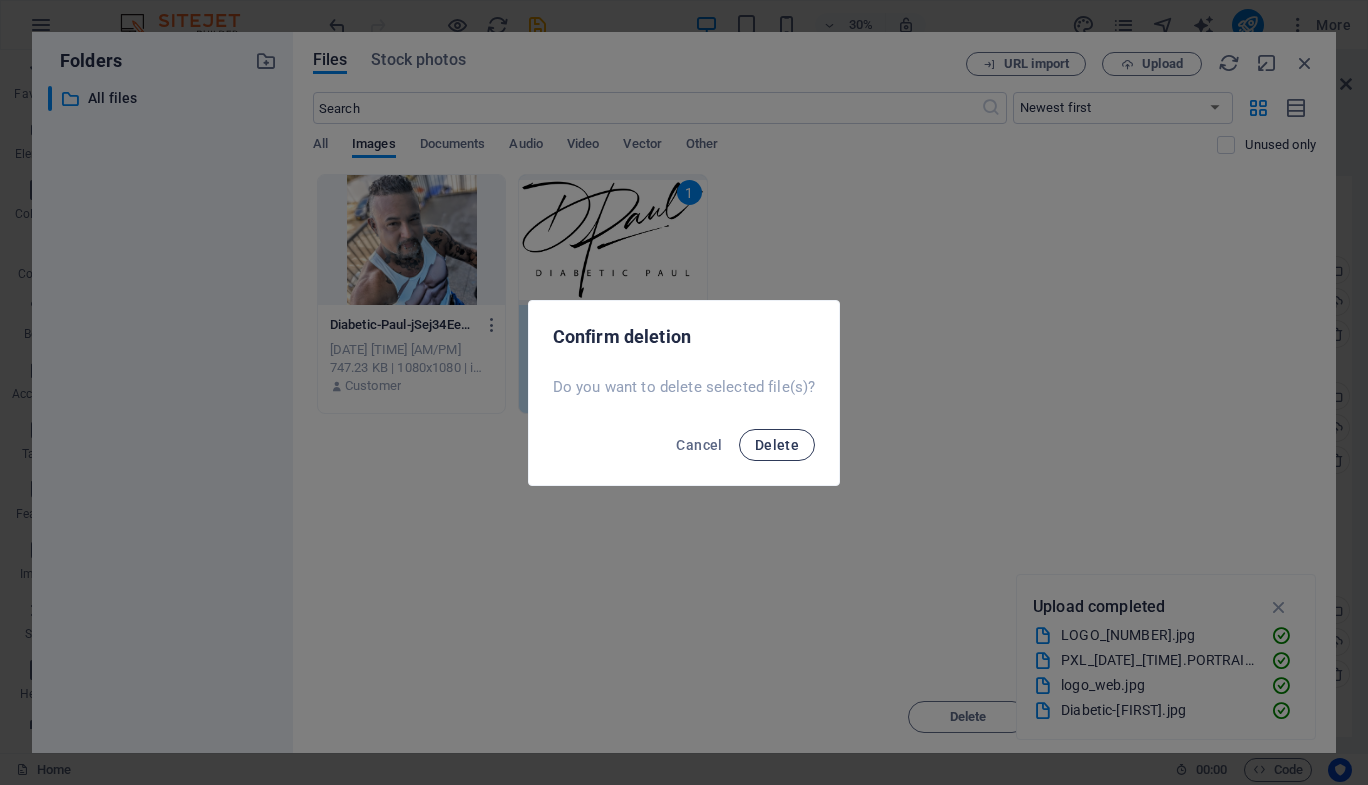 click on "Delete" at bounding box center (777, 445) 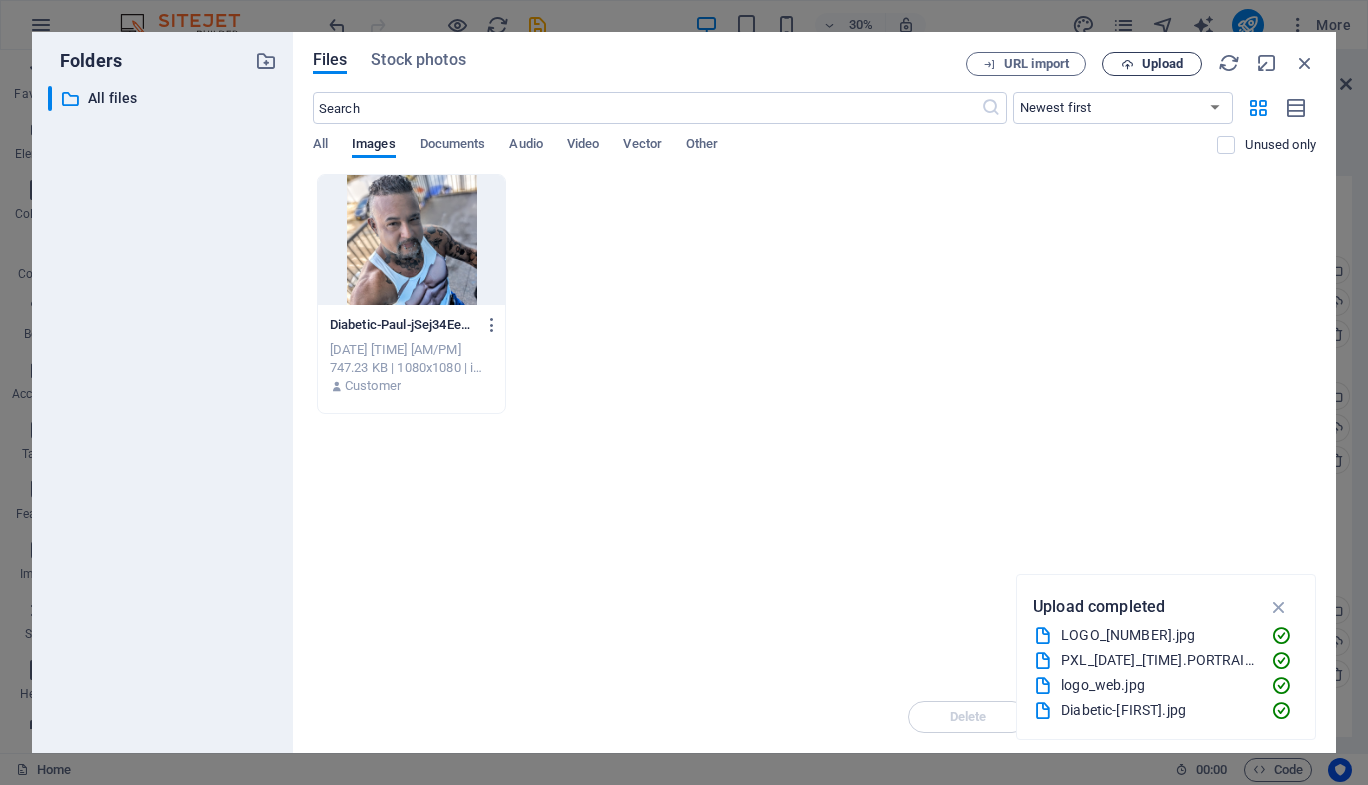 click on "Upload" at bounding box center (1152, 64) 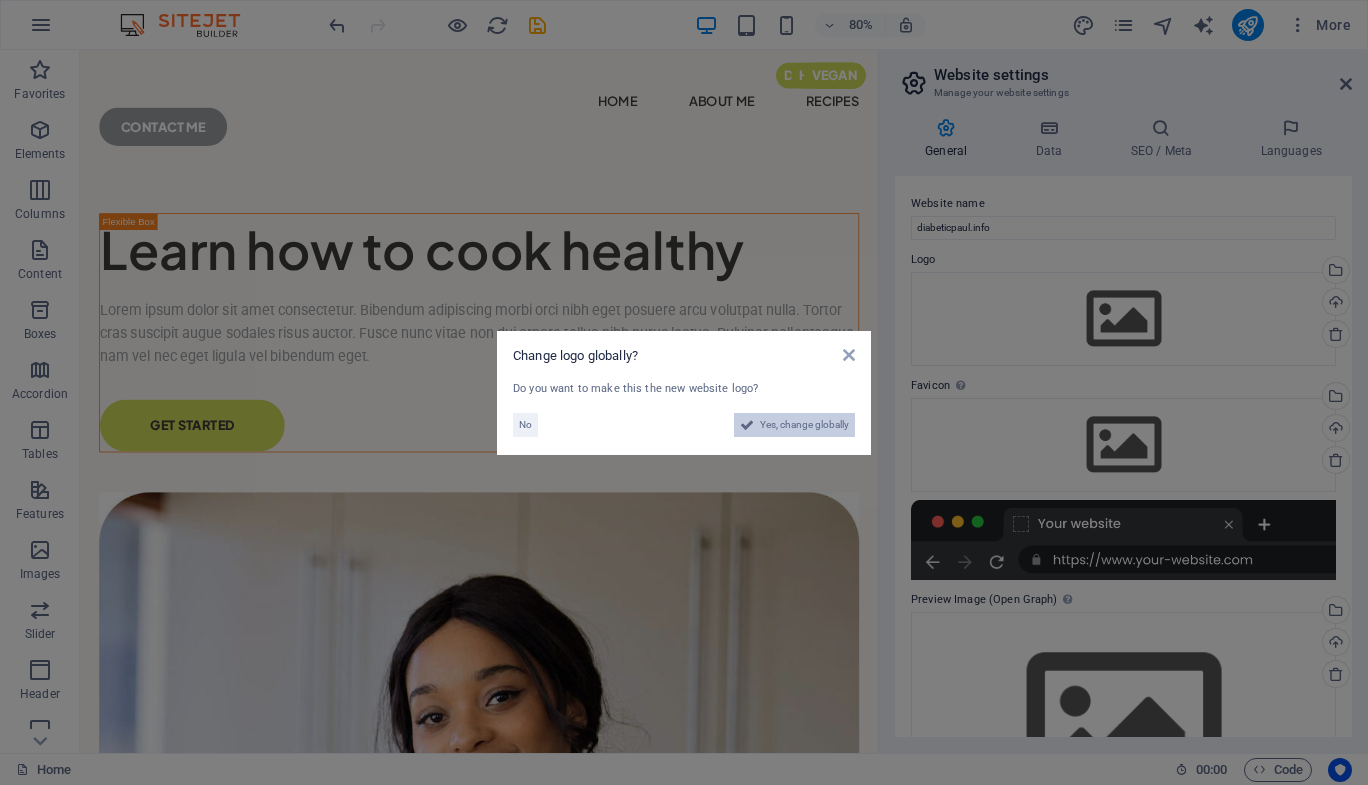 click on "Yes, change globally" at bounding box center (804, 425) 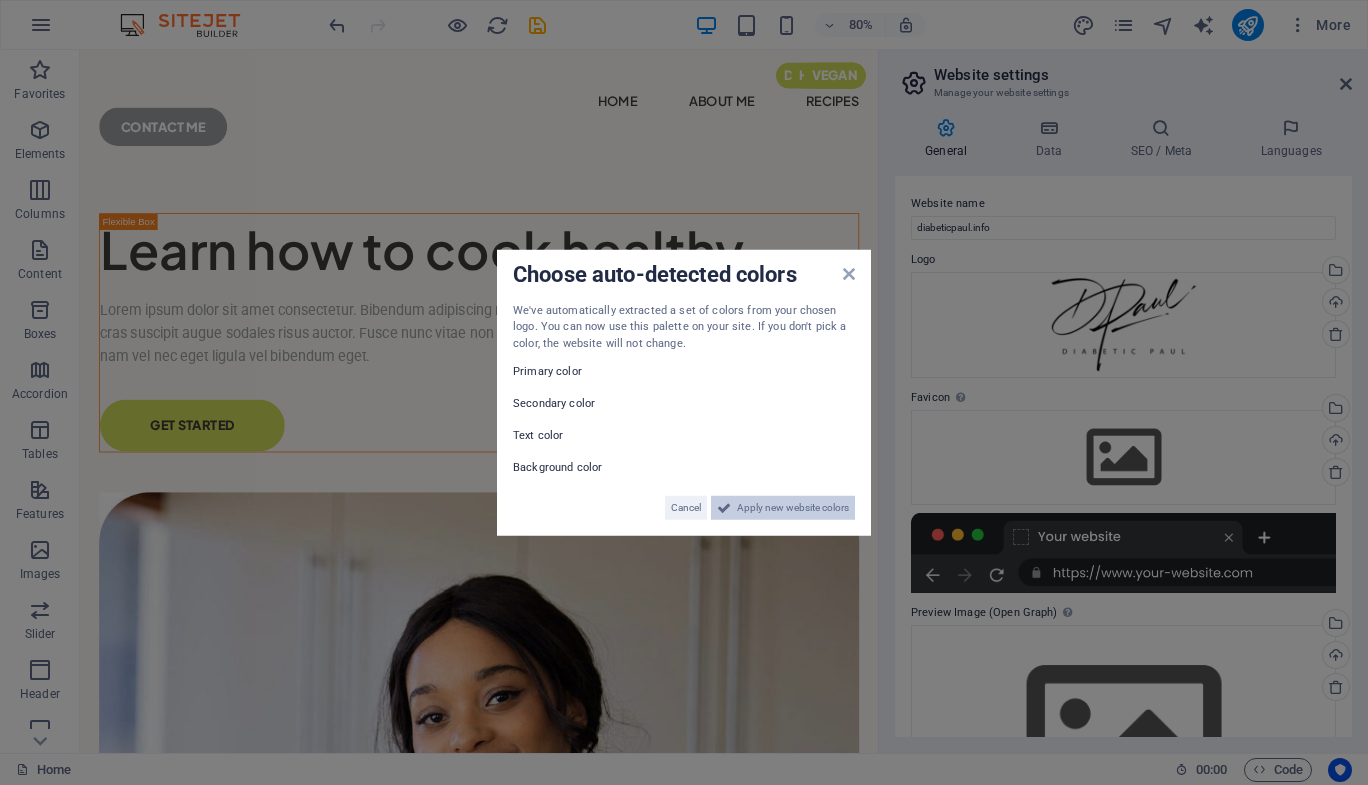 click on "Apply new website colors" at bounding box center [793, 508] 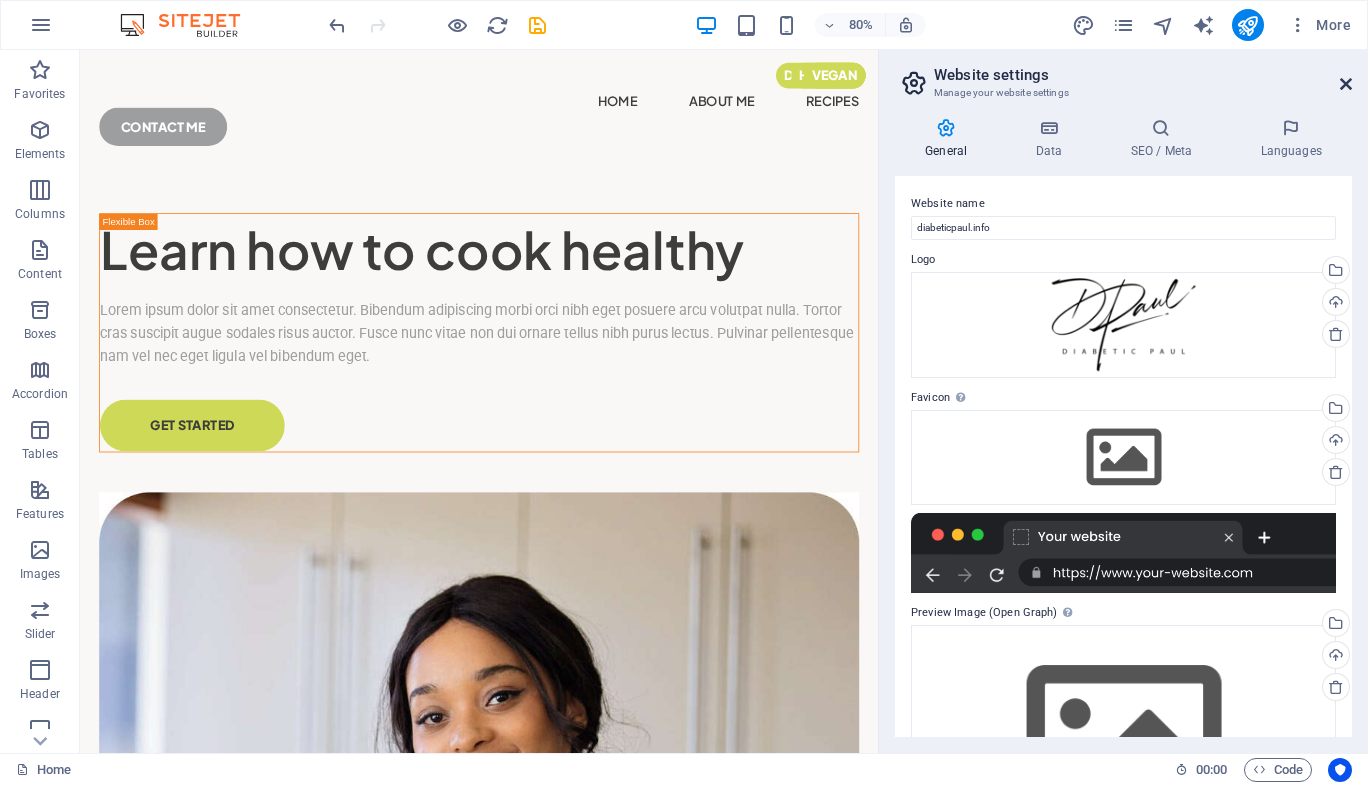 click at bounding box center [1346, 84] 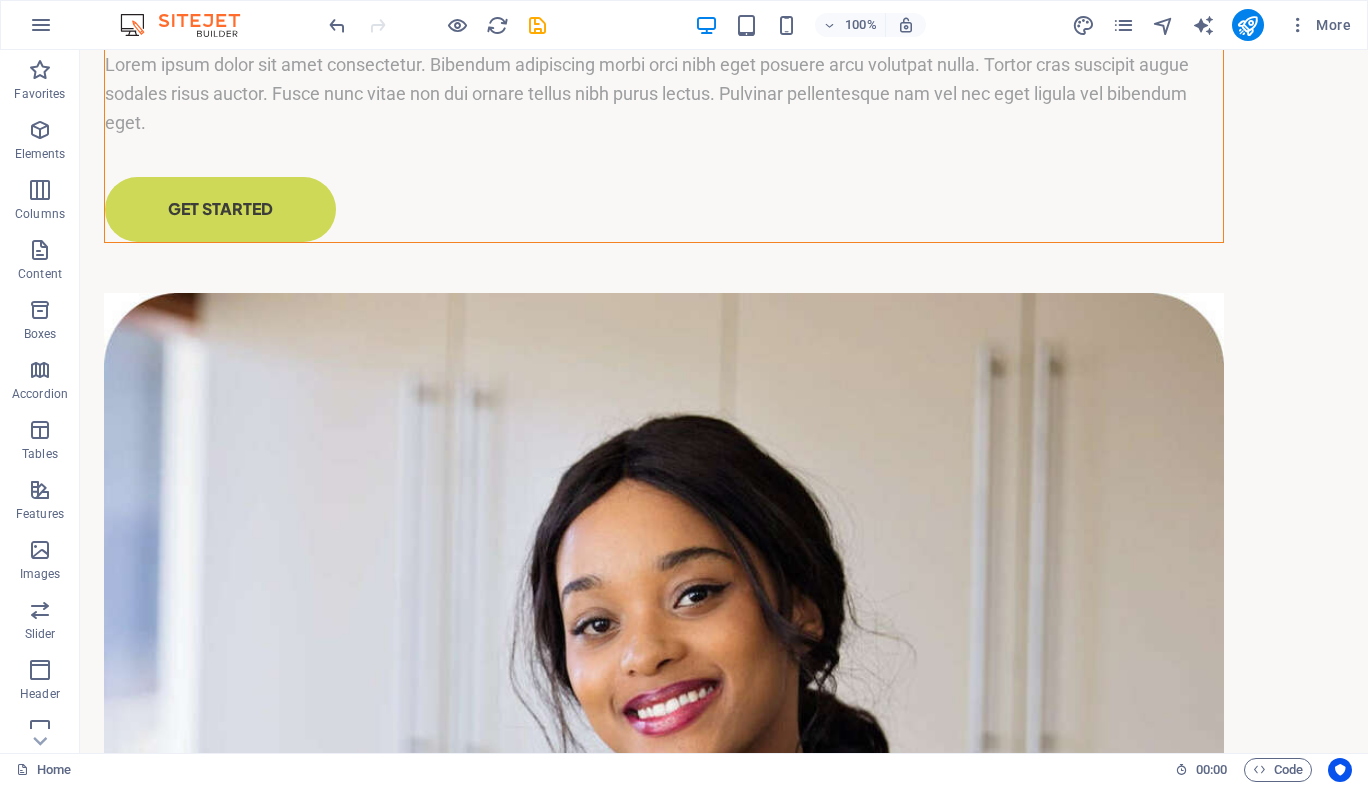 scroll, scrollTop: 0, scrollLeft: 0, axis: both 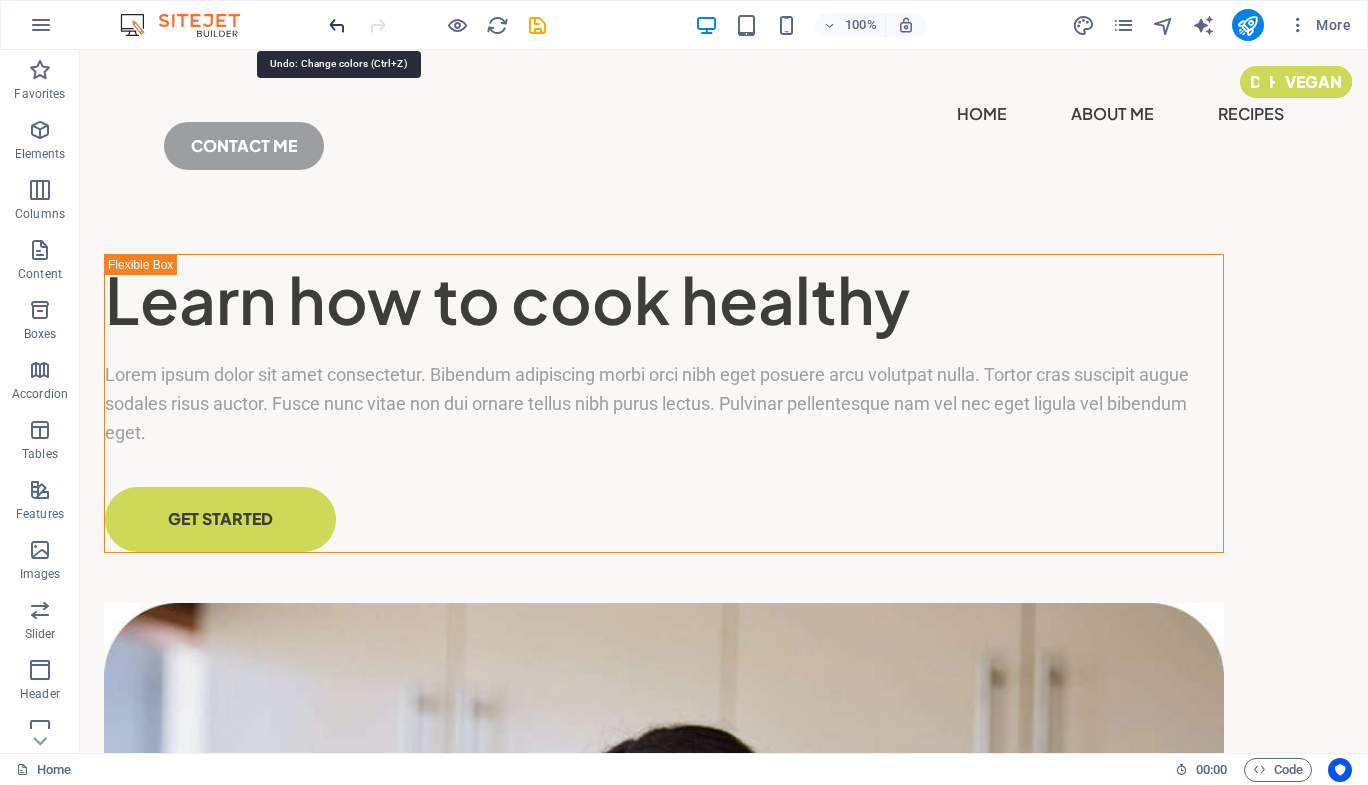 click at bounding box center [337, 25] 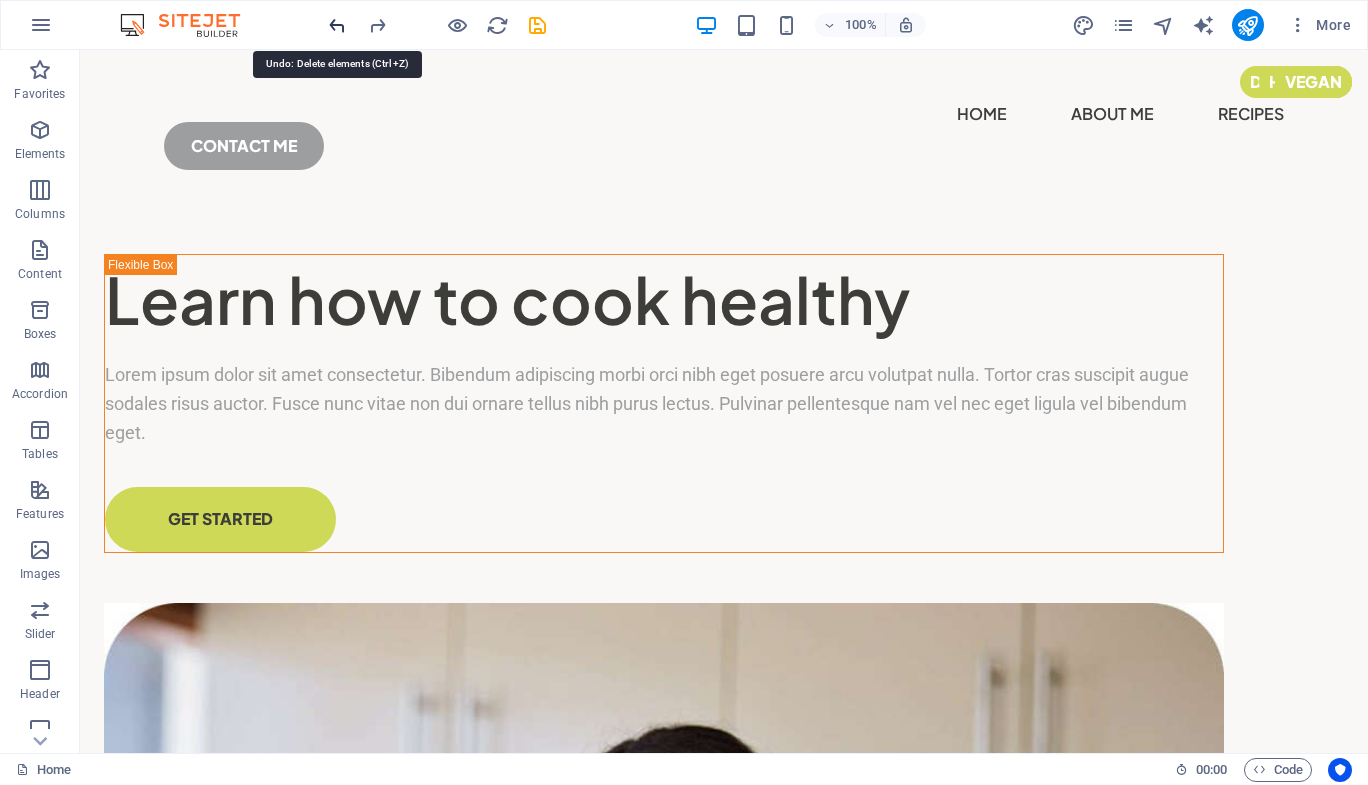 click at bounding box center [337, 25] 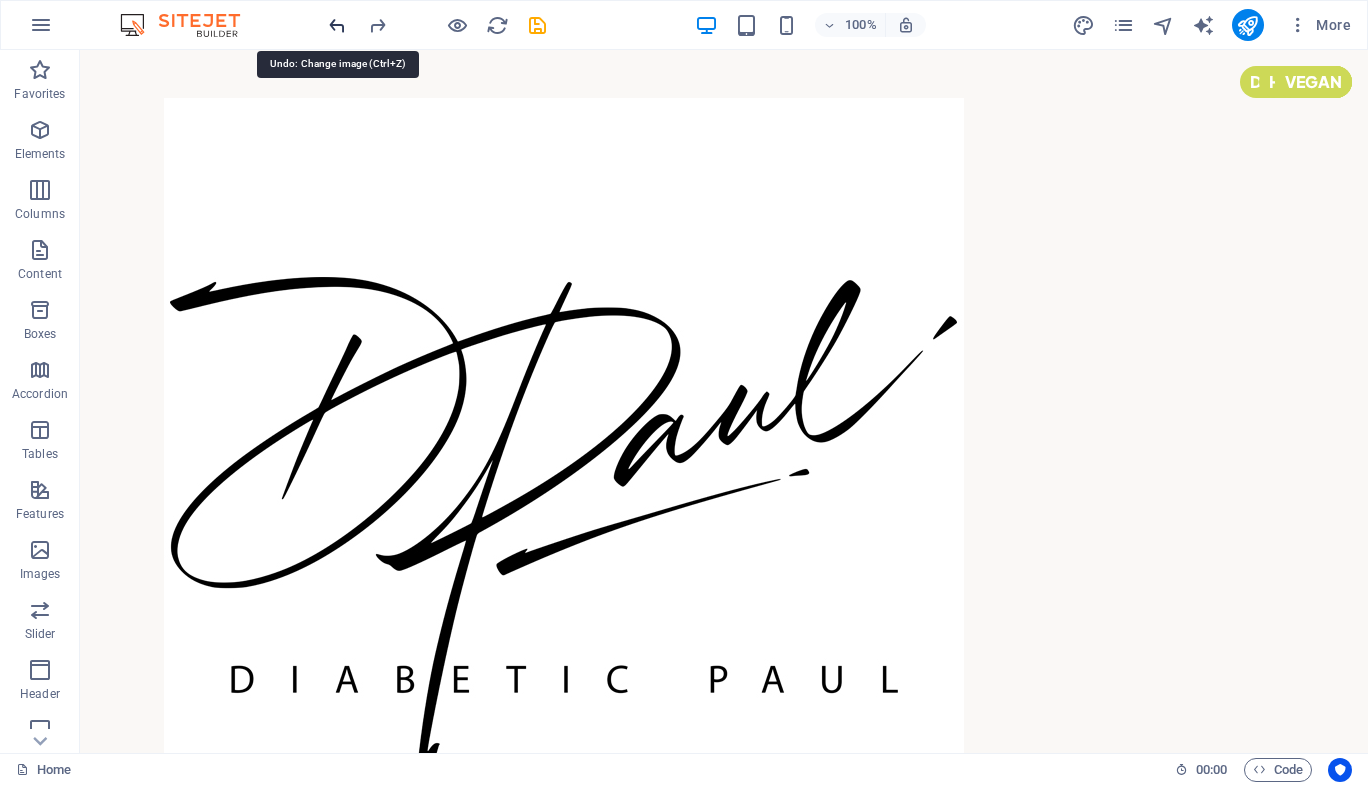 click at bounding box center (337, 25) 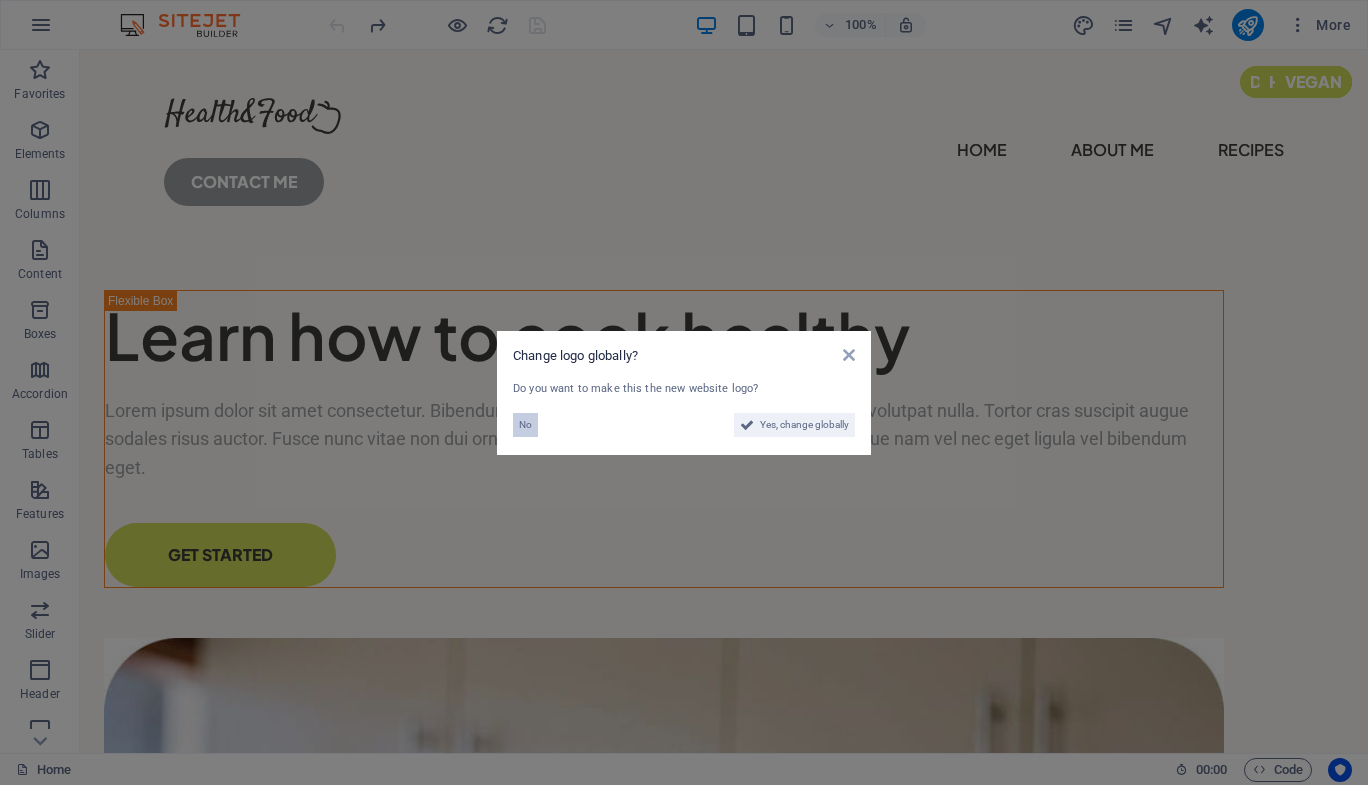 click on "No" at bounding box center (525, 425) 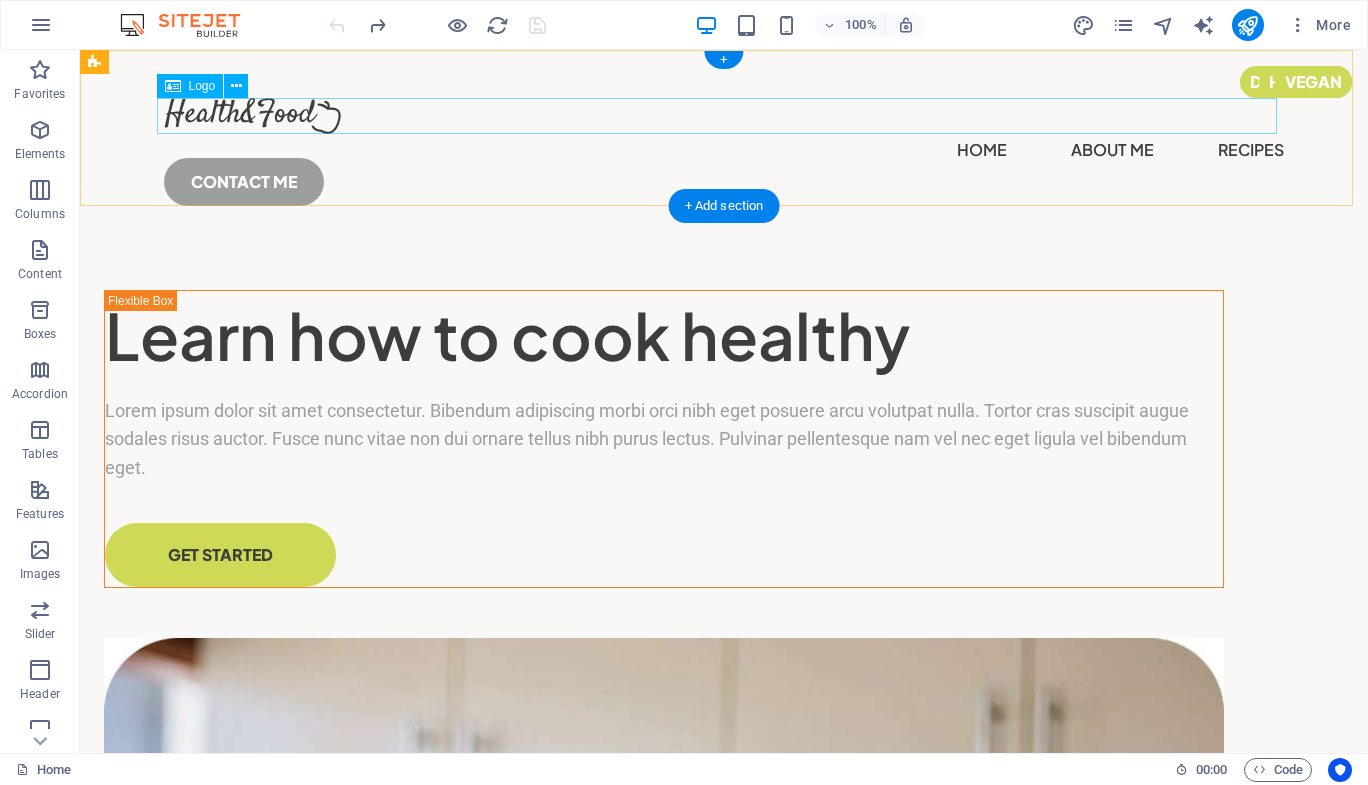click at bounding box center [724, 116] 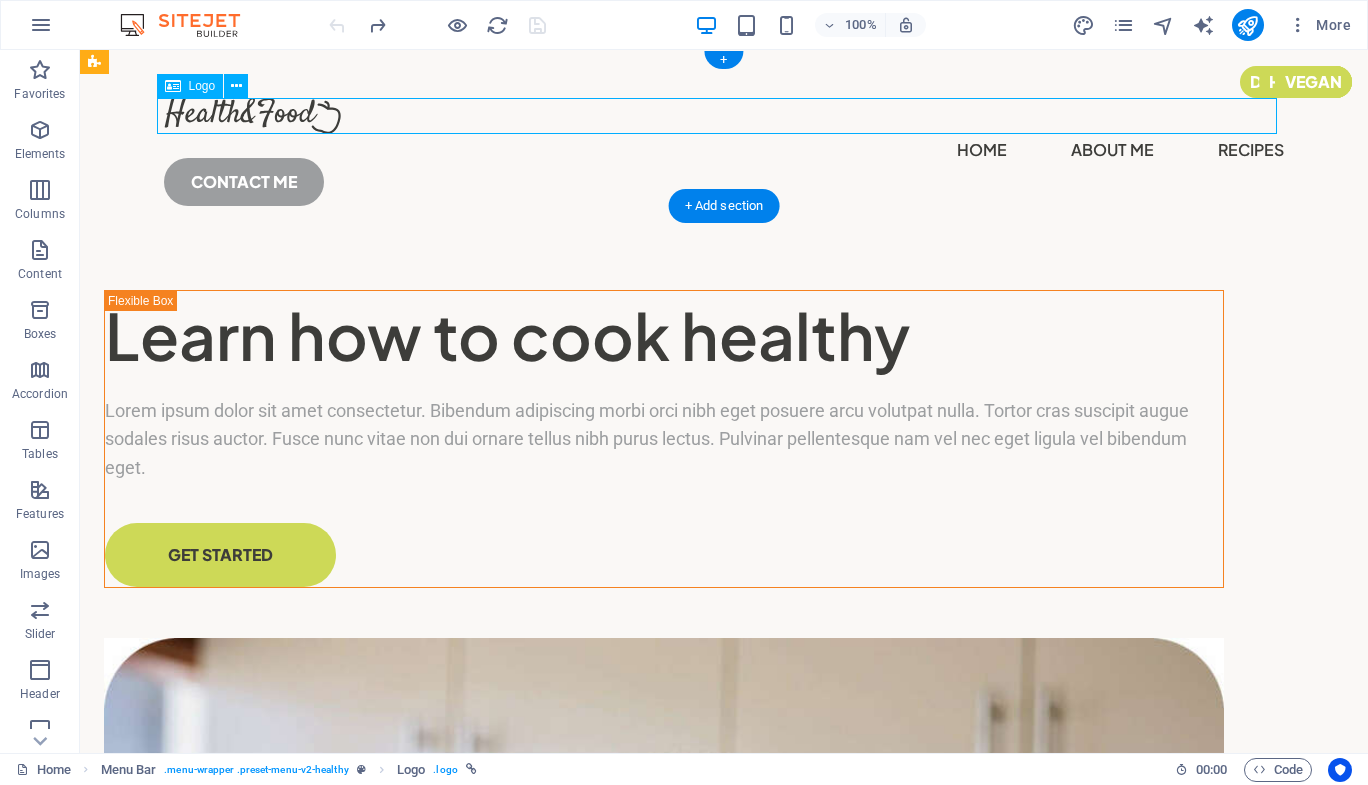 click at bounding box center [724, 116] 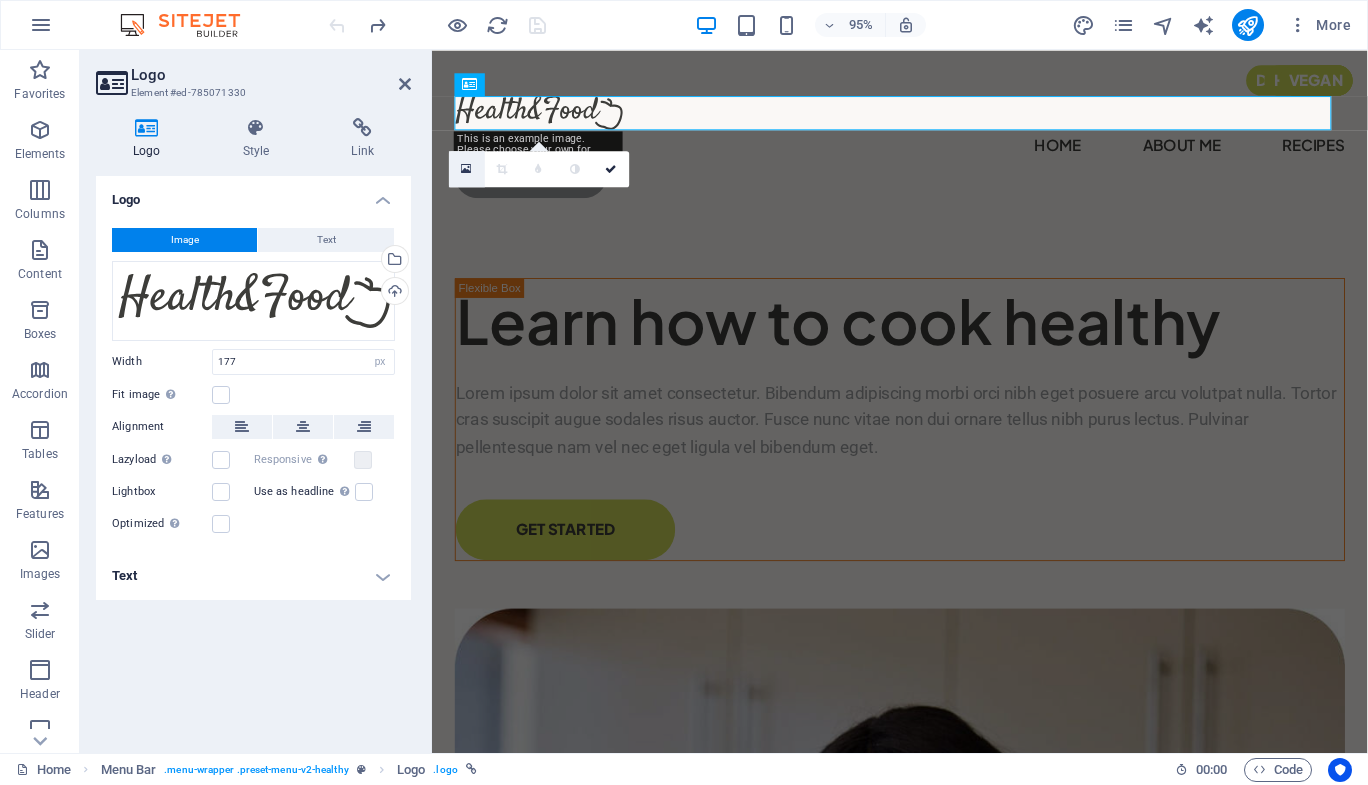 click at bounding box center (467, 169) 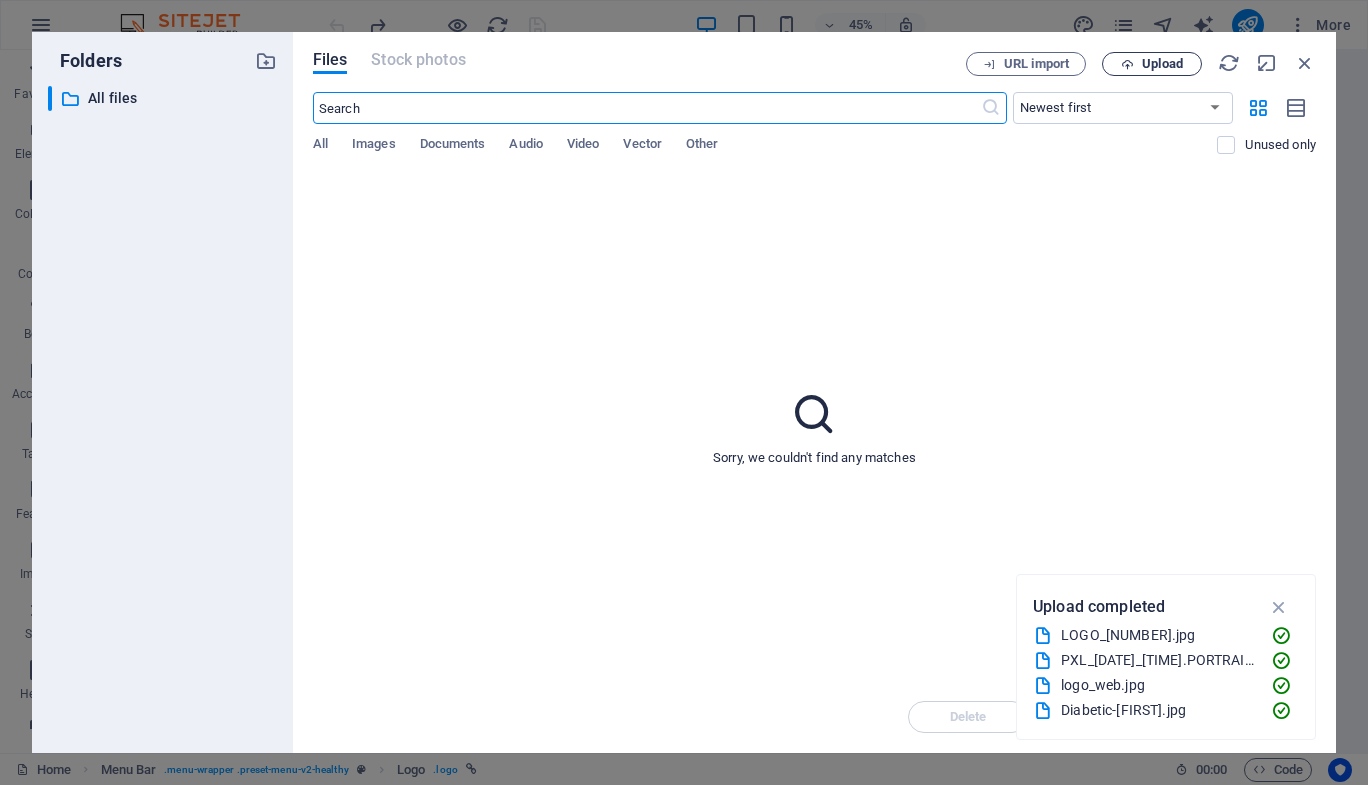 click on "Upload" at bounding box center [1162, 64] 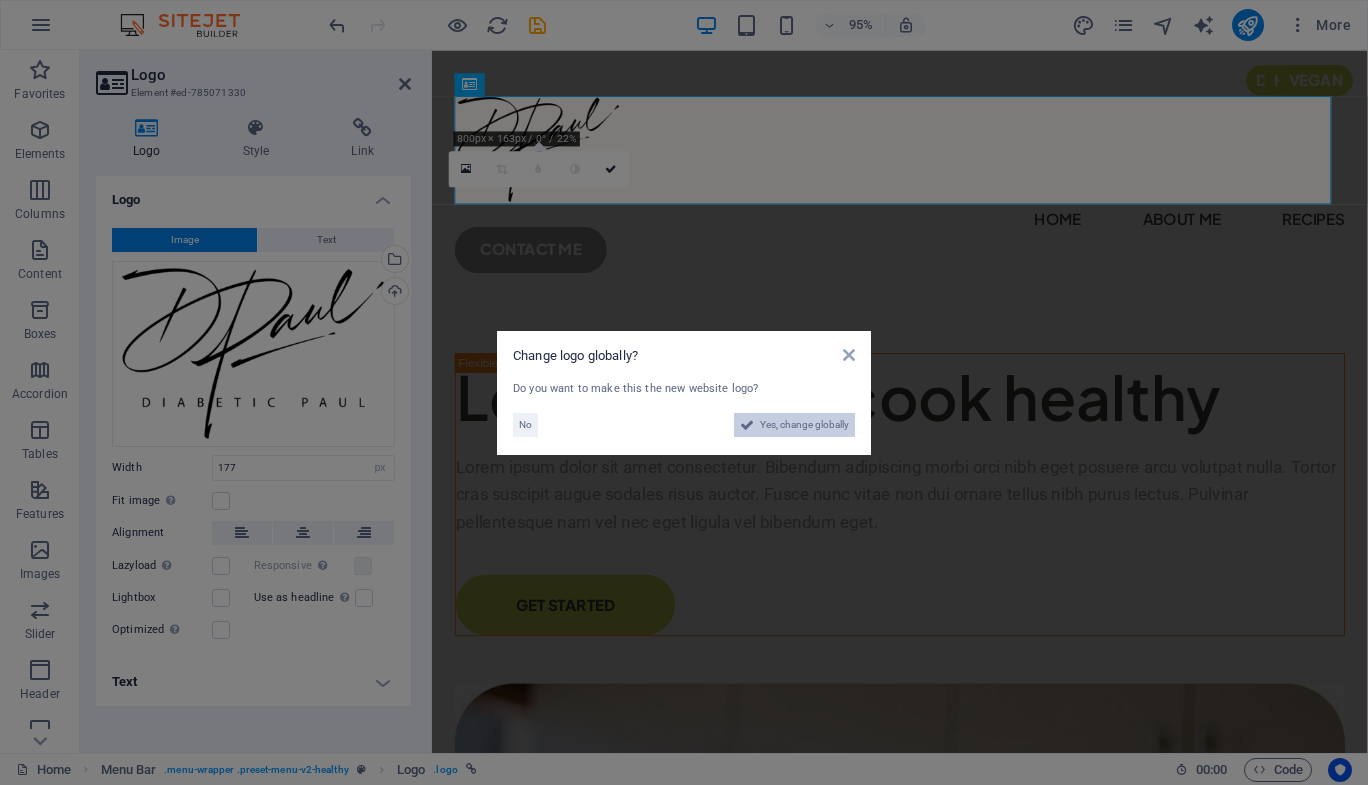 click on "Yes, change globally" at bounding box center [804, 425] 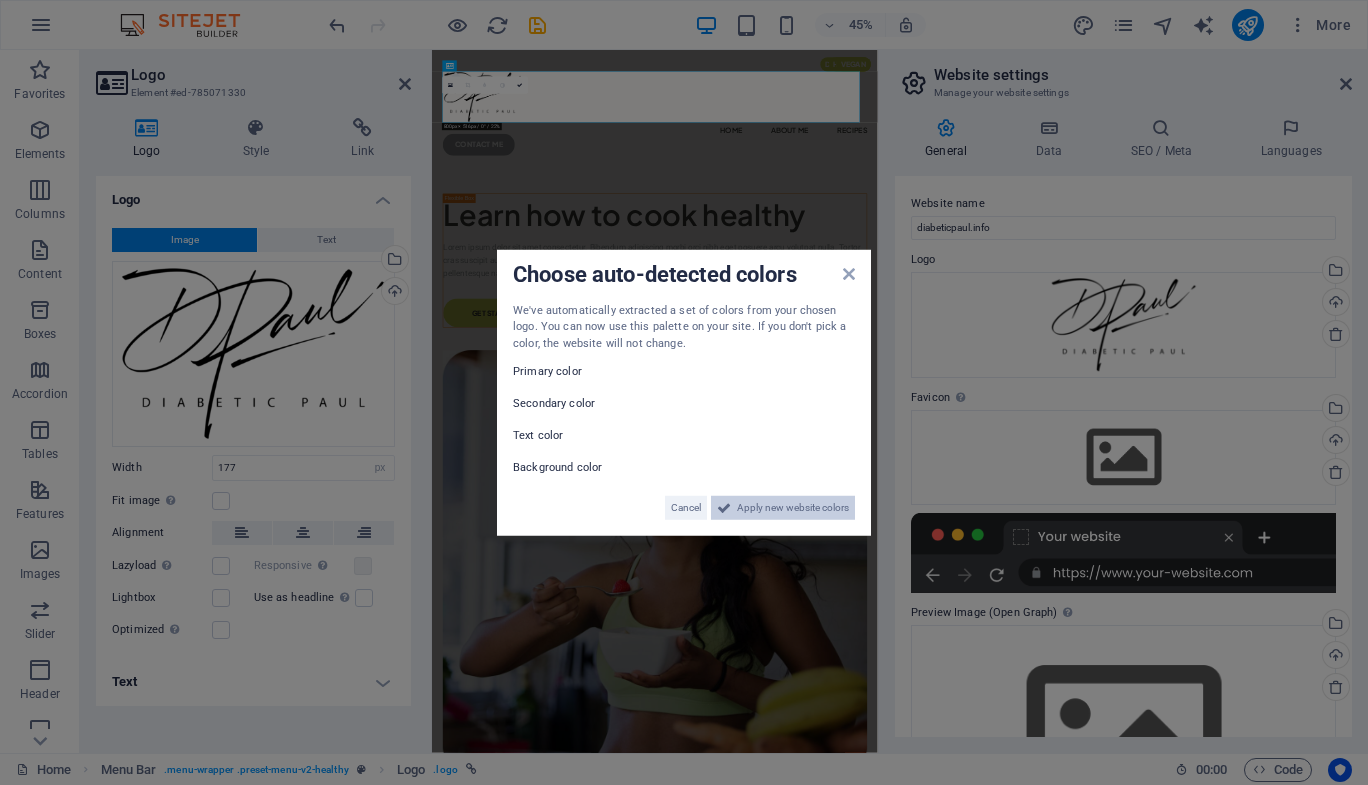 click on "Apply new website colors" at bounding box center [793, 508] 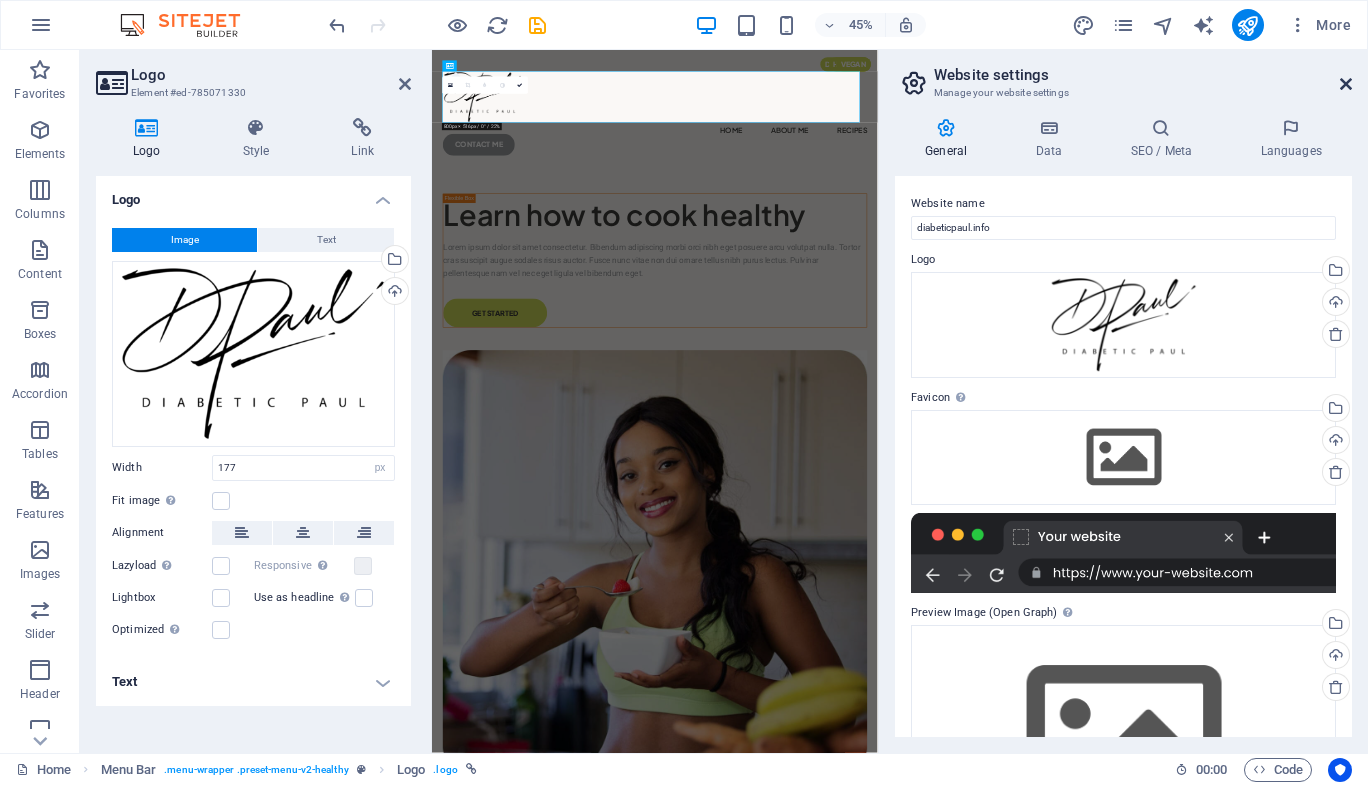 click at bounding box center [1346, 84] 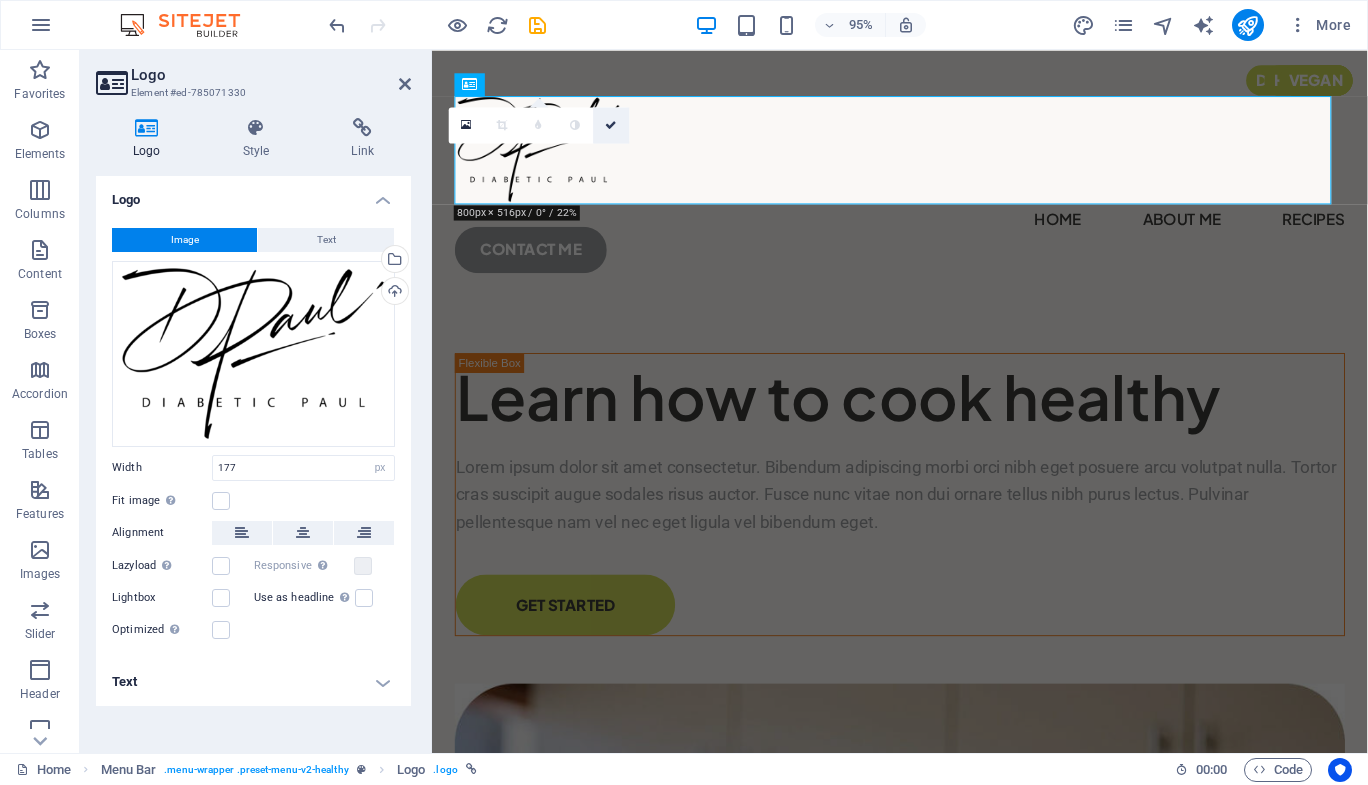 click at bounding box center [611, 124] 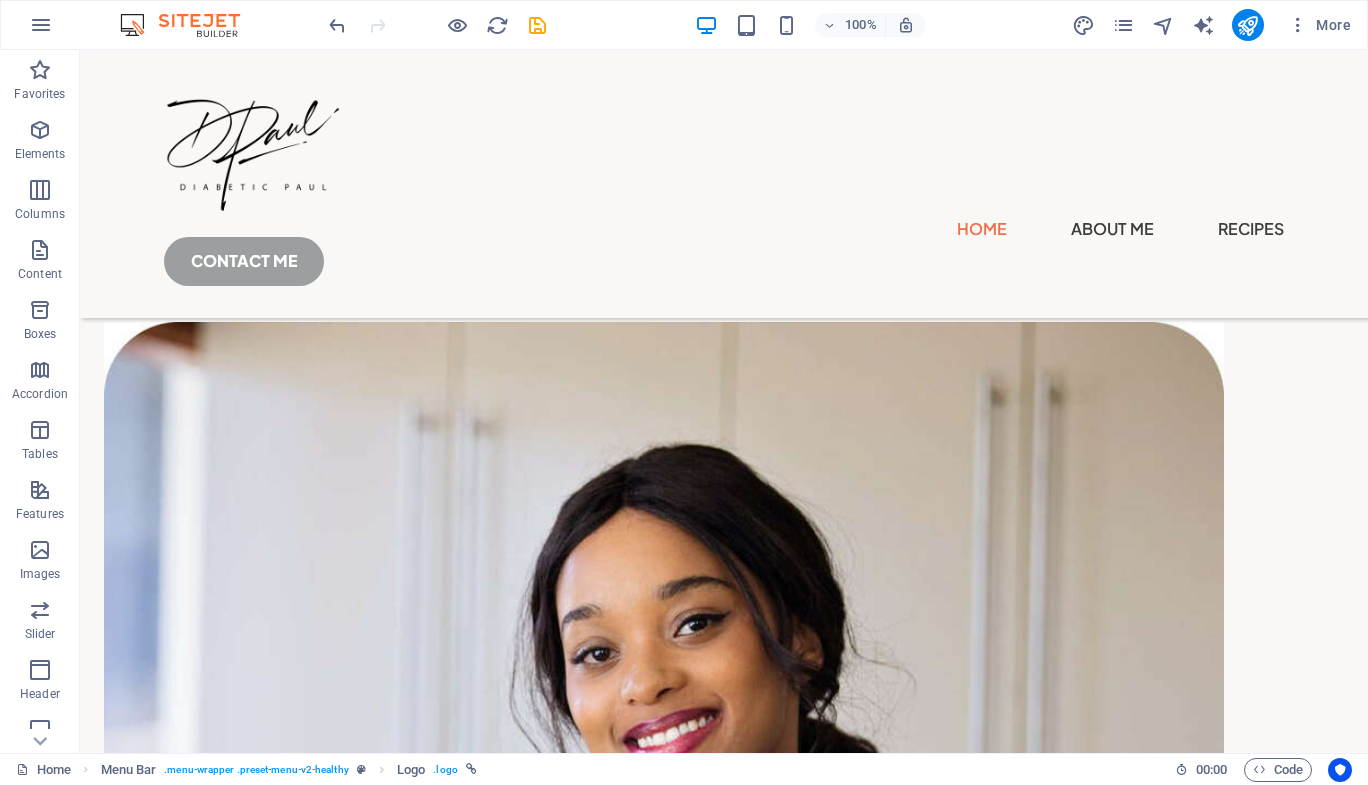 scroll, scrollTop: 0, scrollLeft: 0, axis: both 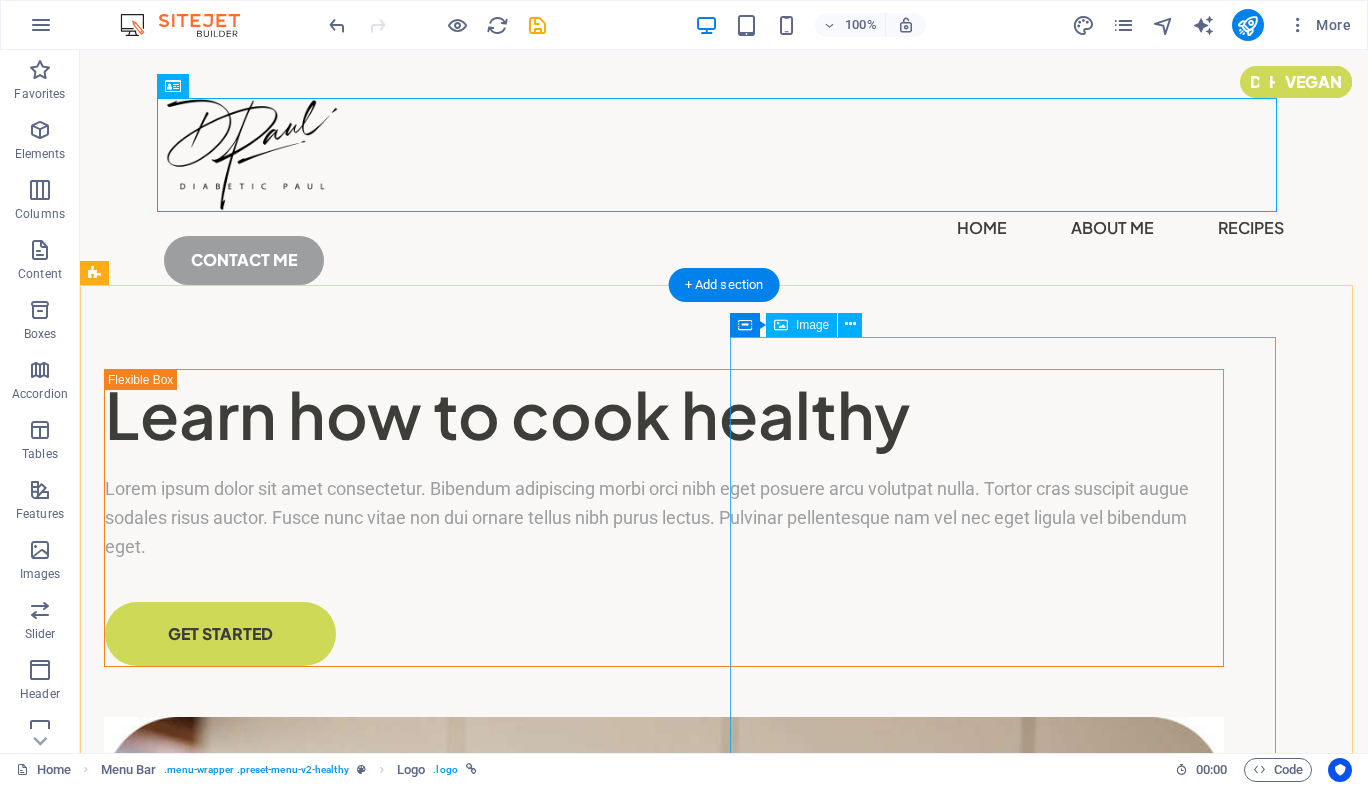 click at bounding box center [664, 1277] 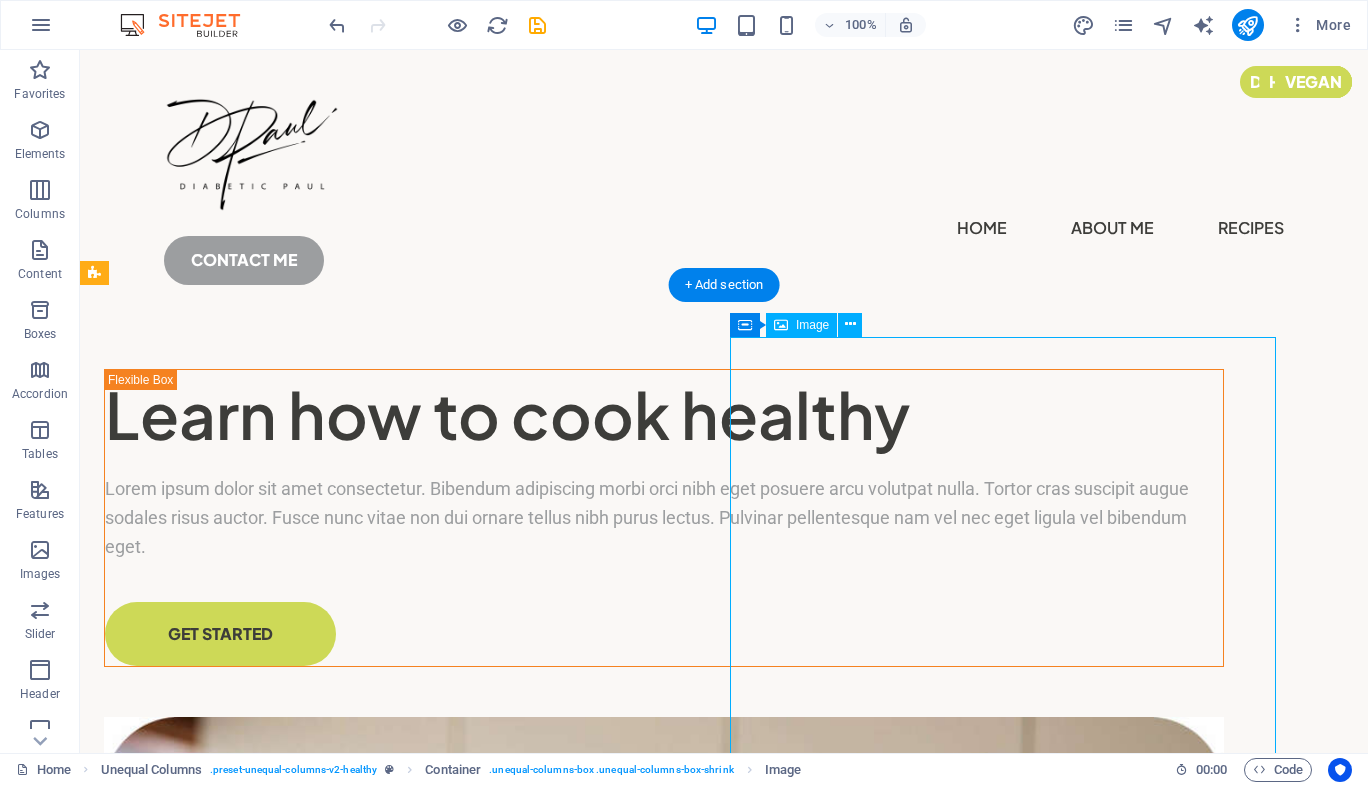 click at bounding box center [664, 1277] 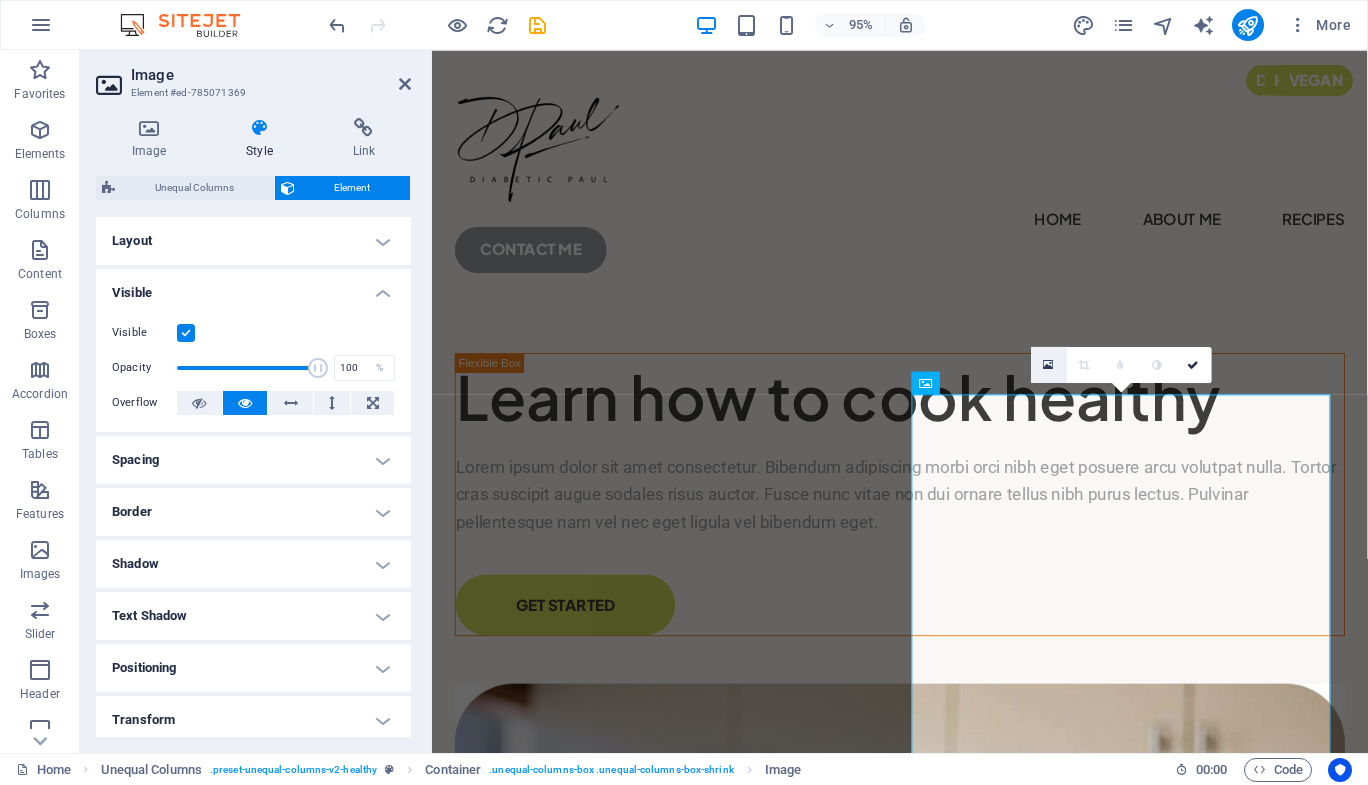 click at bounding box center (1049, 364) 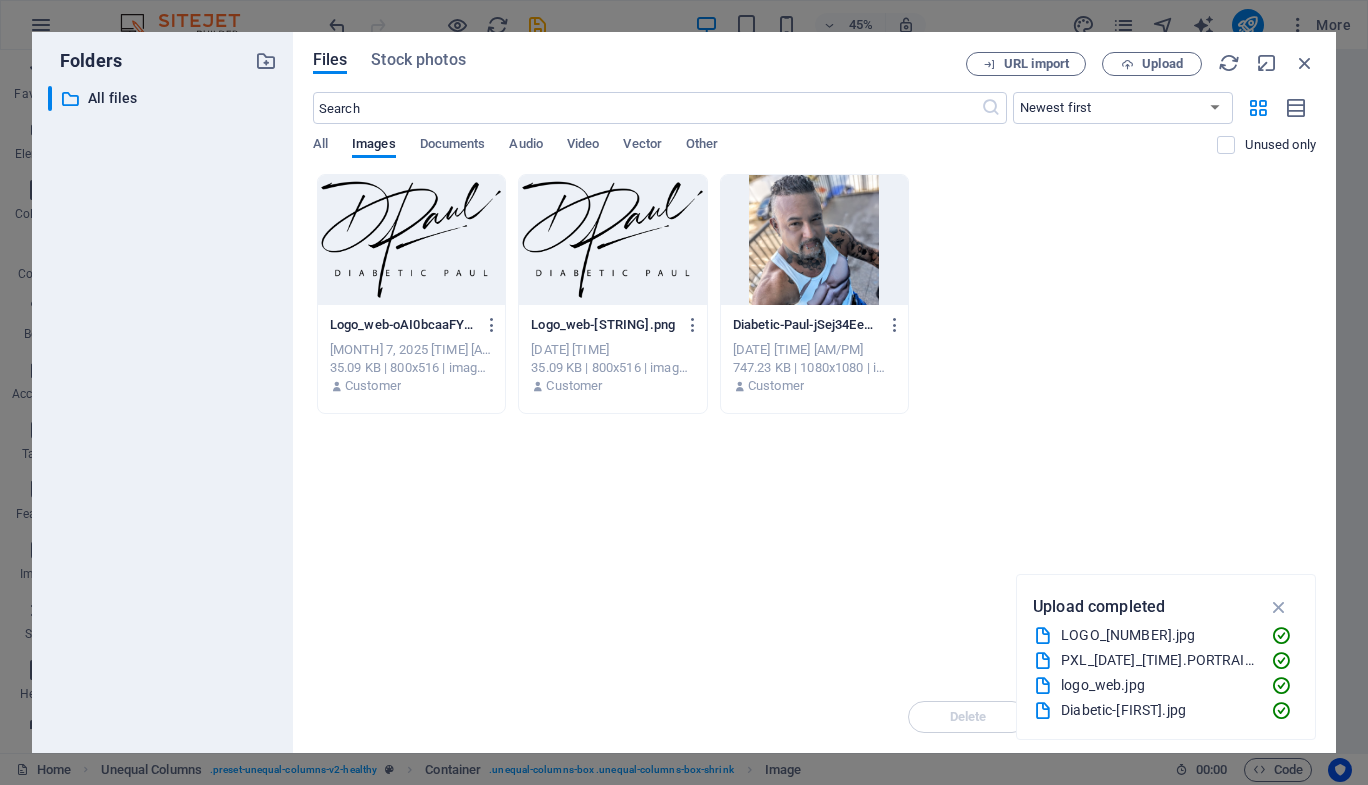 click at bounding box center (814, 240) 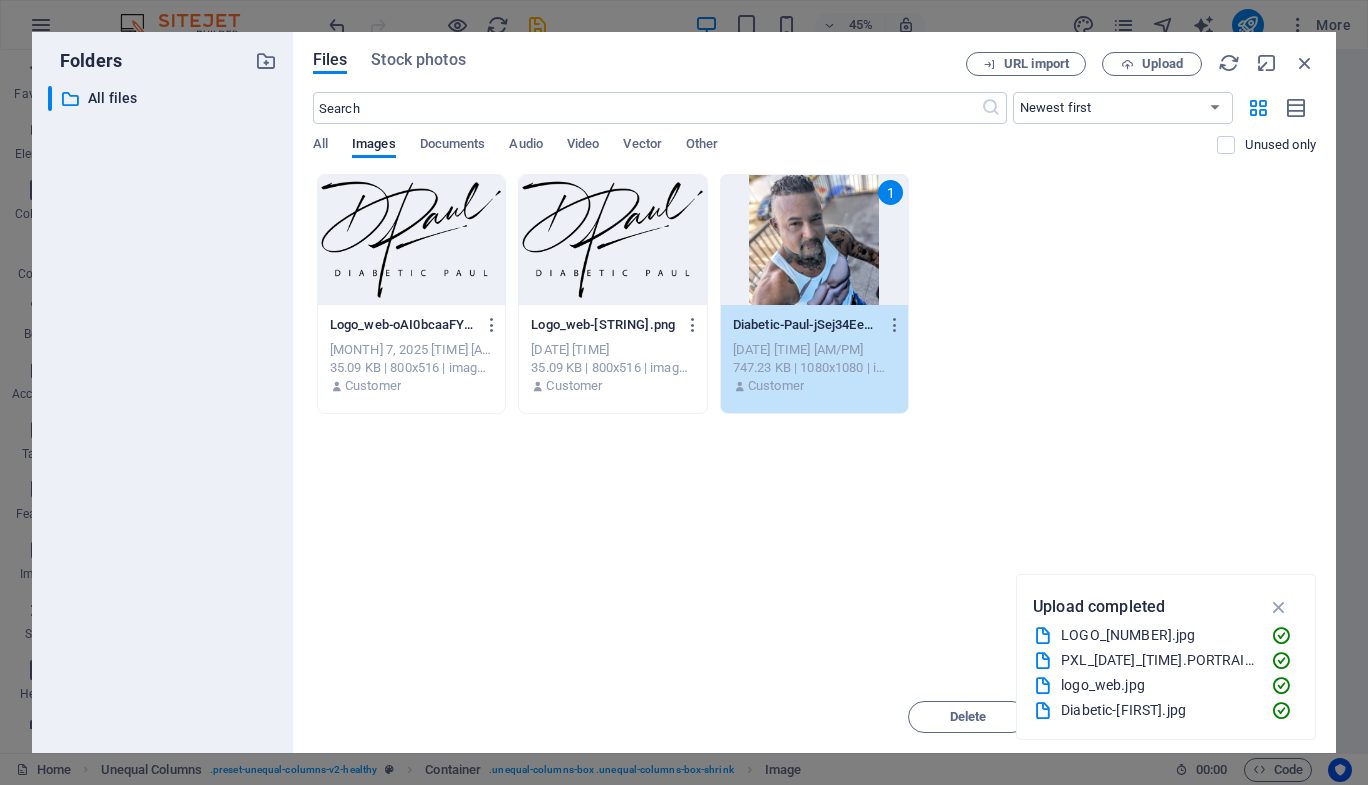 click on "1" at bounding box center (814, 240) 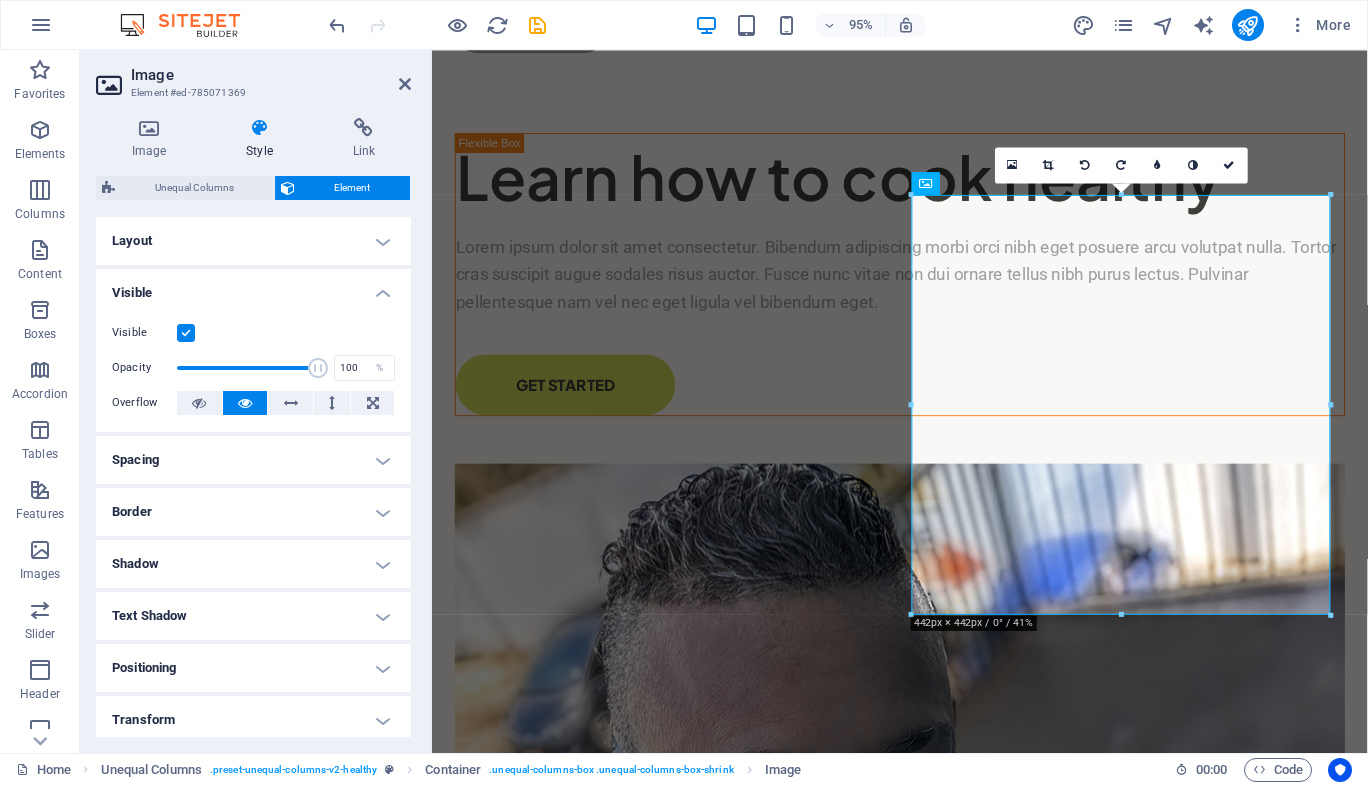 scroll, scrollTop: 198, scrollLeft: 0, axis: vertical 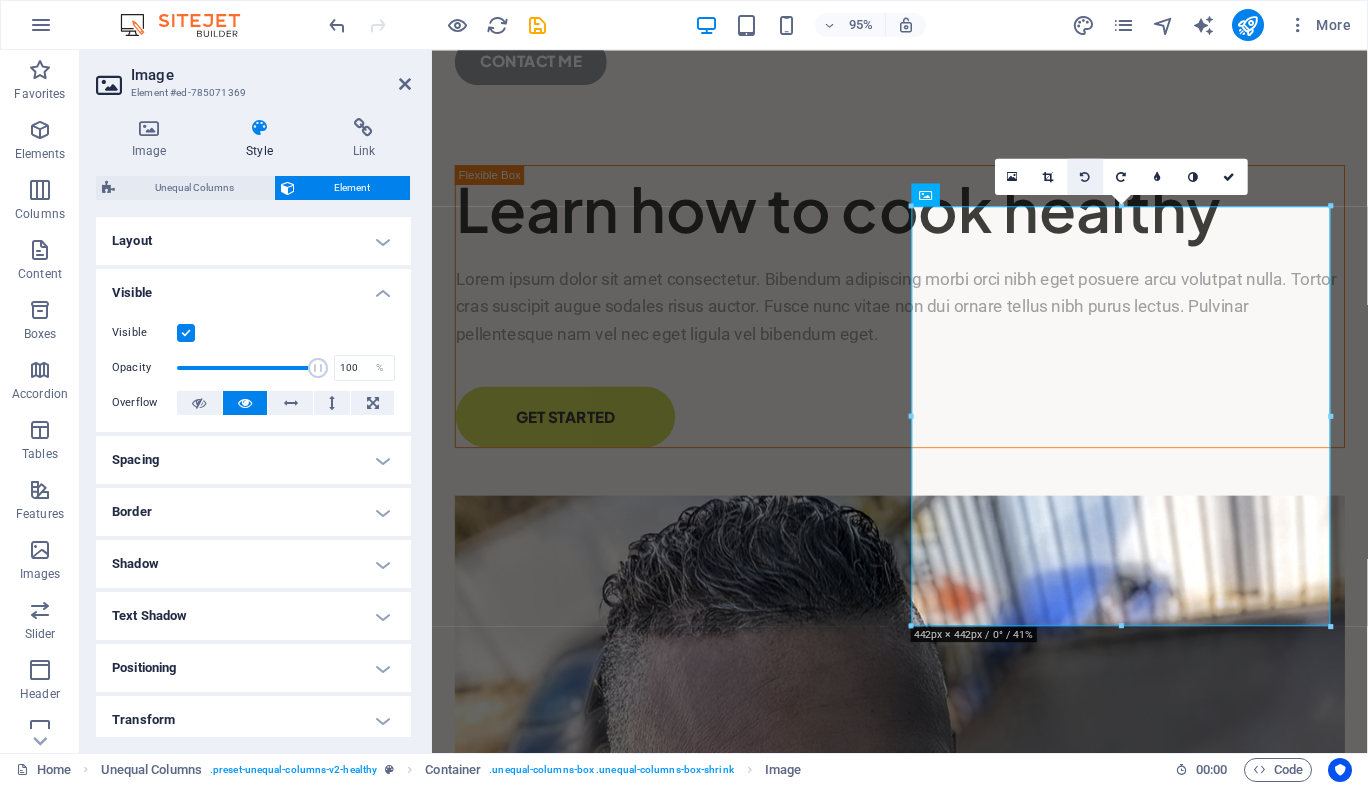click at bounding box center [1085, 176] 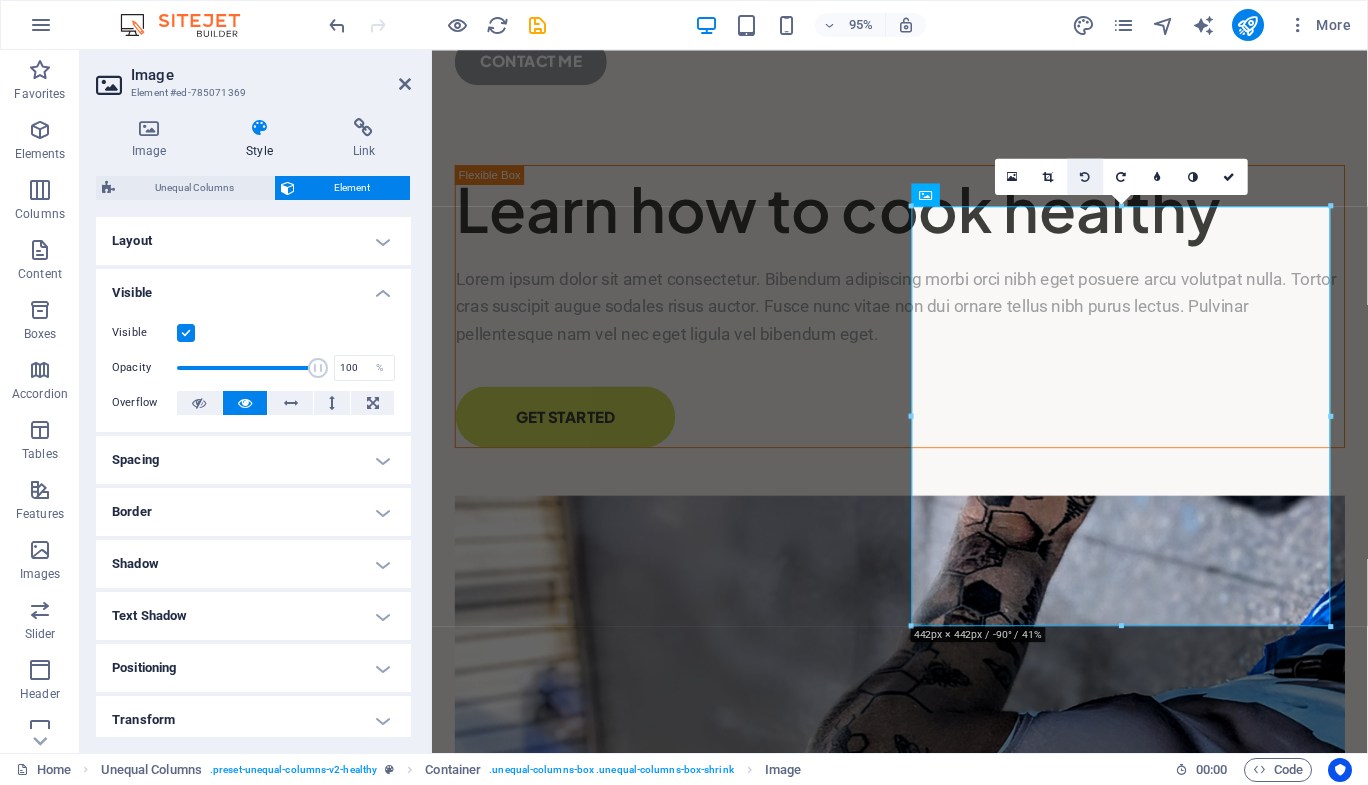 click at bounding box center (1085, 176) 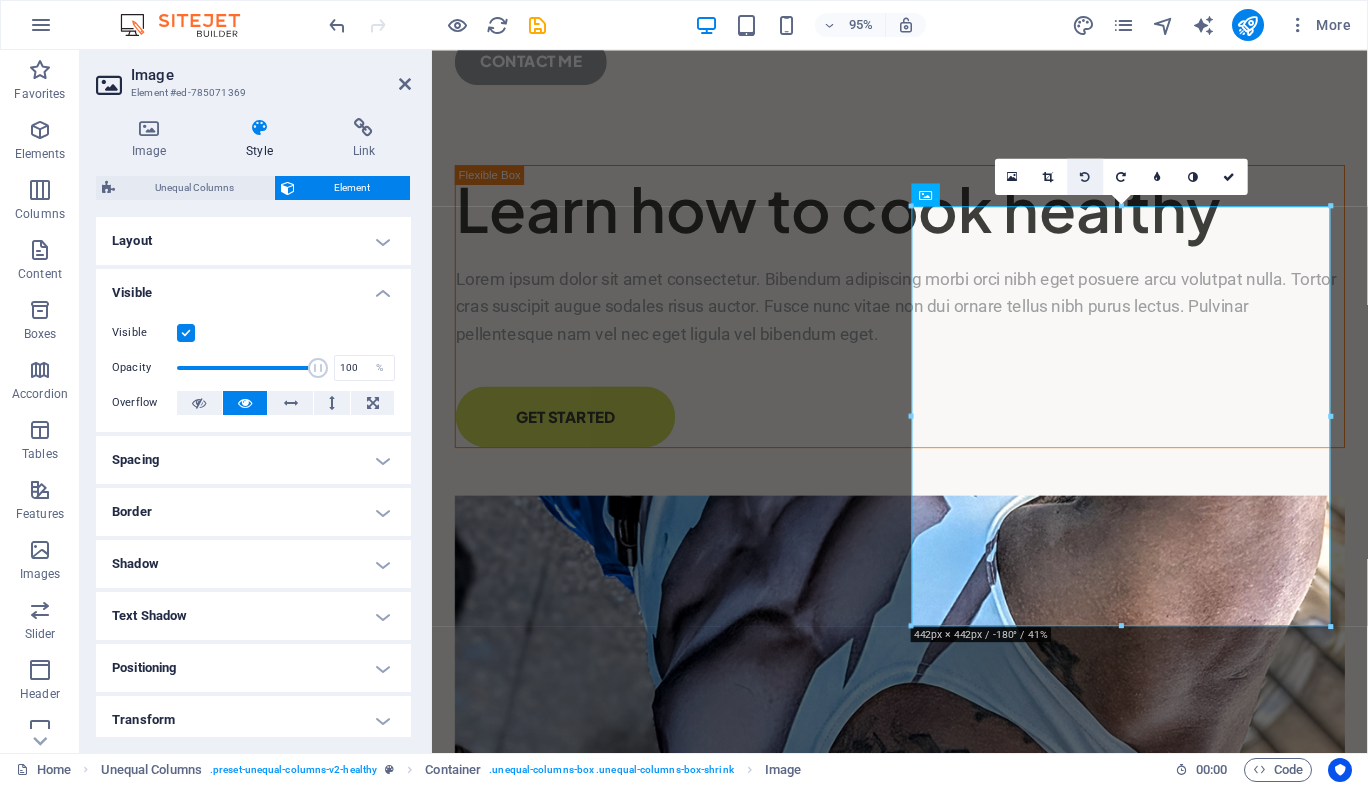 click at bounding box center (1085, 176) 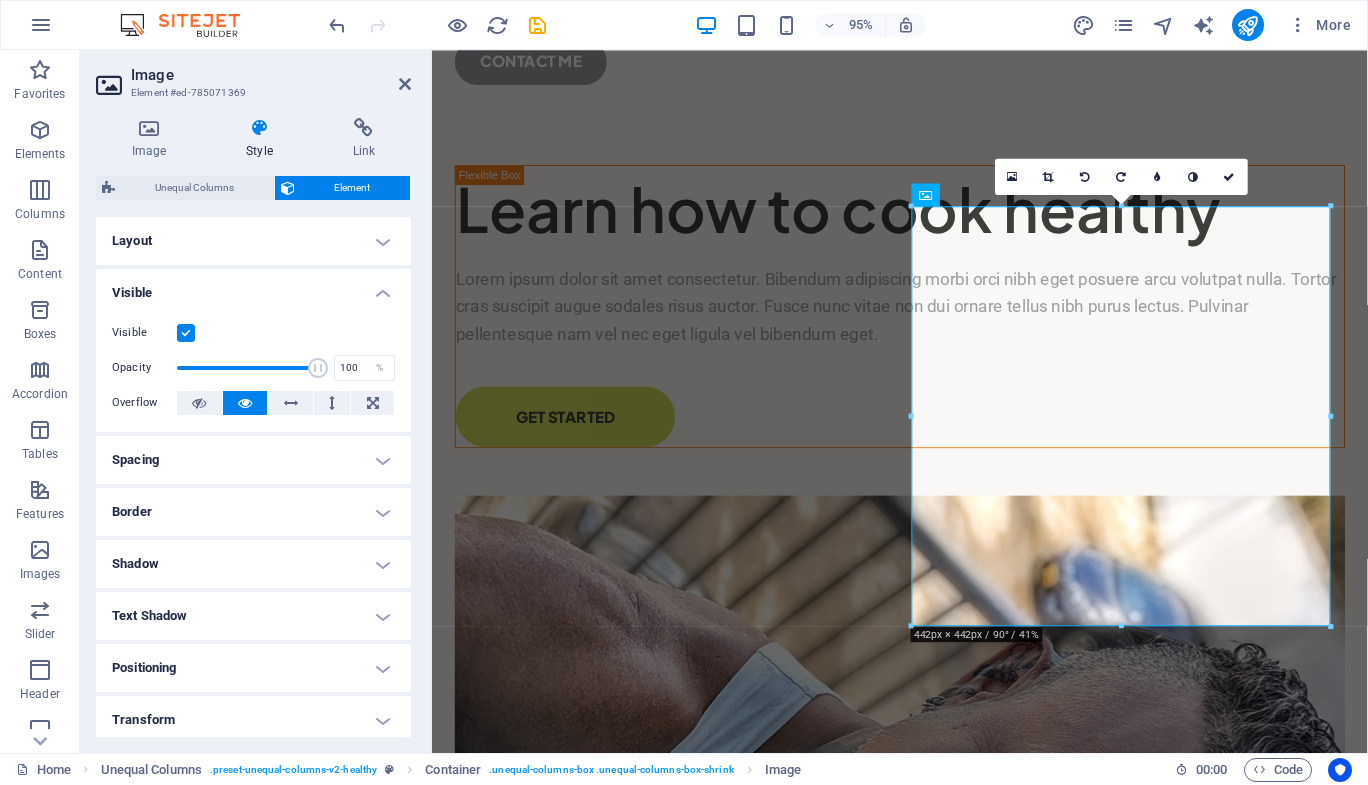click at bounding box center [1085, 176] 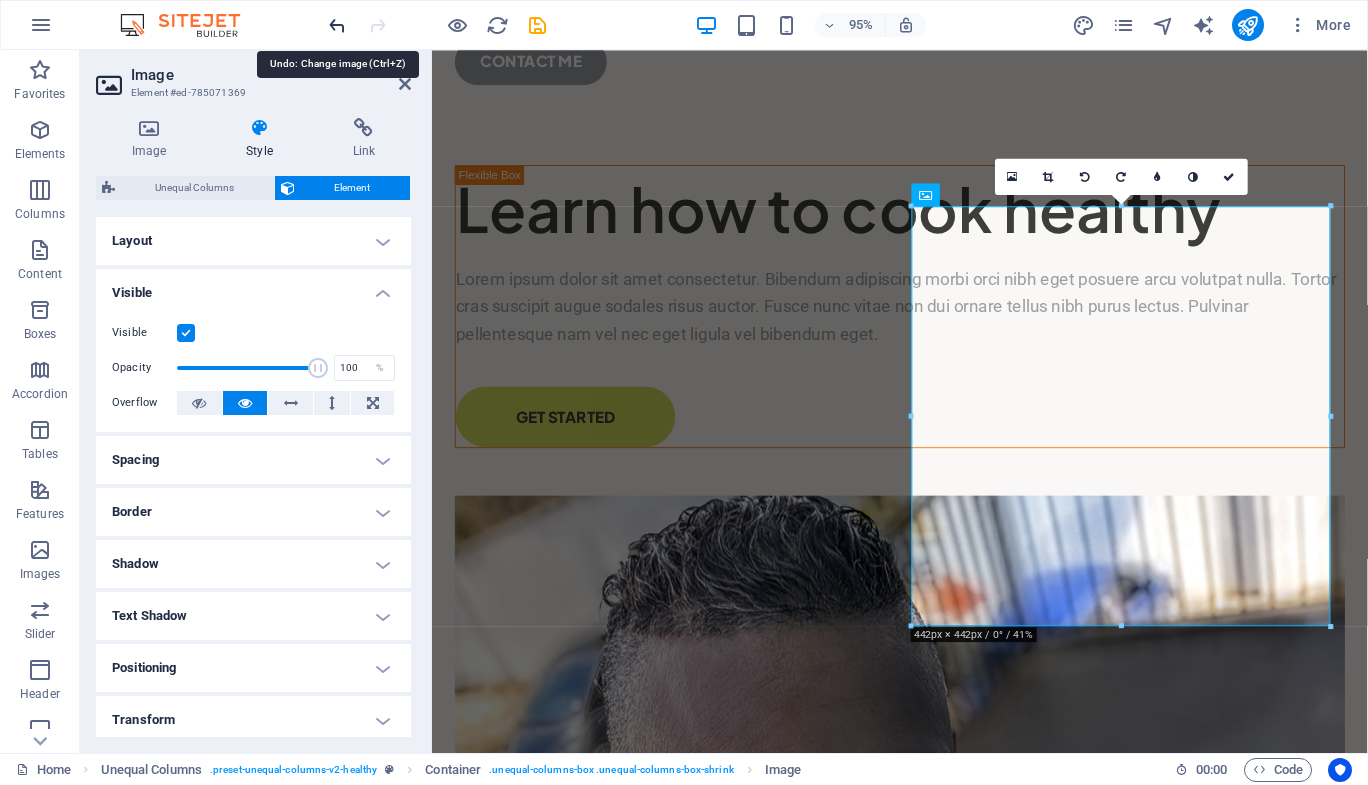 click at bounding box center [337, 25] 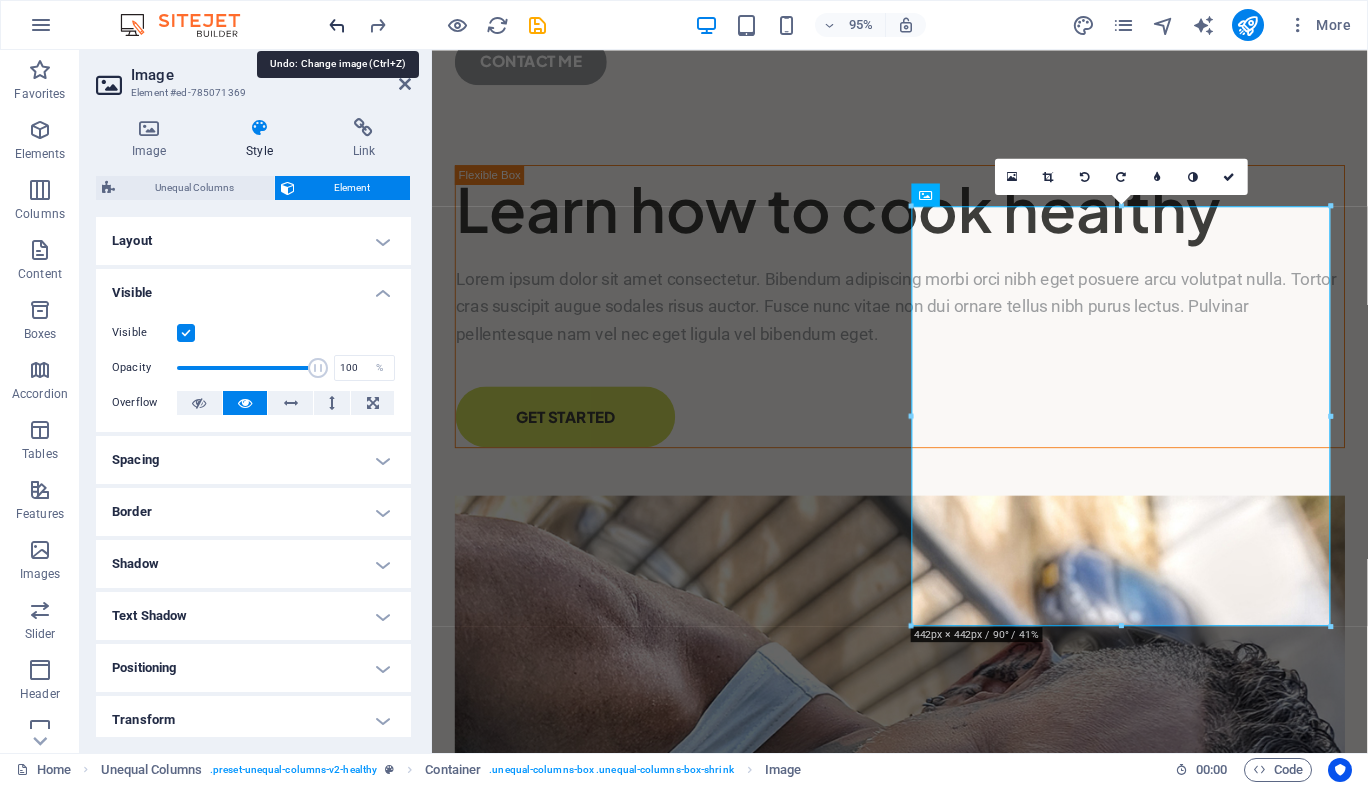 click at bounding box center [337, 25] 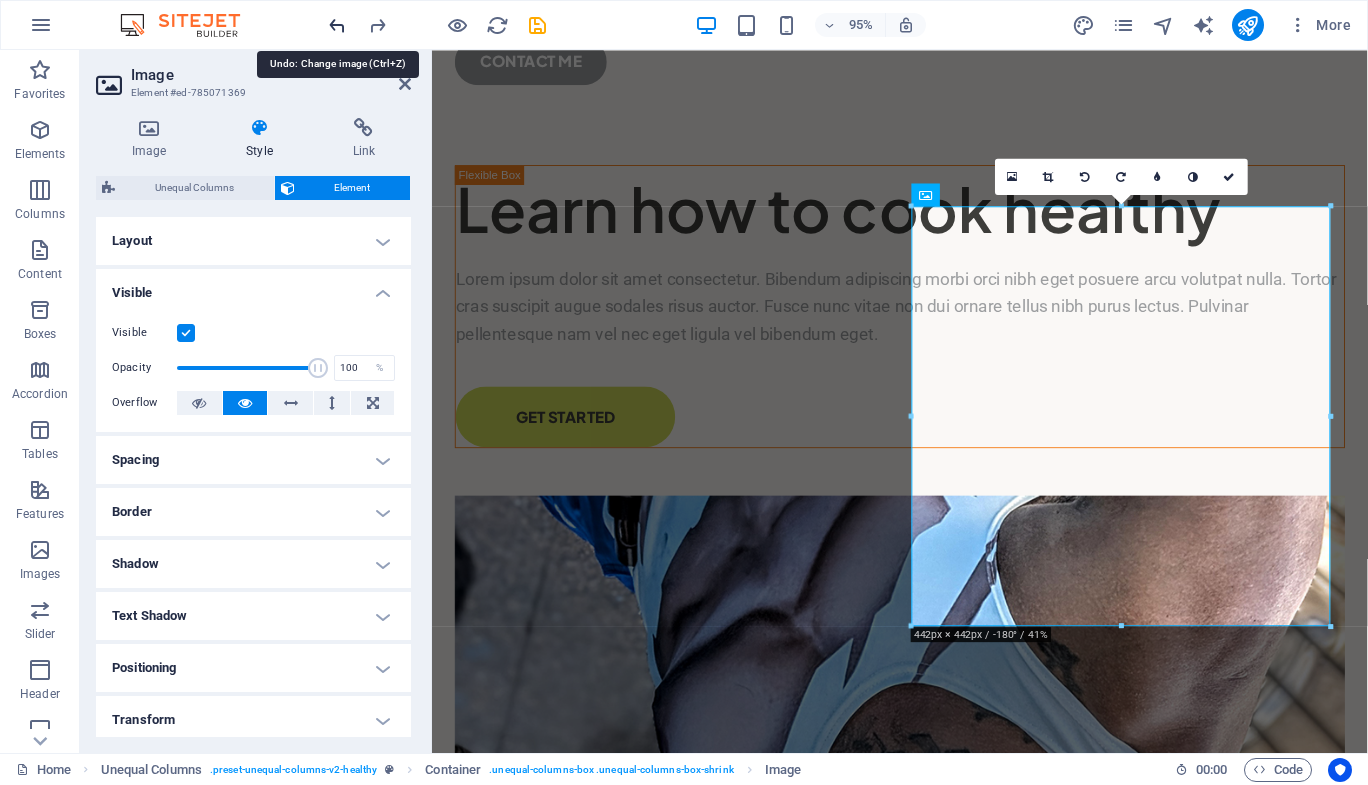 click at bounding box center [337, 25] 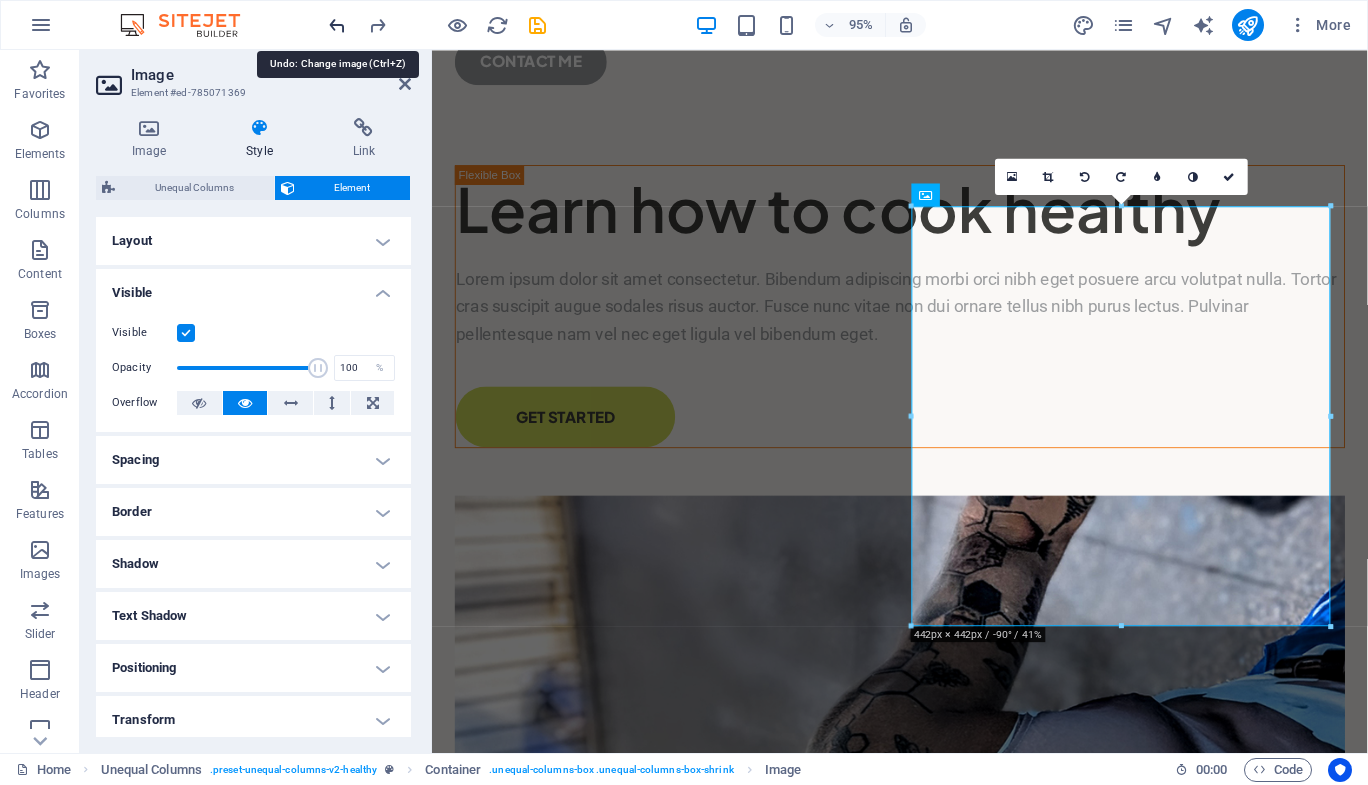 click at bounding box center [337, 25] 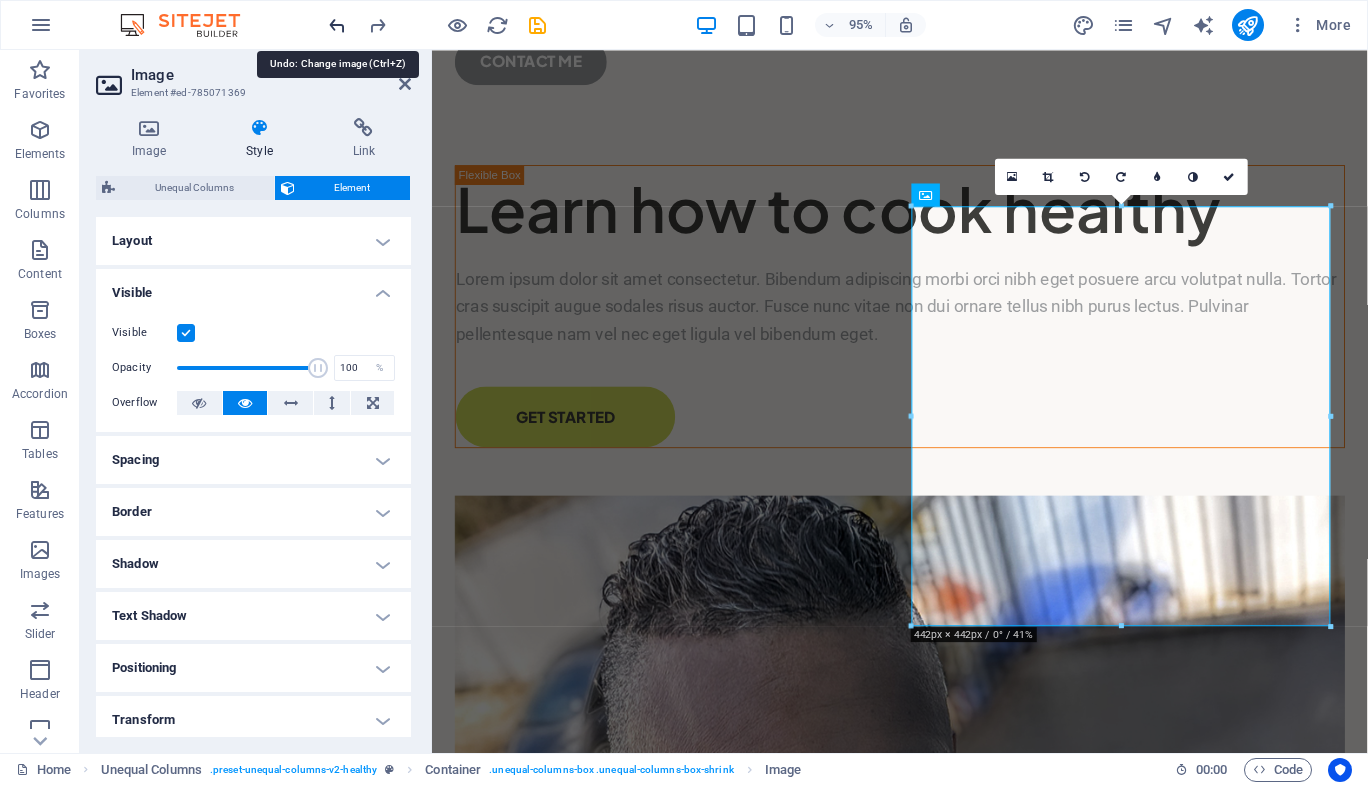 click at bounding box center (337, 25) 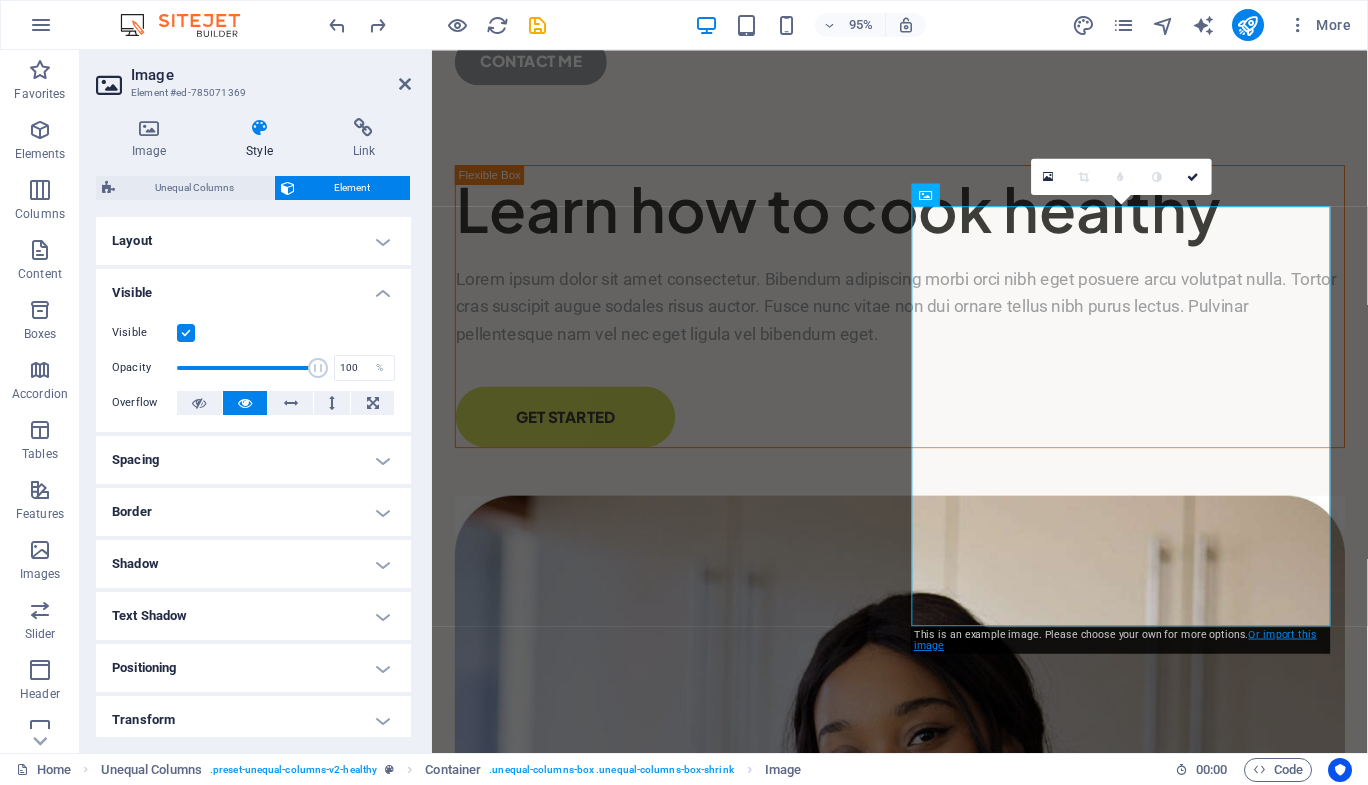 click on "Or import this image" at bounding box center [1115, 640] 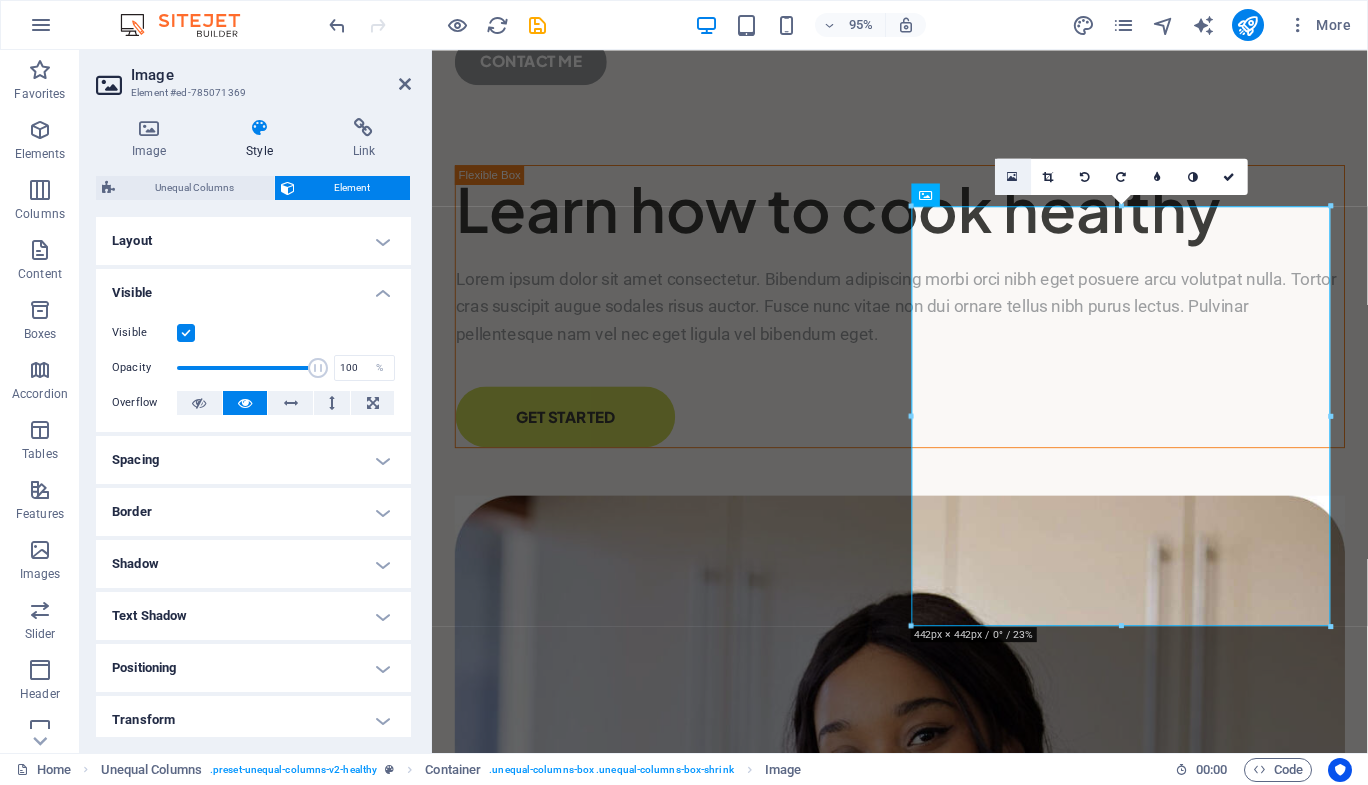 click at bounding box center (1013, 176) 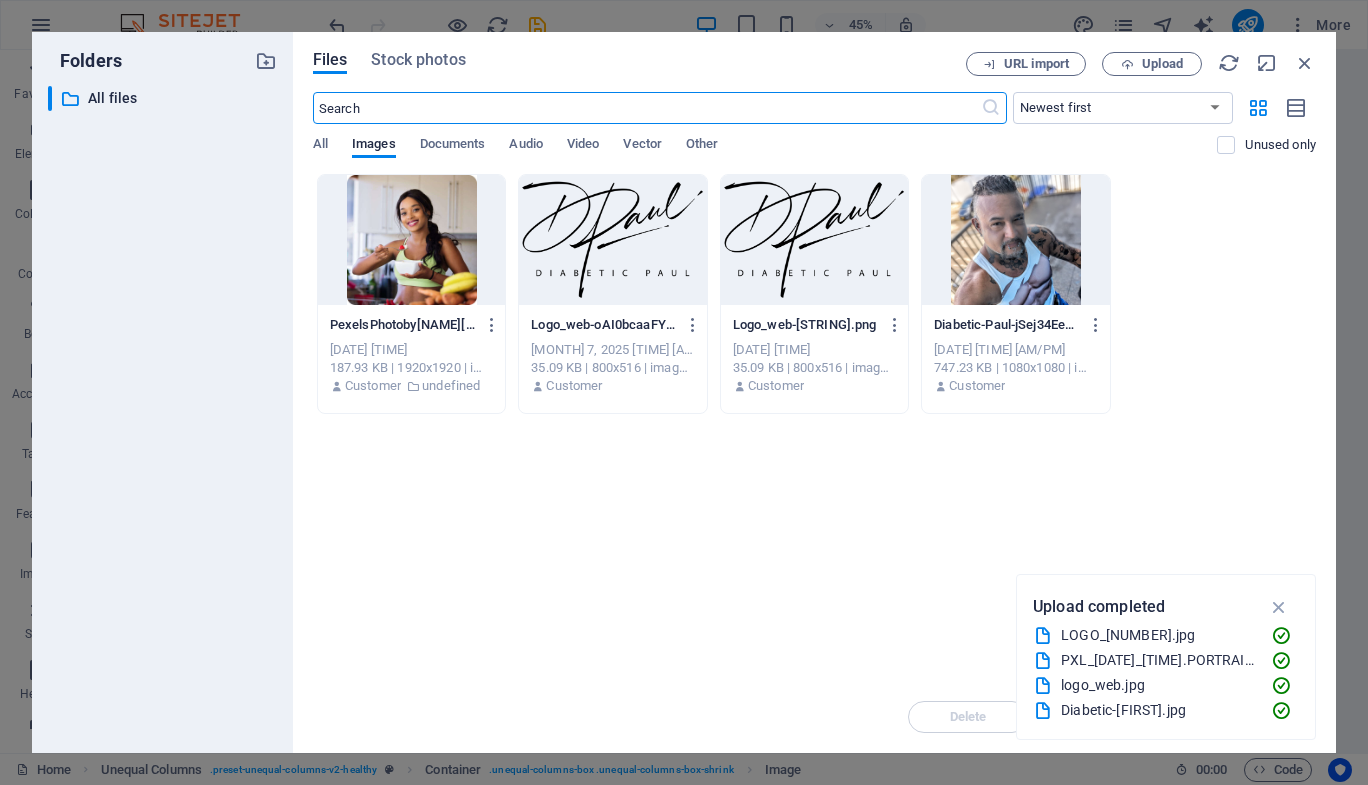 click at bounding box center [1015, 240] 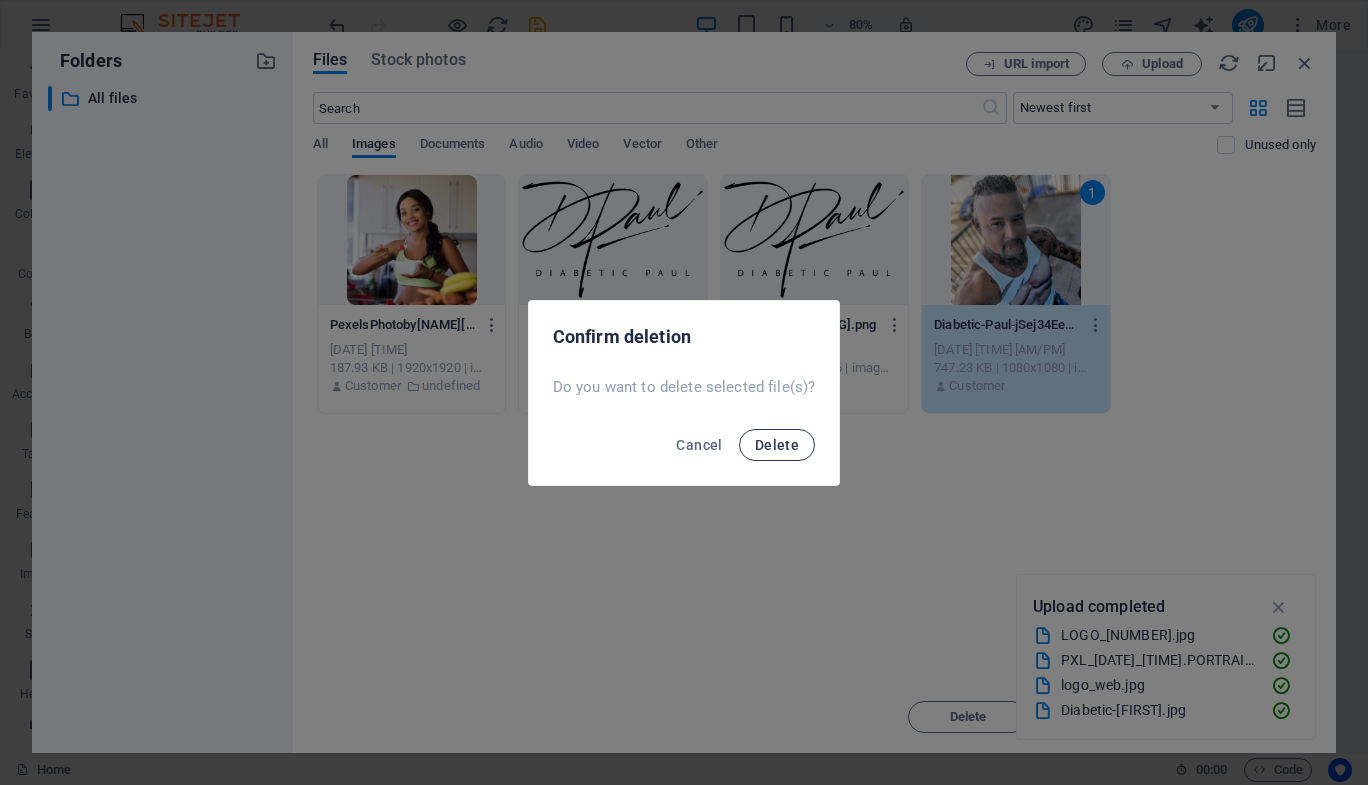 click on "Delete" at bounding box center [777, 445] 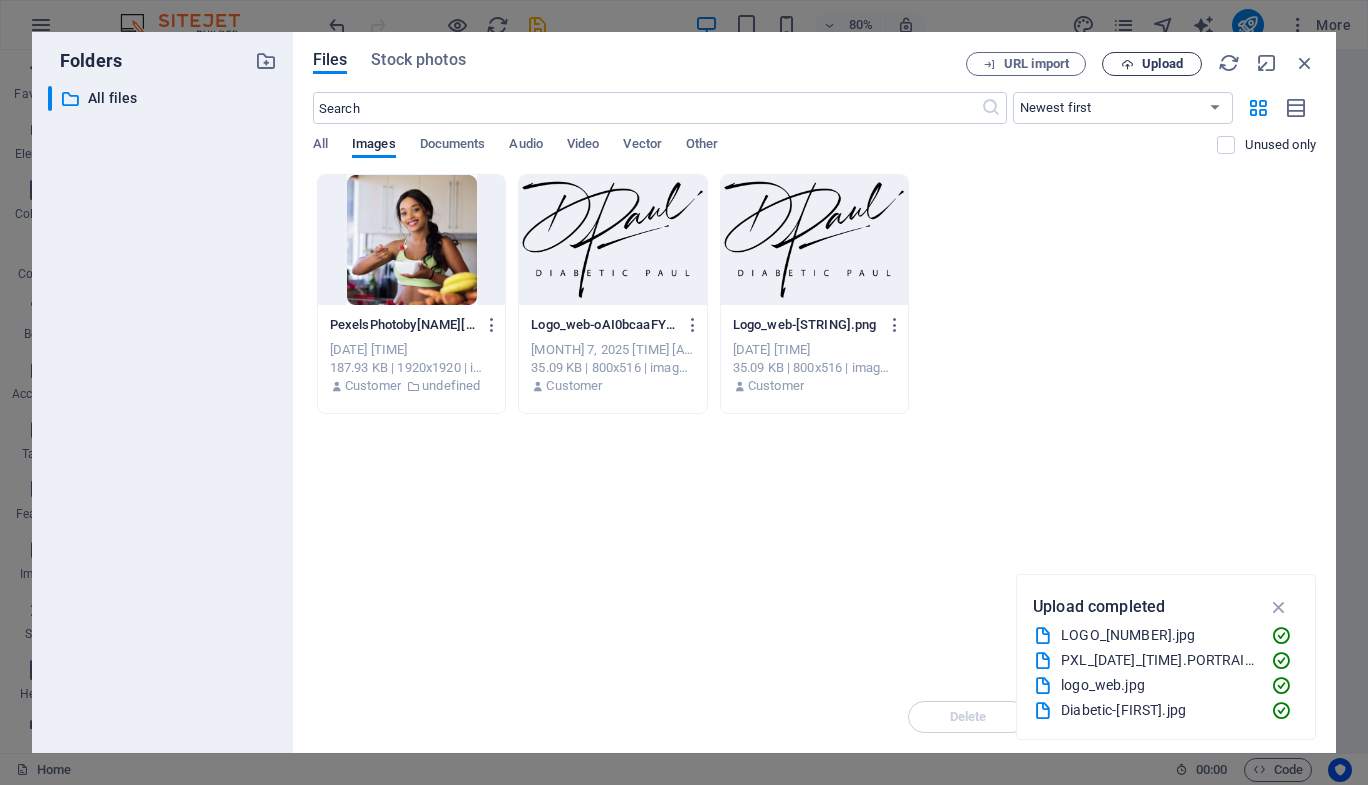 click on "Upload" at bounding box center [1162, 64] 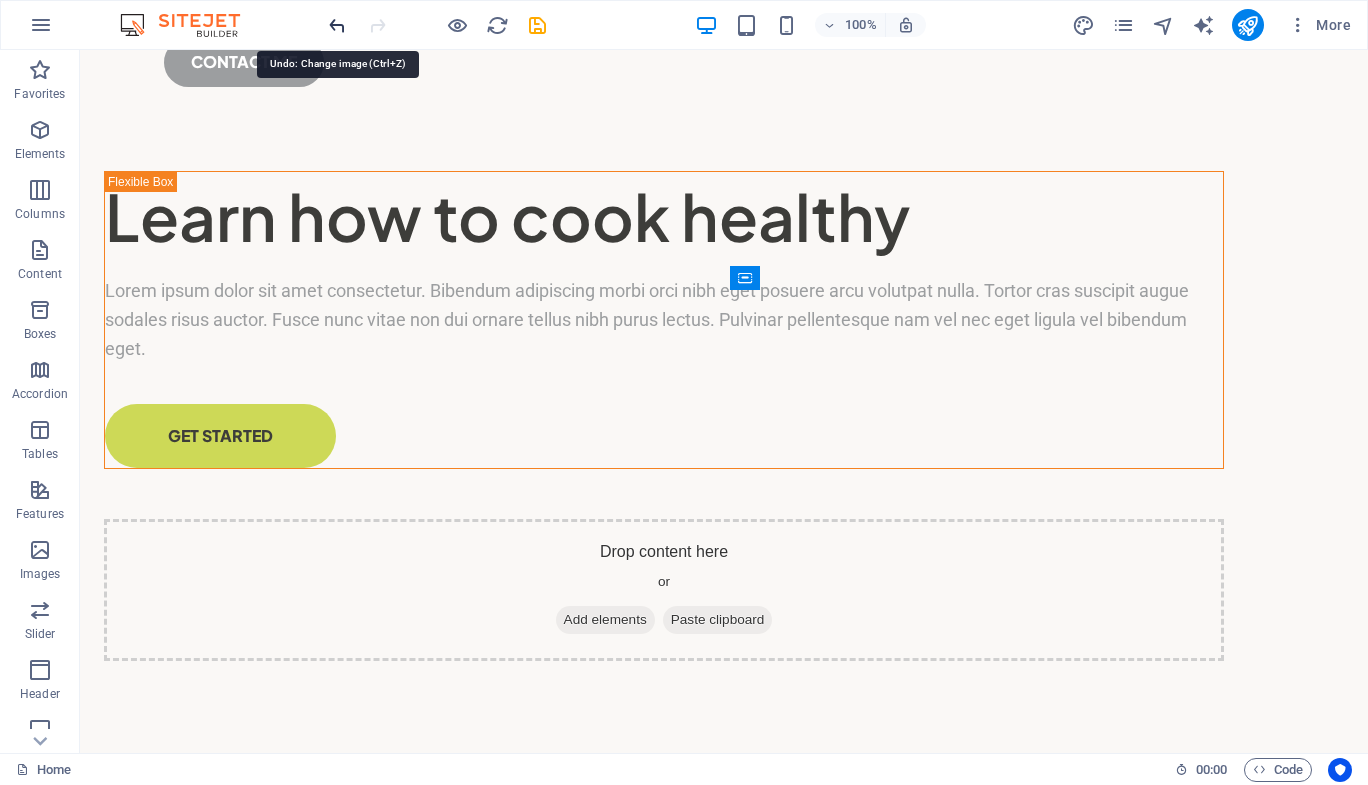 click at bounding box center [337, 25] 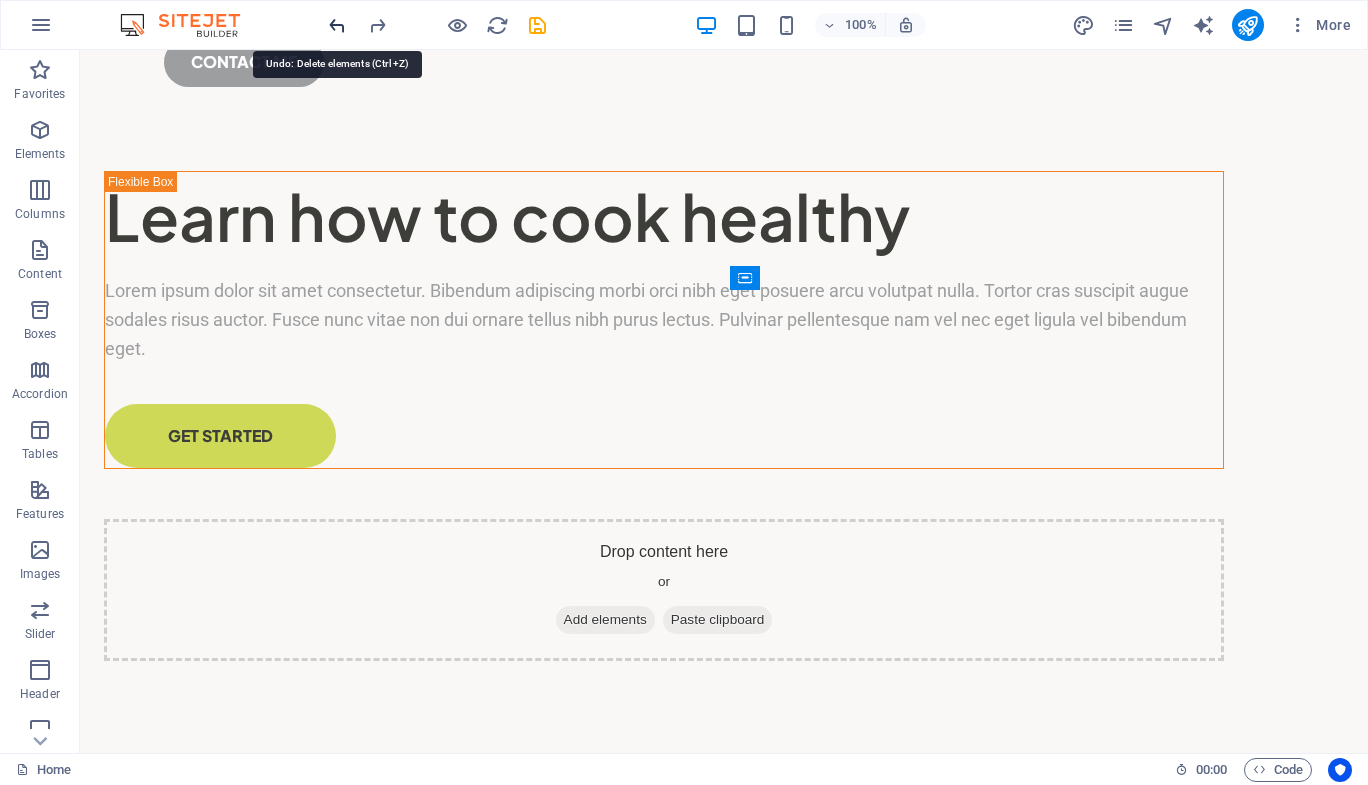 click at bounding box center (337, 25) 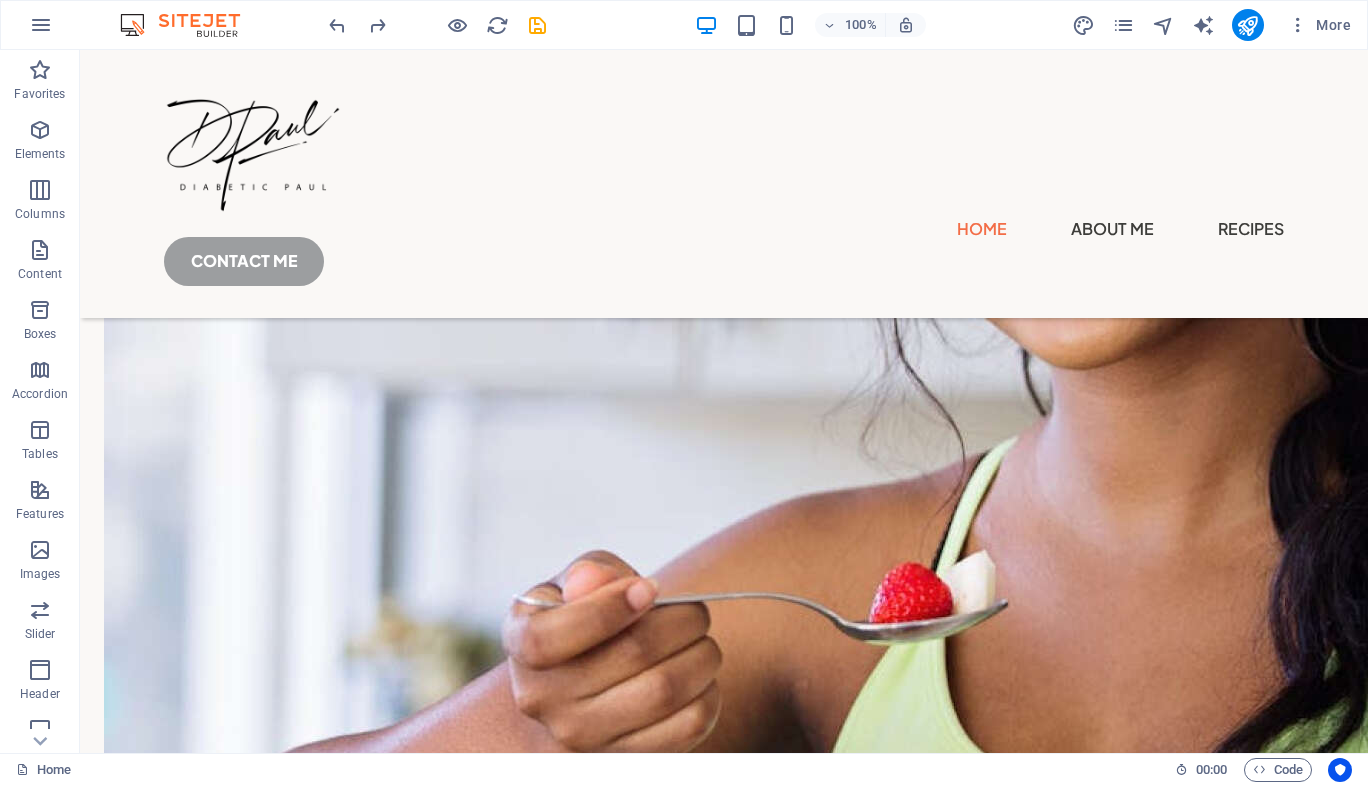 scroll, scrollTop: 0, scrollLeft: 0, axis: both 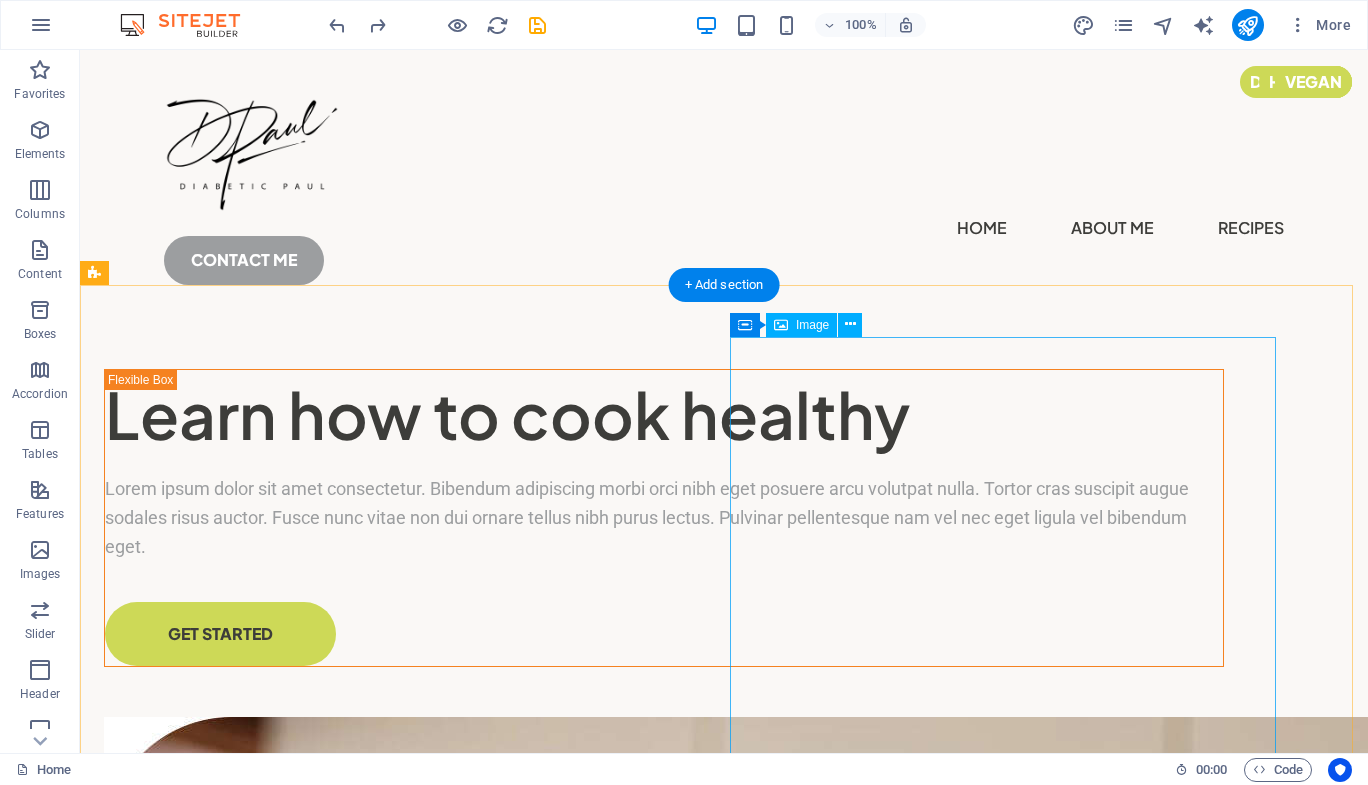click at bounding box center (664, 1677) 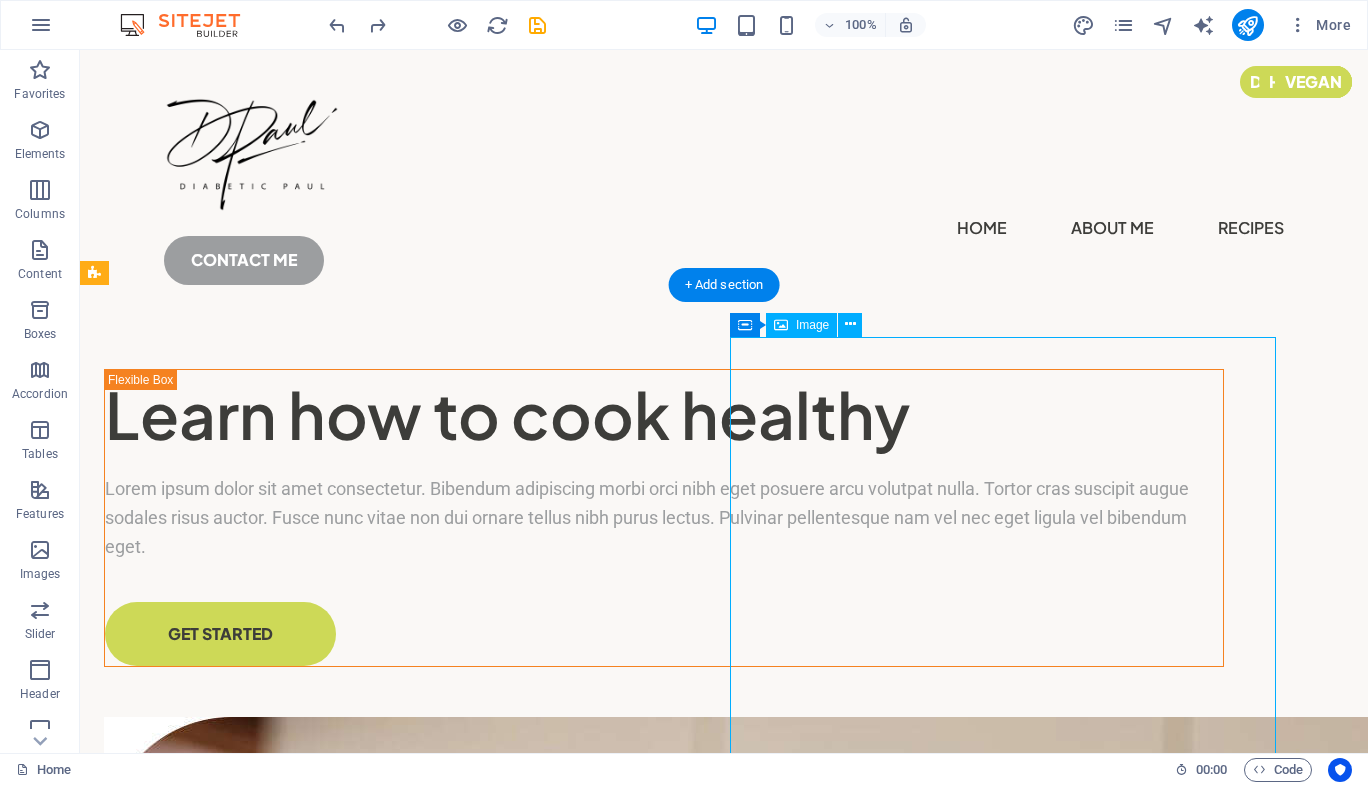 click at bounding box center (664, 1677) 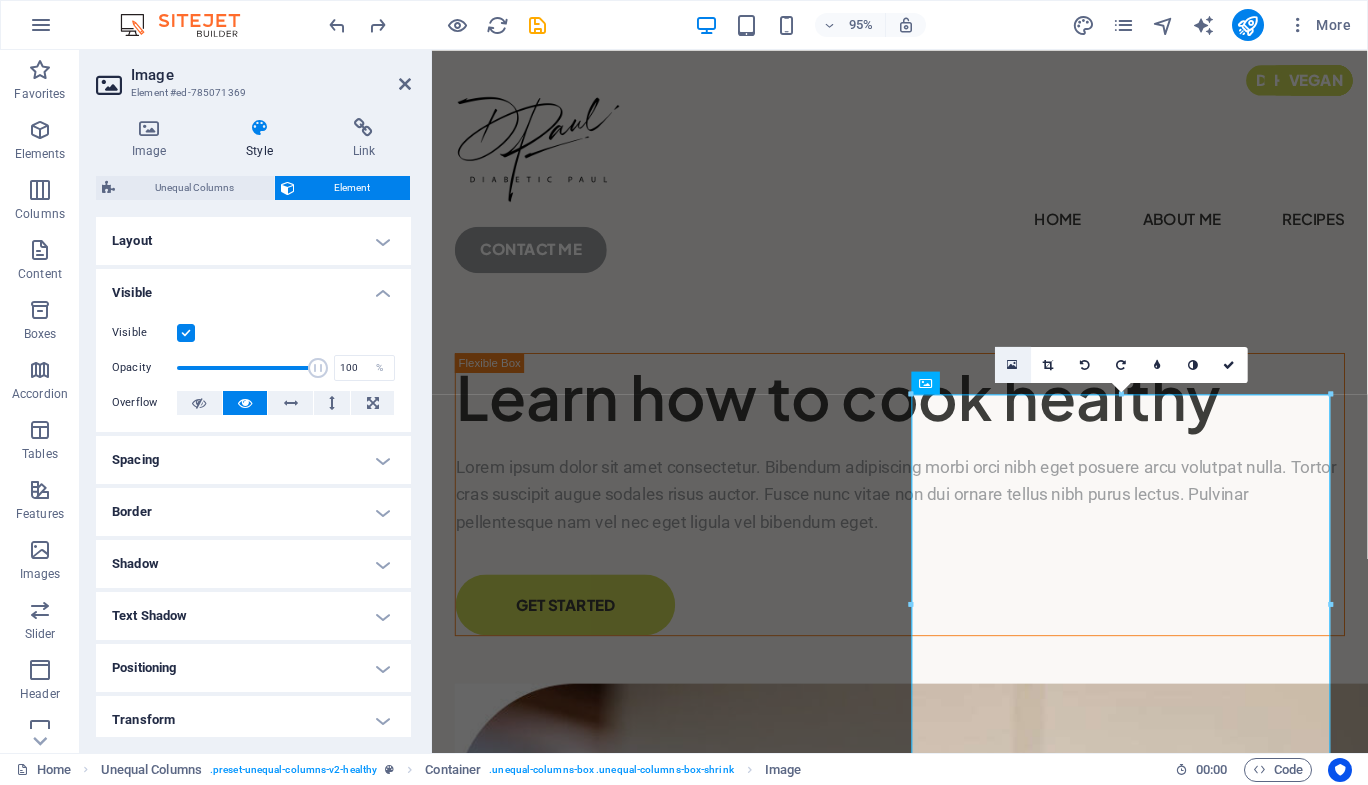click at bounding box center (1013, 364) 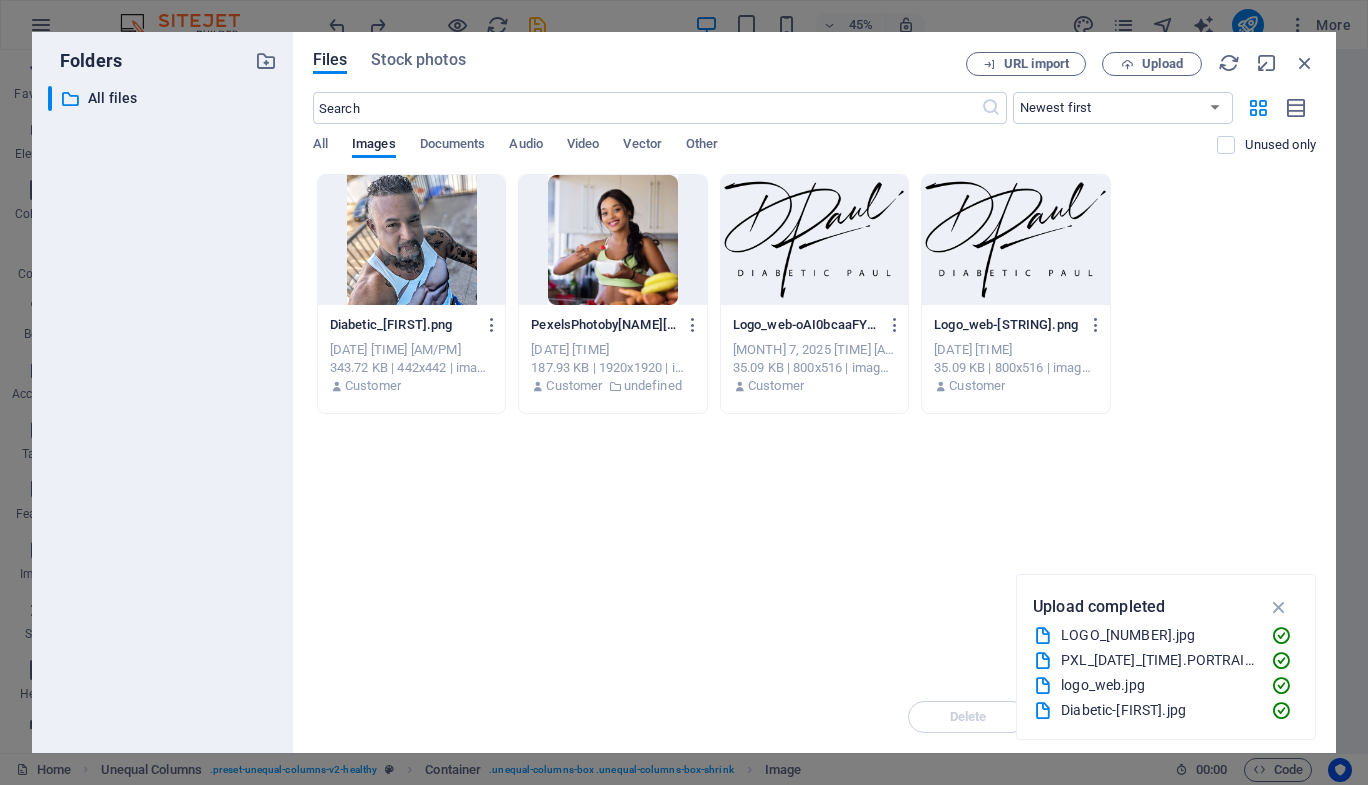 click at bounding box center (411, 240) 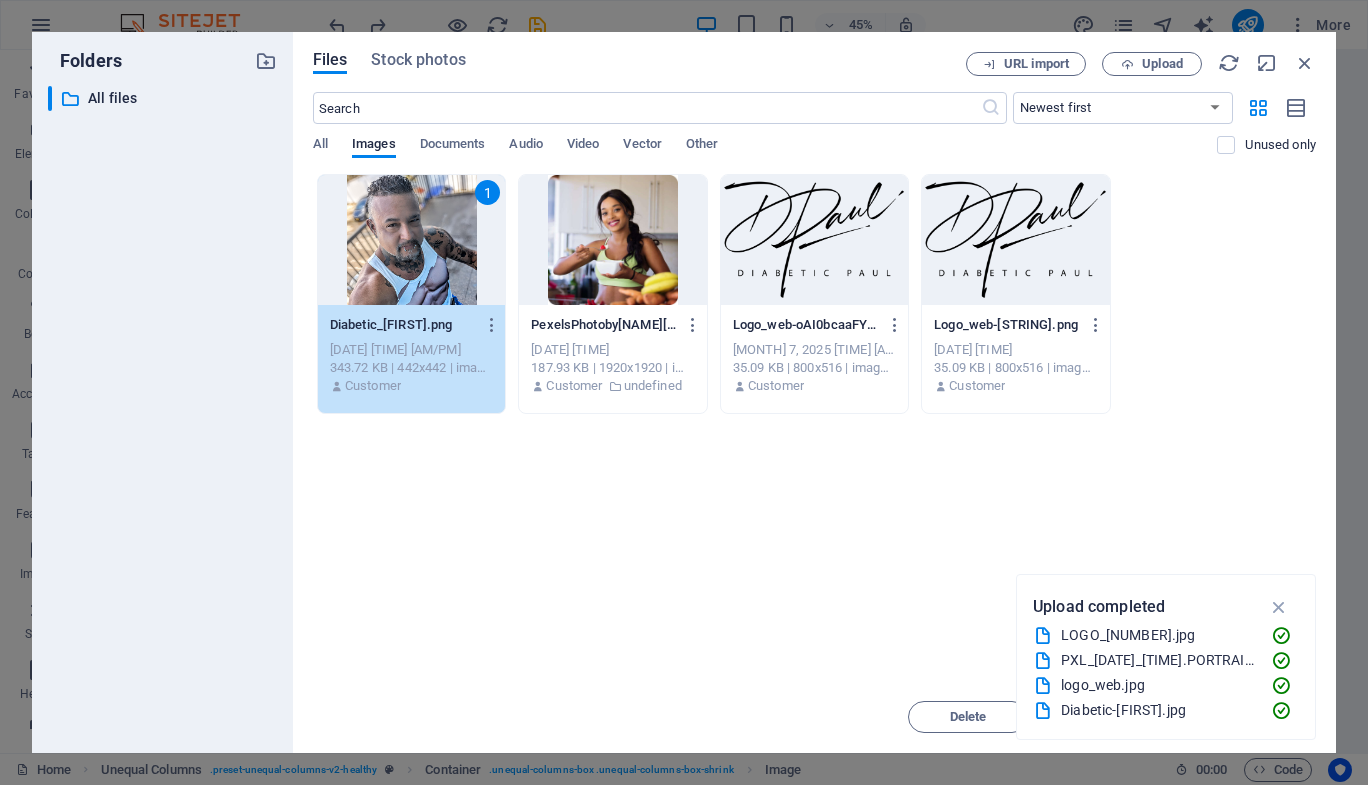 click on "1" at bounding box center [411, 240] 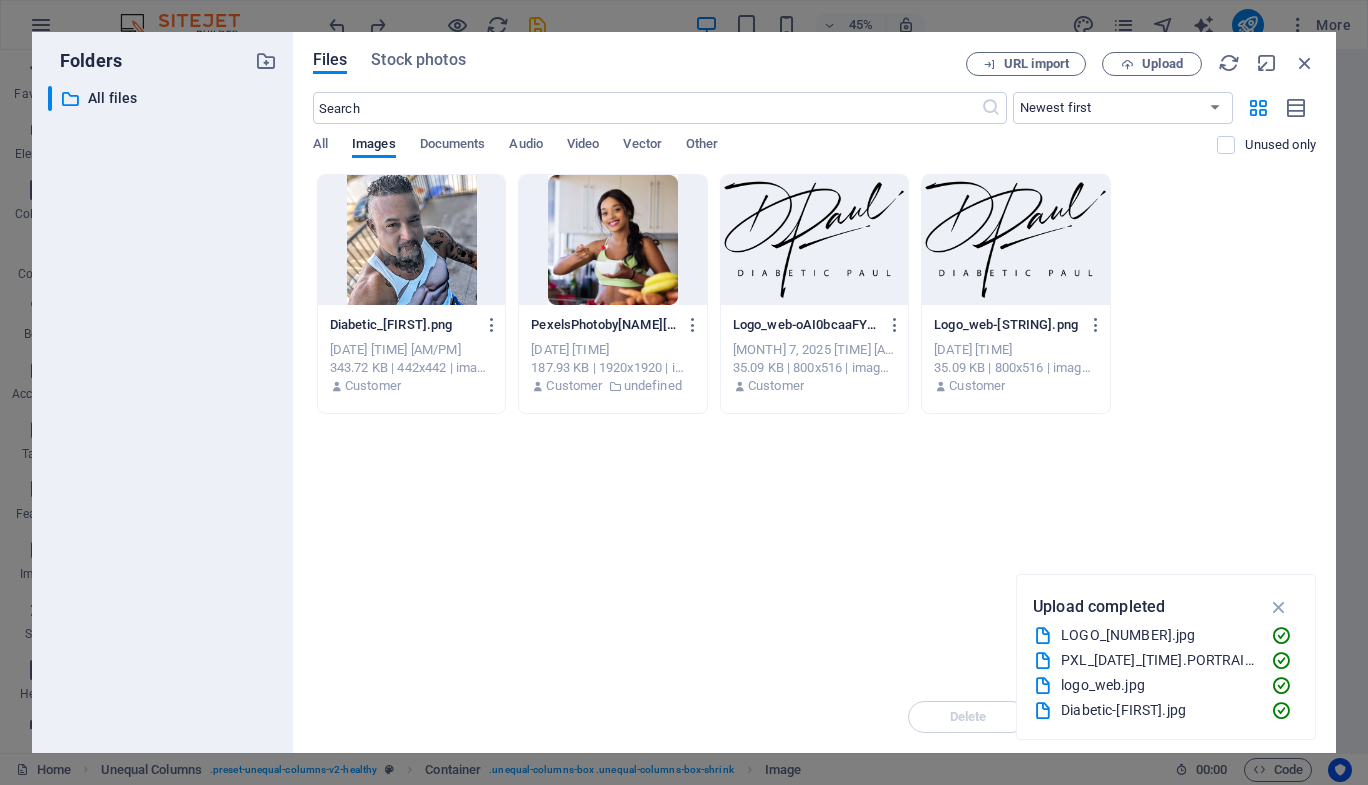 click at bounding box center (411, 240) 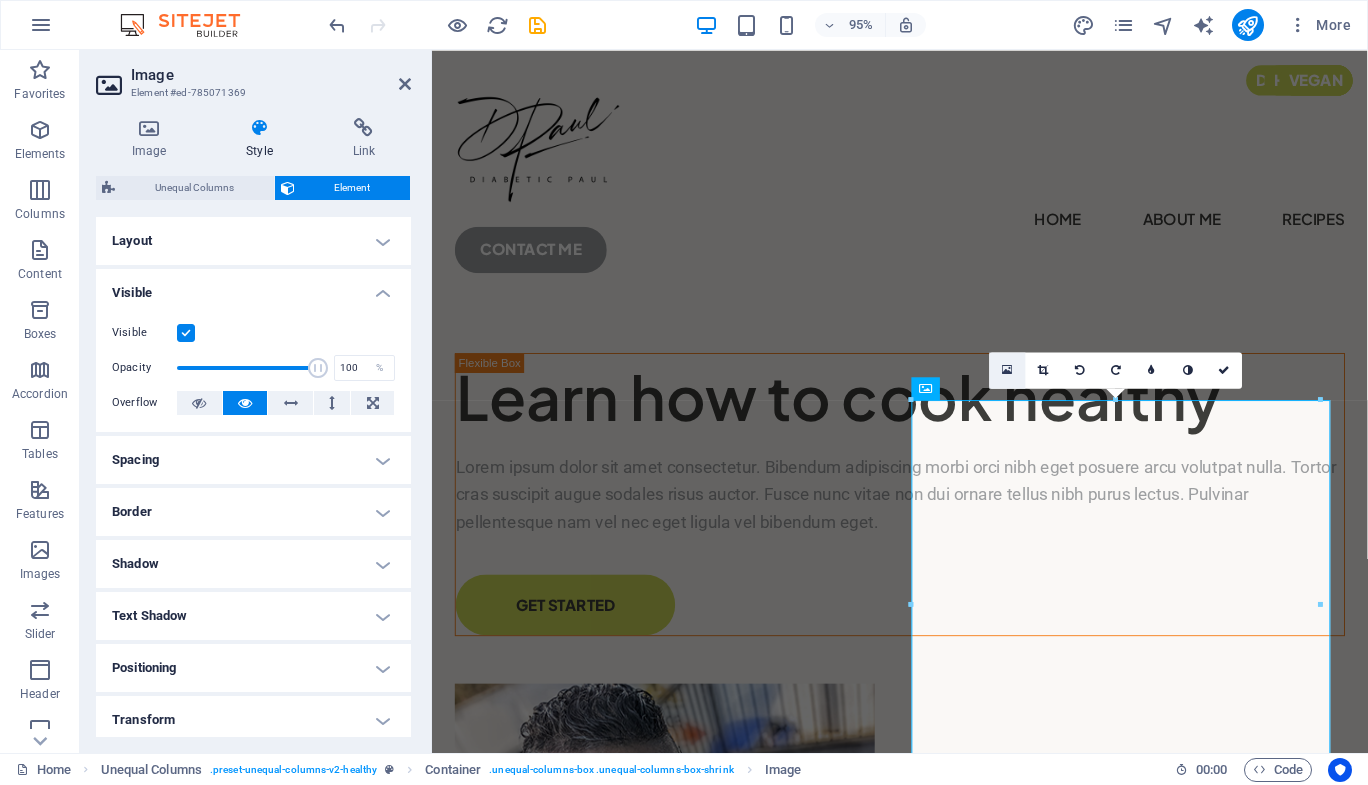 click at bounding box center (1007, 369) 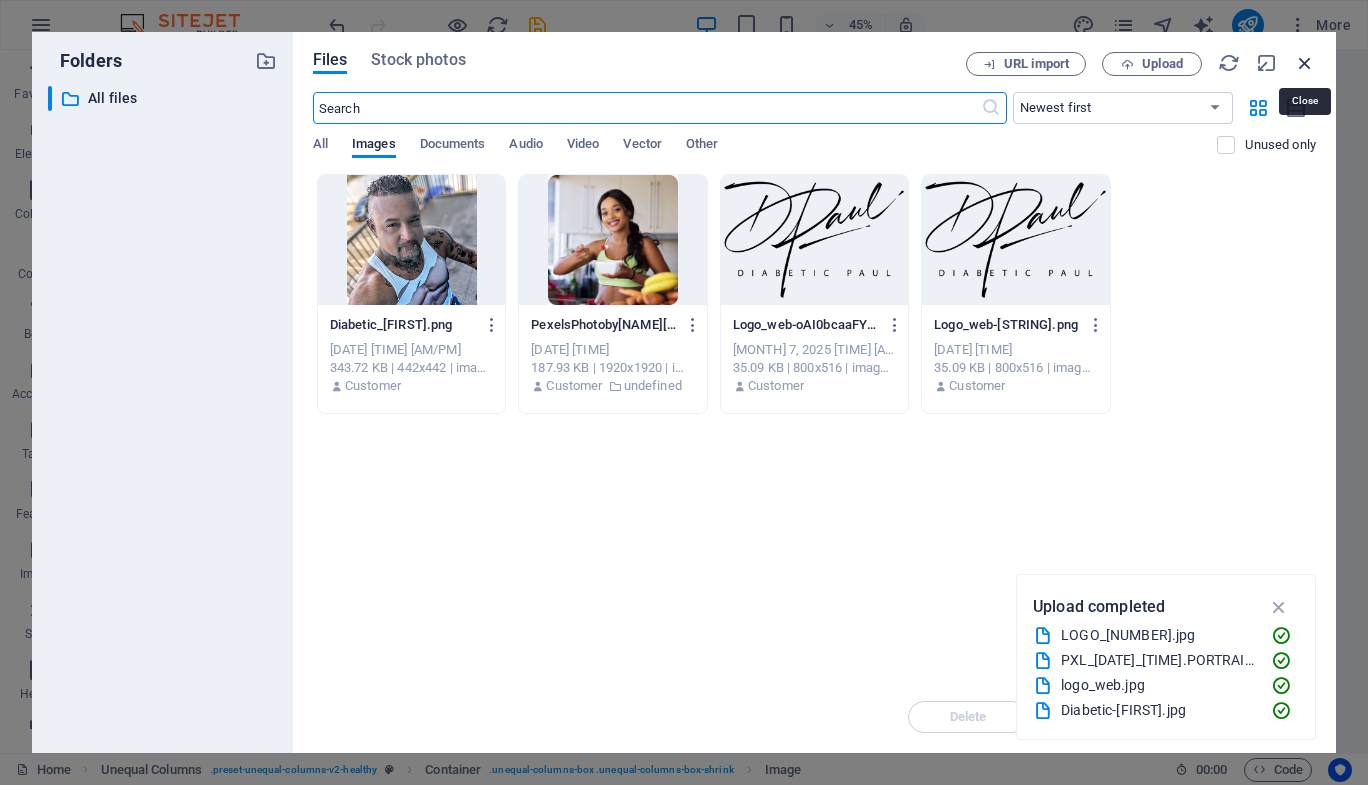 click at bounding box center (1305, 63) 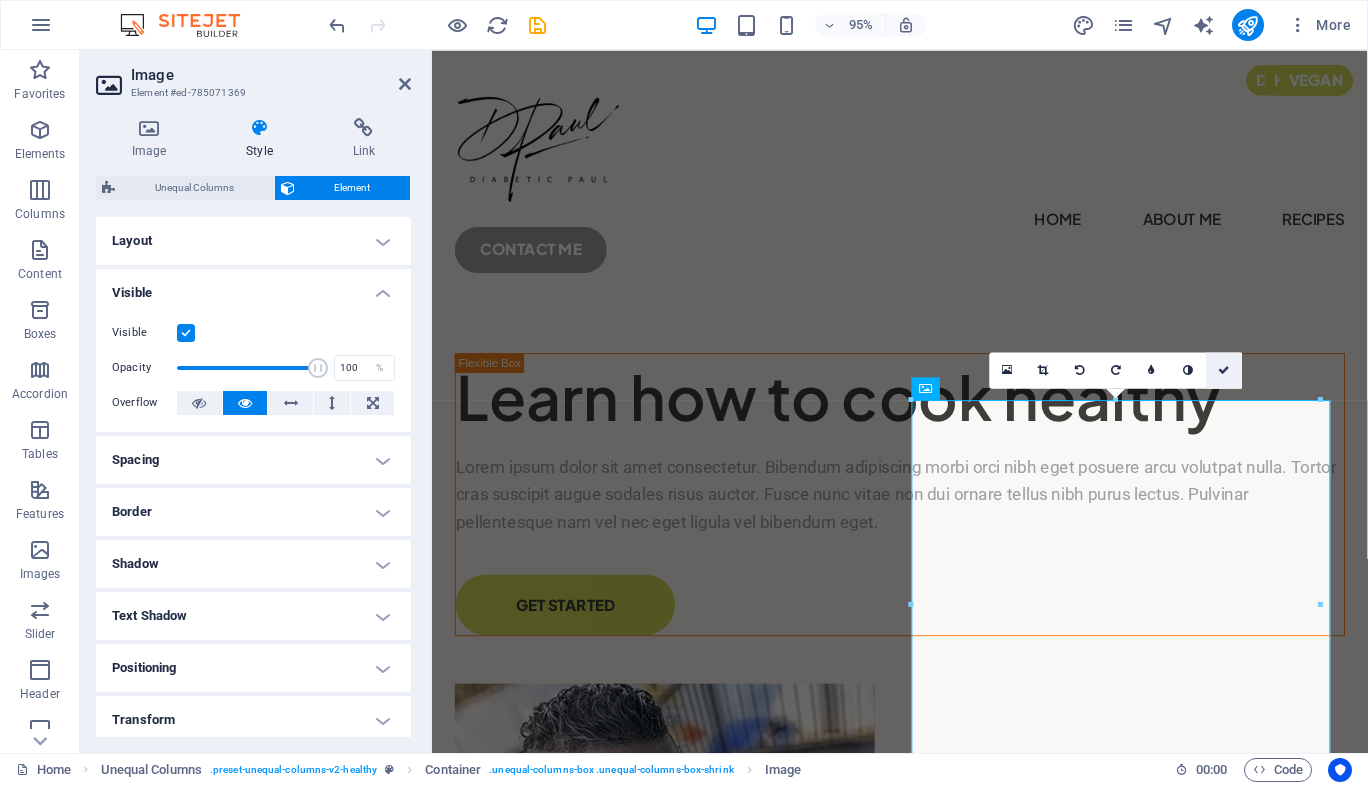 click at bounding box center (1224, 370) 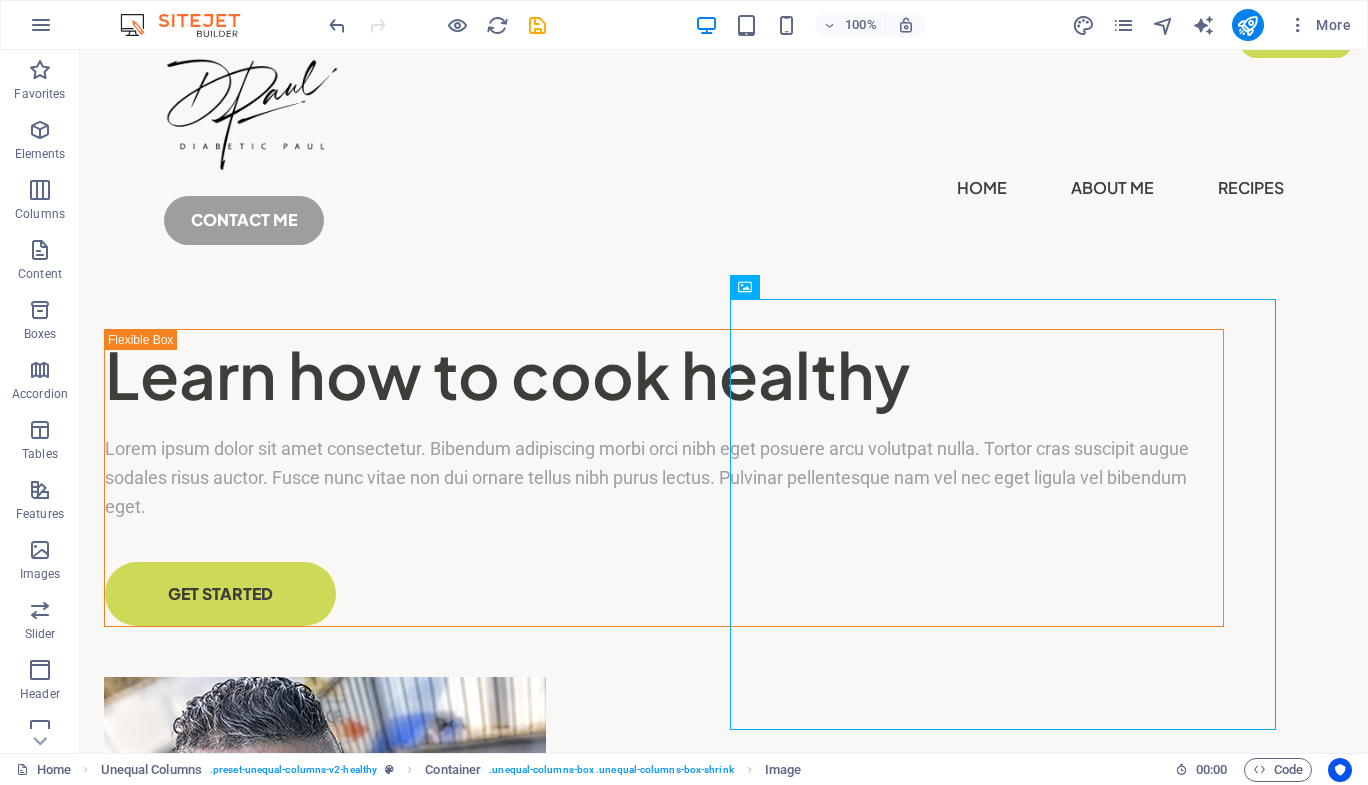 scroll, scrollTop: 62, scrollLeft: 0, axis: vertical 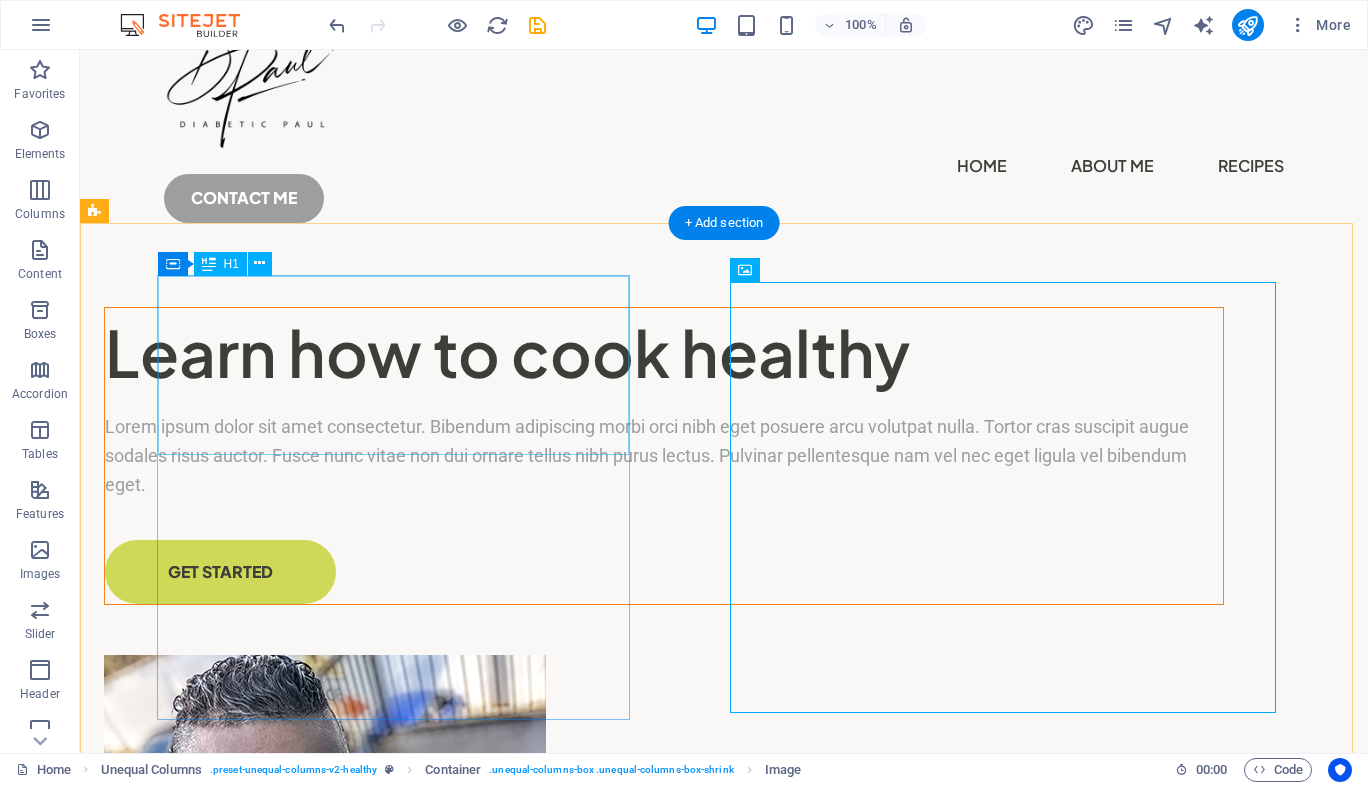 click on "Learn how to cook healthy" at bounding box center [664, 353] 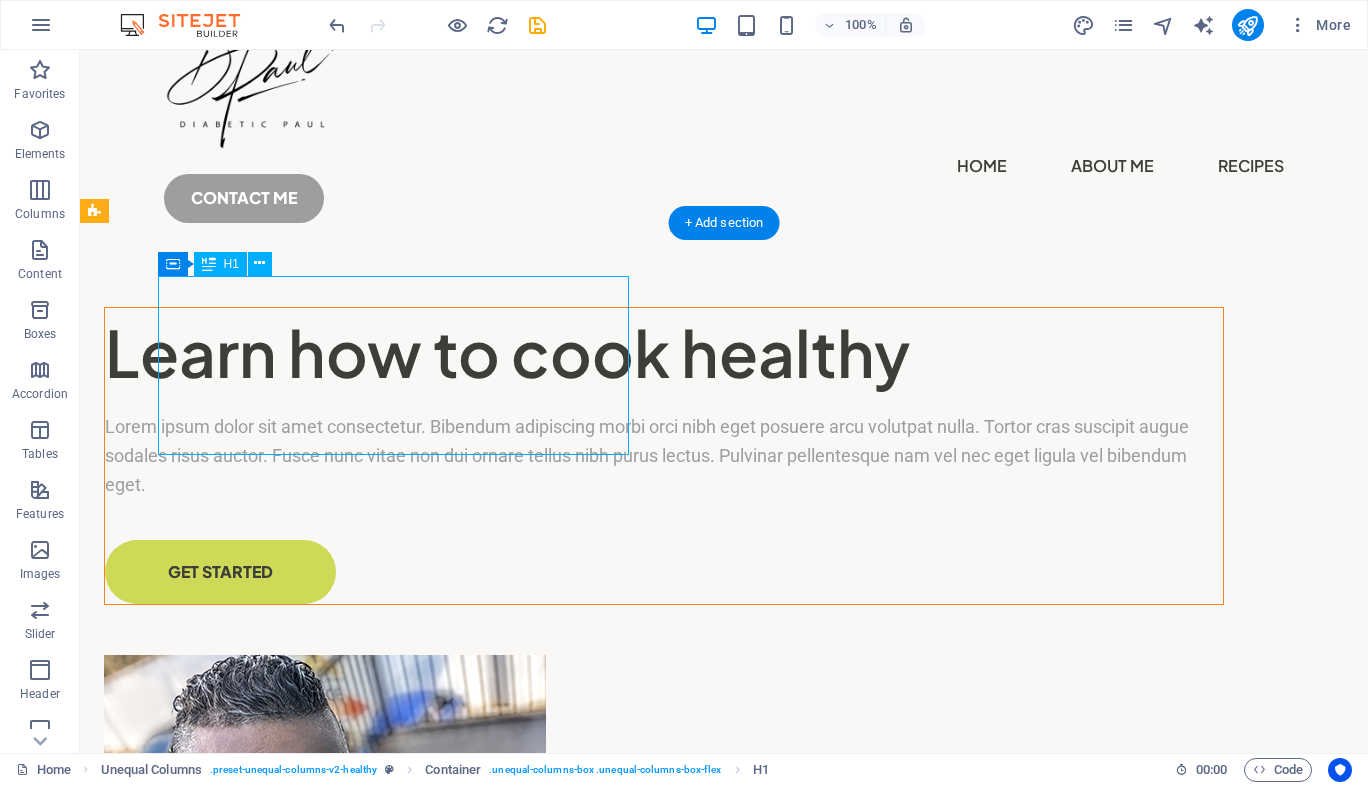 click on "Learn how to cook healthy" at bounding box center (664, 353) 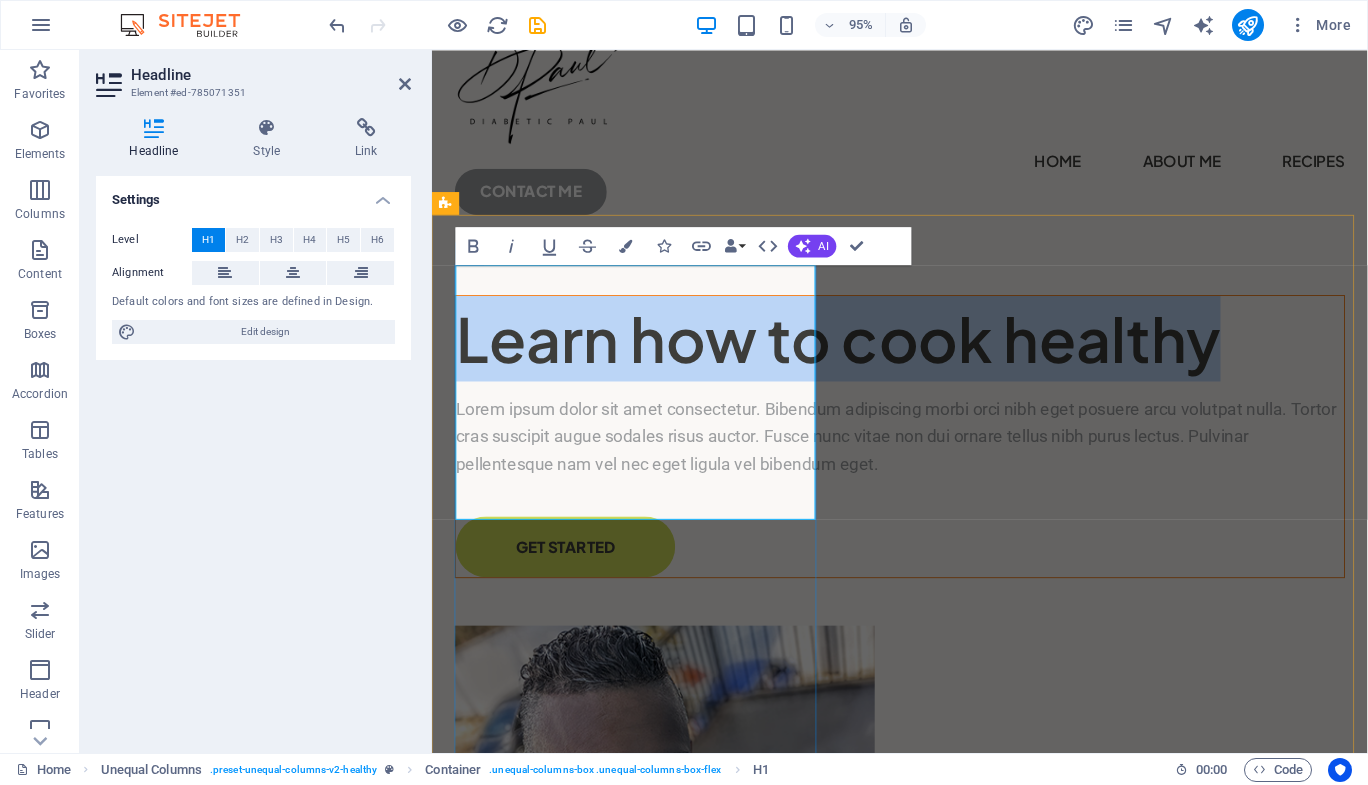 type 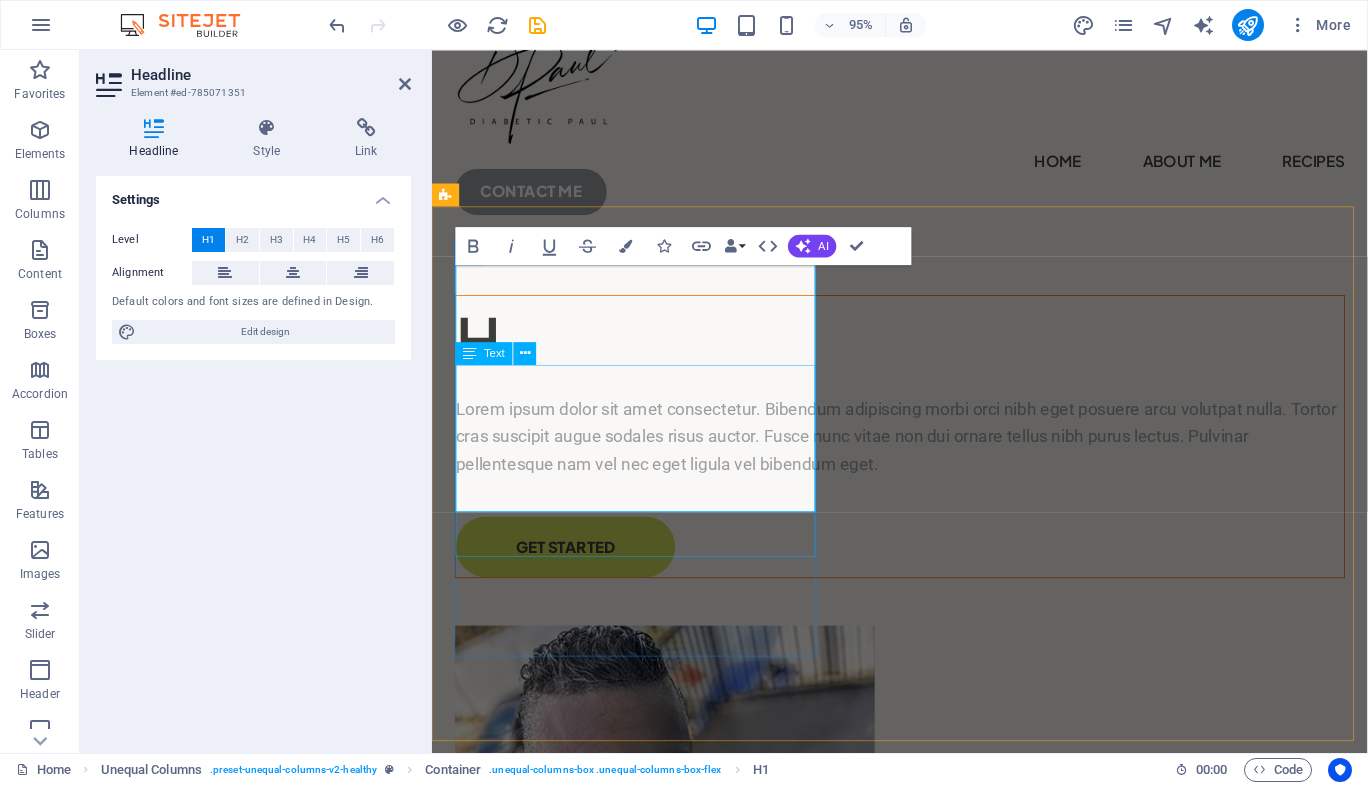 scroll, scrollTop: 70, scrollLeft: 0, axis: vertical 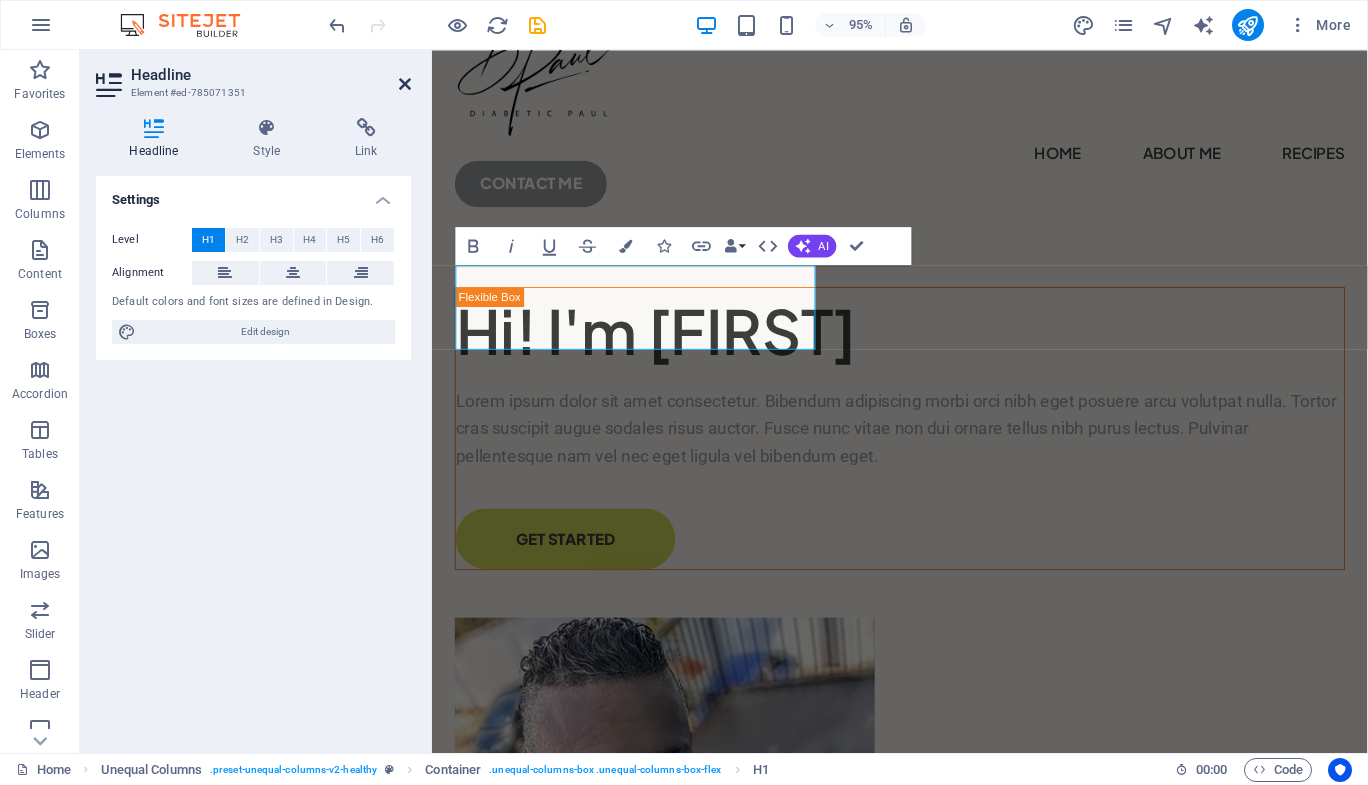 click at bounding box center (405, 84) 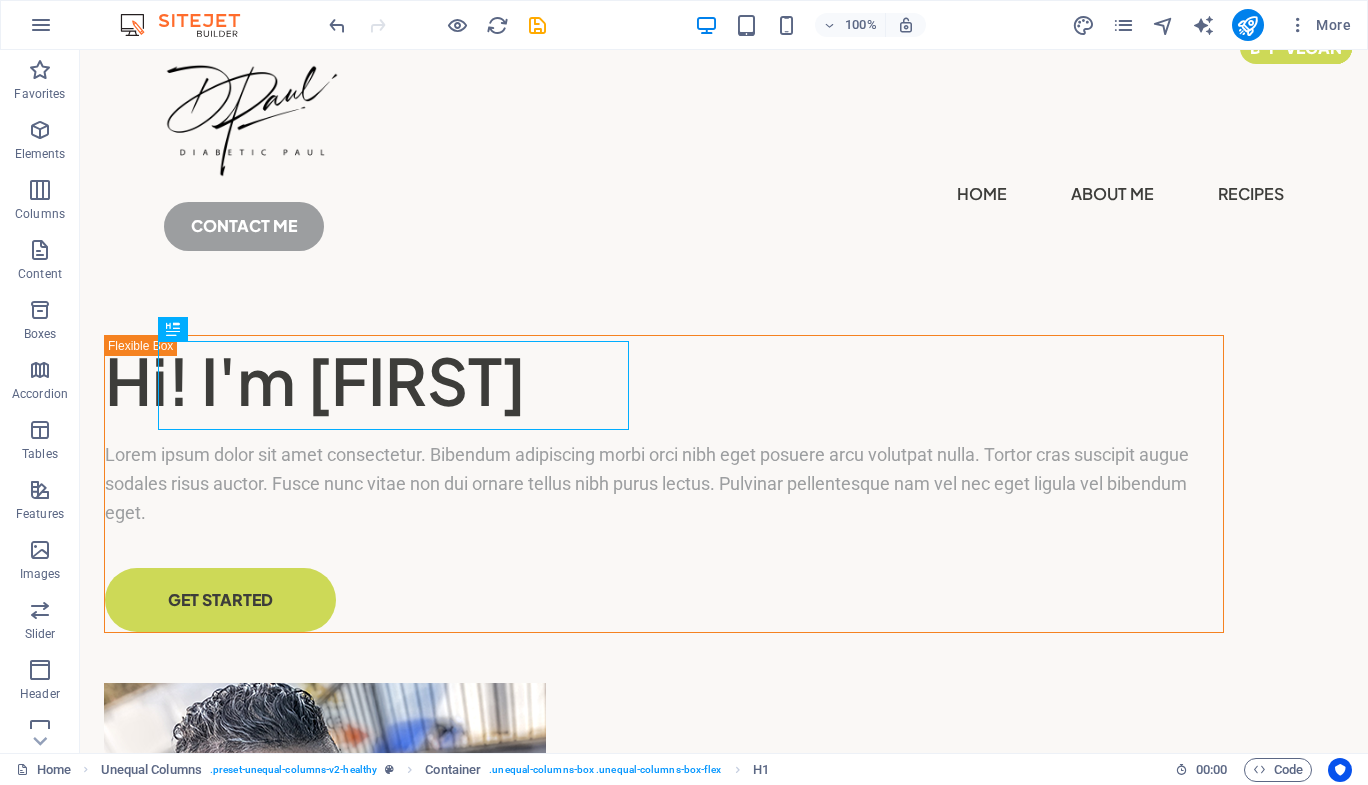 scroll, scrollTop: 45, scrollLeft: 0, axis: vertical 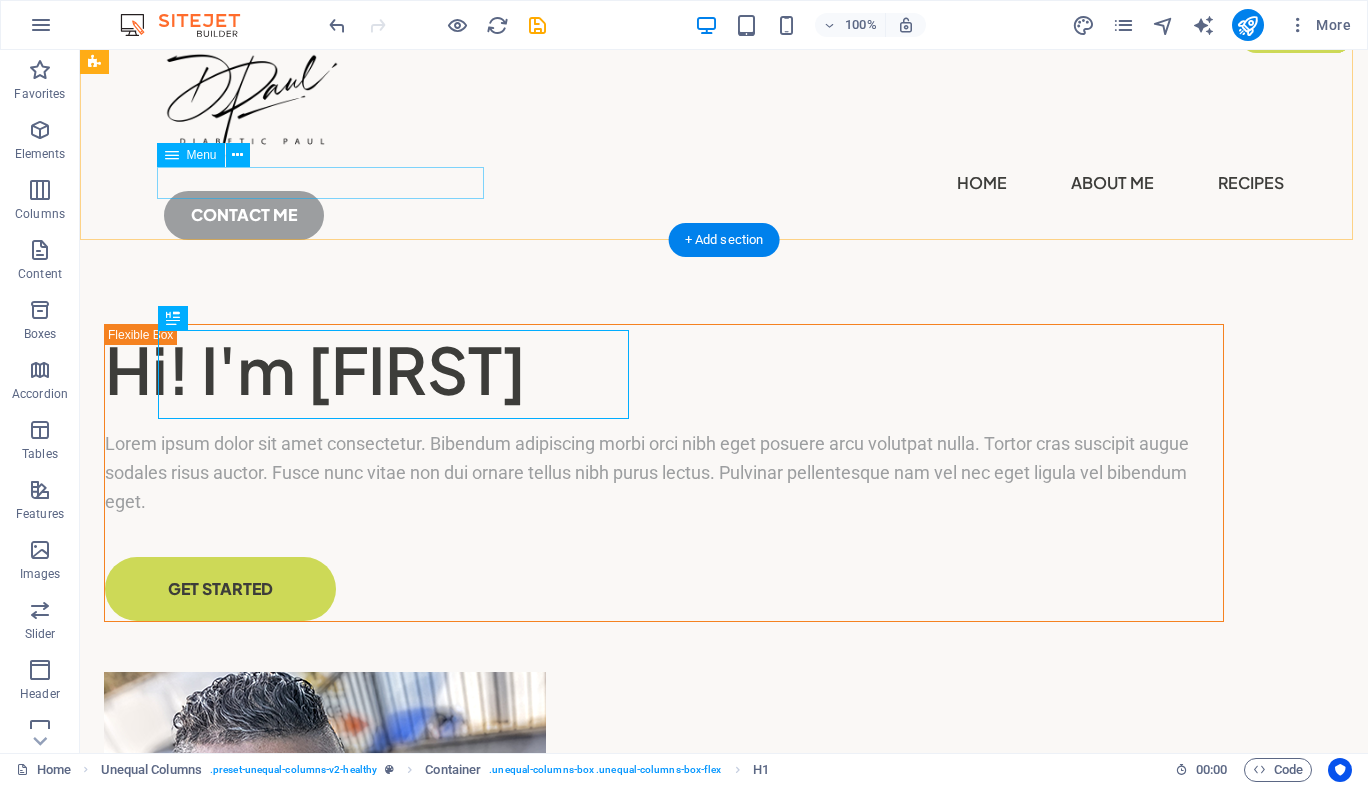 click on "Home About Me Recipes" at bounding box center [724, 183] 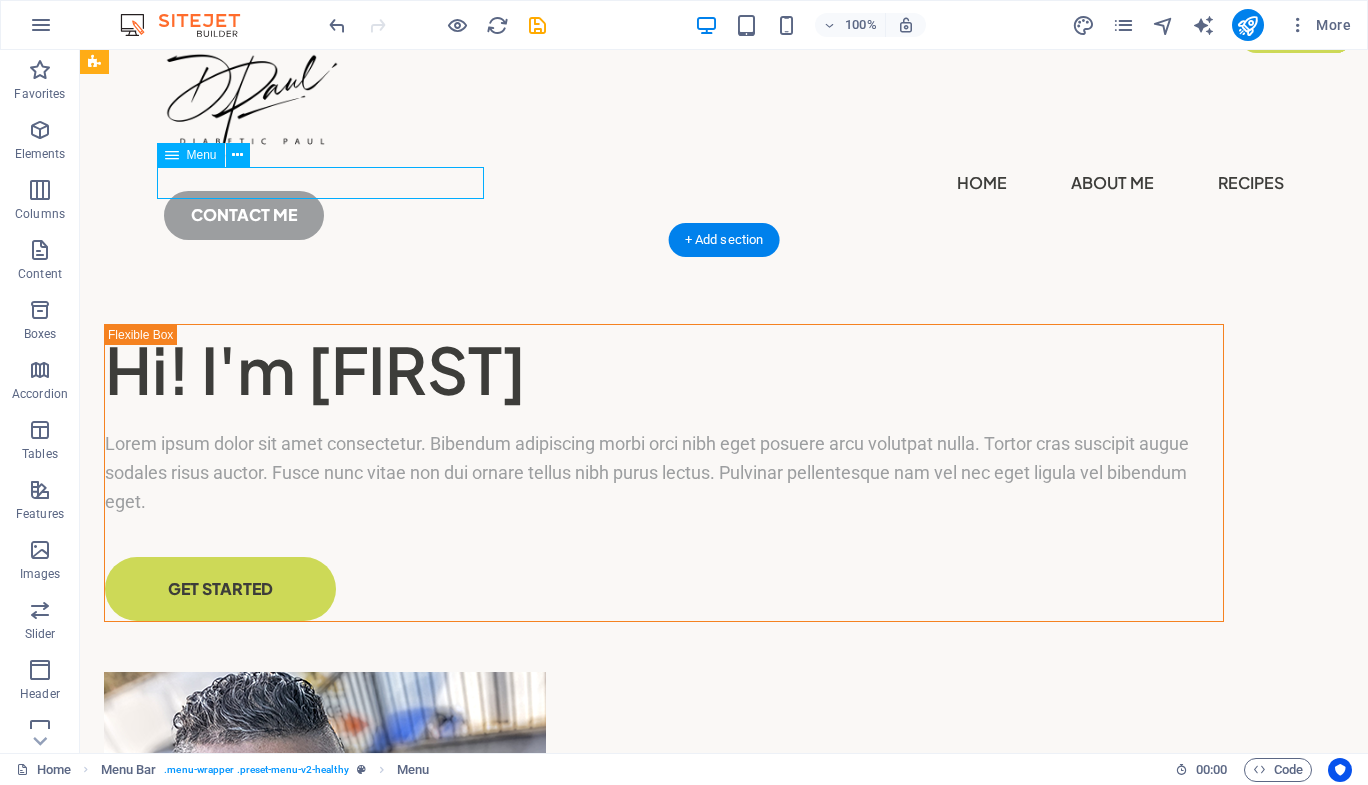 click on "Home About Me Recipes" at bounding box center [724, 183] 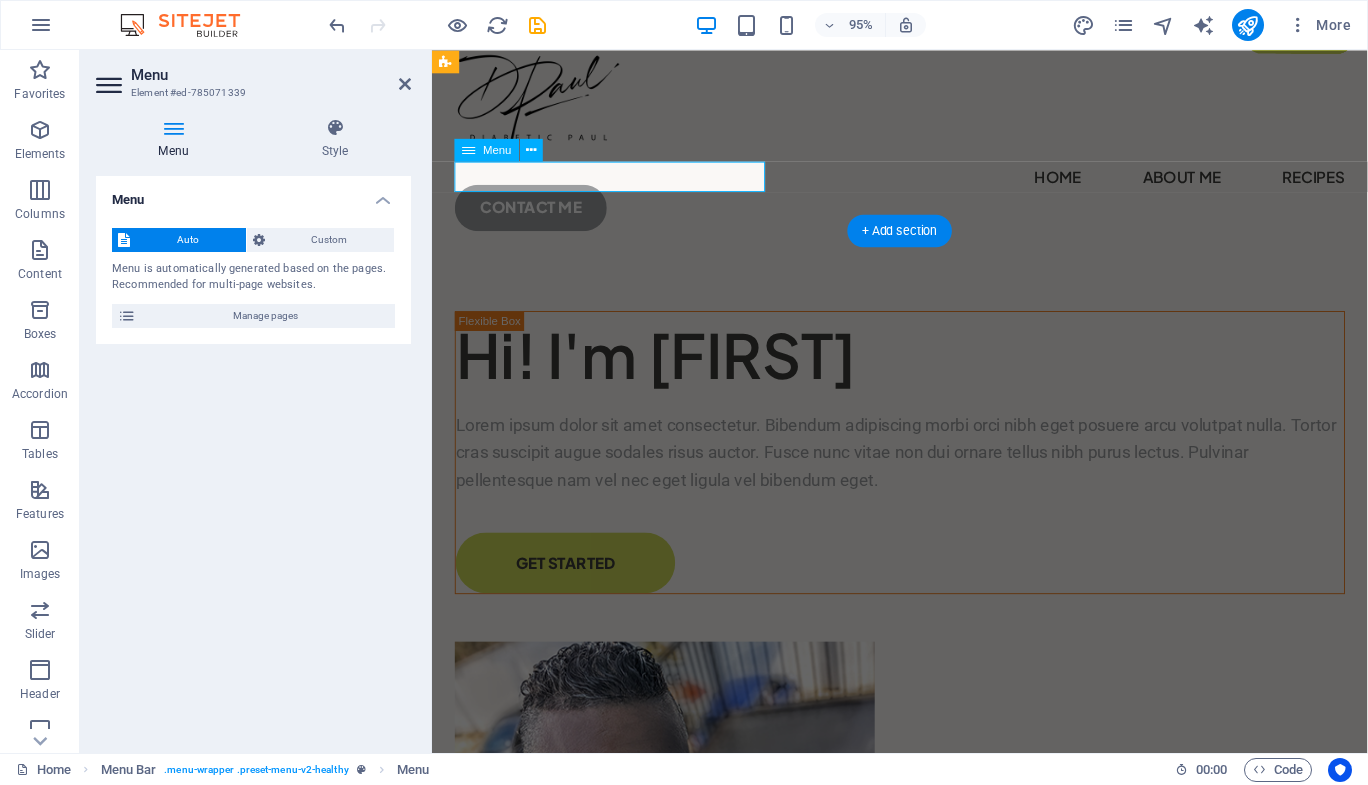 click on "Home About Me Recipes" at bounding box center (924, 183) 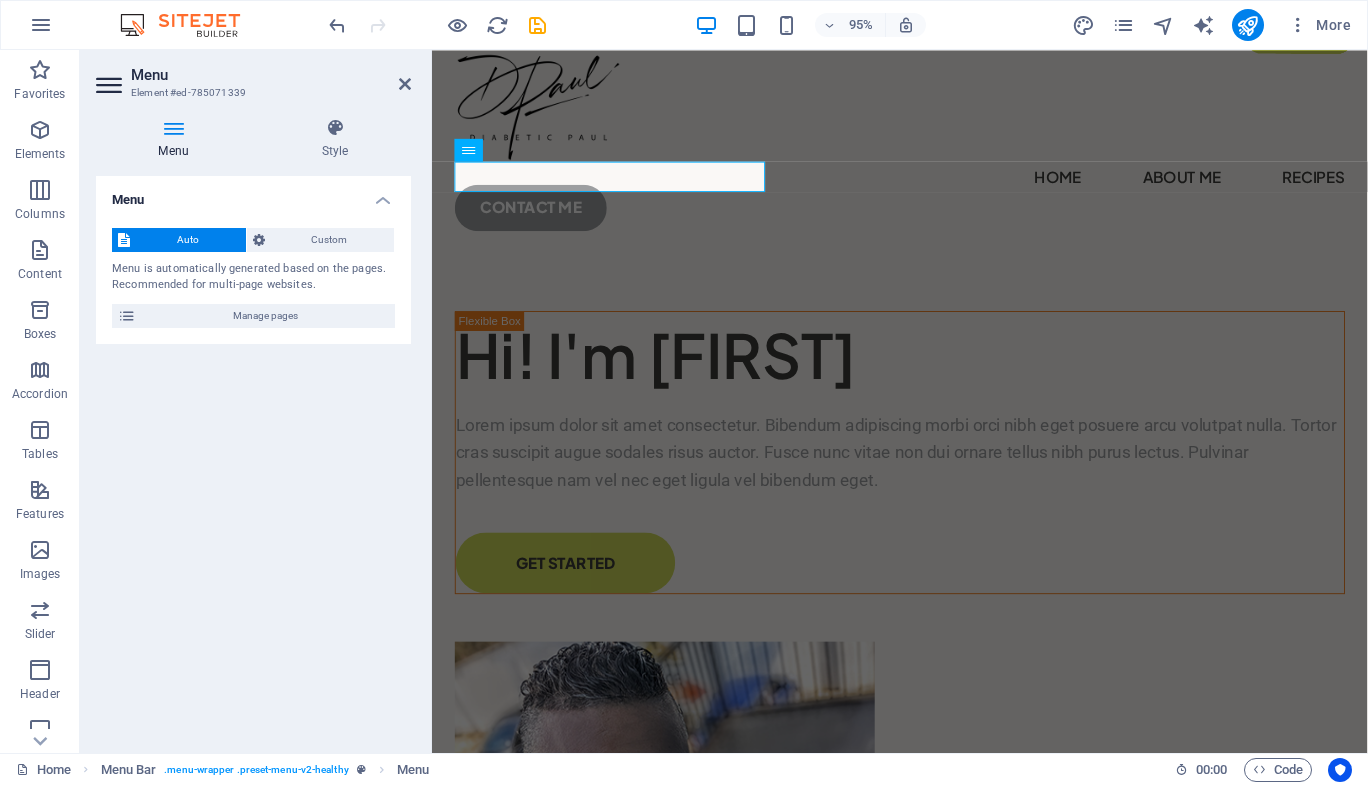 click at bounding box center (173, 128) 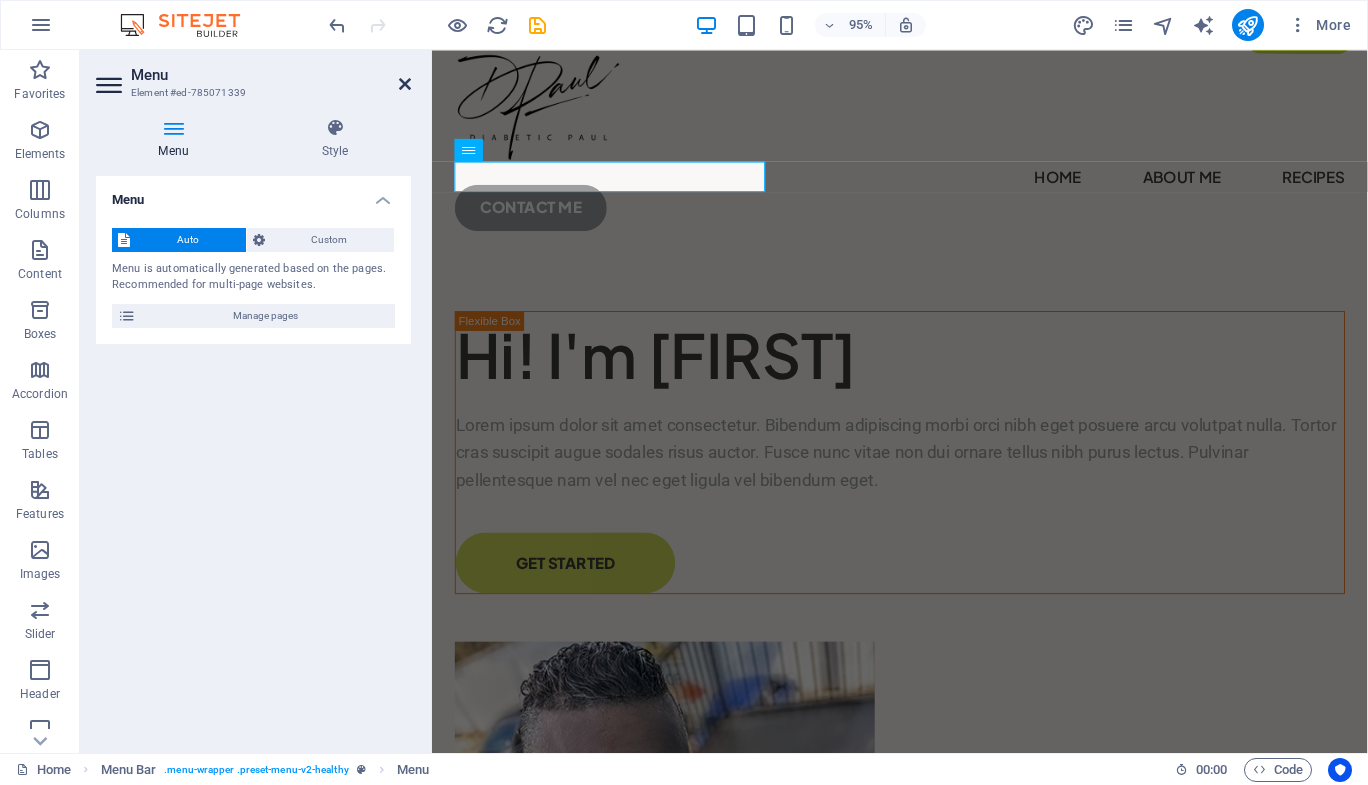 click at bounding box center (405, 84) 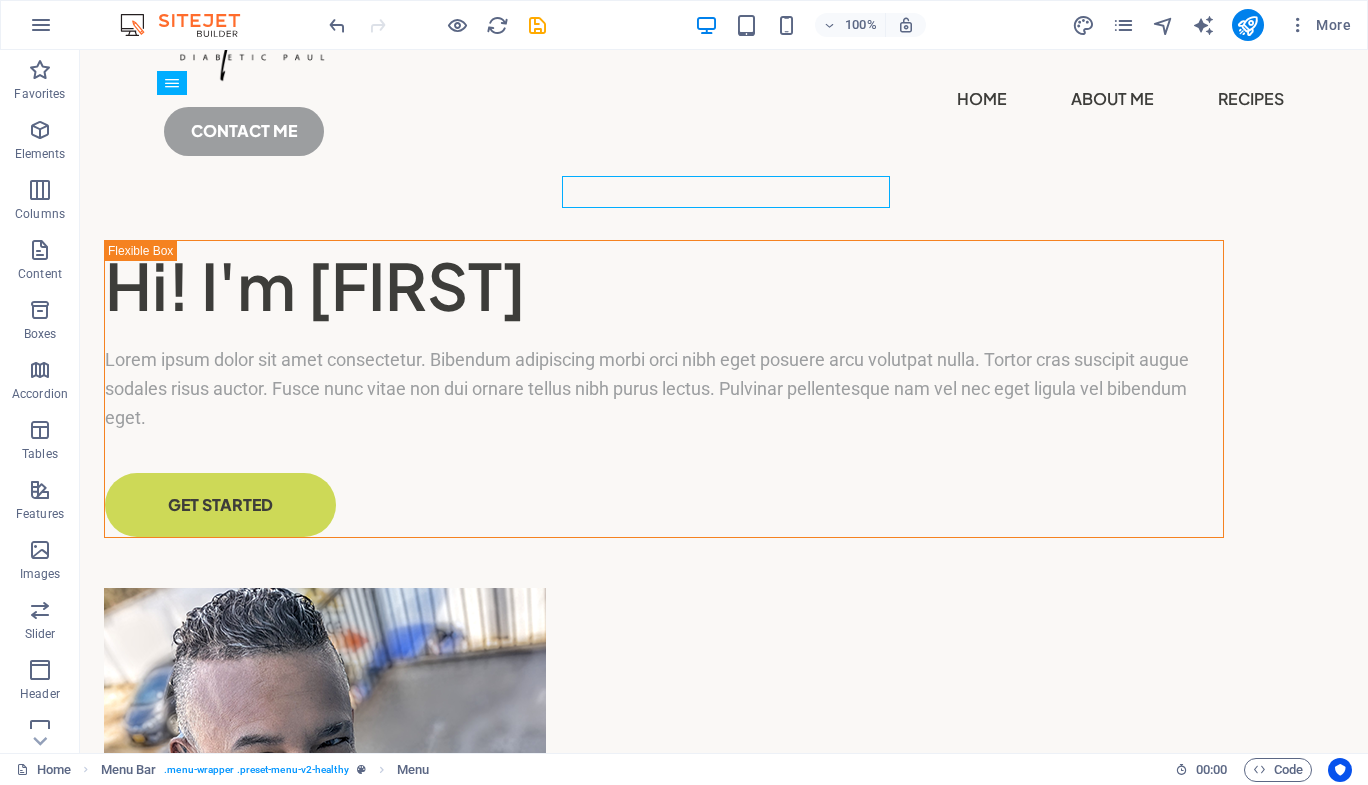 scroll, scrollTop: 0, scrollLeft: 0, axis: both 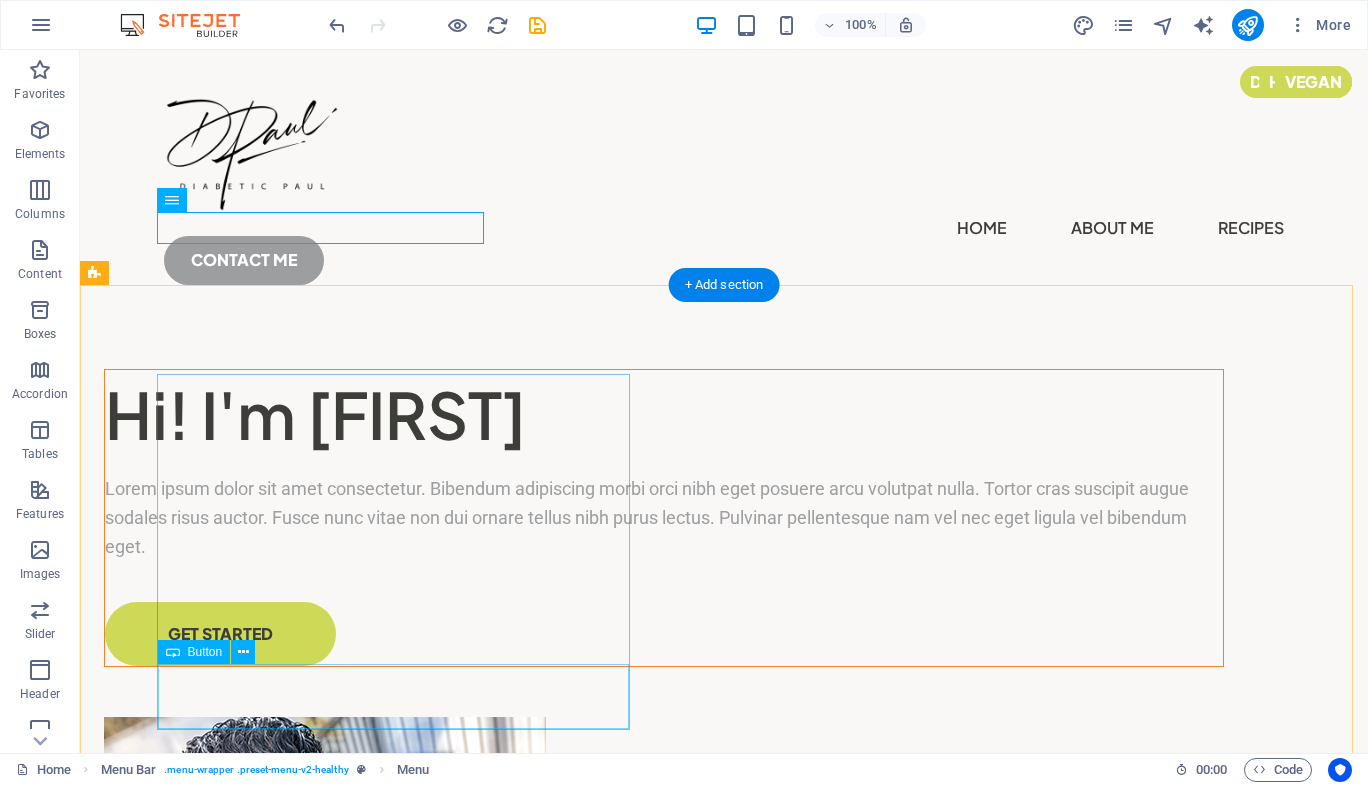 click on "GET STARTED" at bounding box center (664, 634) 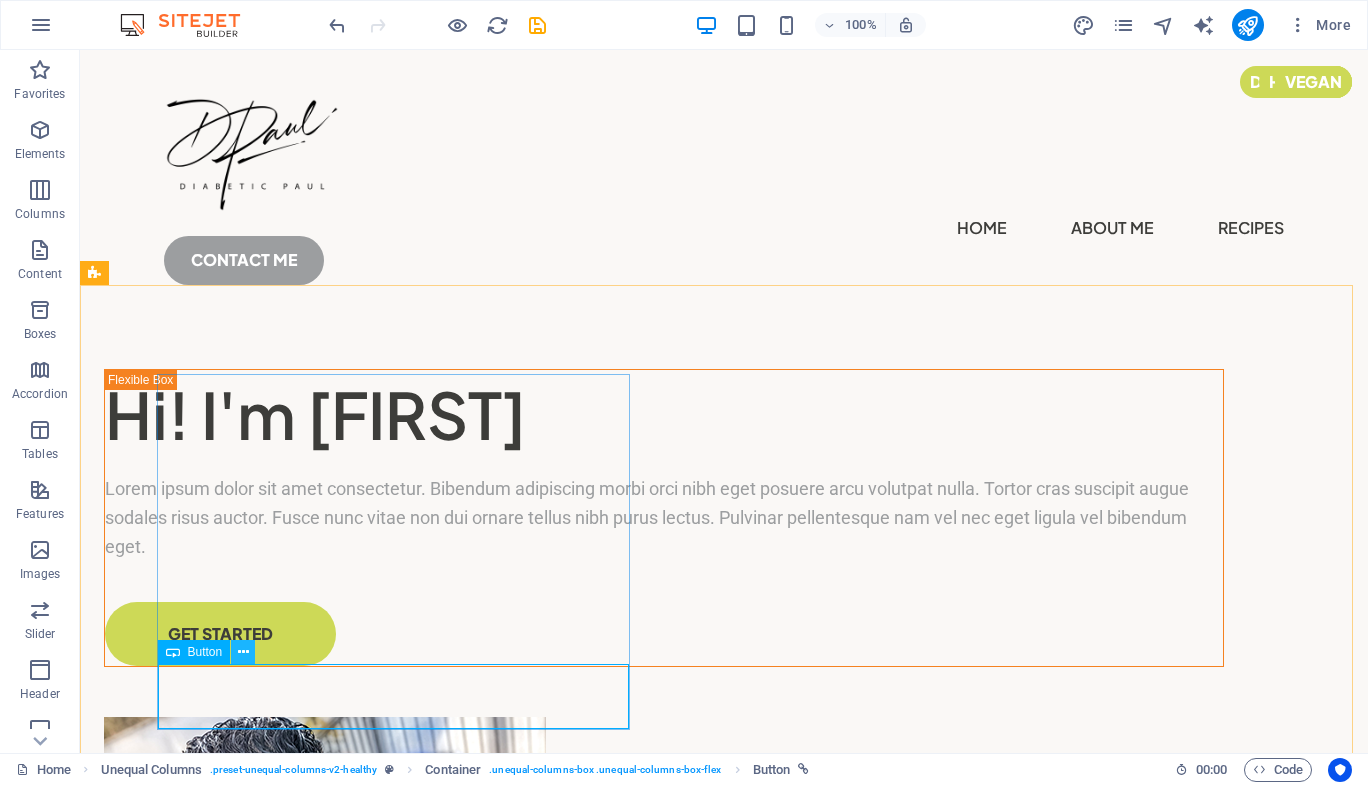 click at bounding box center (243, 652) 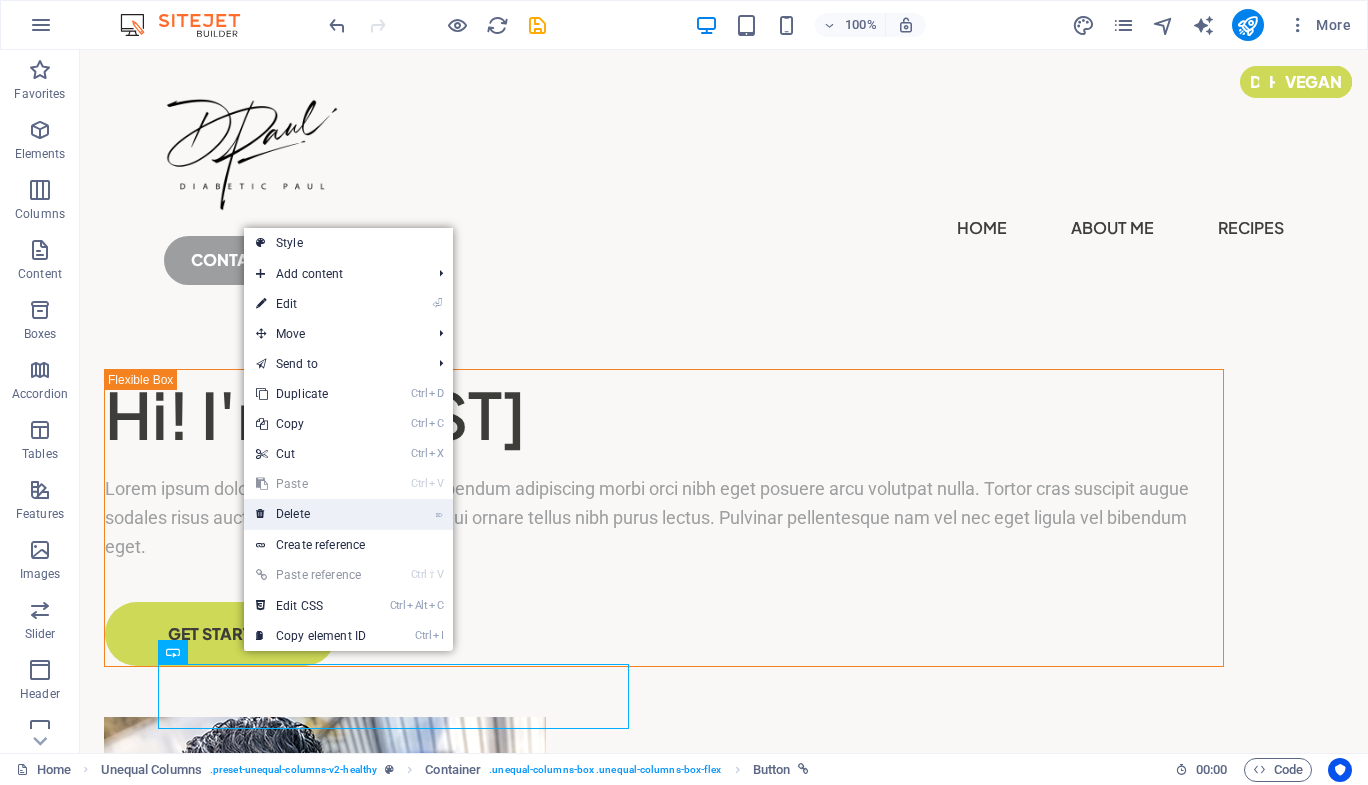 click on "⌦  Delete" at bounding box center (311, 514) 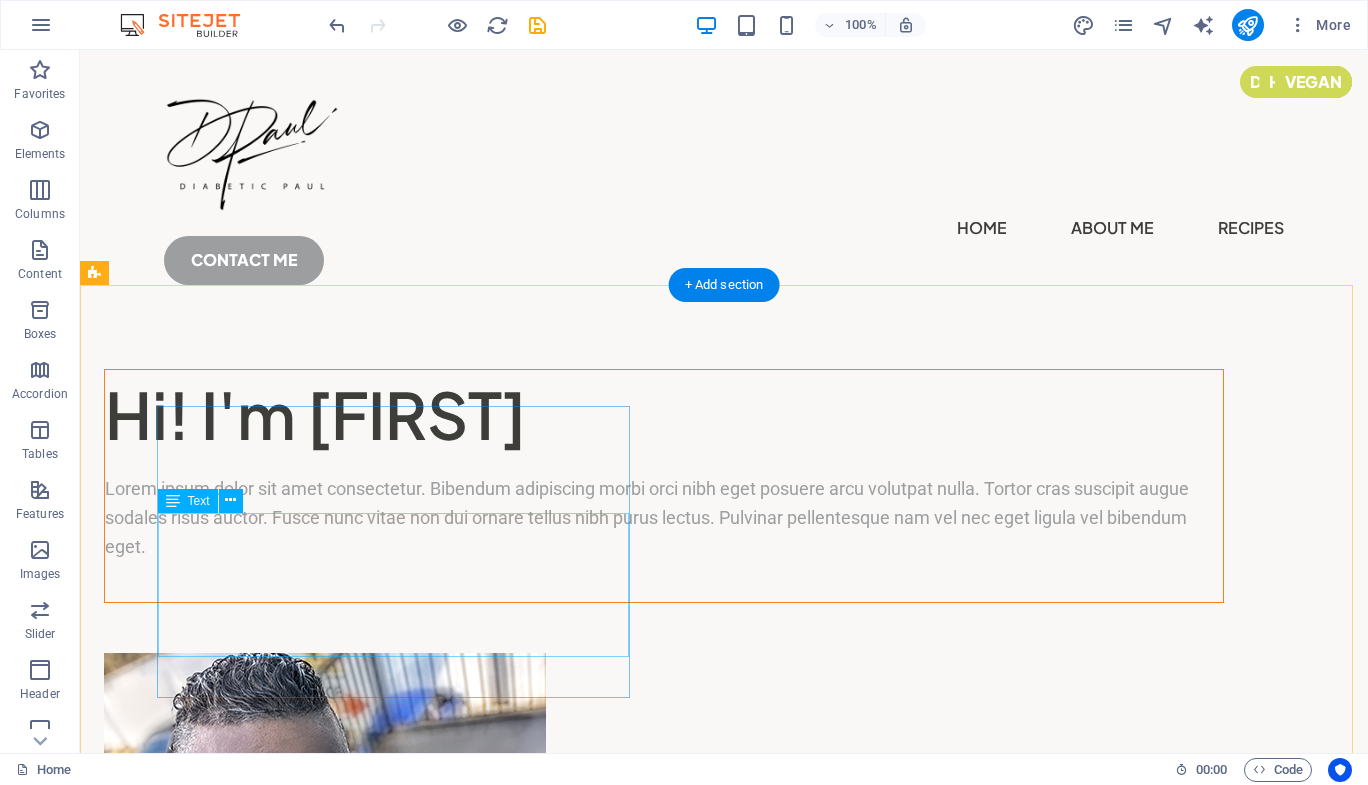 click on "Lorem ipsum dolor sit amet consectetur. Bibendum adipiscing morbi orci nibh eget posuere arcu volutpat nulla. Tortor cras suscipit augue sodales risus auctor. Fusce nunc vitae non dui ornare tellus nibh purus lectus. Pulvinar pellentesque nam vel nec eget ligula vel bibendum eget." at bounding box center (664, 518) 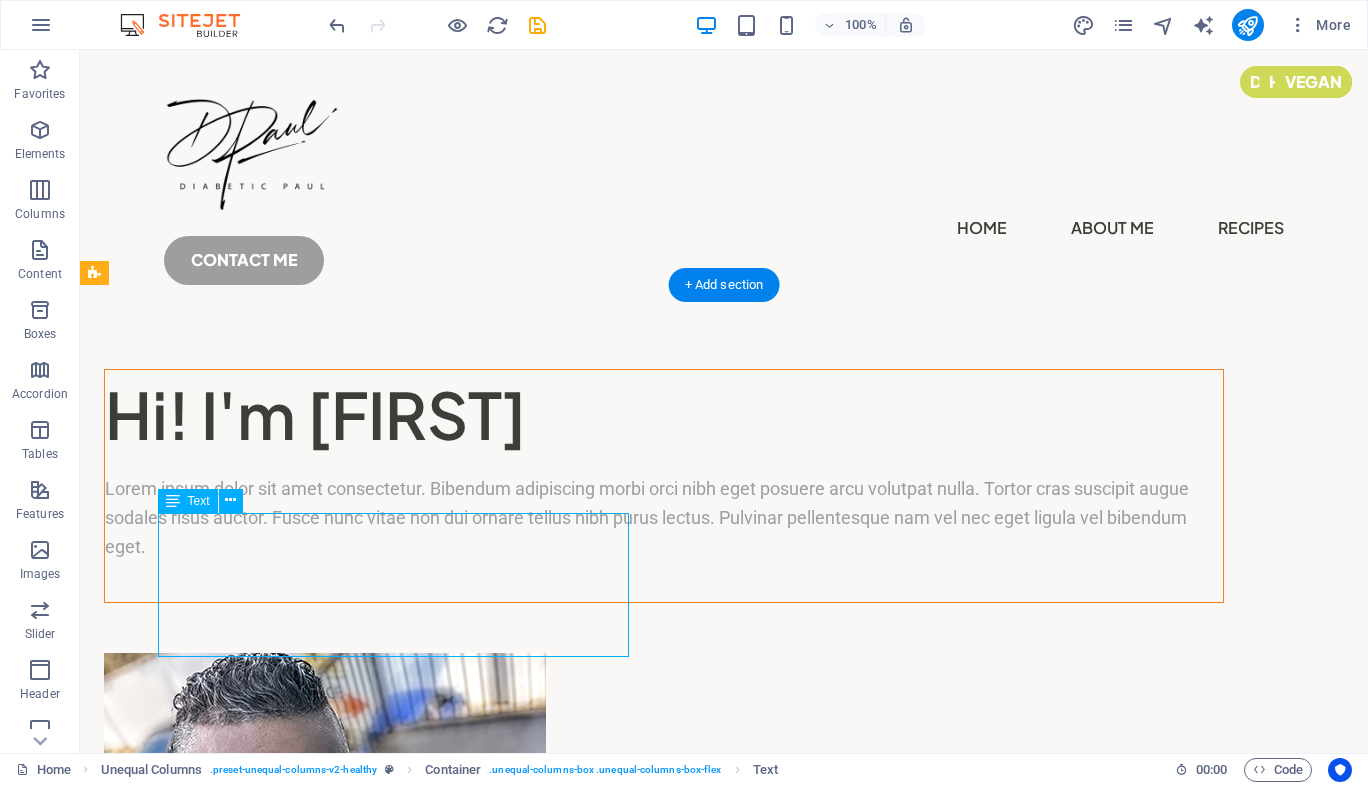 click on "Lorem ipsum dolor sit amet consectetur. Bibendum adipiscing morbi orci nibh eget posuere arcu volutpat nulla. Tortor cras suscipit augue sodales risus auctor. Fusce nunc vitae non dui ornare tellus nibh purus lectus. Pulvinar pellentesque nam vel nec eget ligula vel bibendum eget." at bounding box center (664, 518) 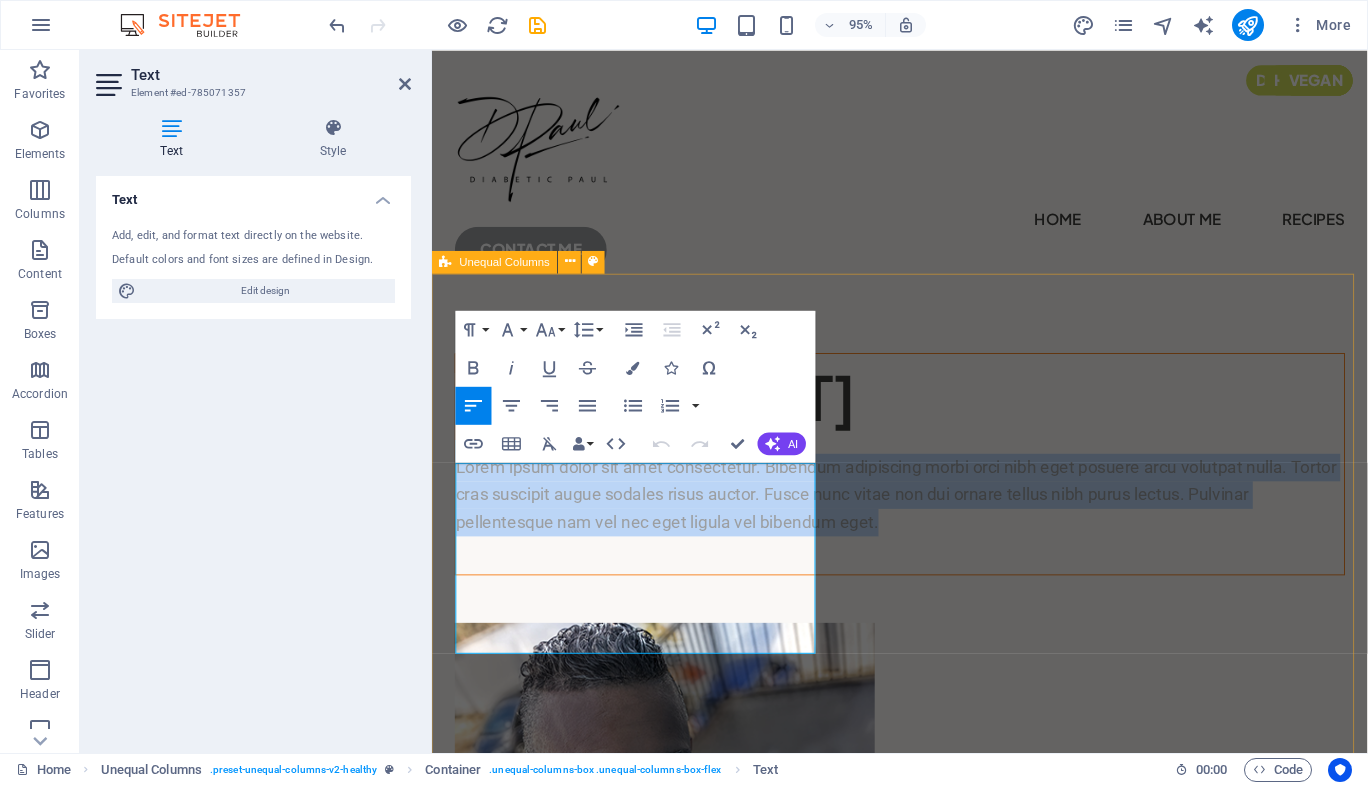 drag, startPoint x: 663, startPoint y: 674, endPoint x: 446, endPoint y: 489, distance: 285.1561 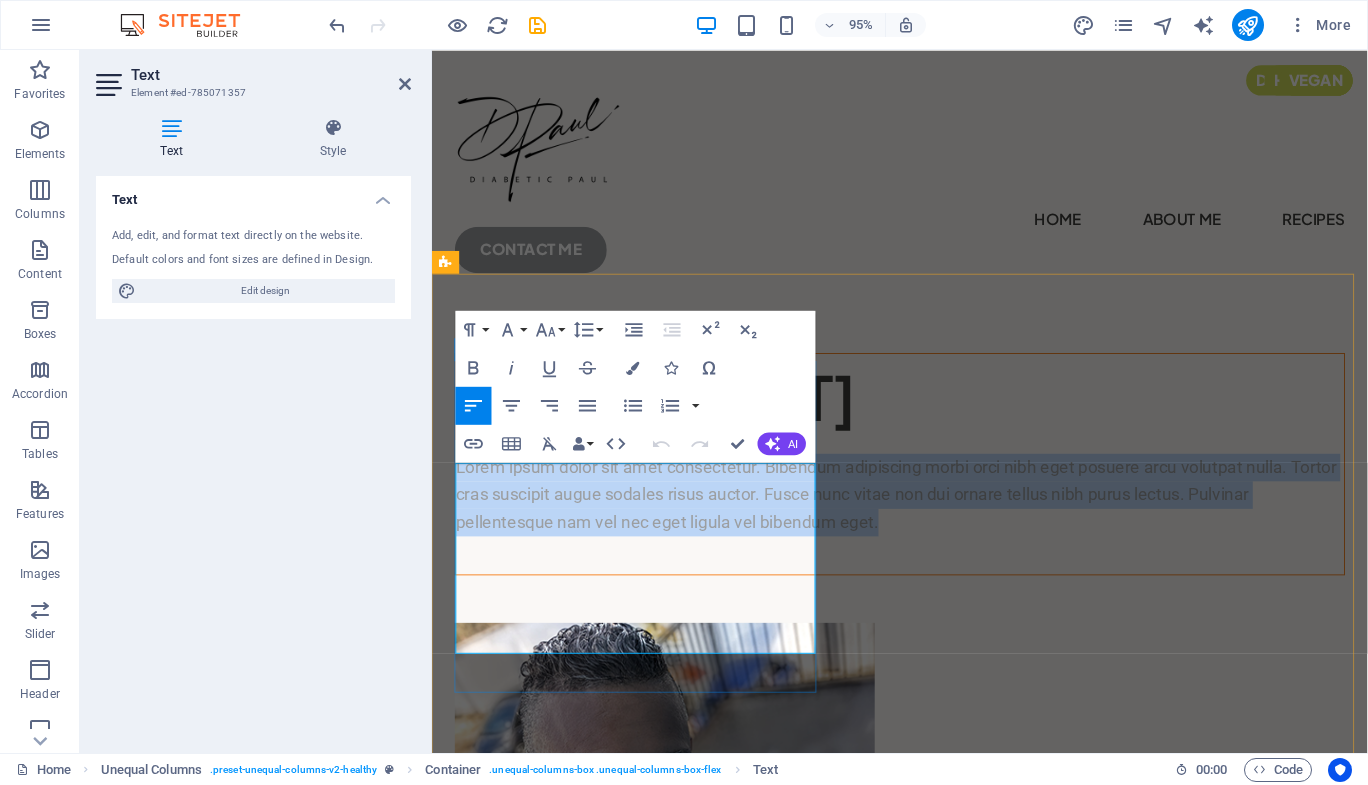 type 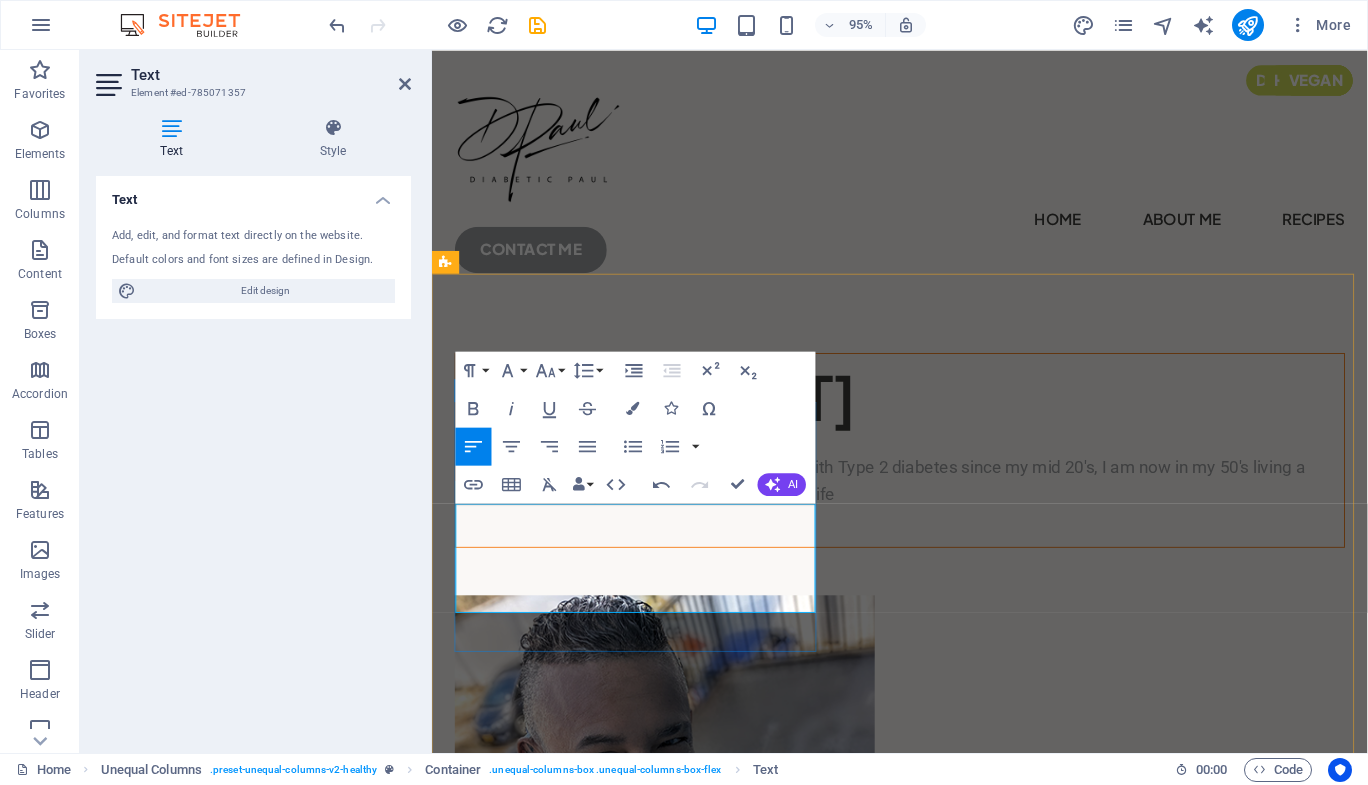 click on "Name anme is [FIRST] [LAST], I've been living with Type 2 diabetes since my mid 20's, I am now in my 50's living a healthy (as can be) symtom controlled diabetic life" at bounding box center [924, 504] 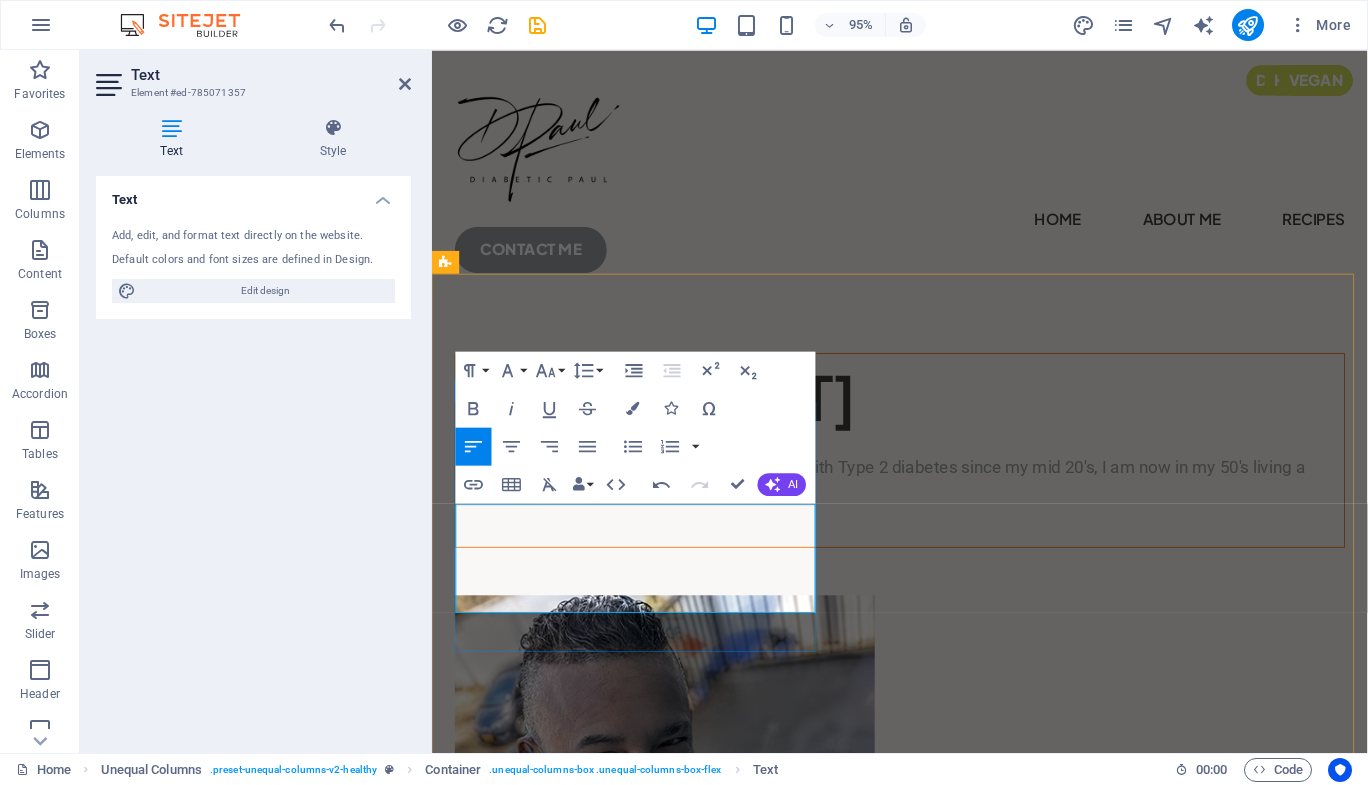 click on "Name anme is [FIRST] [LAST], I've been living with Type 2 diabetes since my mid 20's, I am now in my 50's living a healthy (as can be) A1C controlled diabetic life" at bounding box center (924, 504) 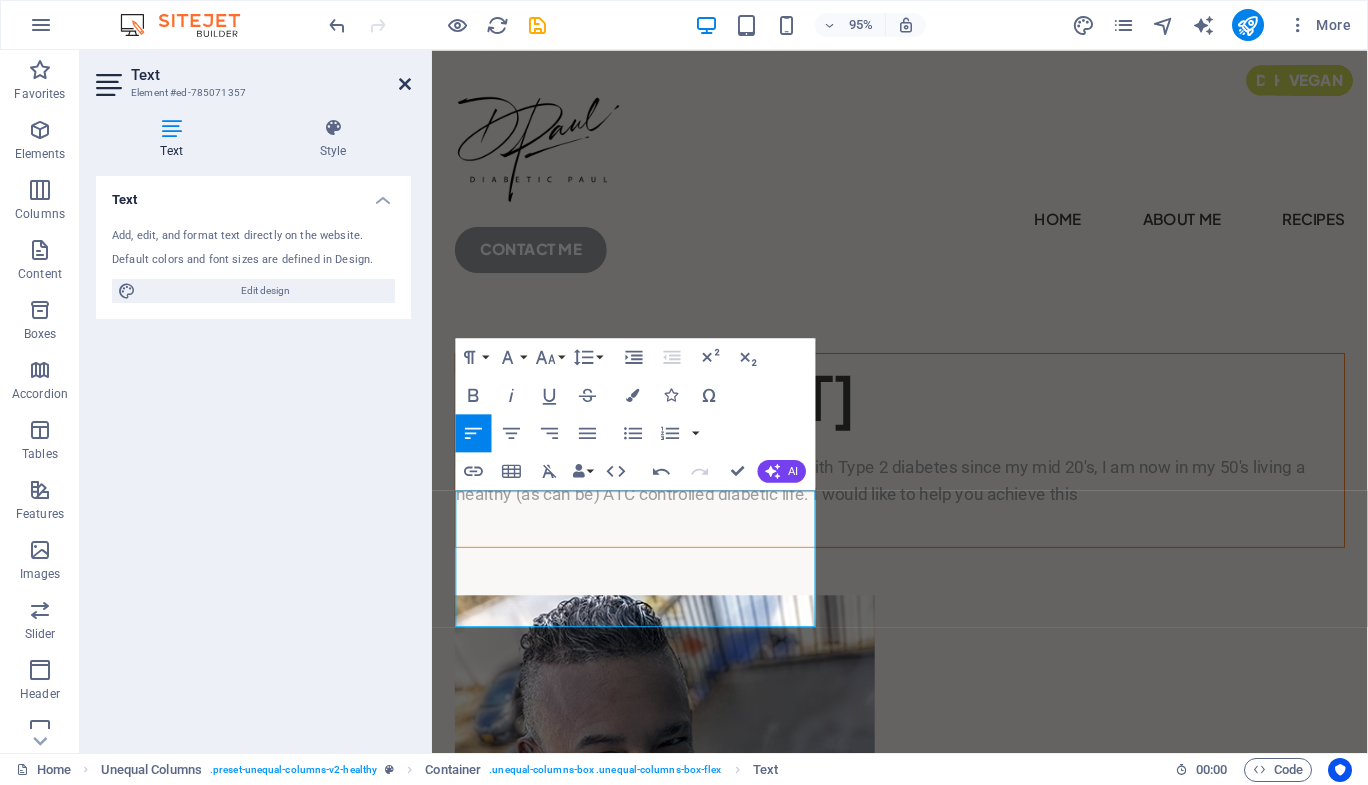 click at bounding box center [405, 84] 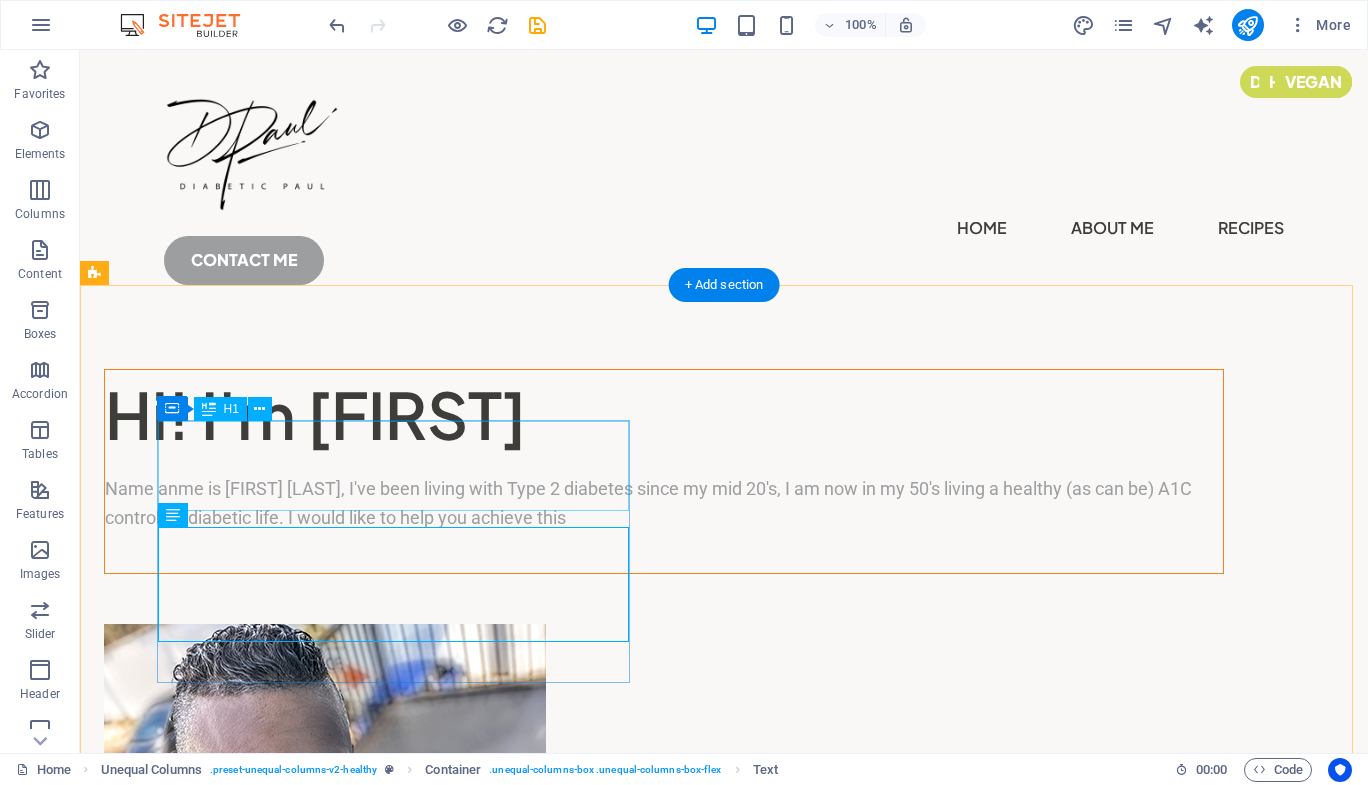 click on "Hi! I'm [FIRST]" at bounding box center [664, 415] 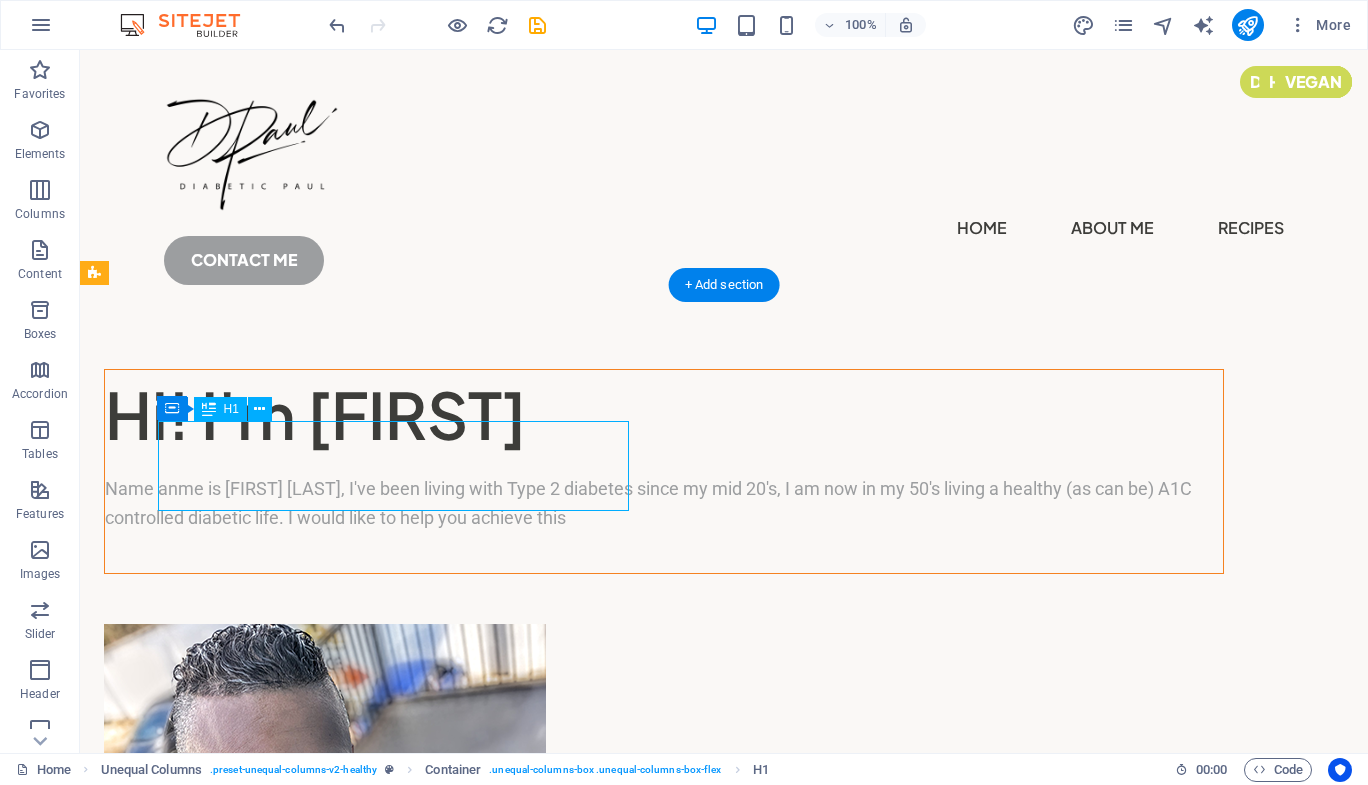 click on "Hi! I'm [FIRST]" at bounding box center (664, 415) 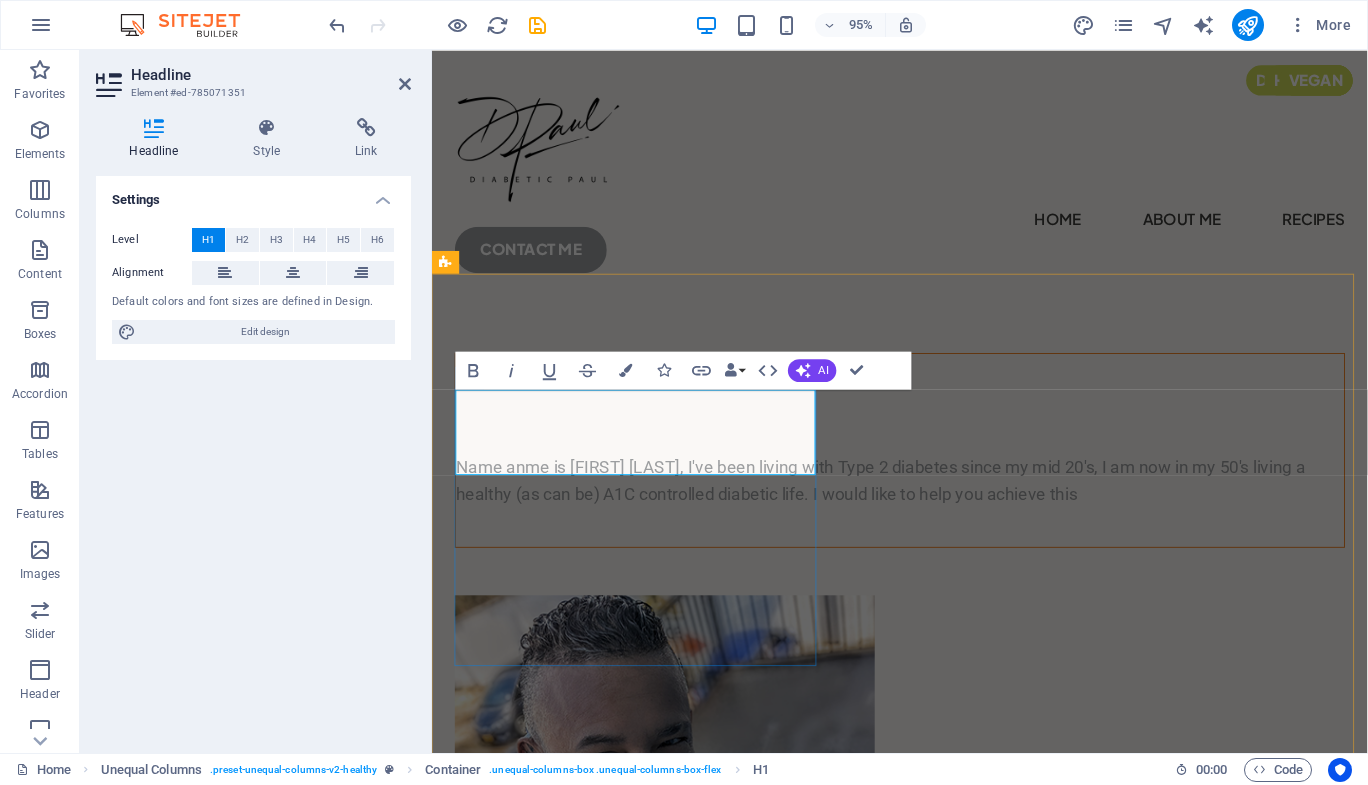 type 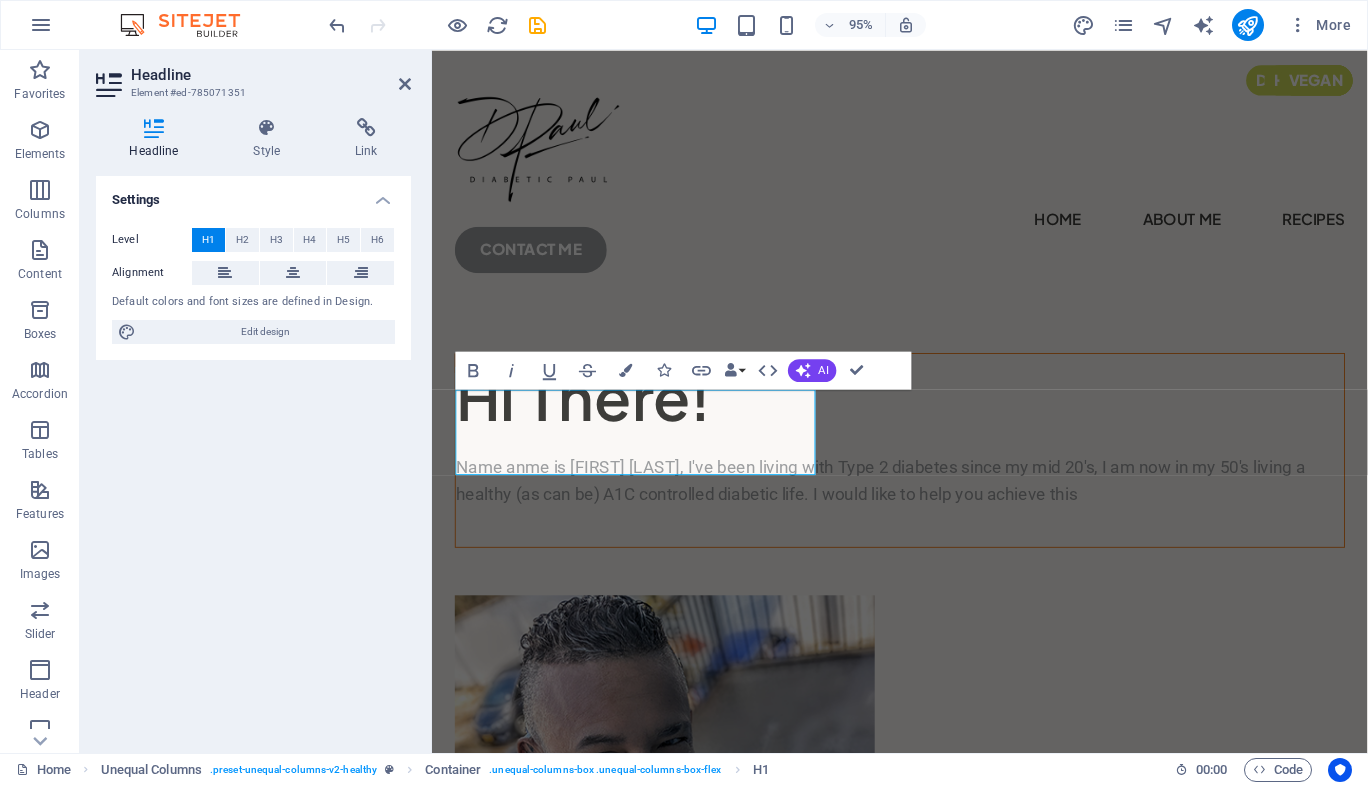 click on "Headline" at bounding box center [271, 75] 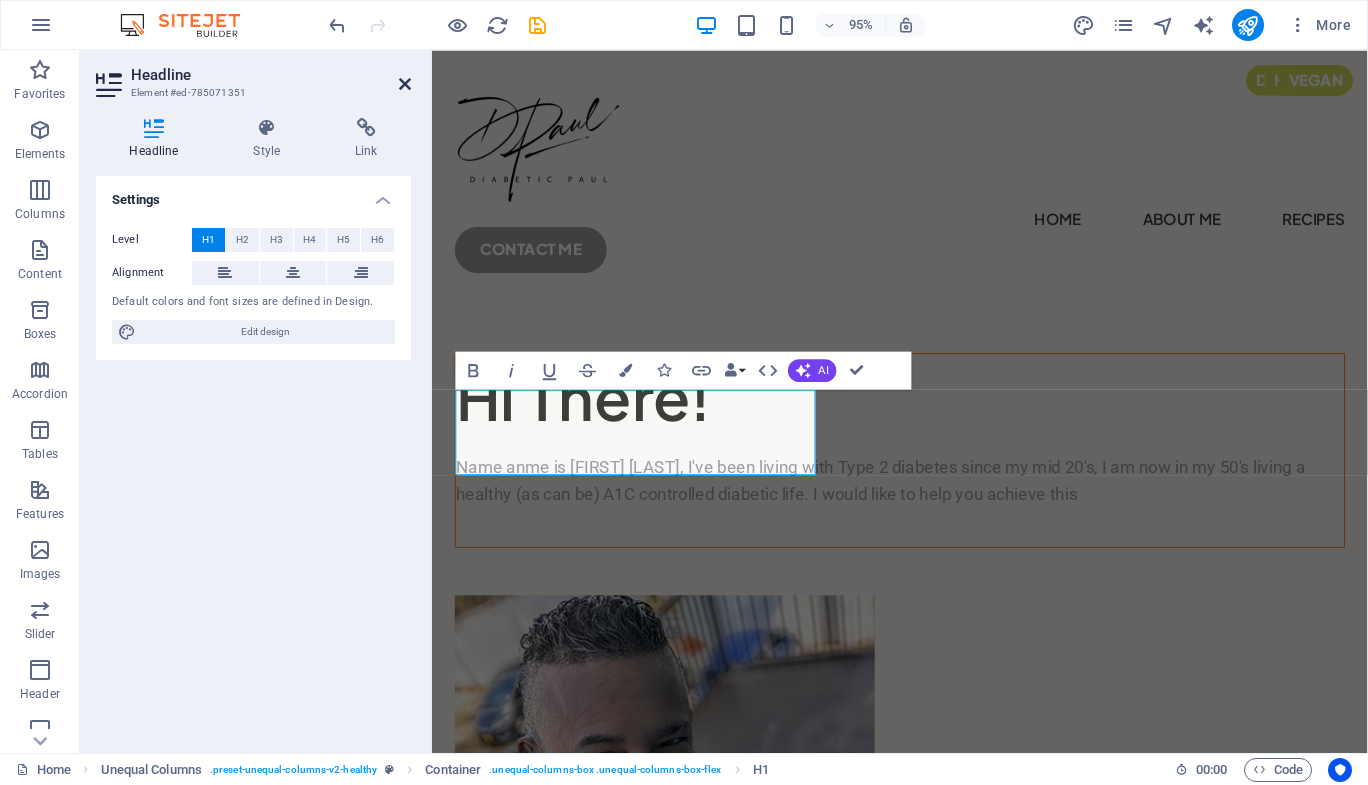 click at bounding box center [405, 84] 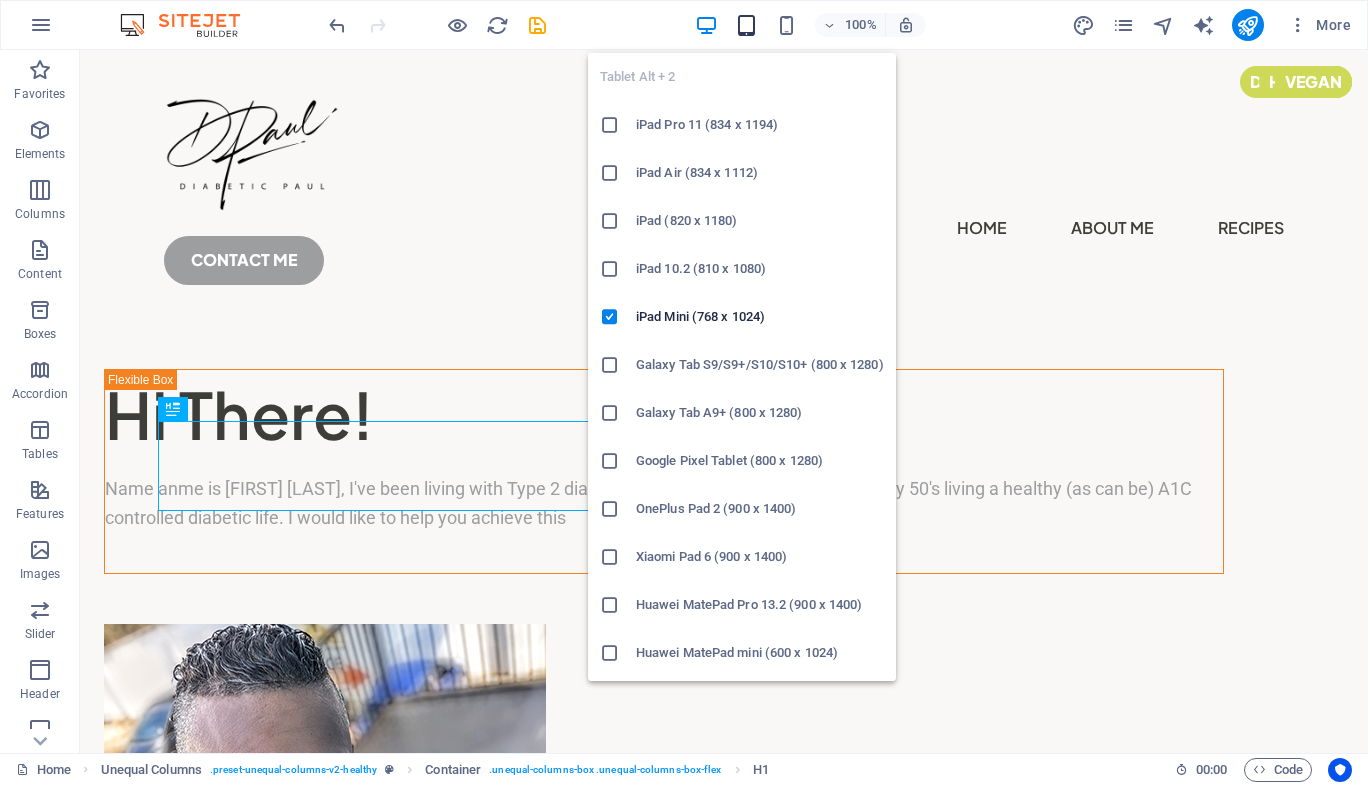 click at bounding box center (746, 25) 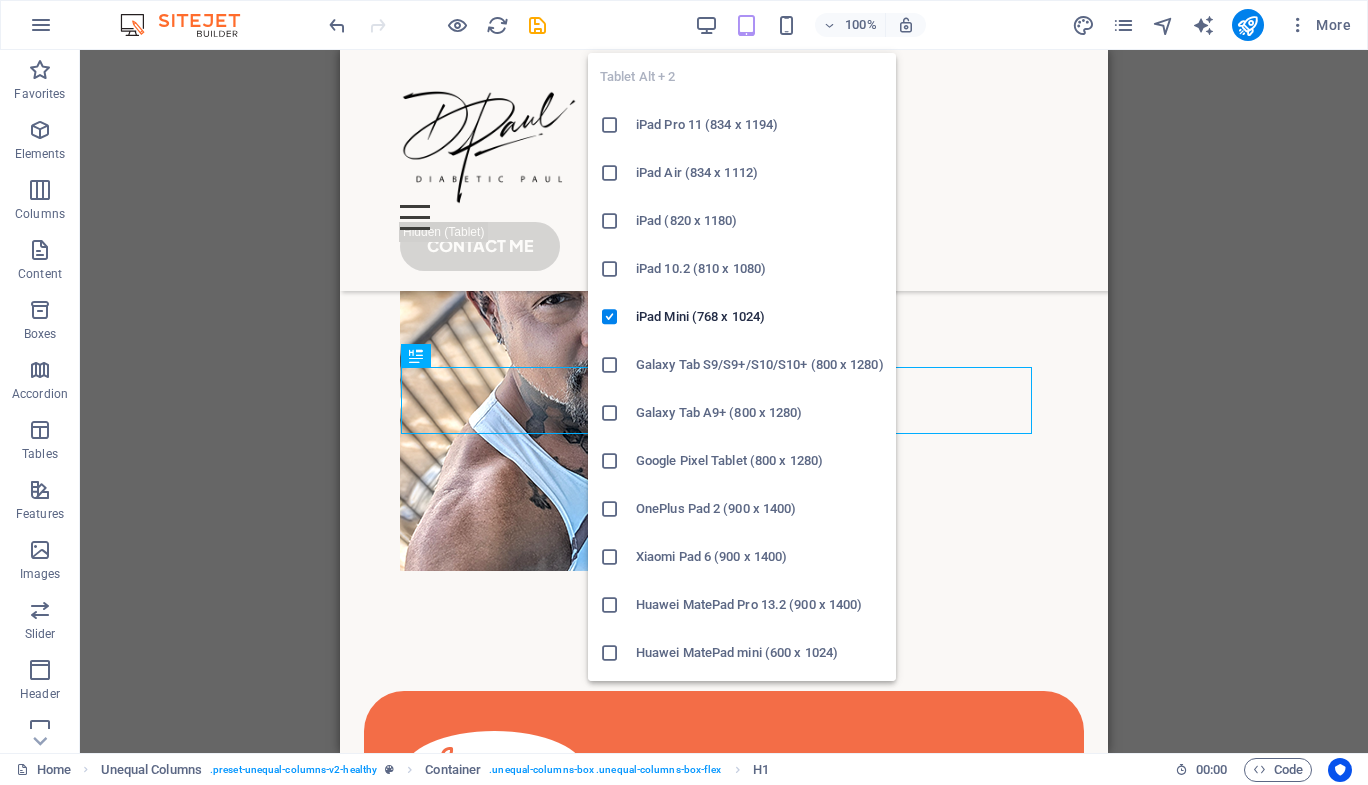 scroll, scrollTop: 389, scrollLeft: 0, axis: vertical 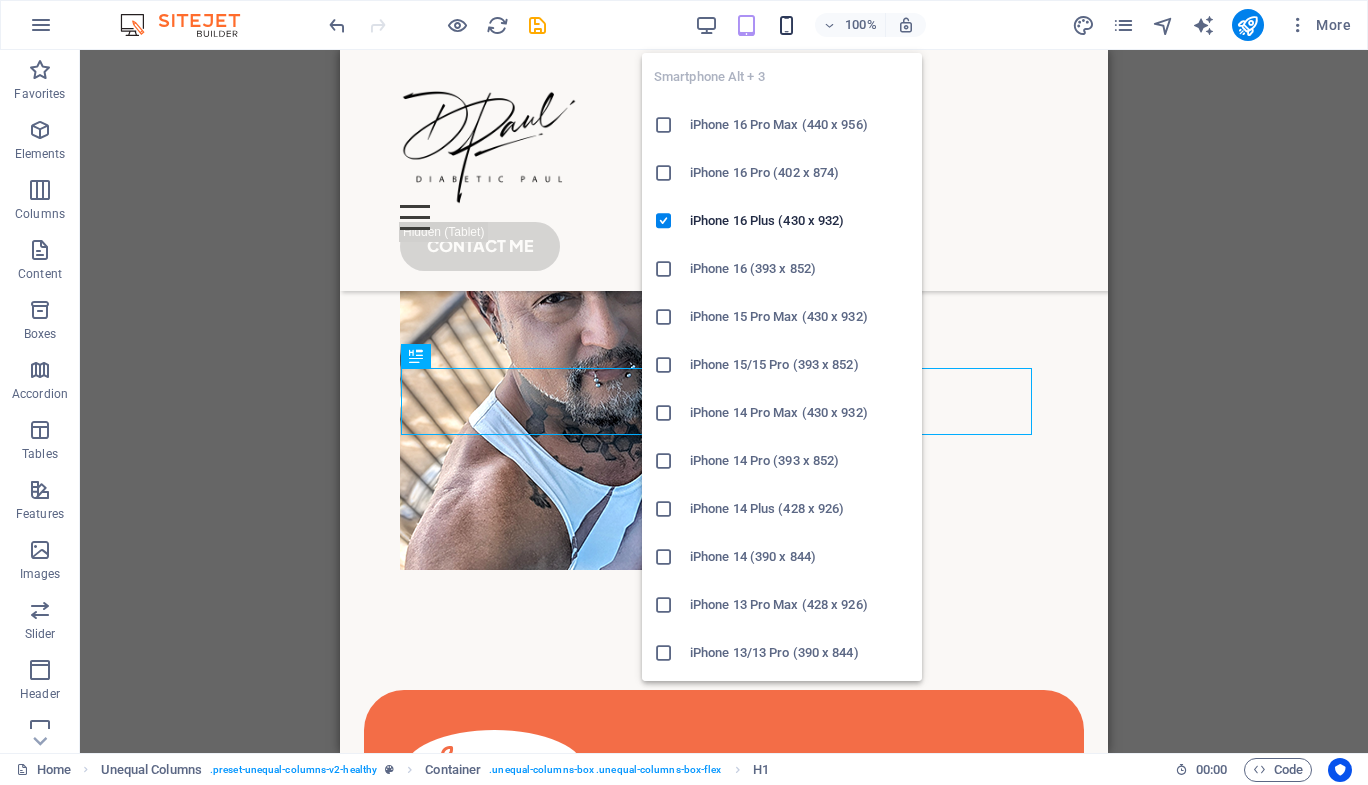 click at bounding box center (786, 25) 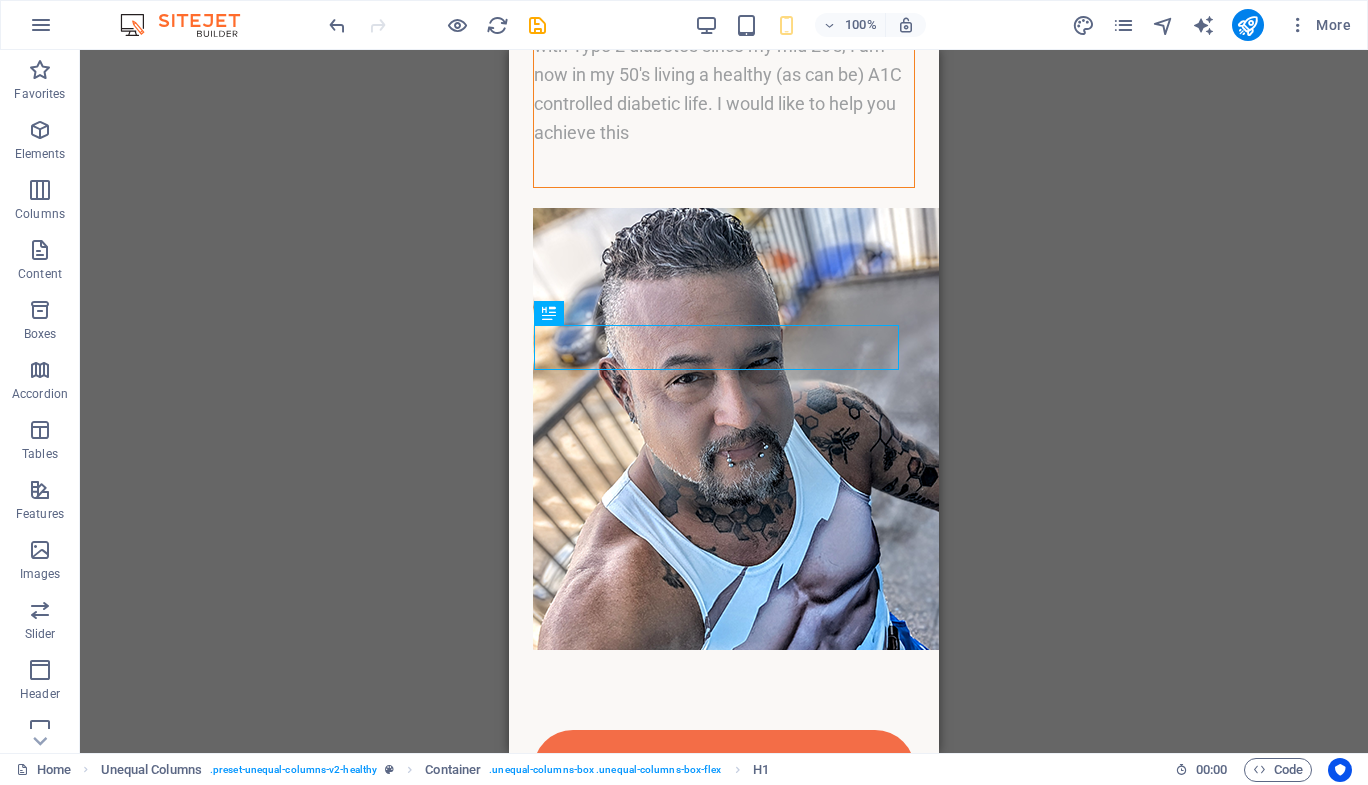 scroll, scrollTop: 0, scrollLeft: 0, axis: both 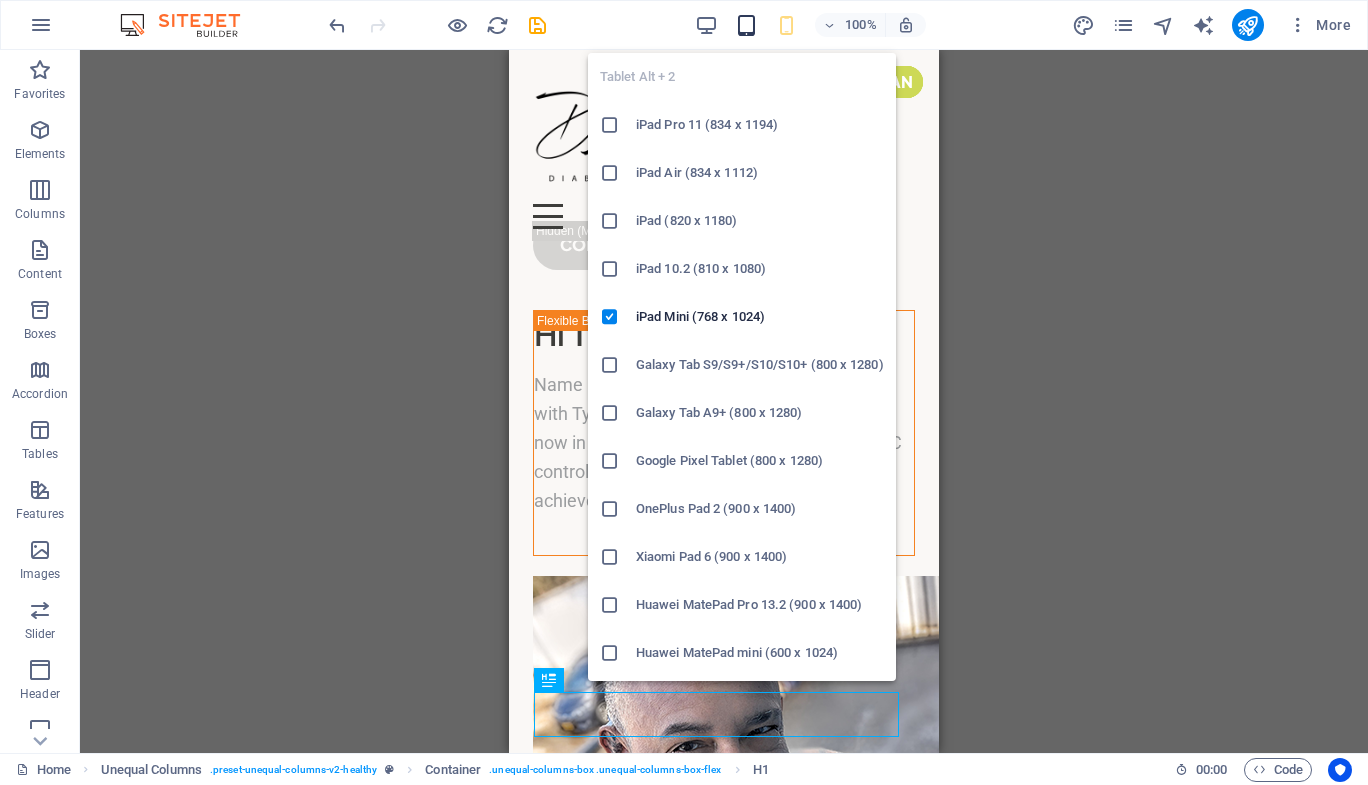 click at bounding box center (746, 25) 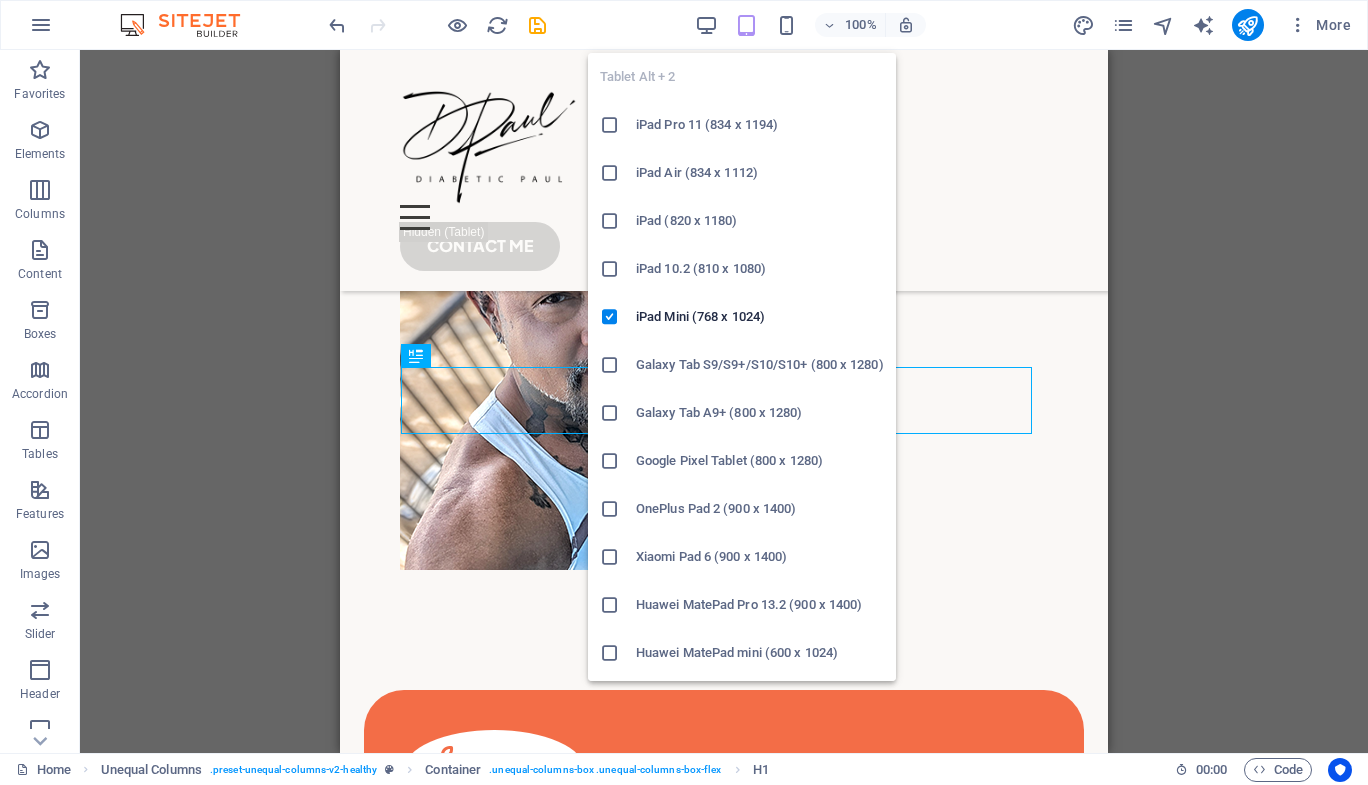scroll, scrollTop: 389, scrollLeft: 0, axis: vertical 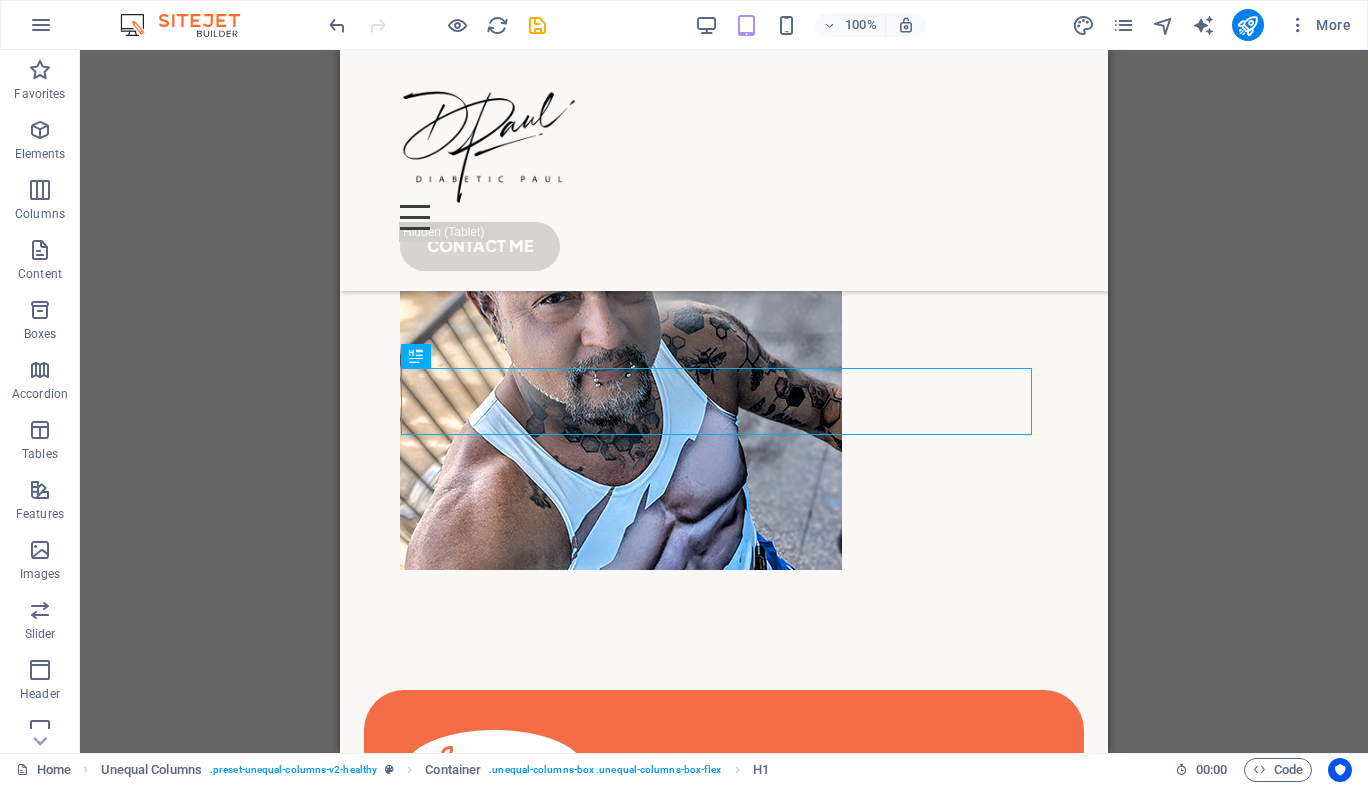 click on "H1   Unequal Columns   Container   Menu Bar   Menu   Logo   Container   Image   Container   Button   Container   Text   Spacer   Spacer   Container   Placeholder   Container   Image   Button   Container   Container   HTML   Container" at bounding box center [724, 401] 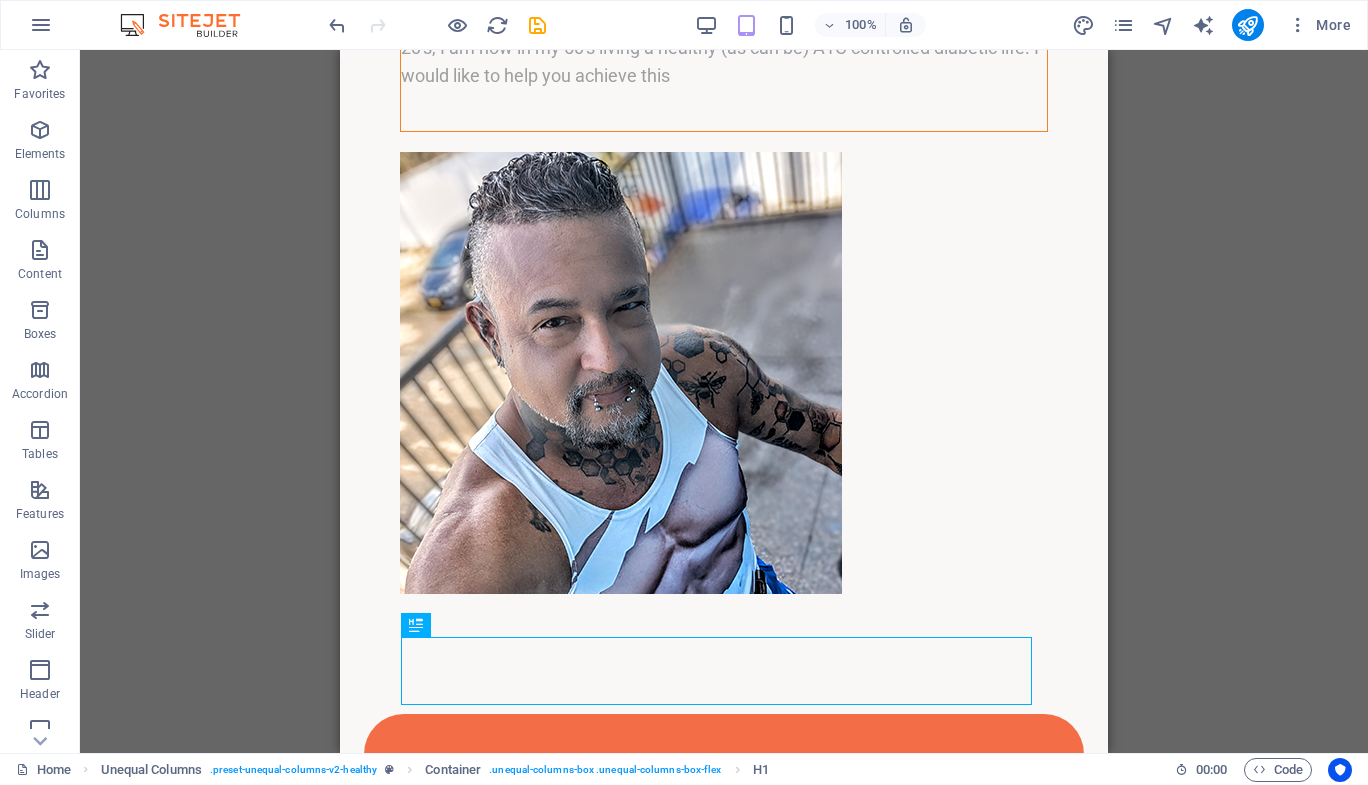 scroll, scrollTop: 0, scrollLeft: 0, axis: both 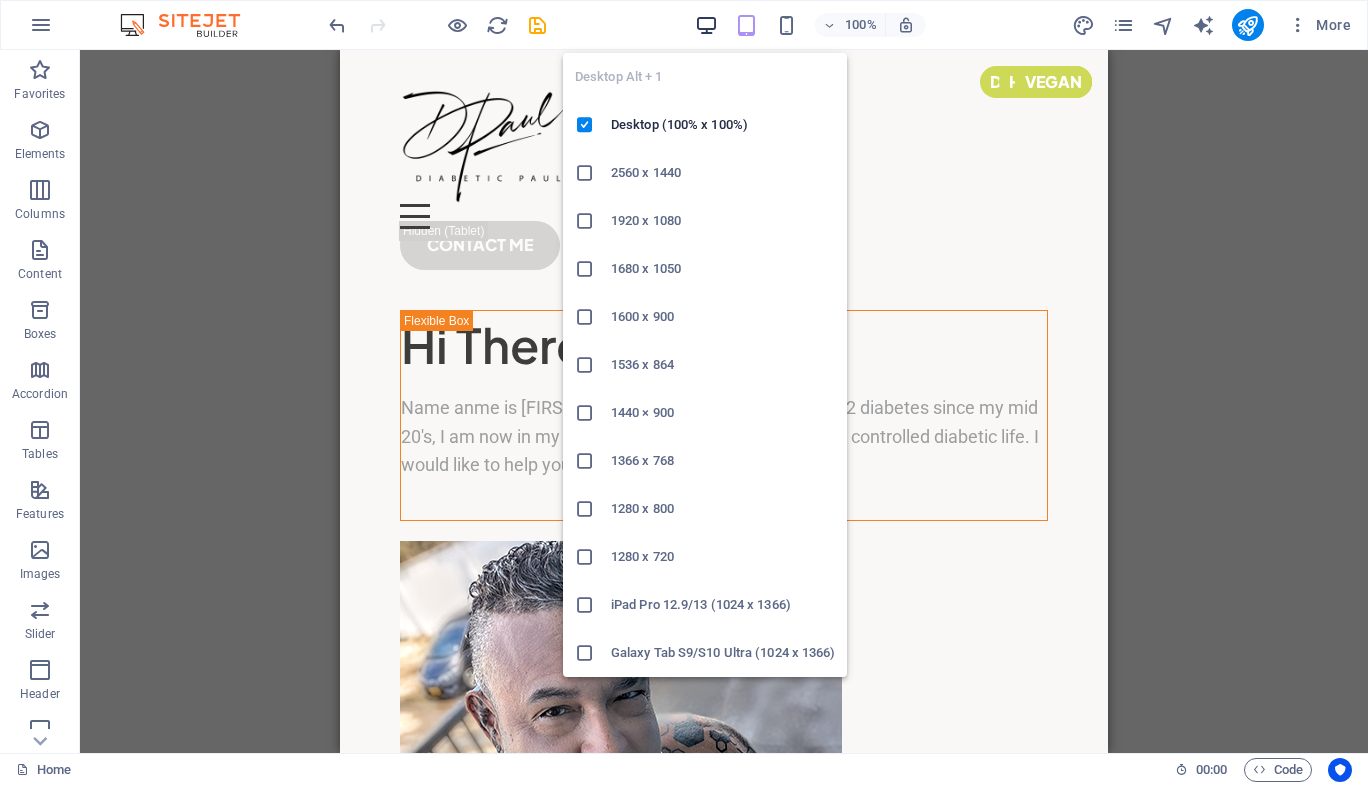 click at bounding box center [706, 25] 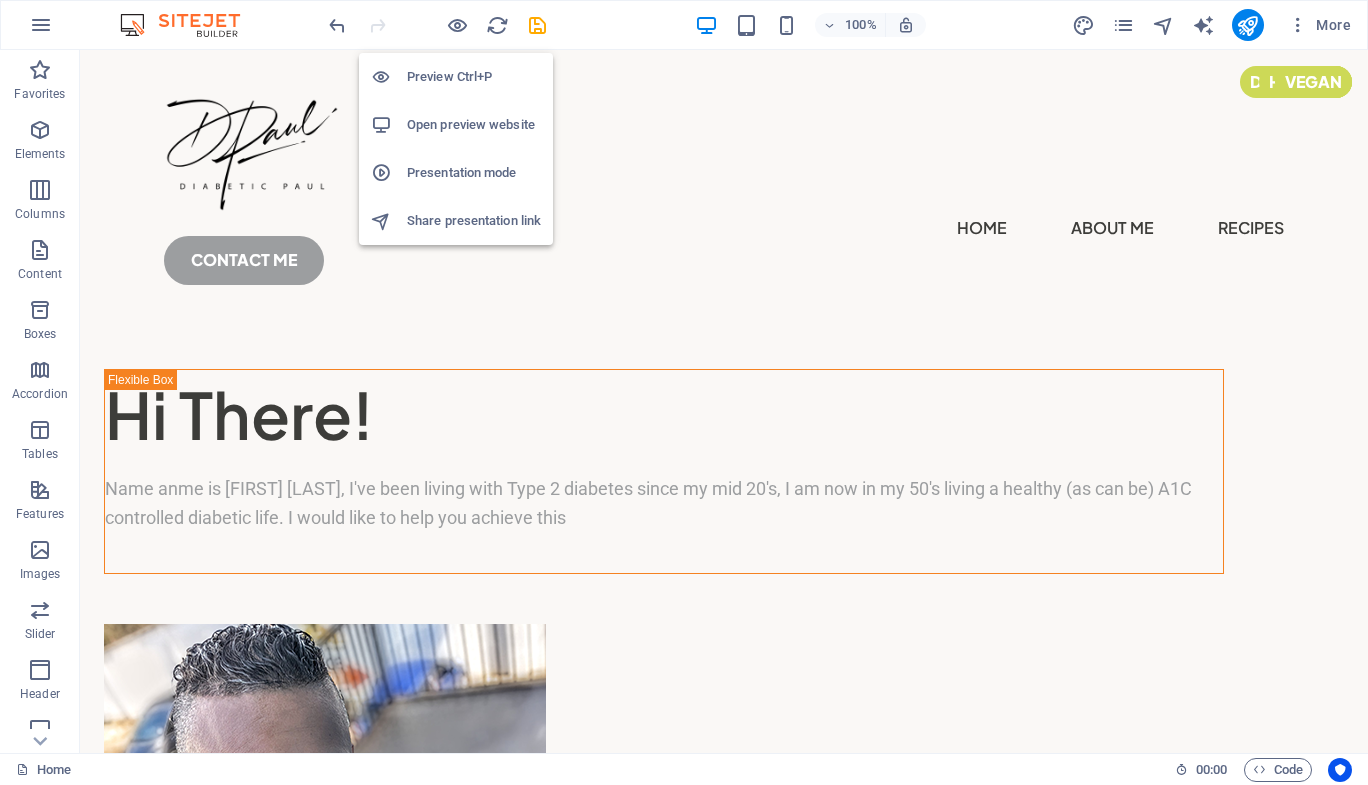 click on "Open preview website" at bounding box center [474, 125] 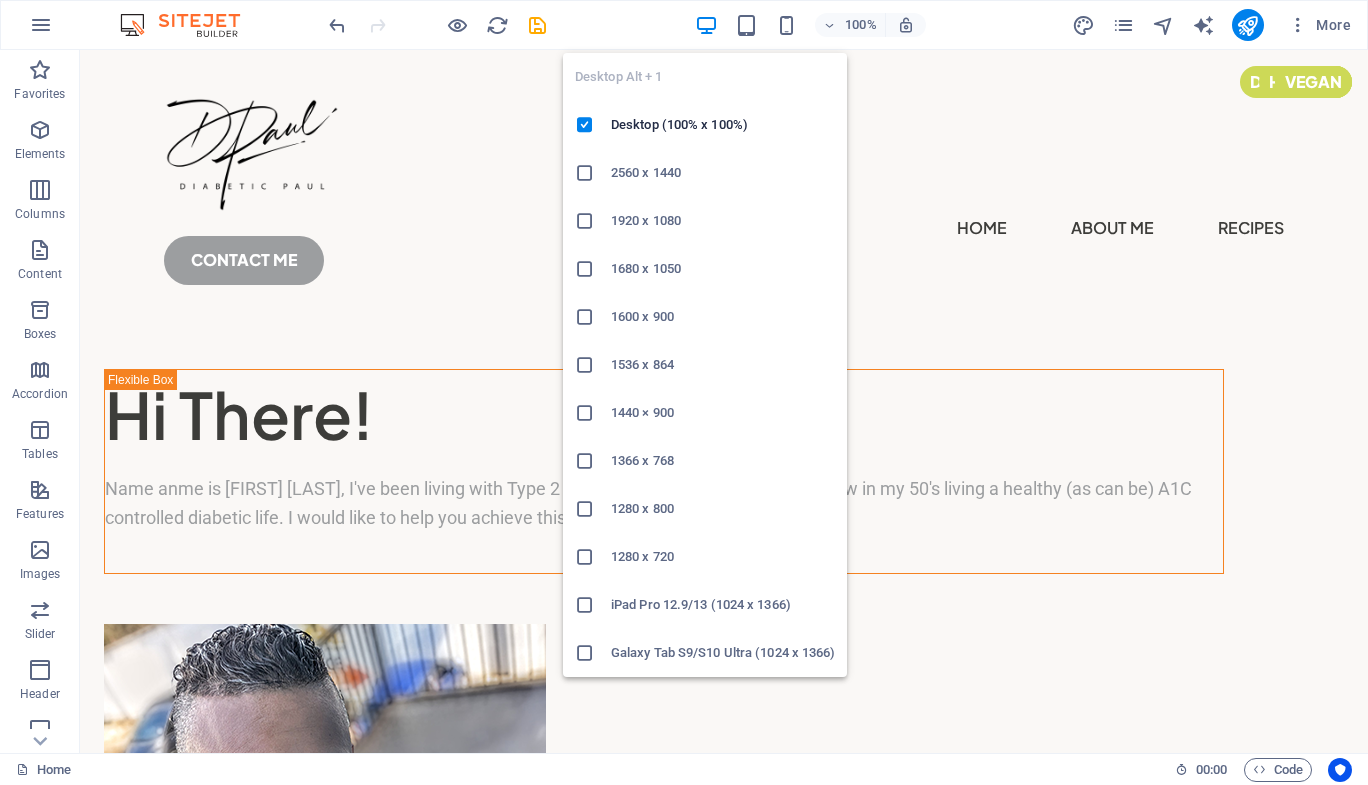click at bounding box center [585, 173] 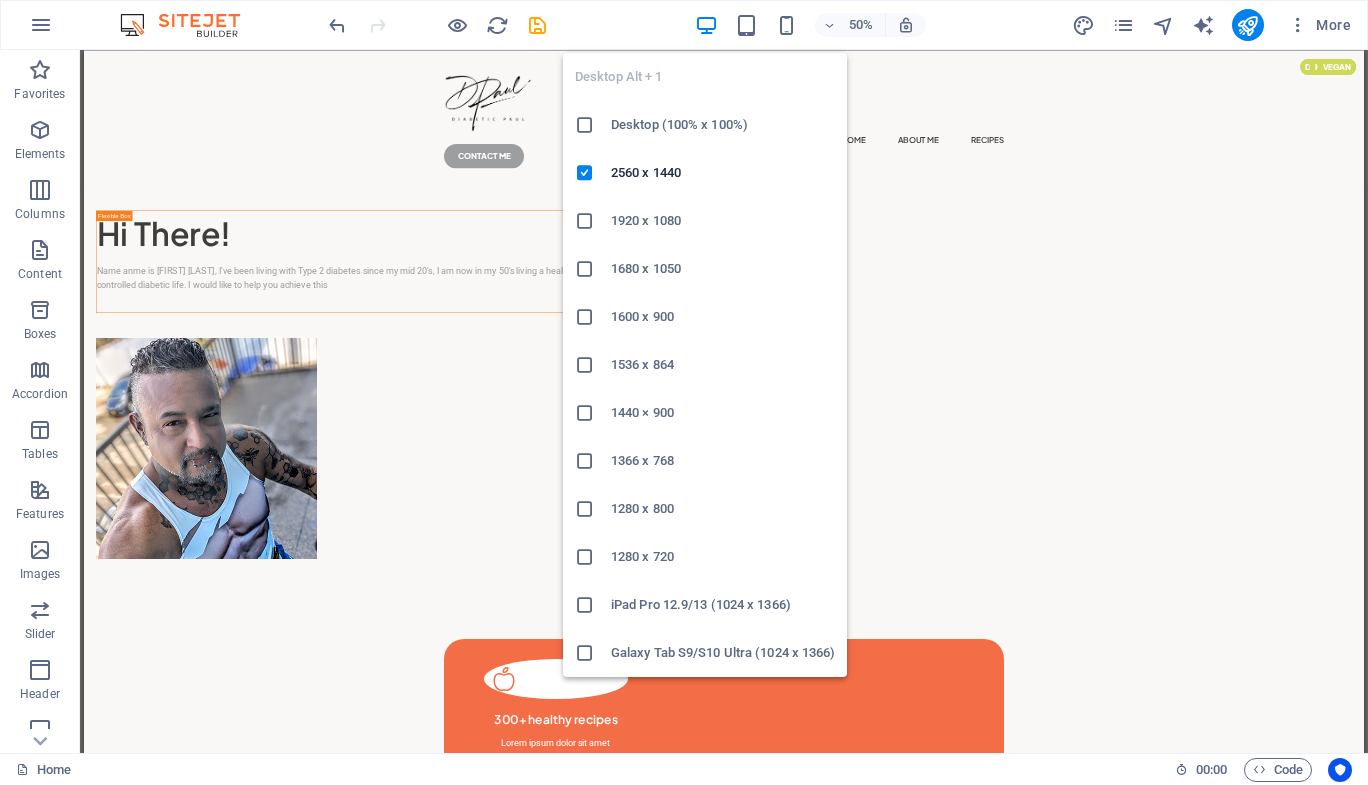 click at bounding box center [585, 125] 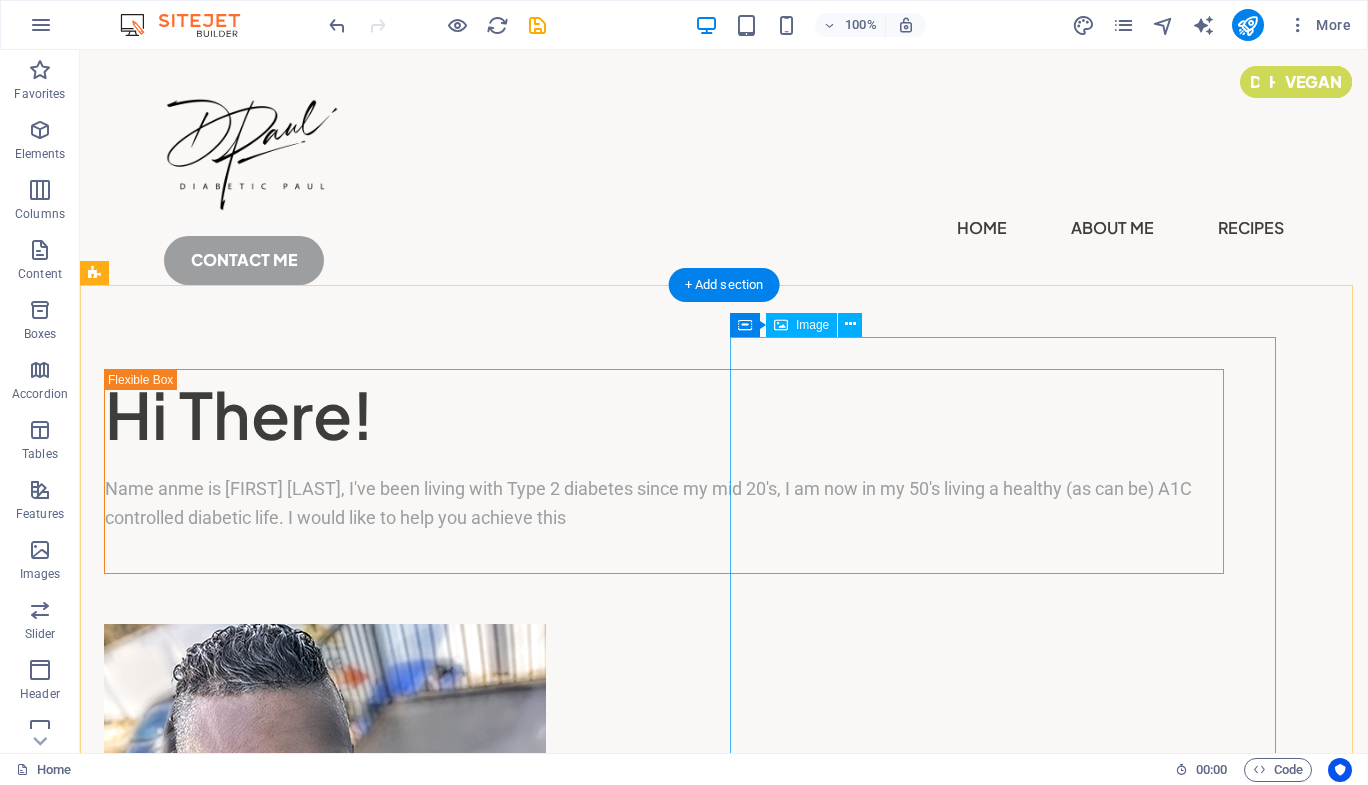 click at bounding box center (664, 845) 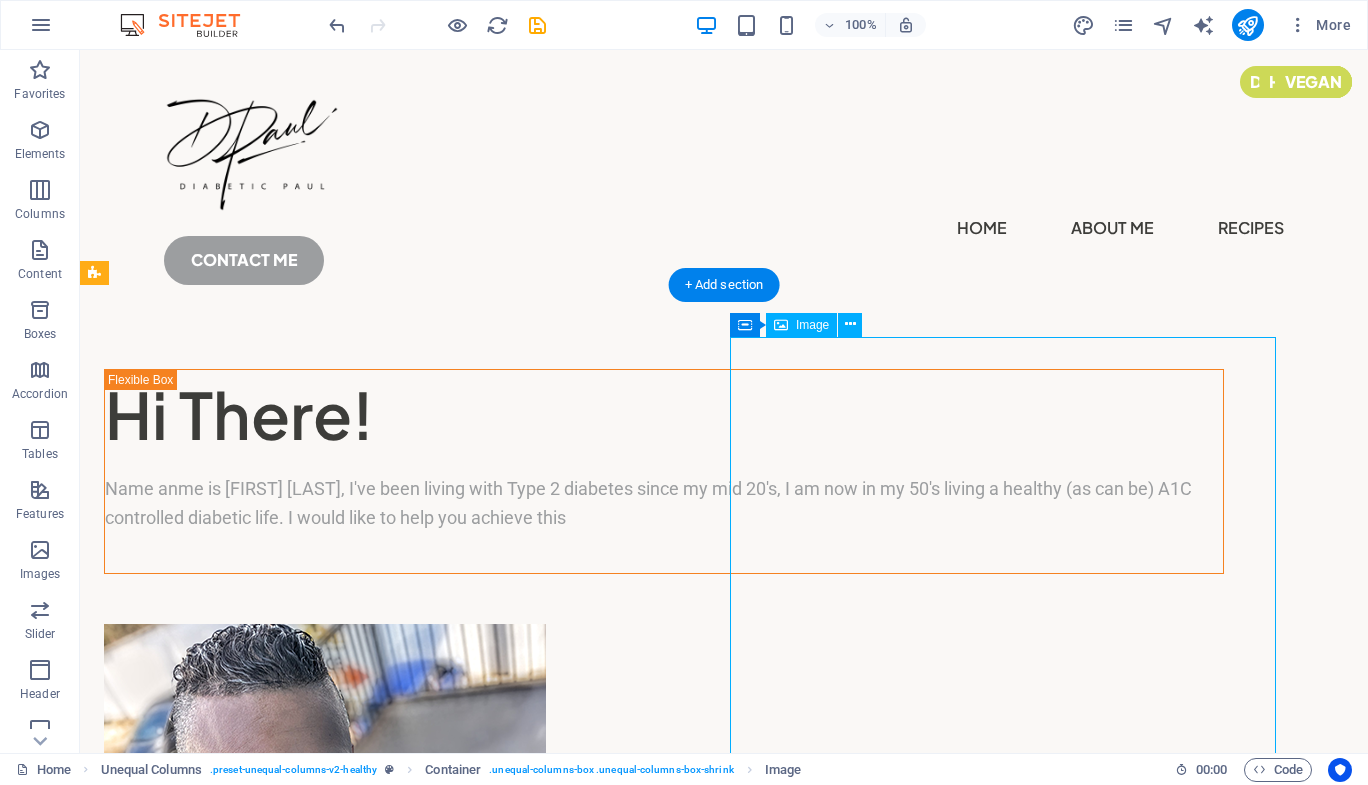 click at bounding box center [664, 845] 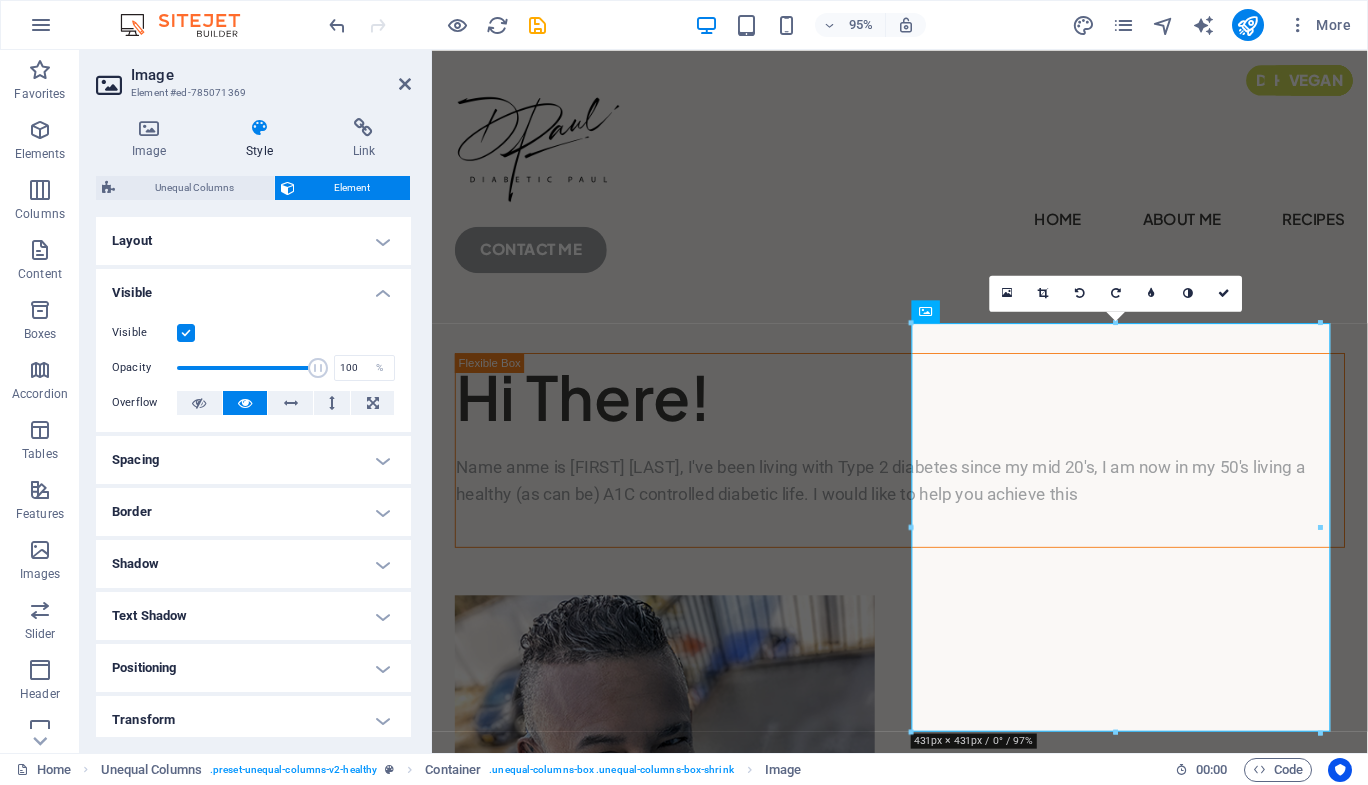 click on "Border" at bounding box center [253, 512] 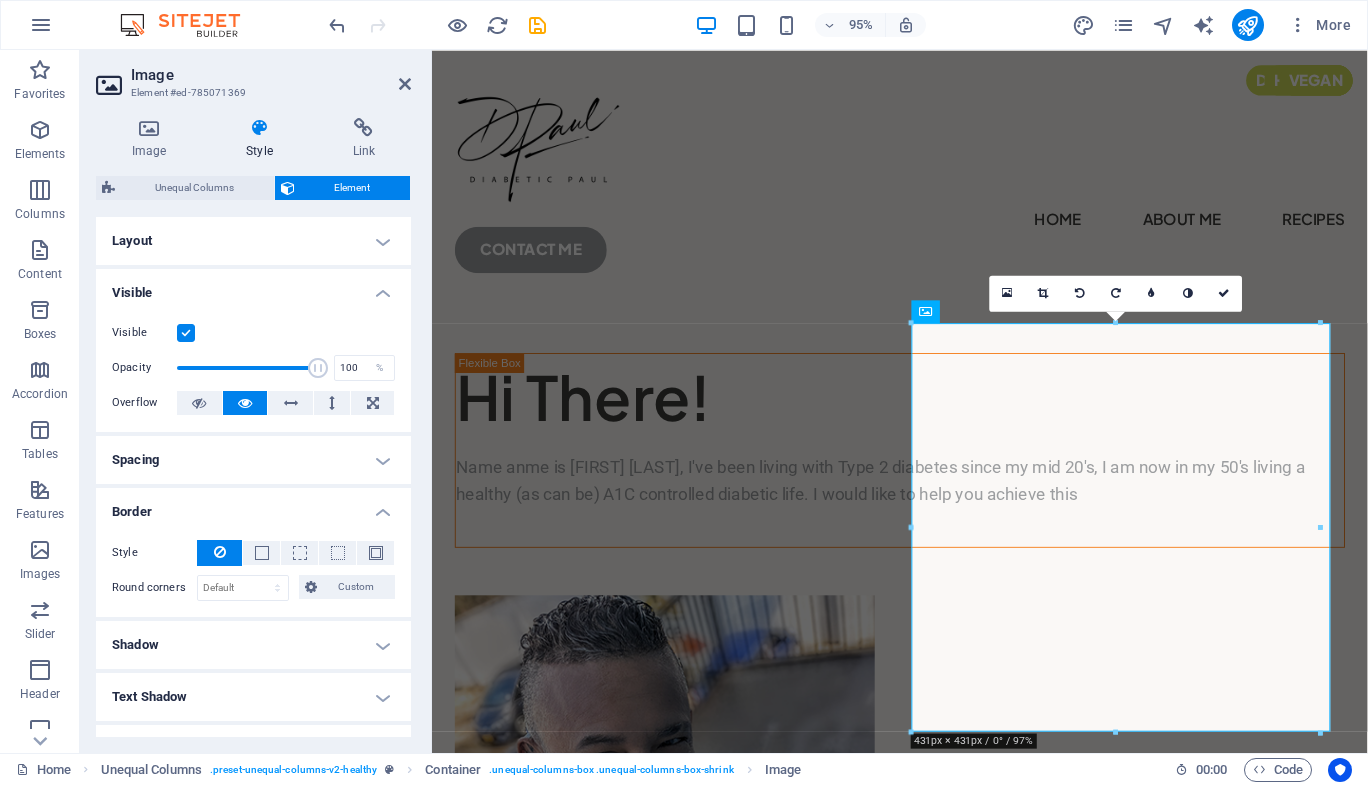 click on "Border" at bounding box center [253, 506] 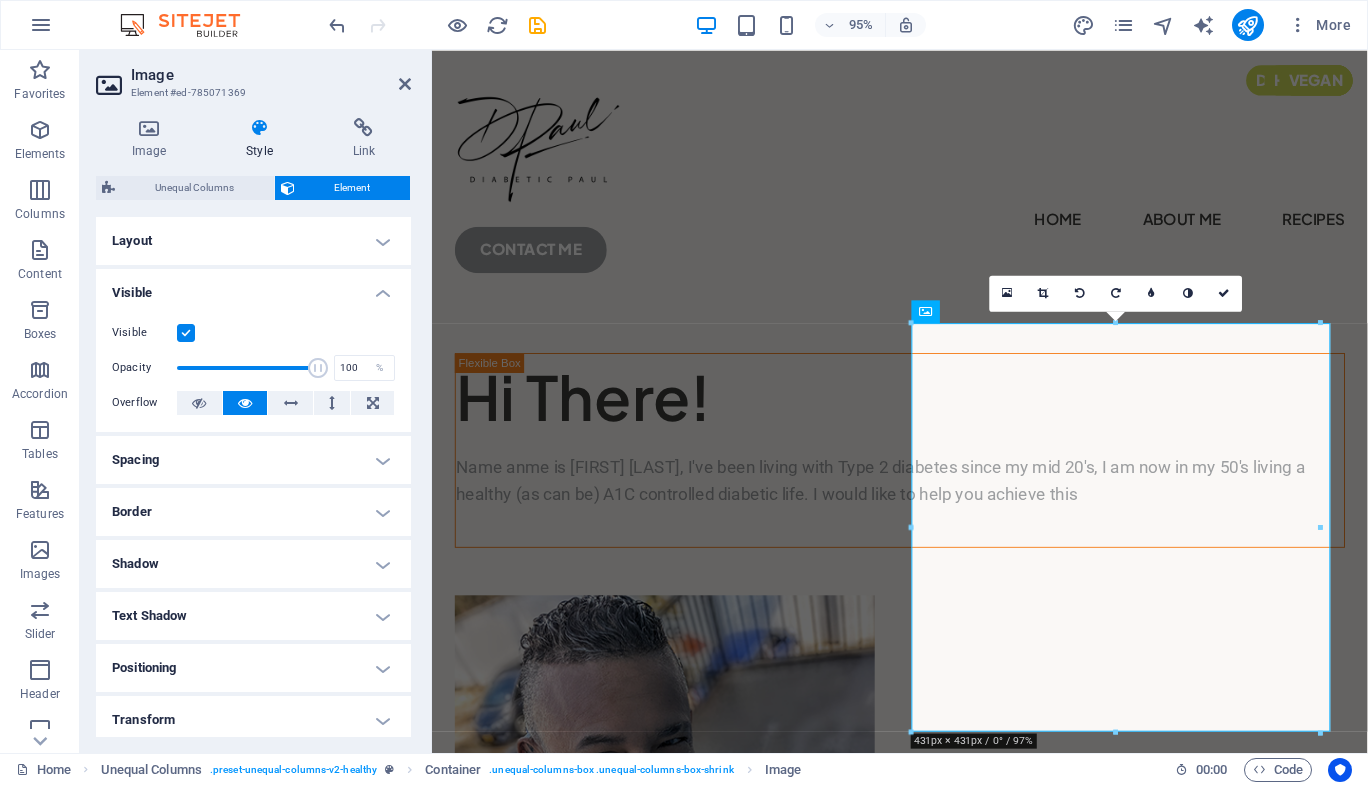 click on "Visible" at bounding box center [253, 287] 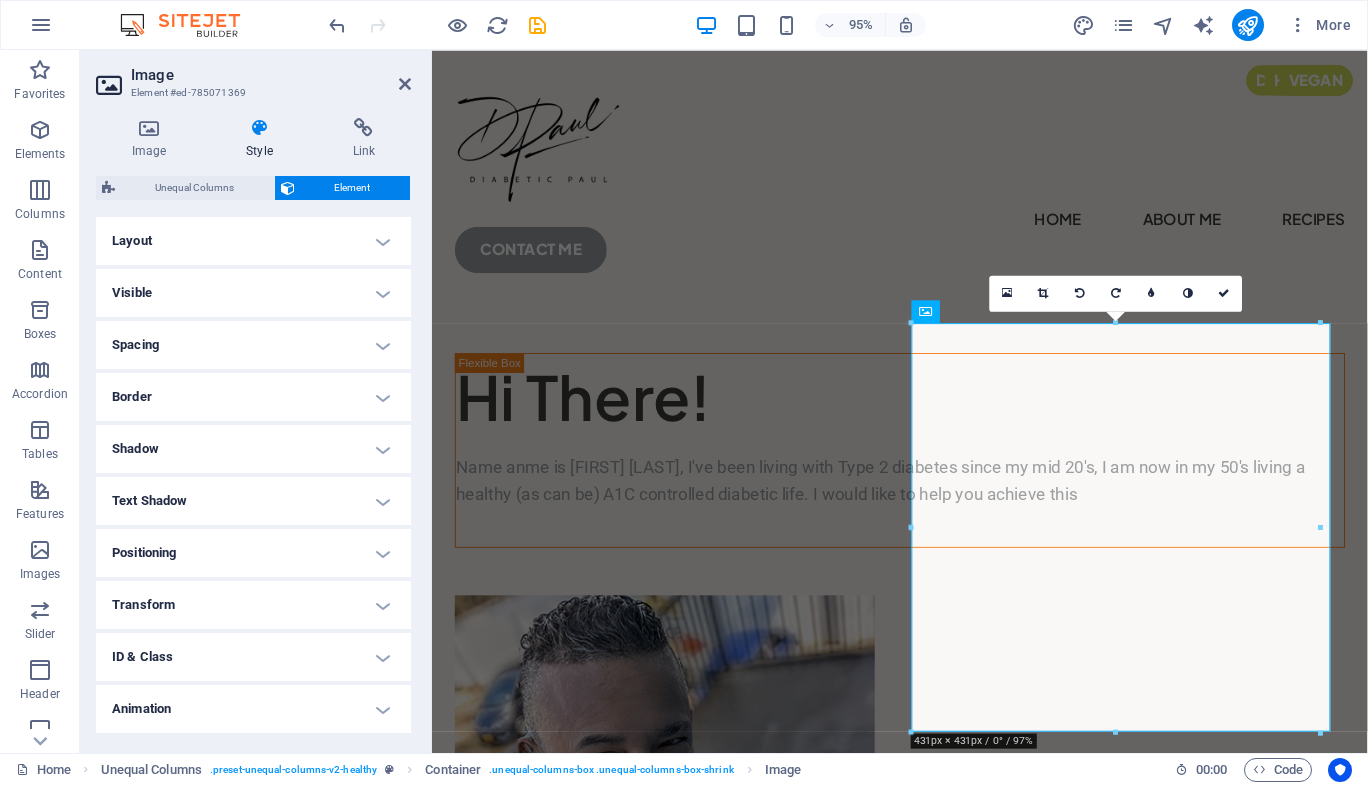 click on "Layout" at bounding box center [253, 241] 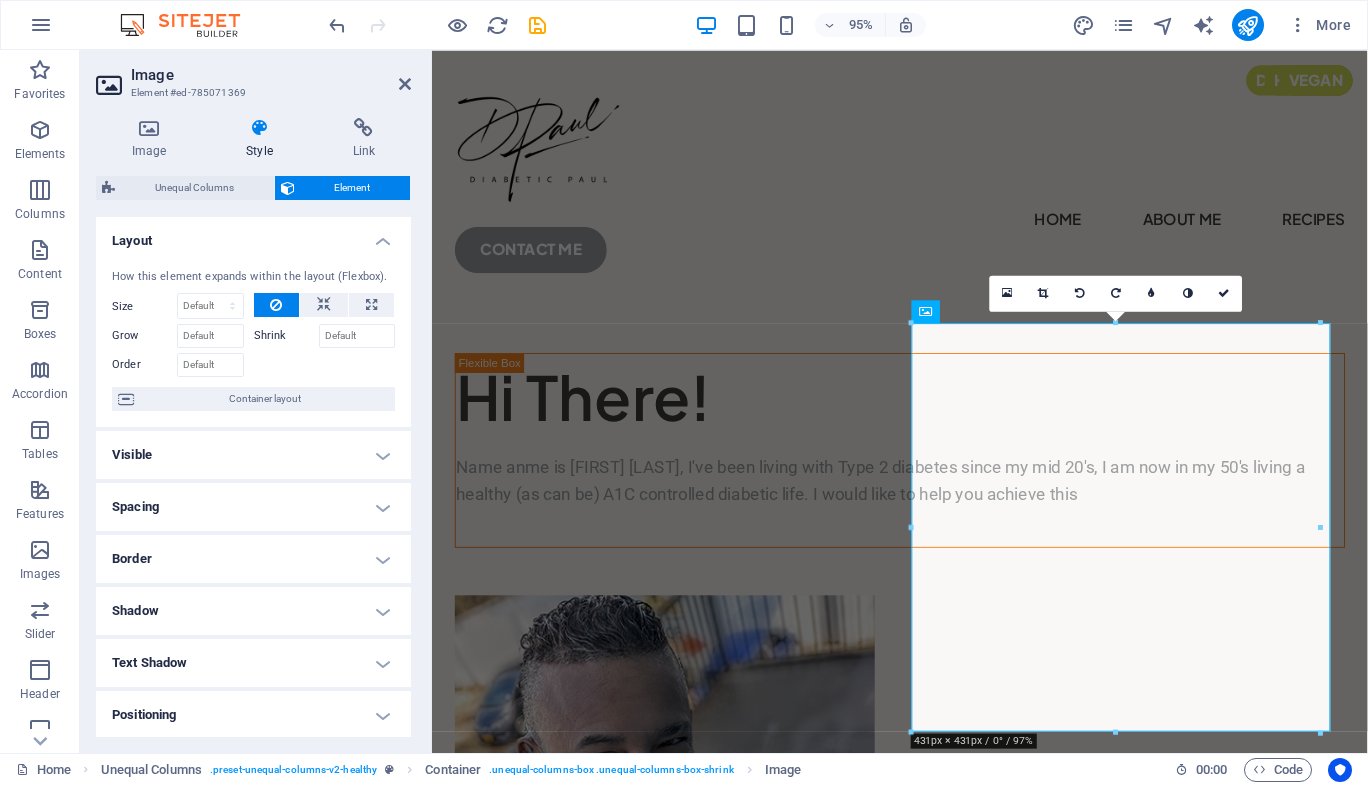 click on "Layout" at bounding box center [253, 235] 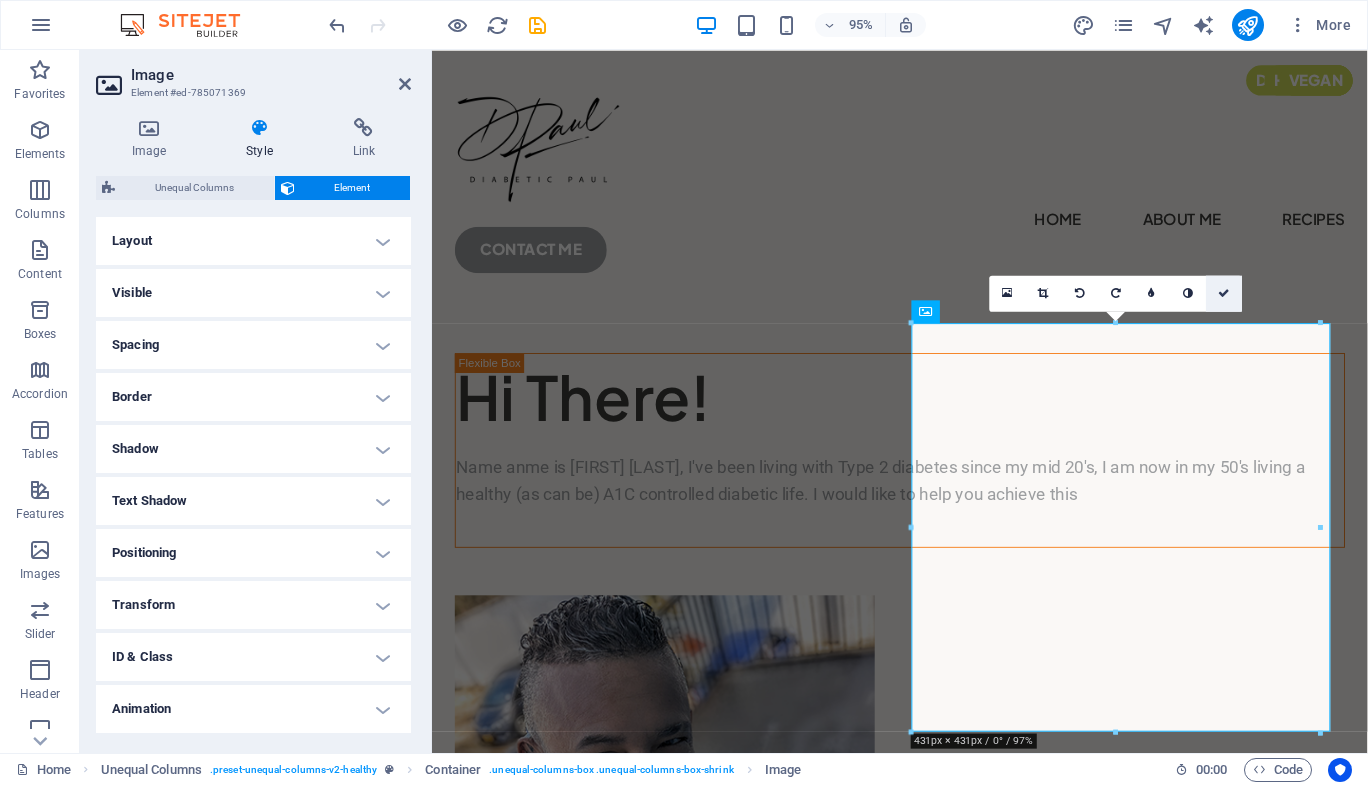 click at bounding box center (1224, 292) 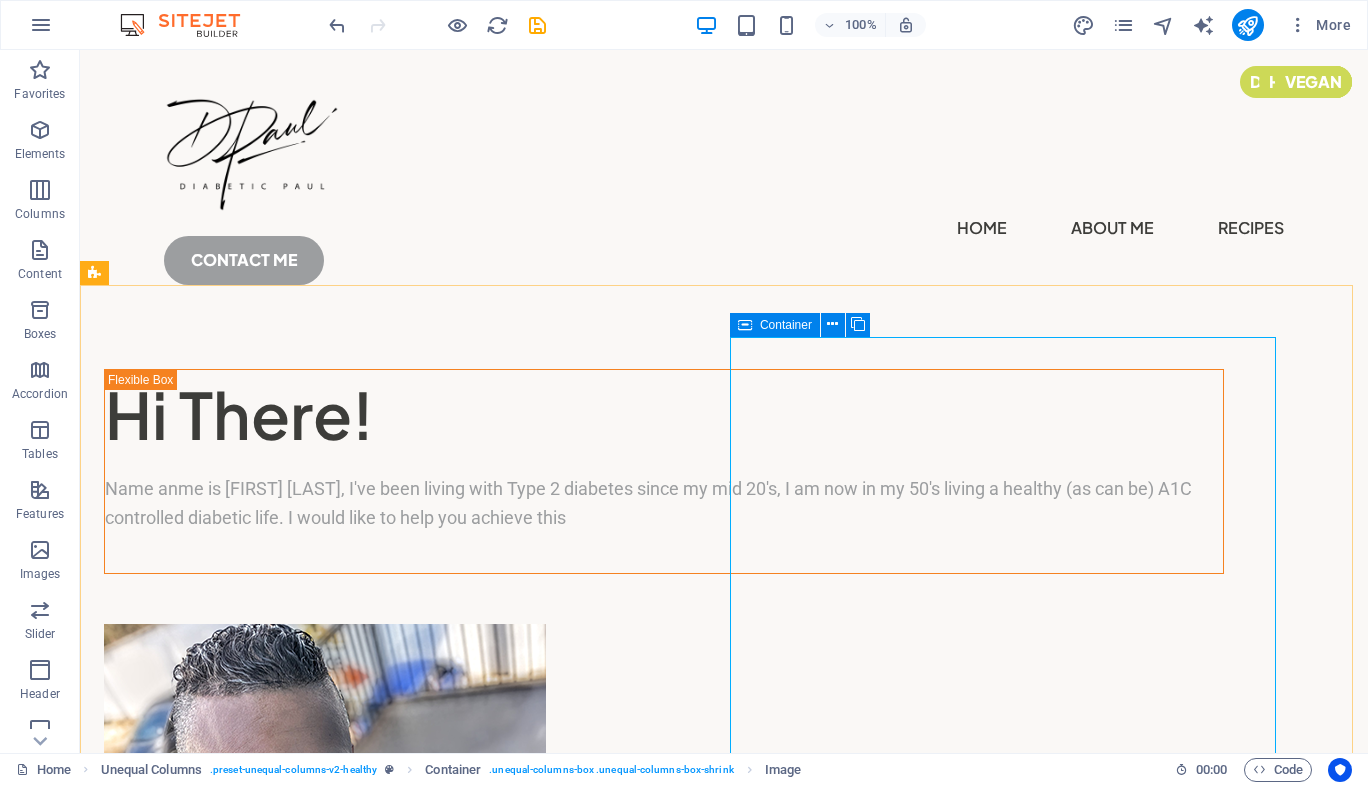 click on "Container" at bounding box center [786, 325] 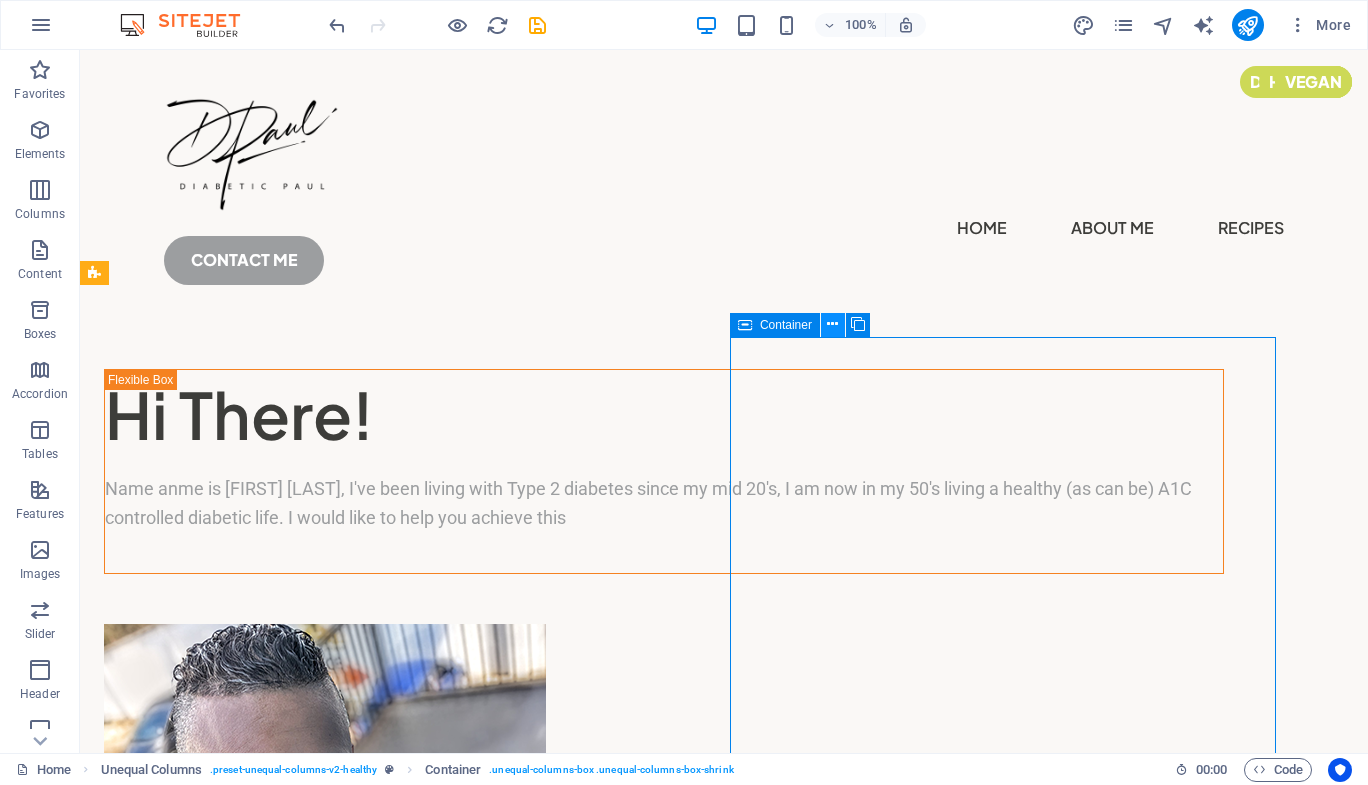 click at bounding box center [833, 325] 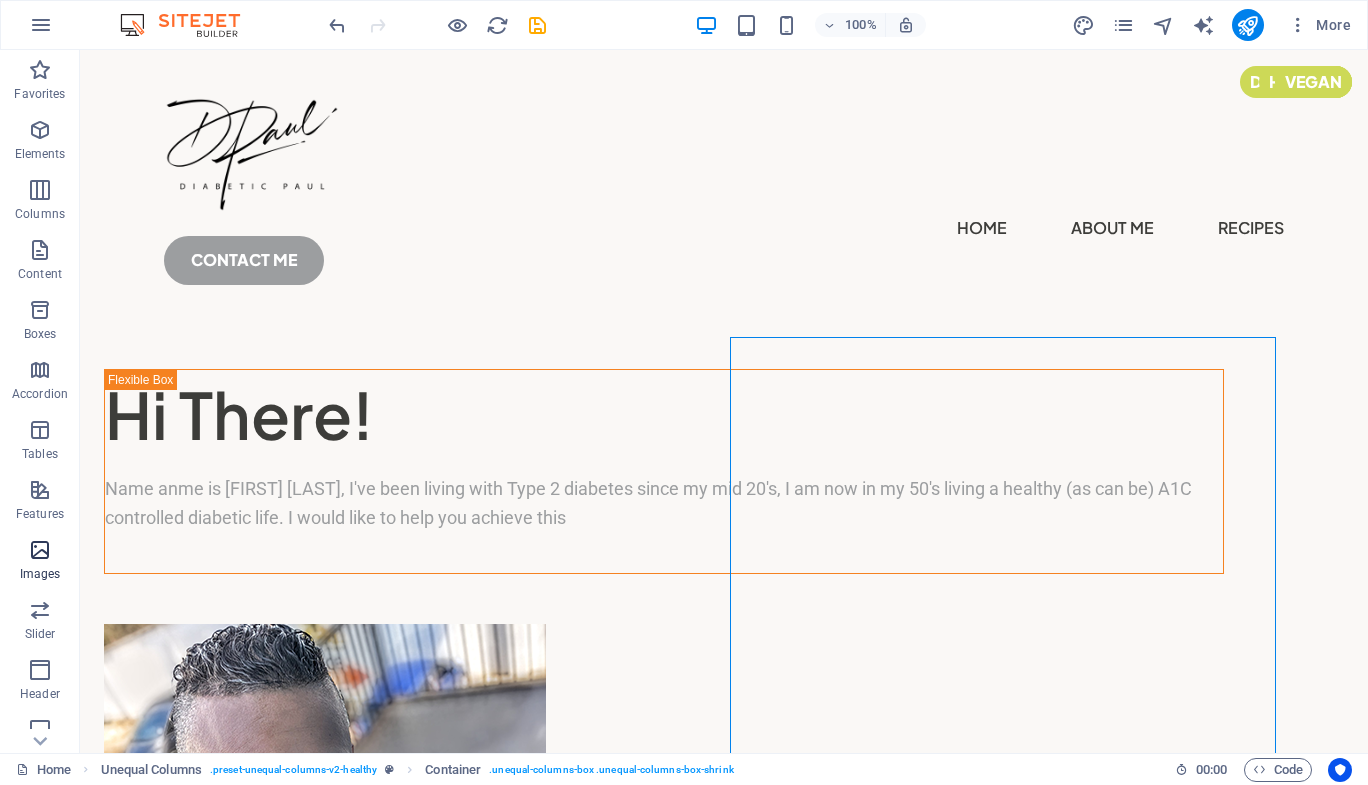 click at bounding box center (40, 550) 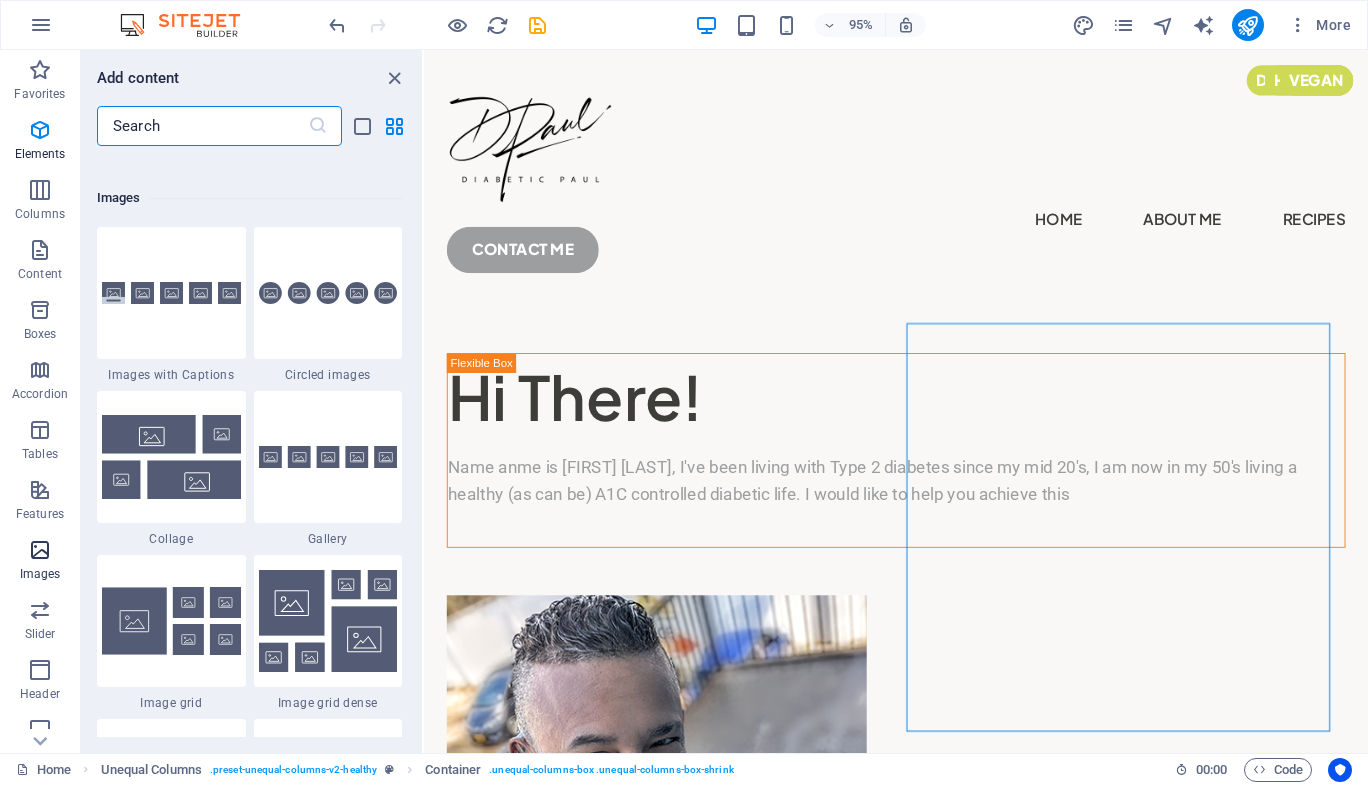 scroll, scrollTop: 10140, scrollLeft: 0, axis: vertical 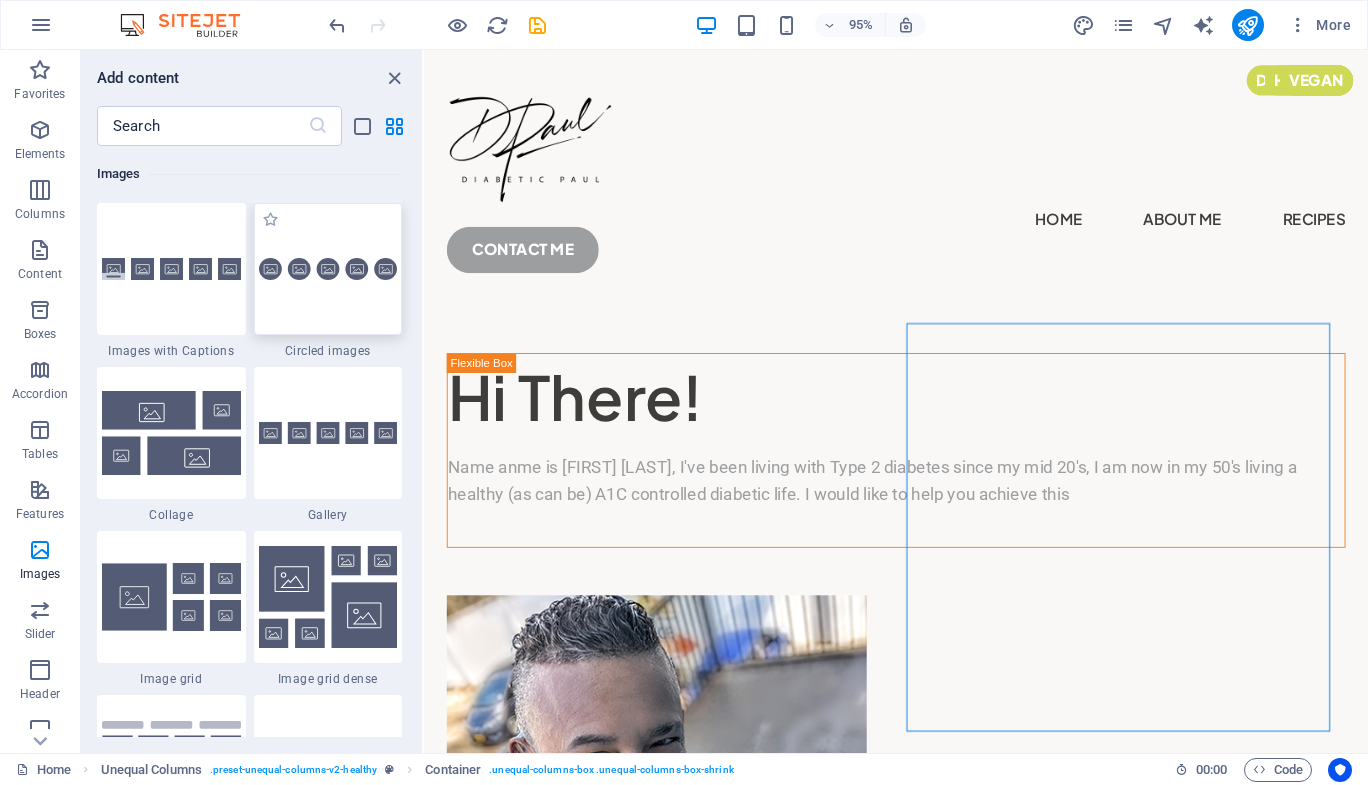 click at bounding box center (328, 269) 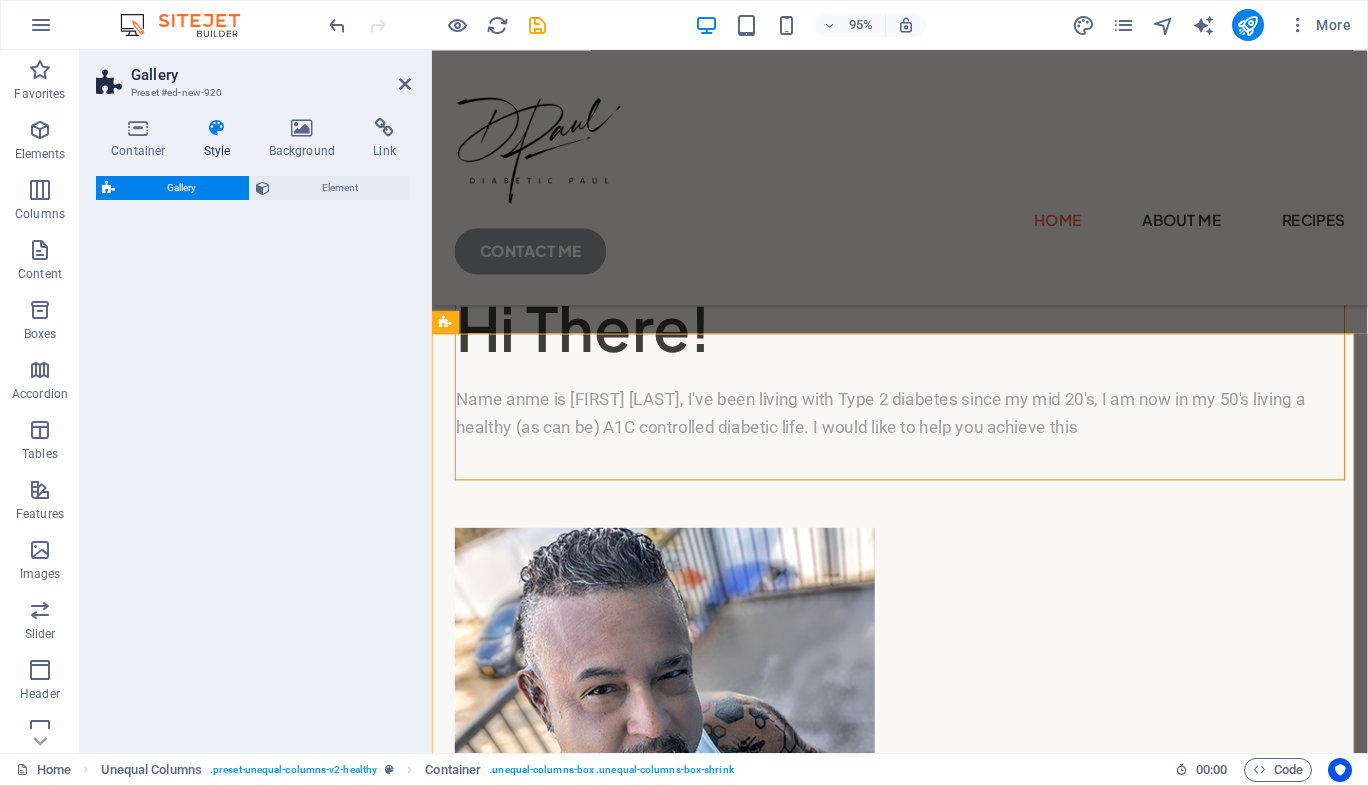 scroll, scrollTop: 460, scrollLeft: 0, axis: vertical 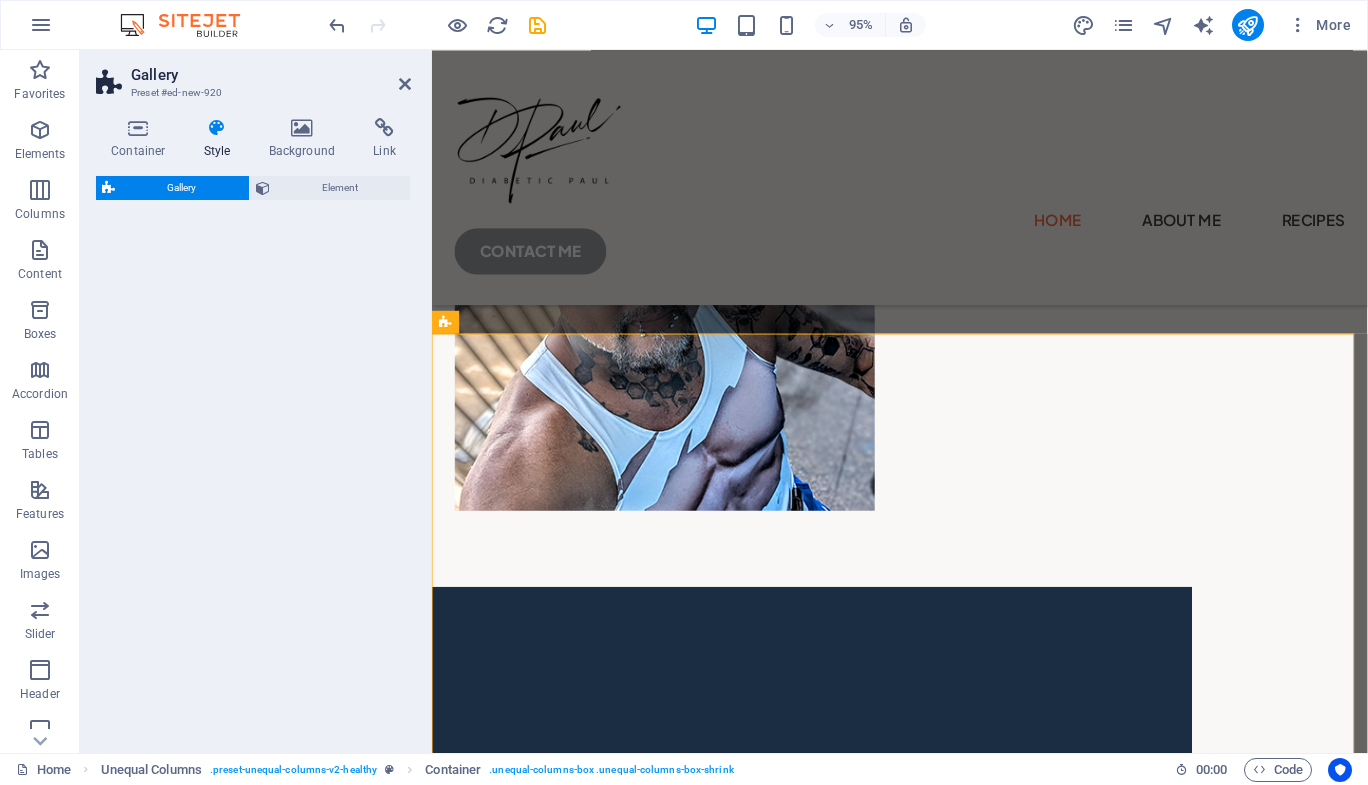 select on "rem" 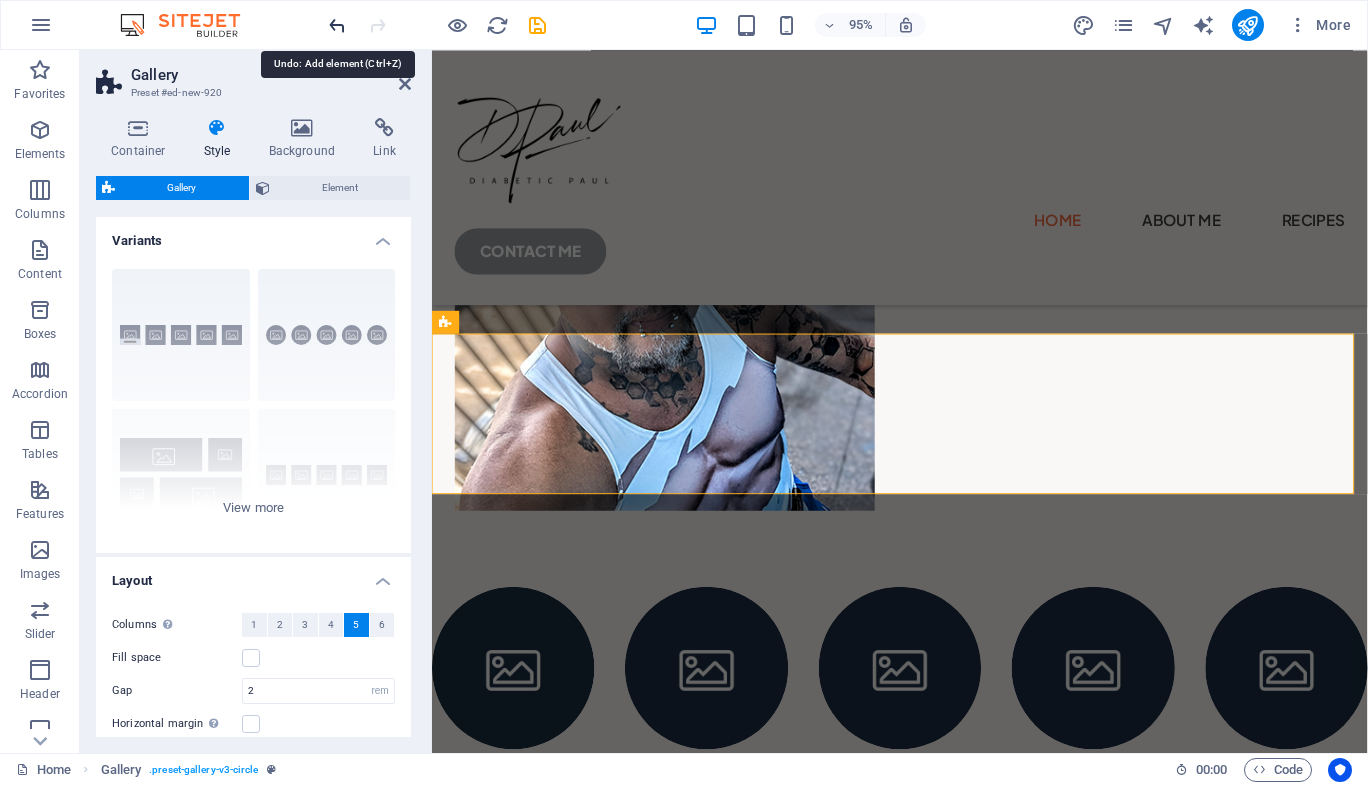click at bounding box center (337, 25) 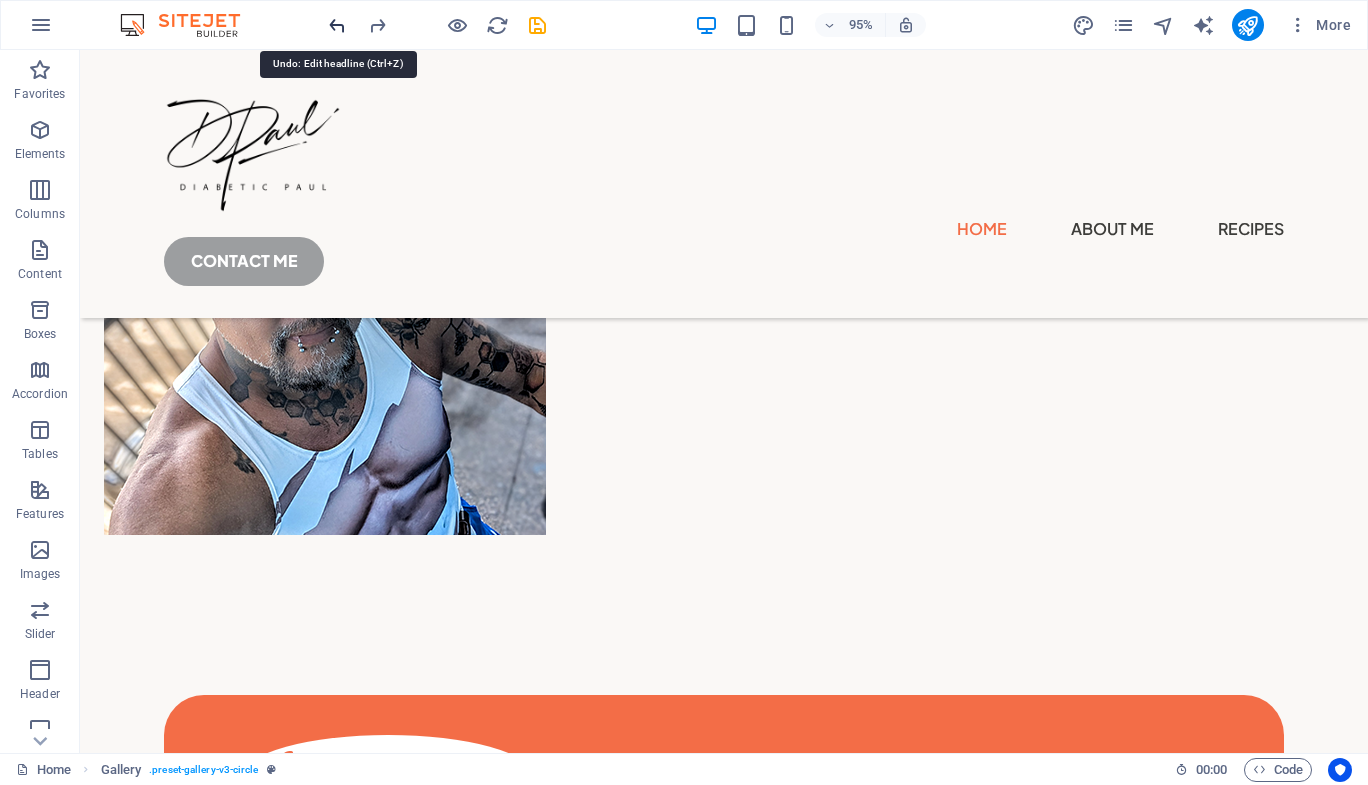 scroll, scrollTop: 474, scrollLeft: 0, axis: vertical 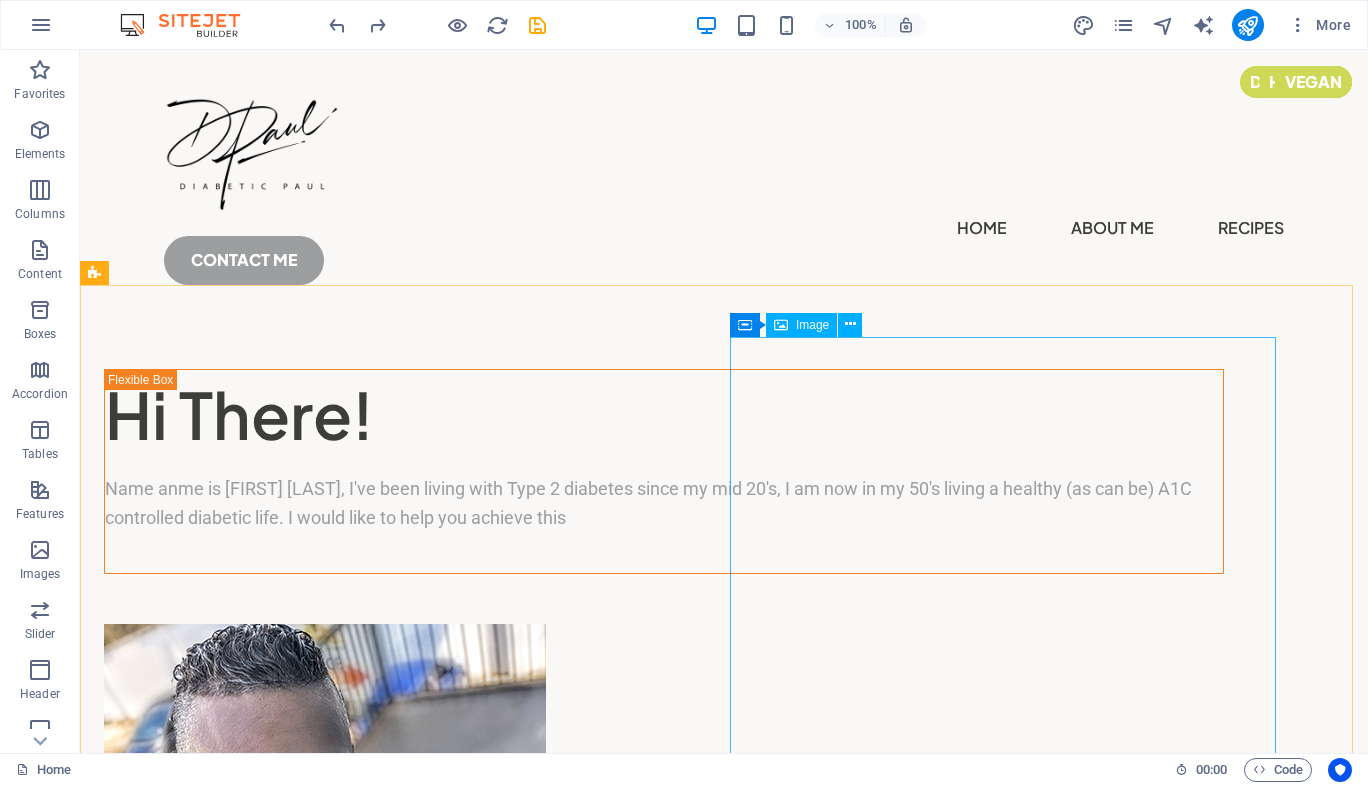 click on "Image" at bounding box center (812, 325) 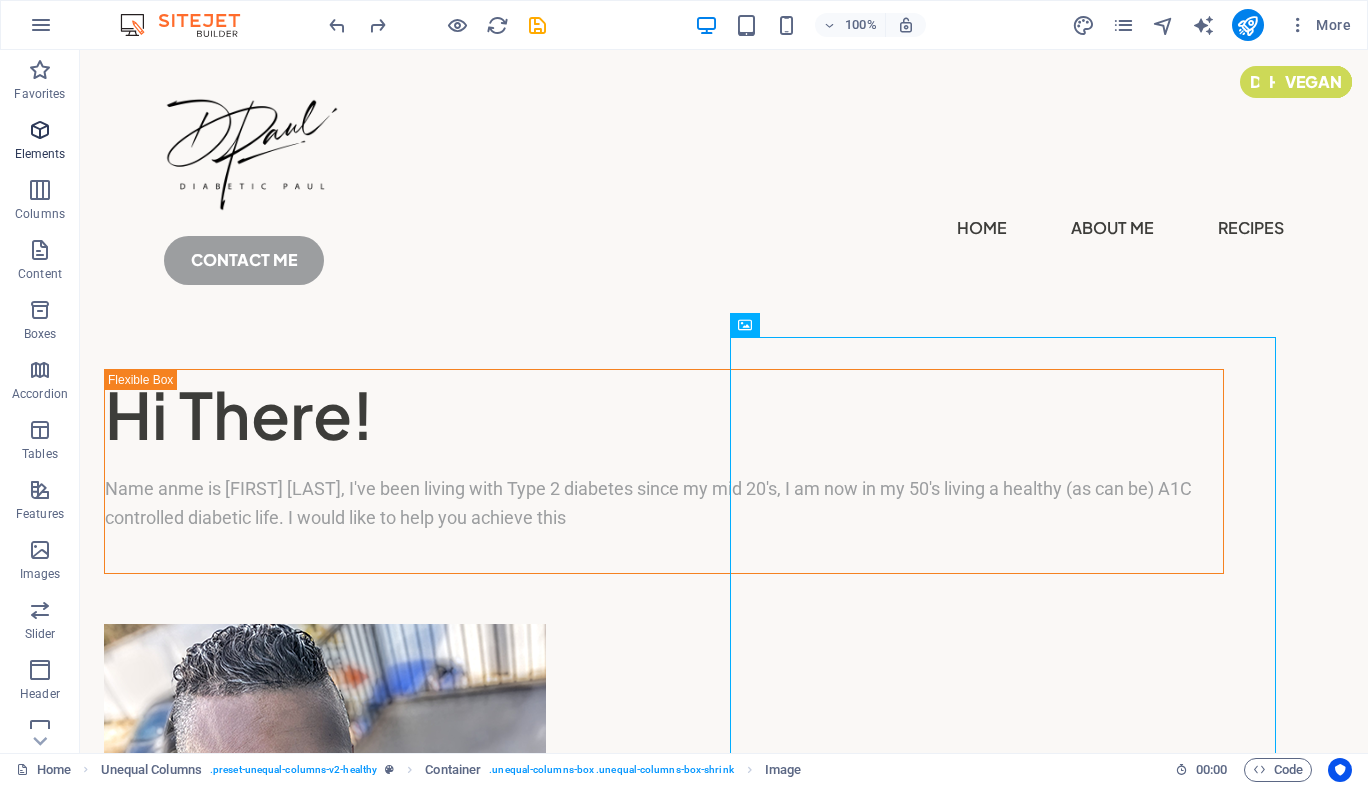 click at bounding box center [40, 130] 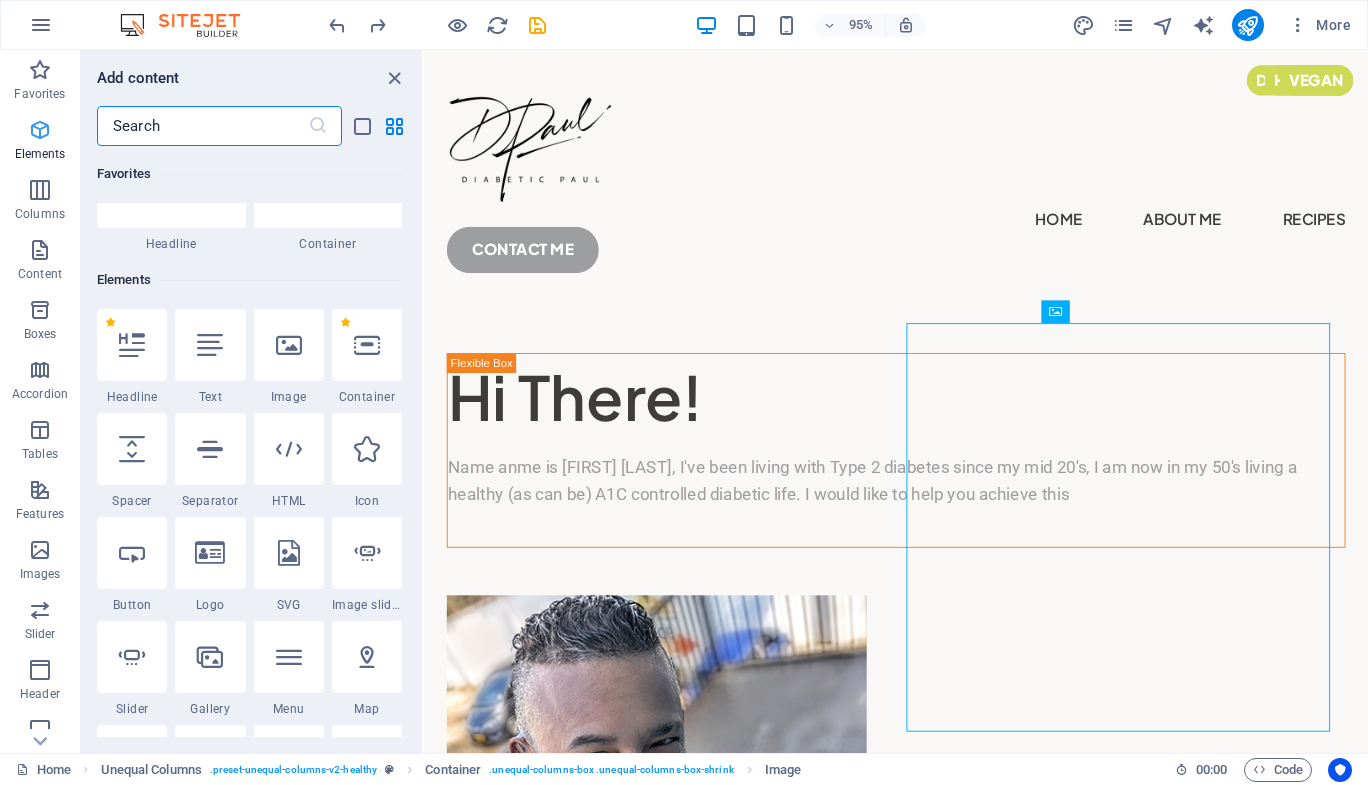 scroll, scrollTop: 213, scrollLeft: 0, axis: vertical 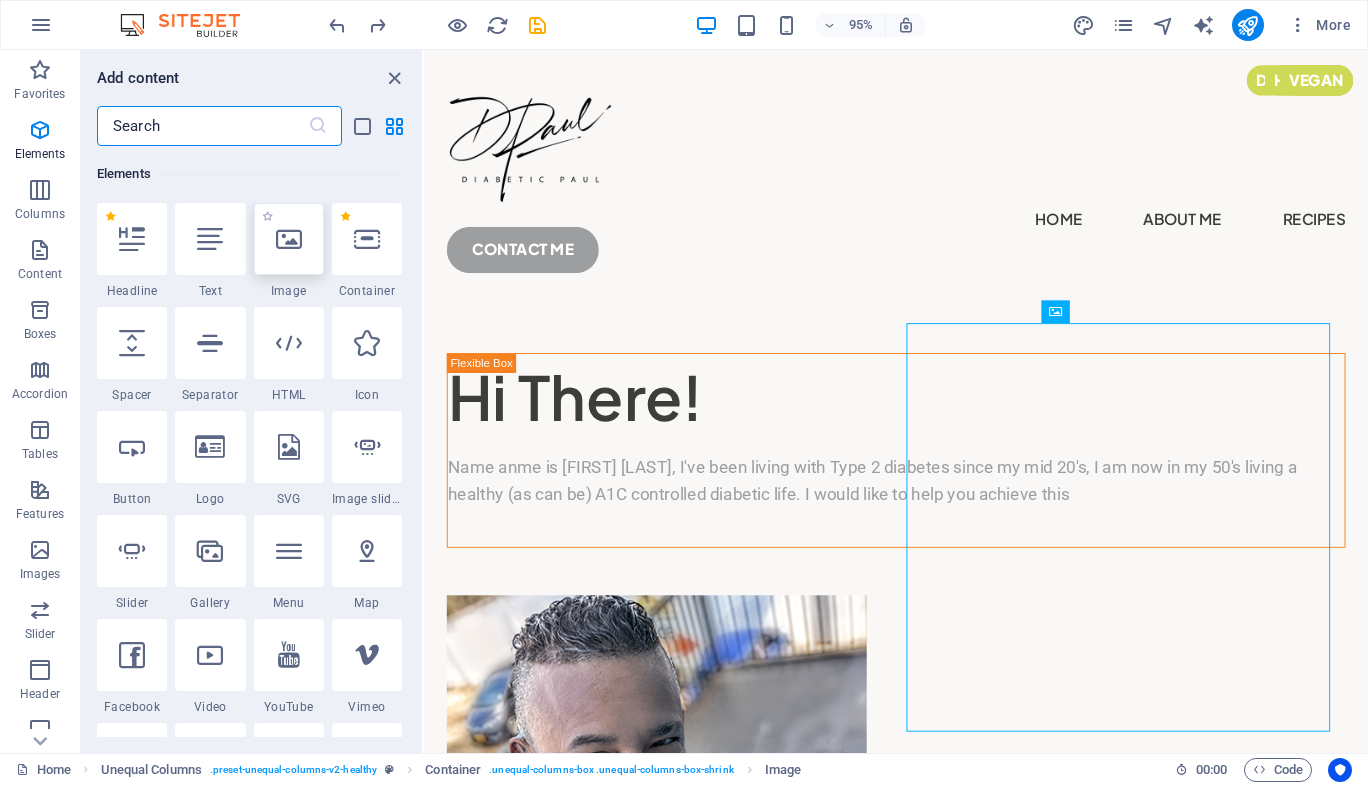 click at bounding box center [289, 239] 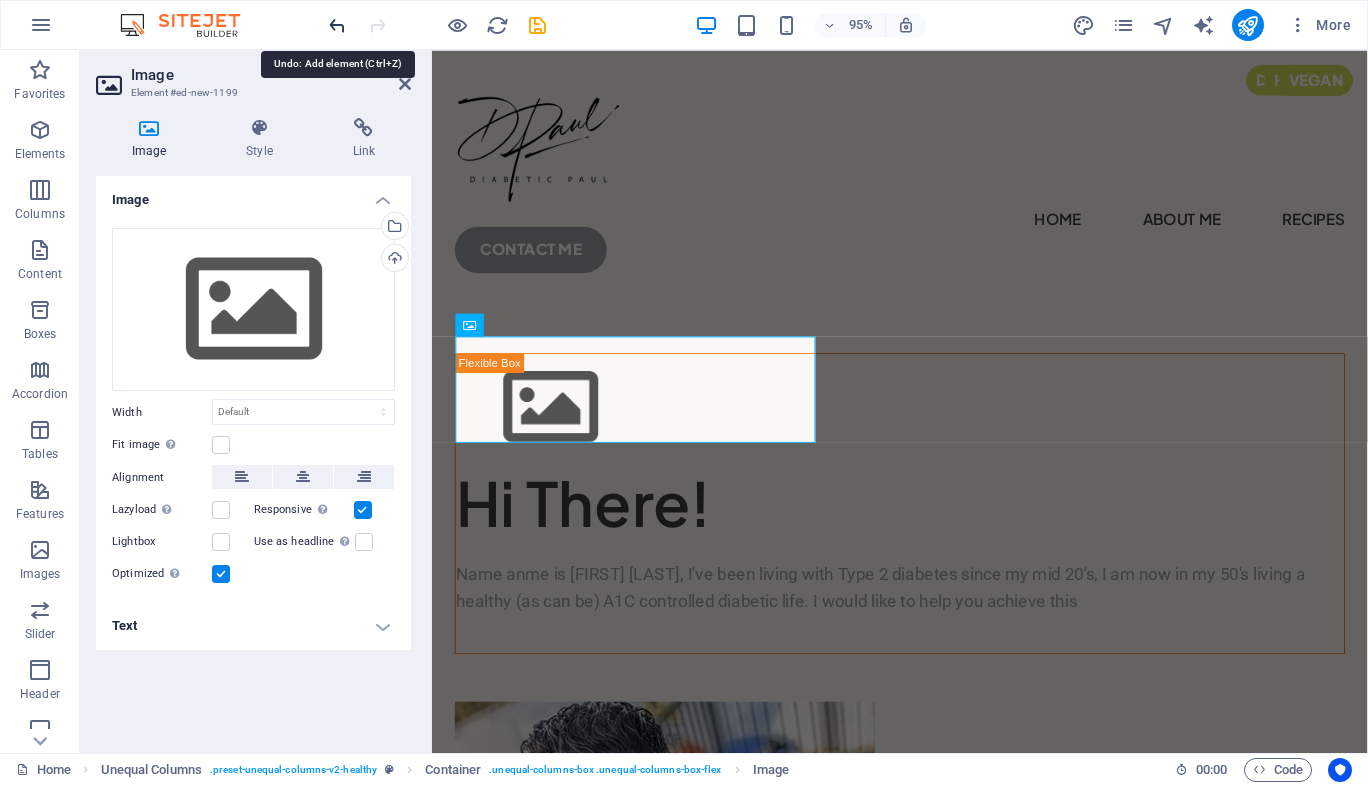 click at bounding box center (337, 25) 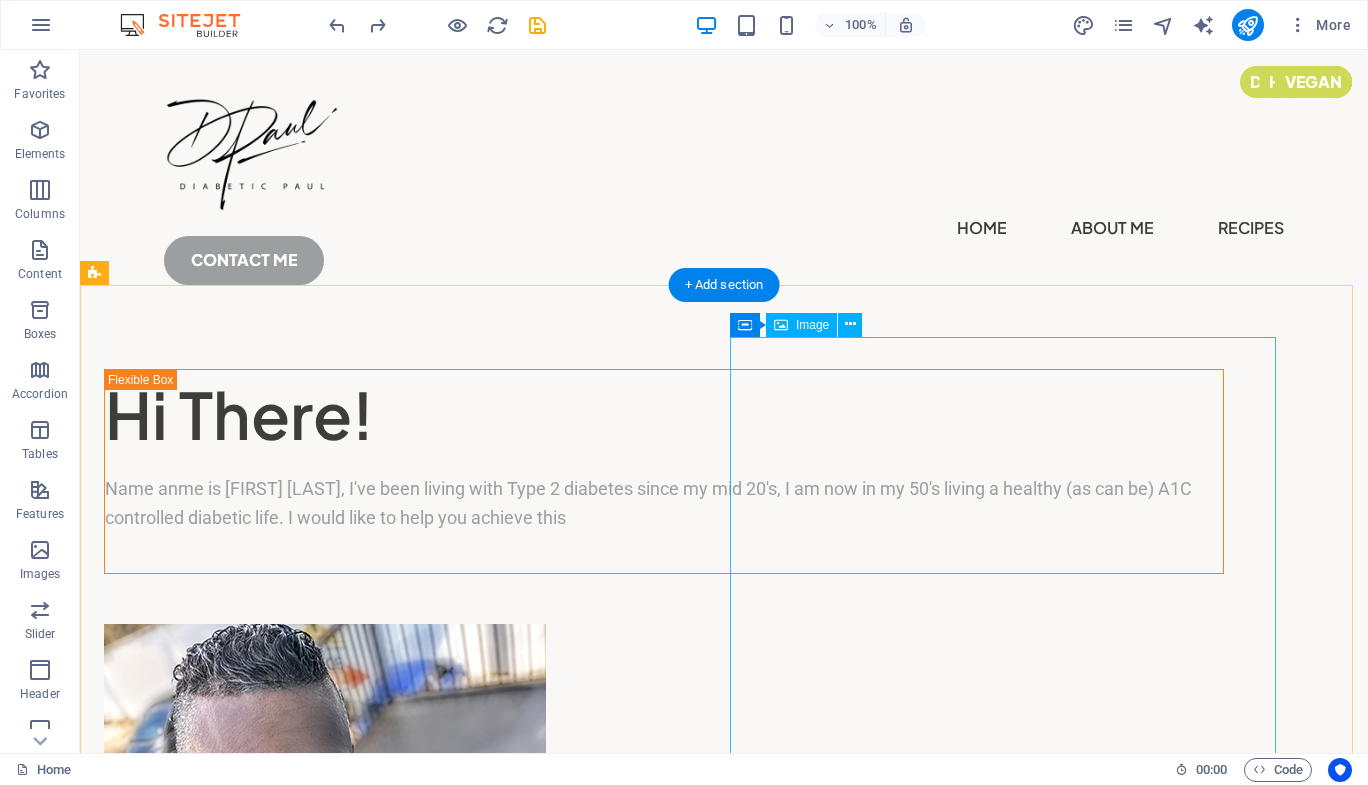 click at bounding box center (664, 845) 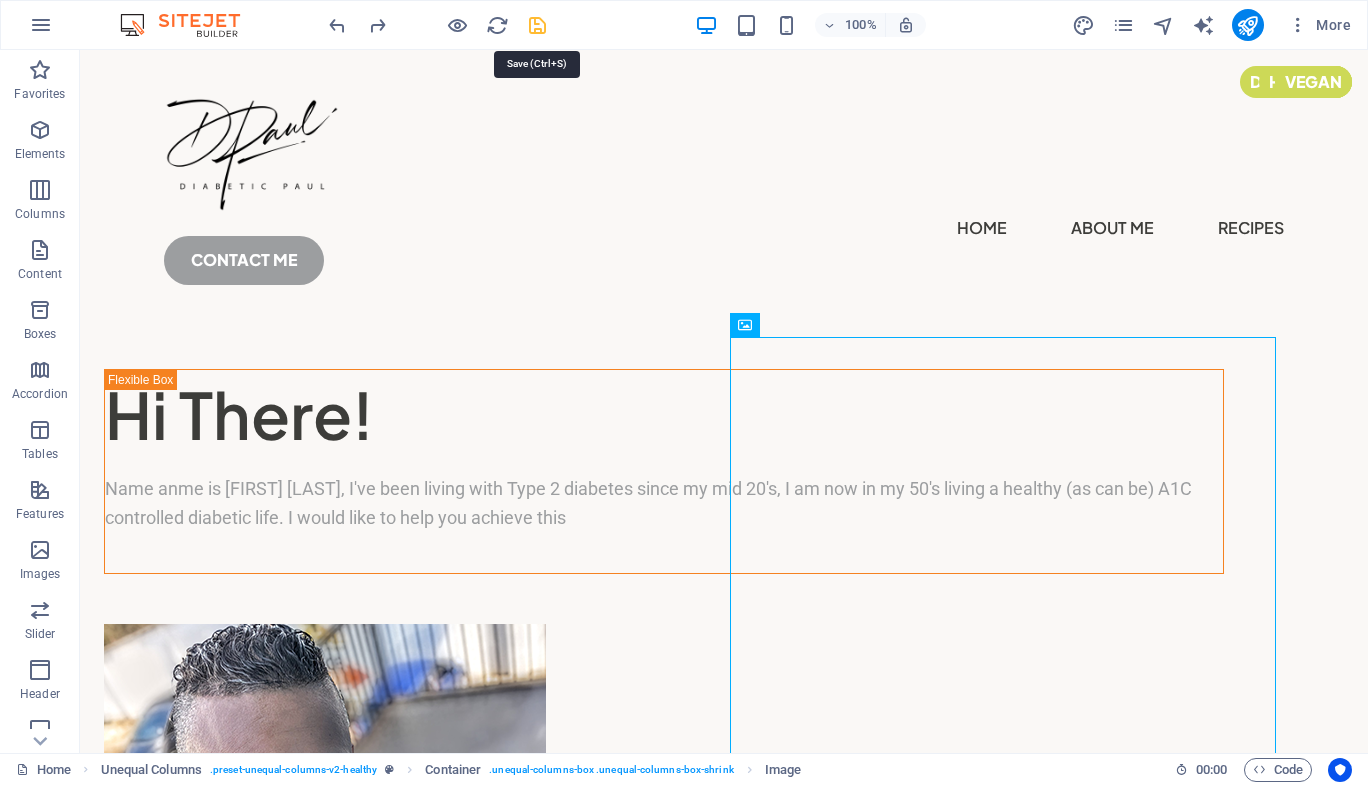 click at bounding box center [537, 25] 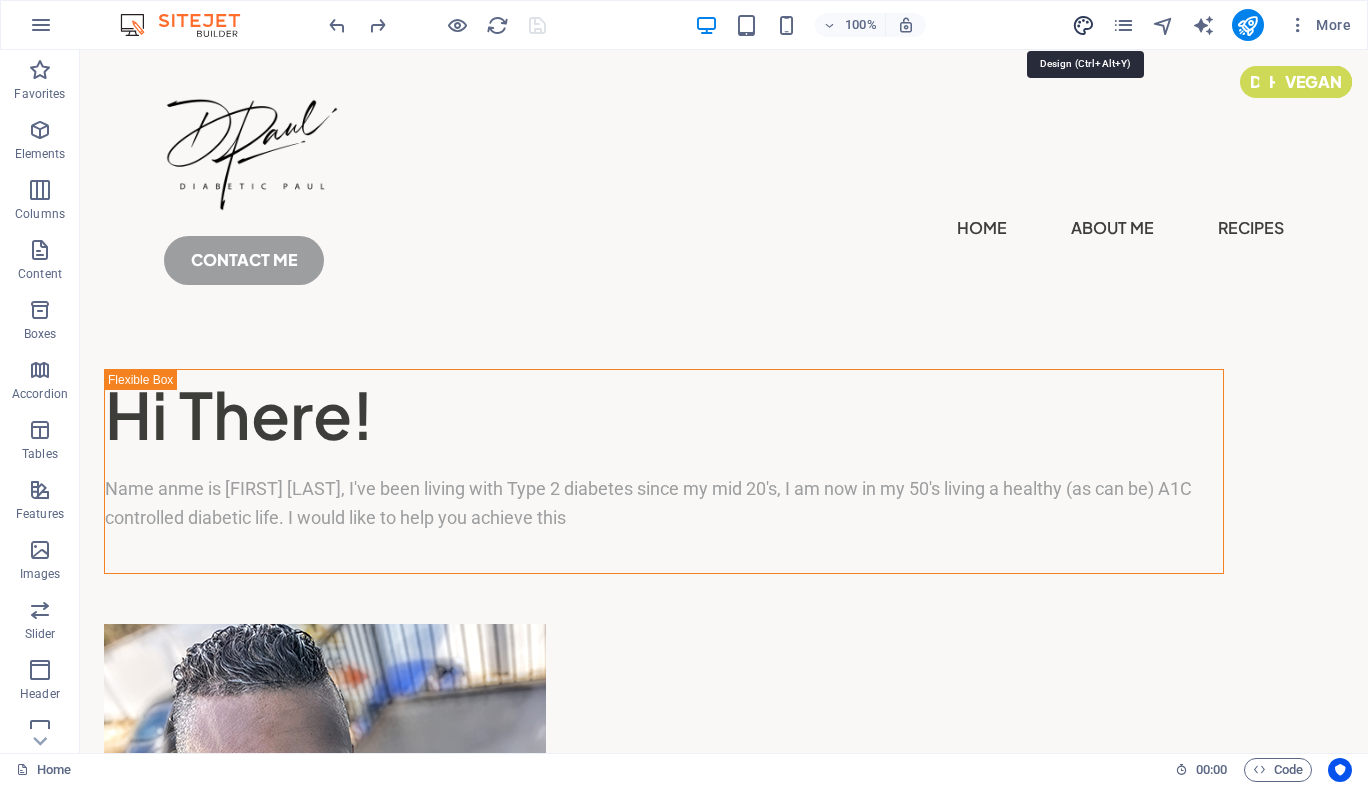 click at bounding box center [1083, 25] 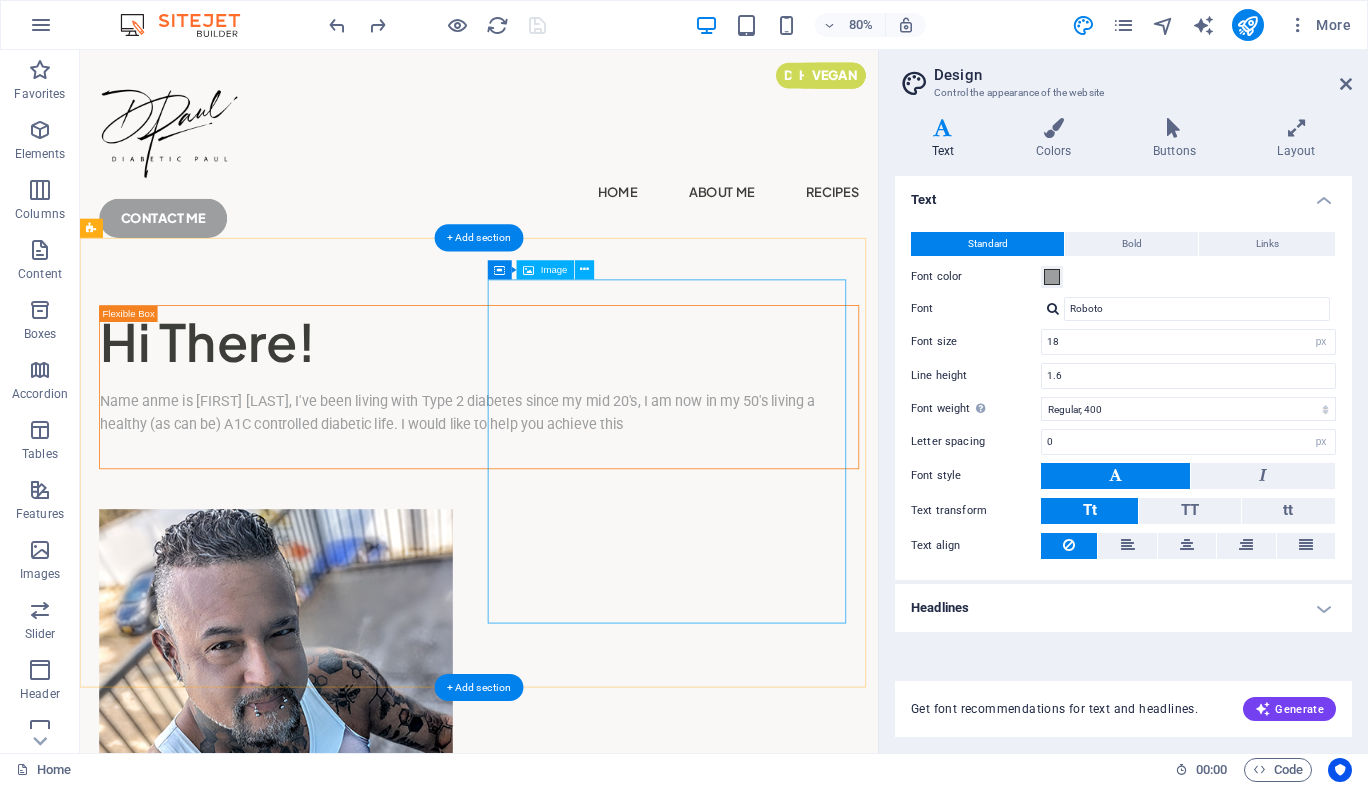 click at bounding box center (579, 845) 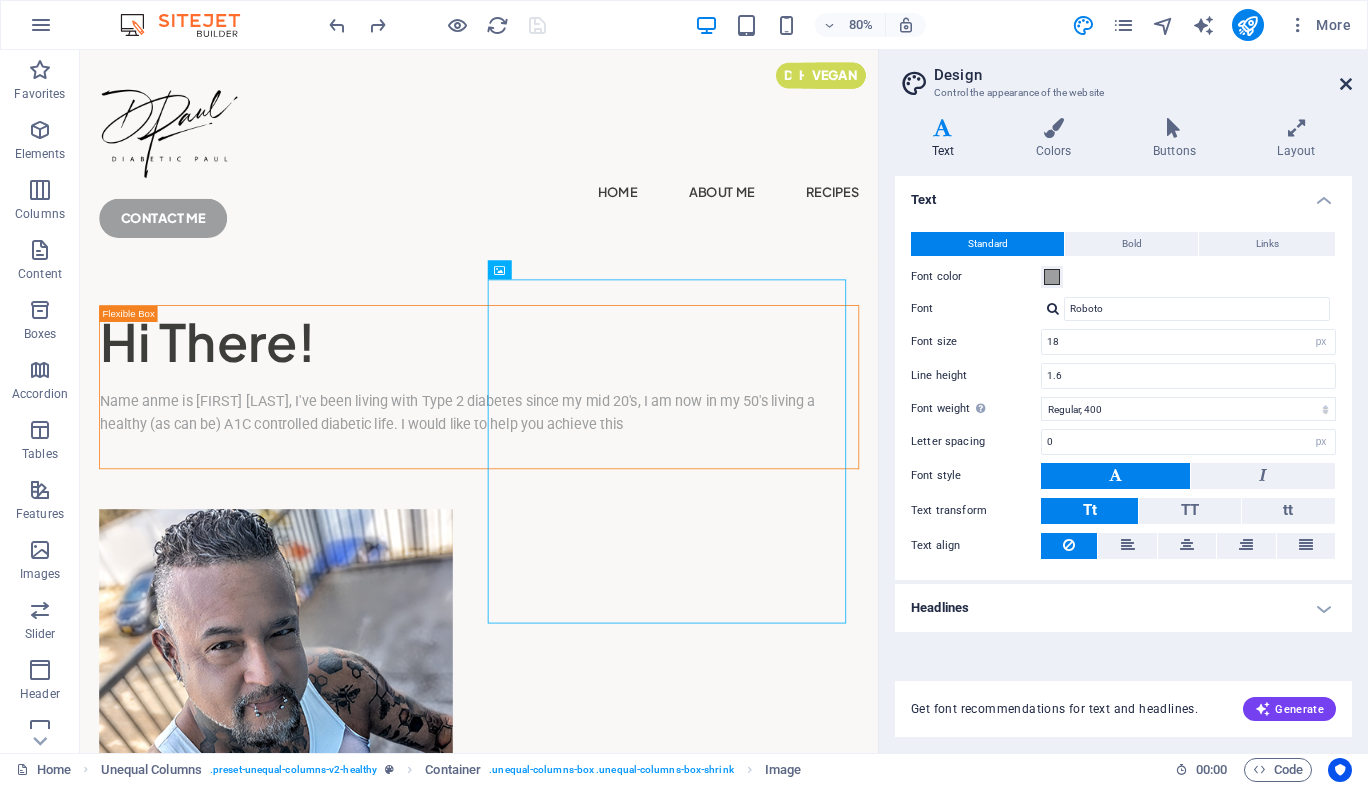 click at bounding box center (1346, 84) 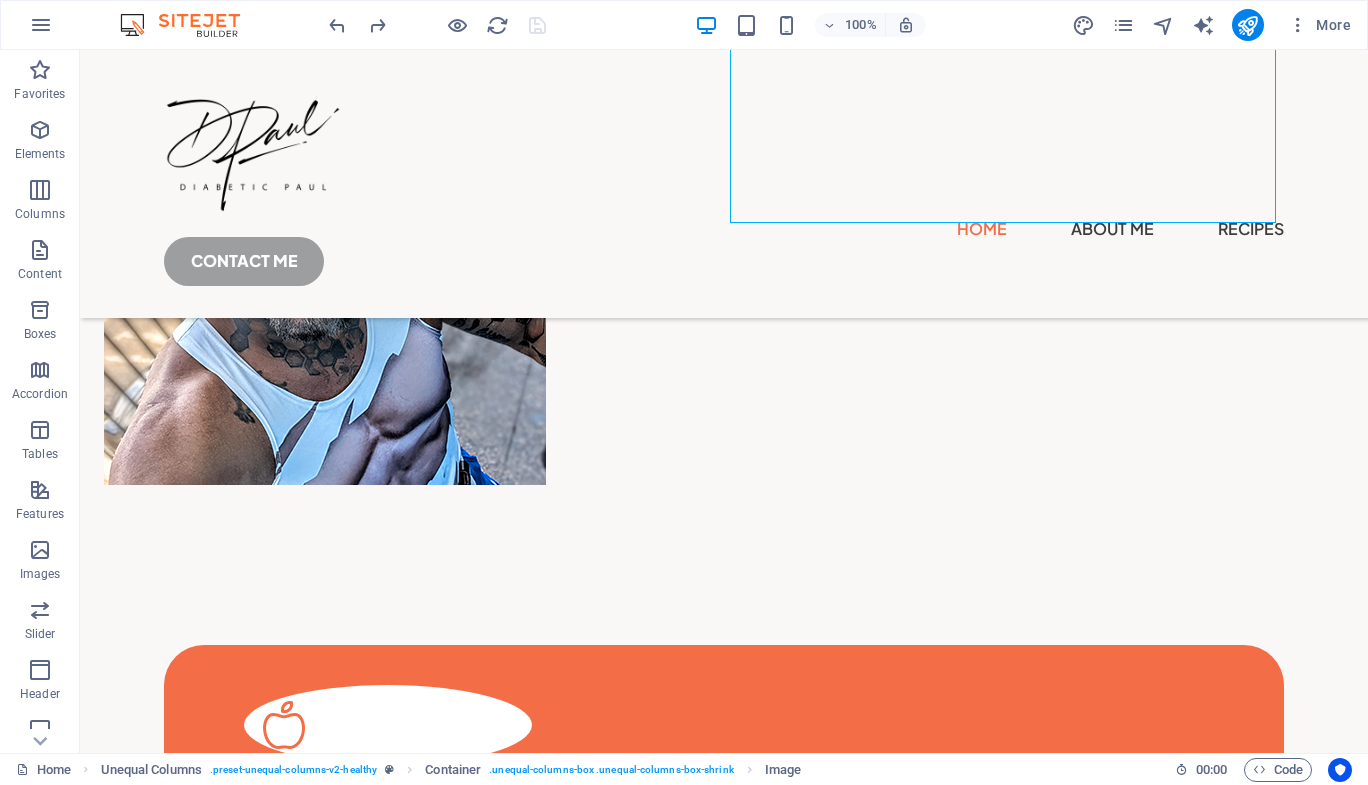 scroll, scrollTop: 505, scrollLeft: 0, axis: vertical 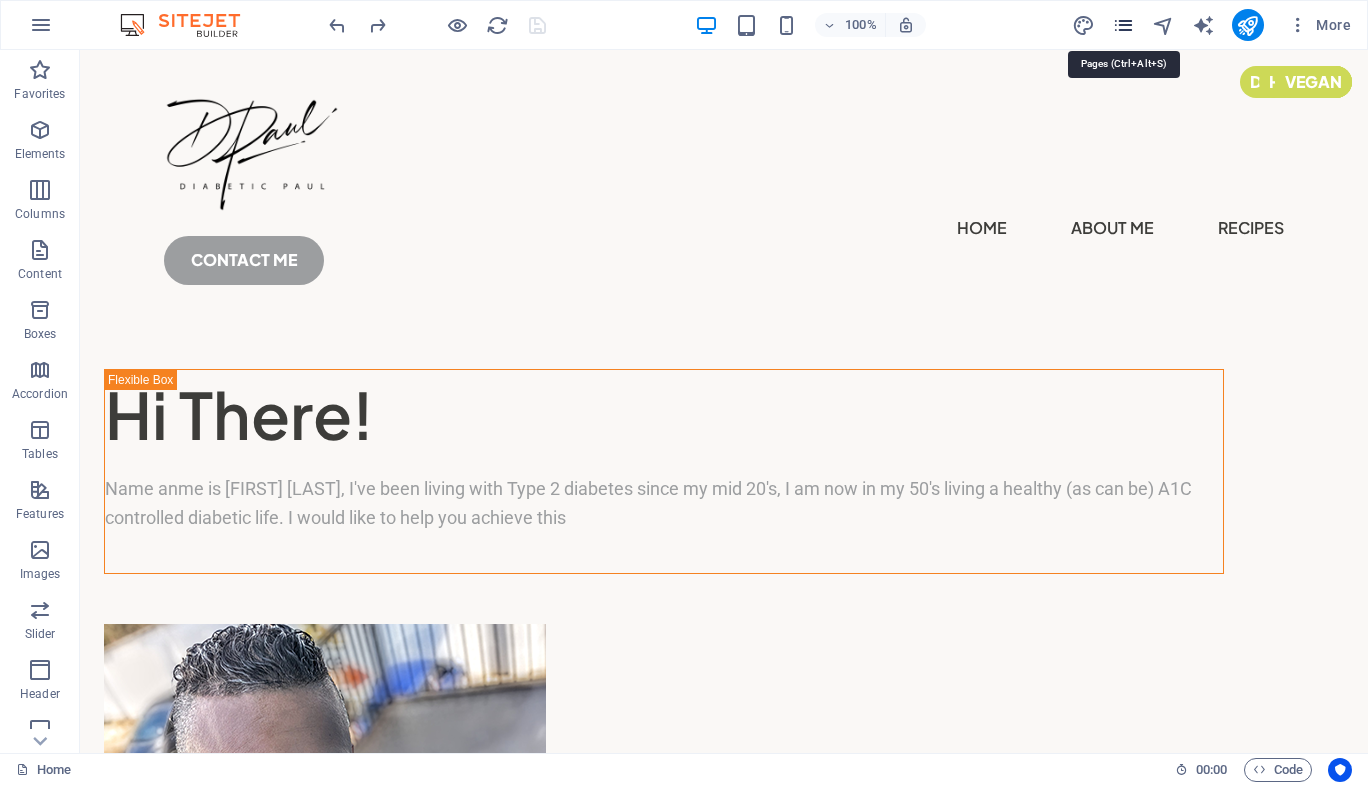 click at bounding box center (1123, 25) 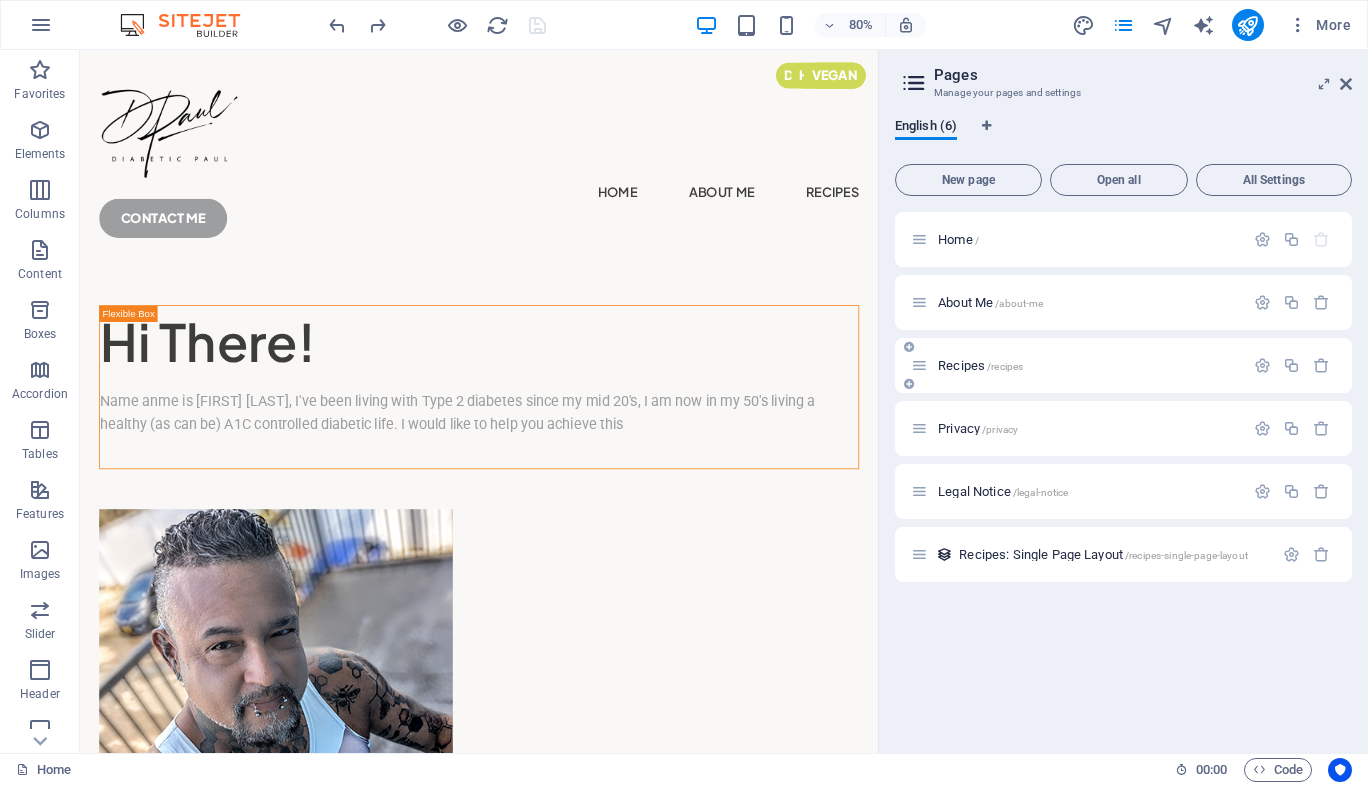 click on "Recipes /recipes" at bounding box center [980, 365] 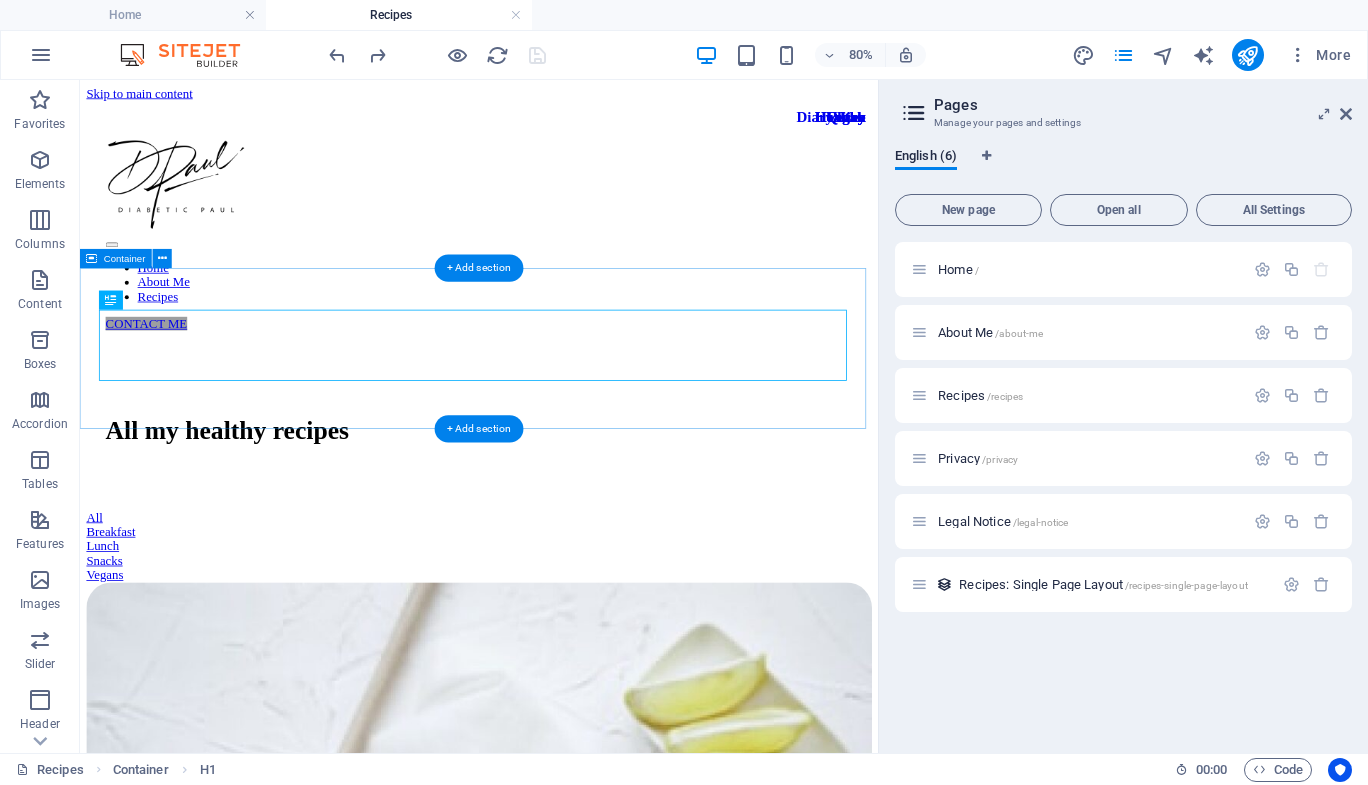 scroll, scrollTop: 0, scrollLeft: 0, axis: both 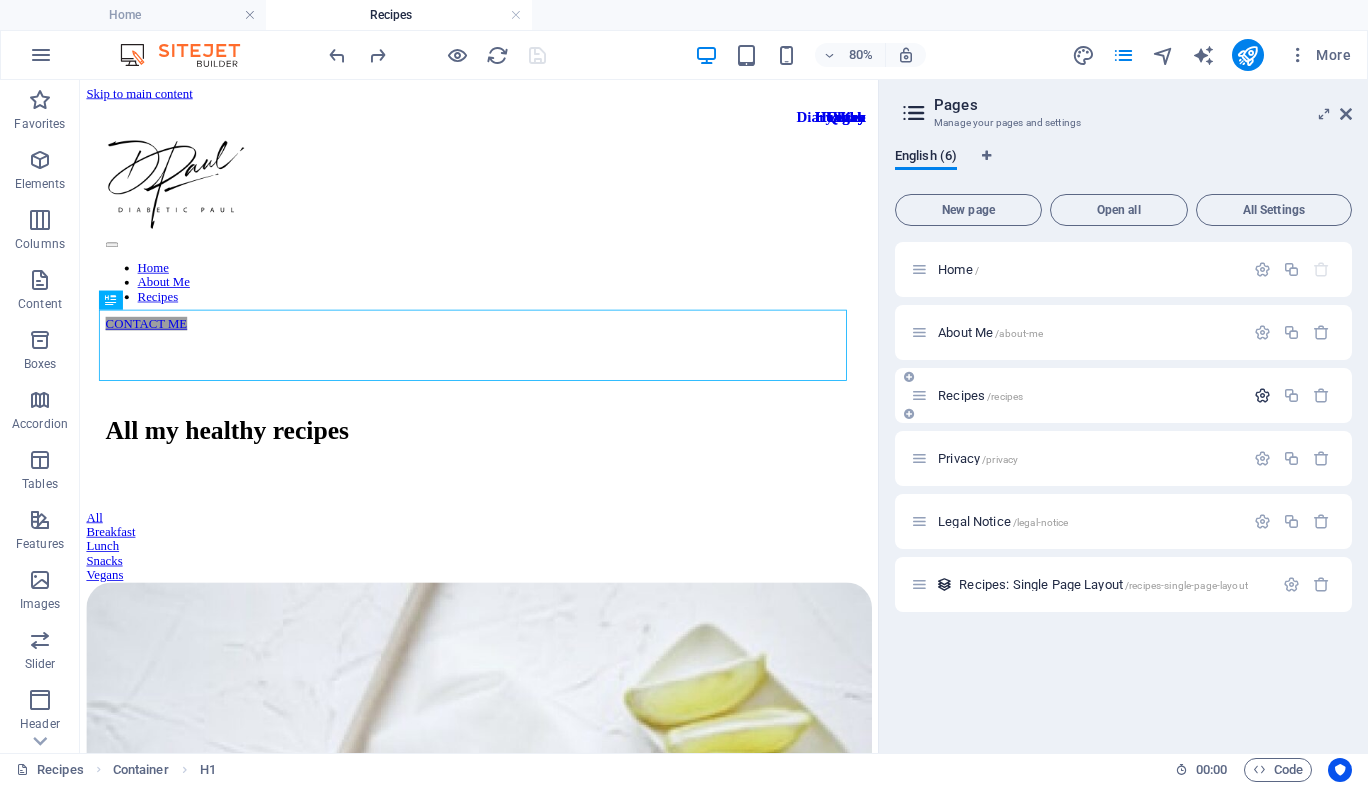 click at bounding box center [1262, 395] 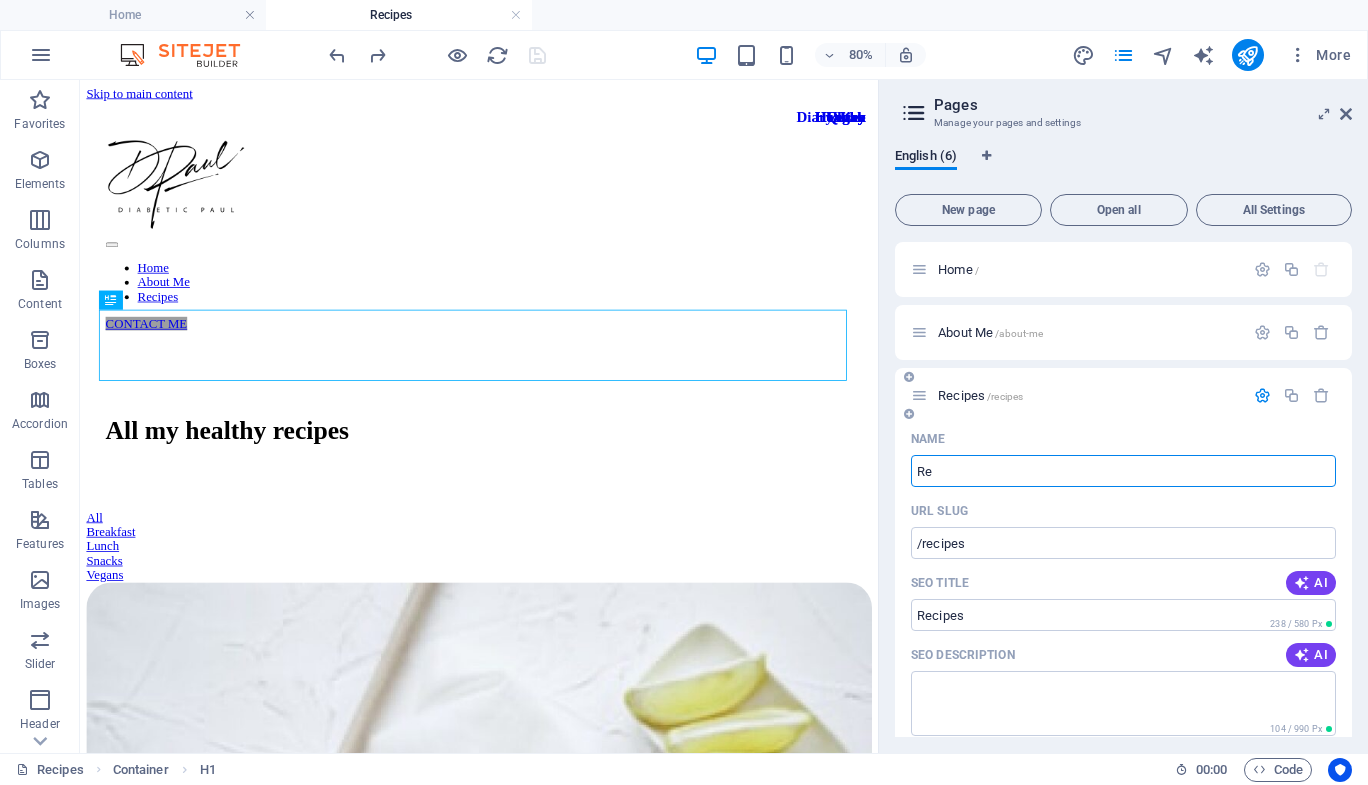type on "R" 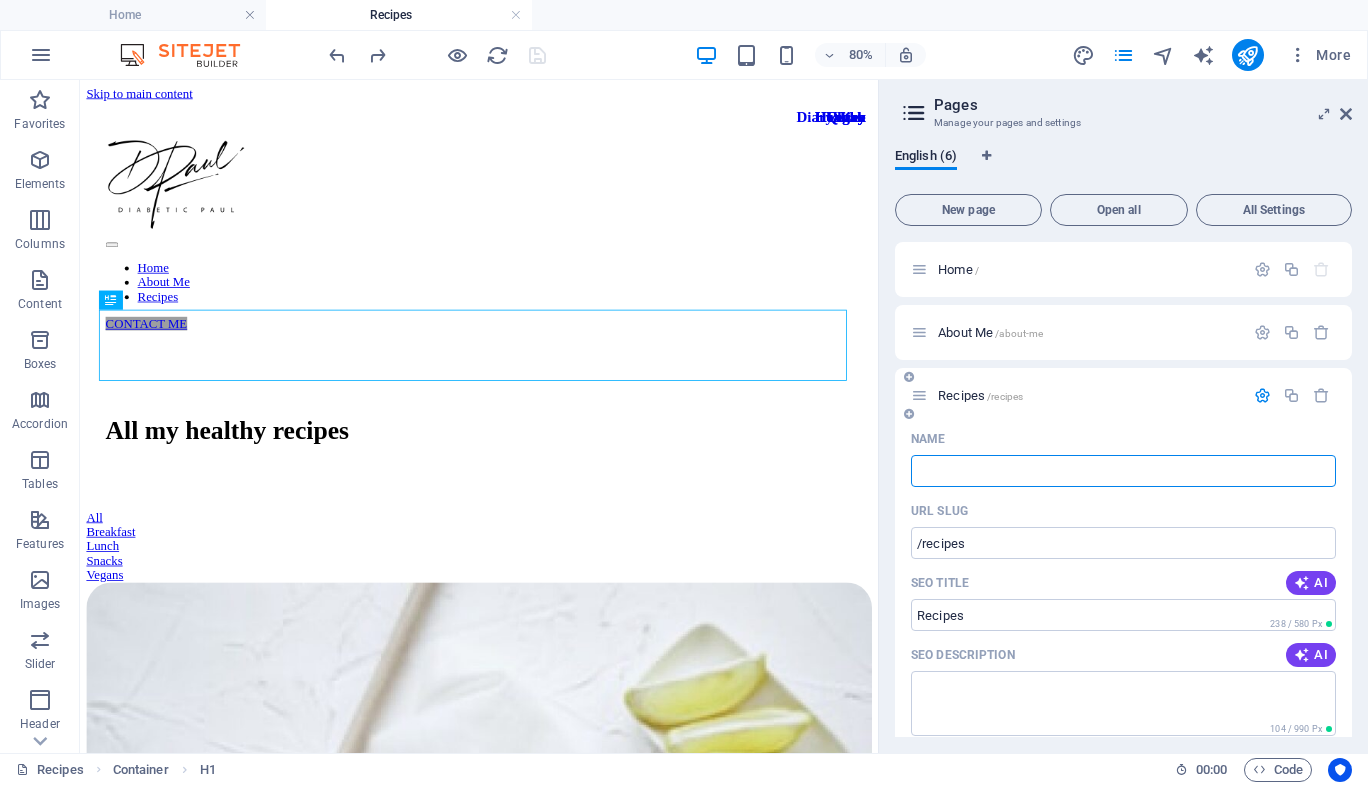 type 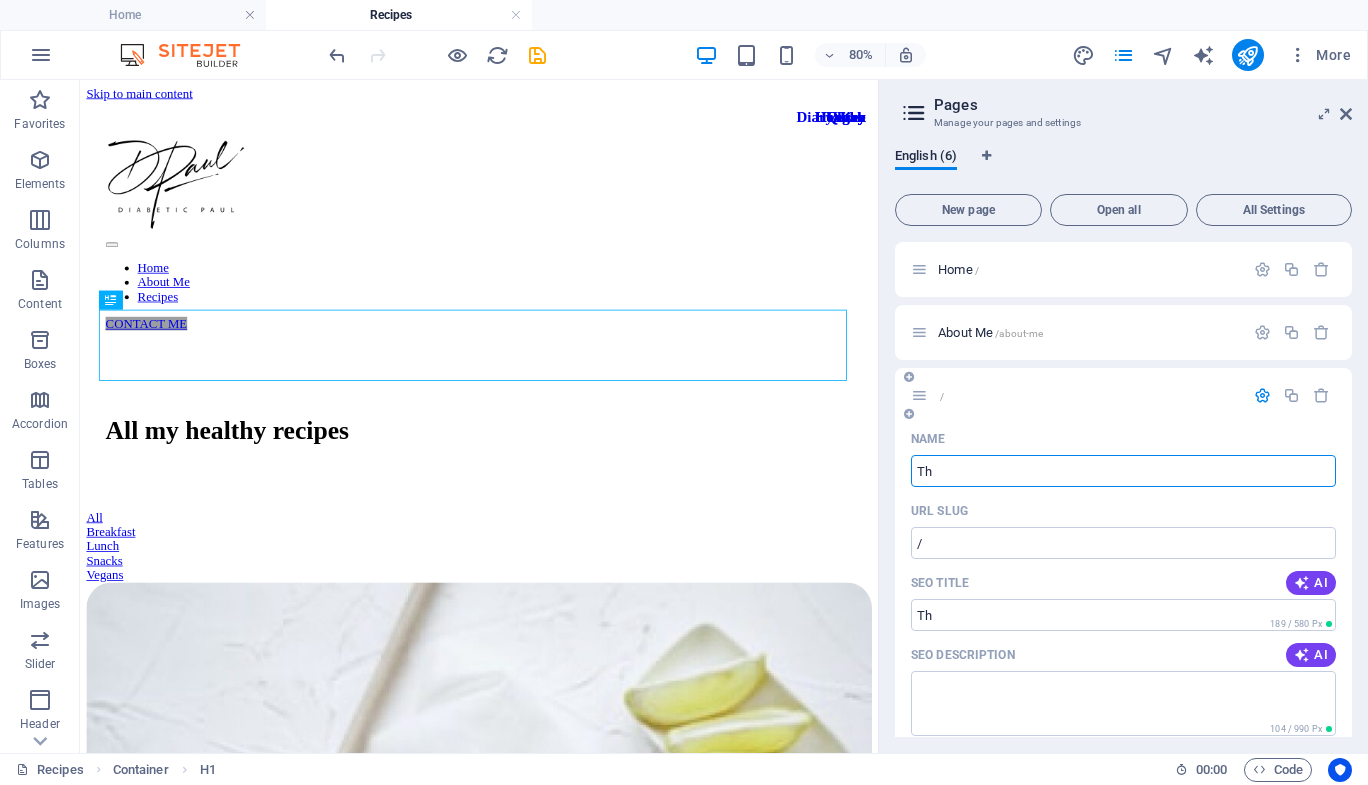 type on "Th" 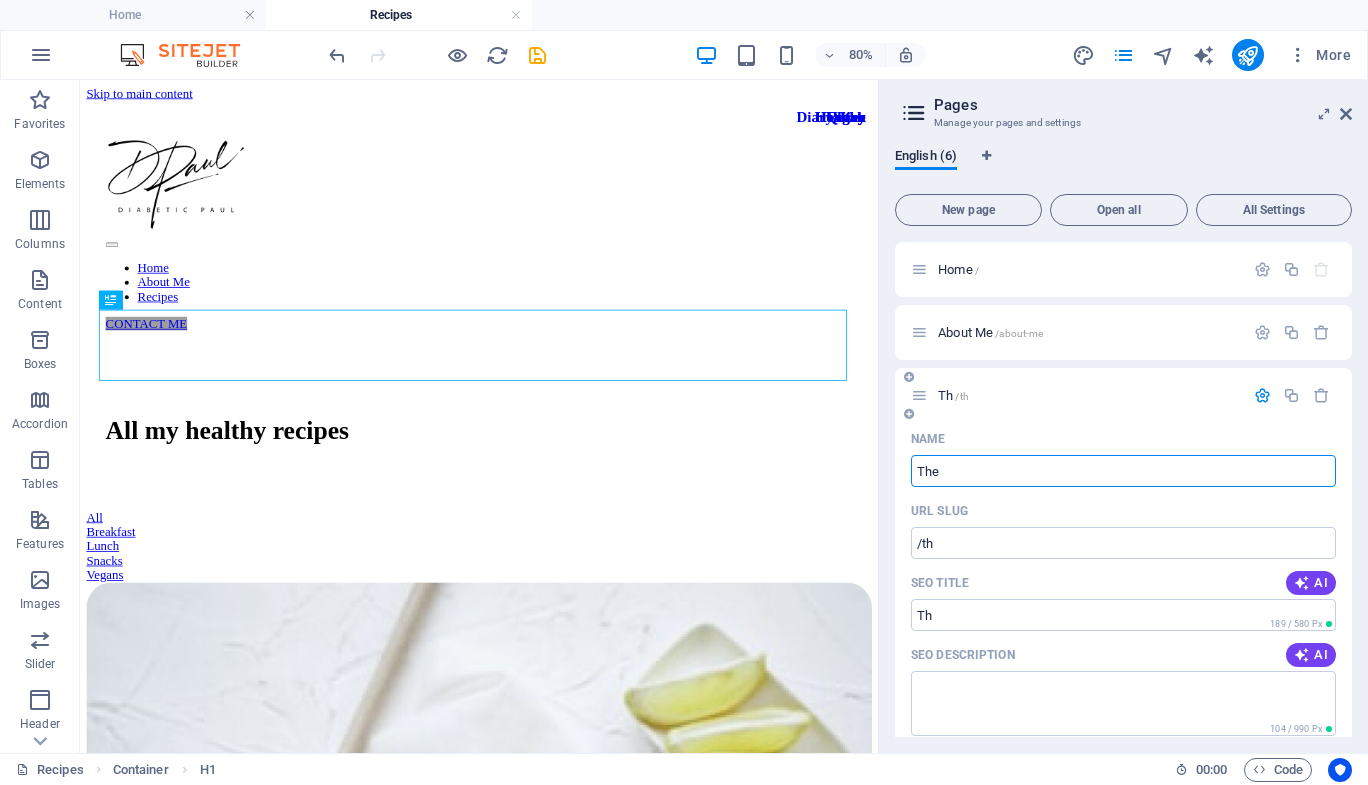 type on "The" 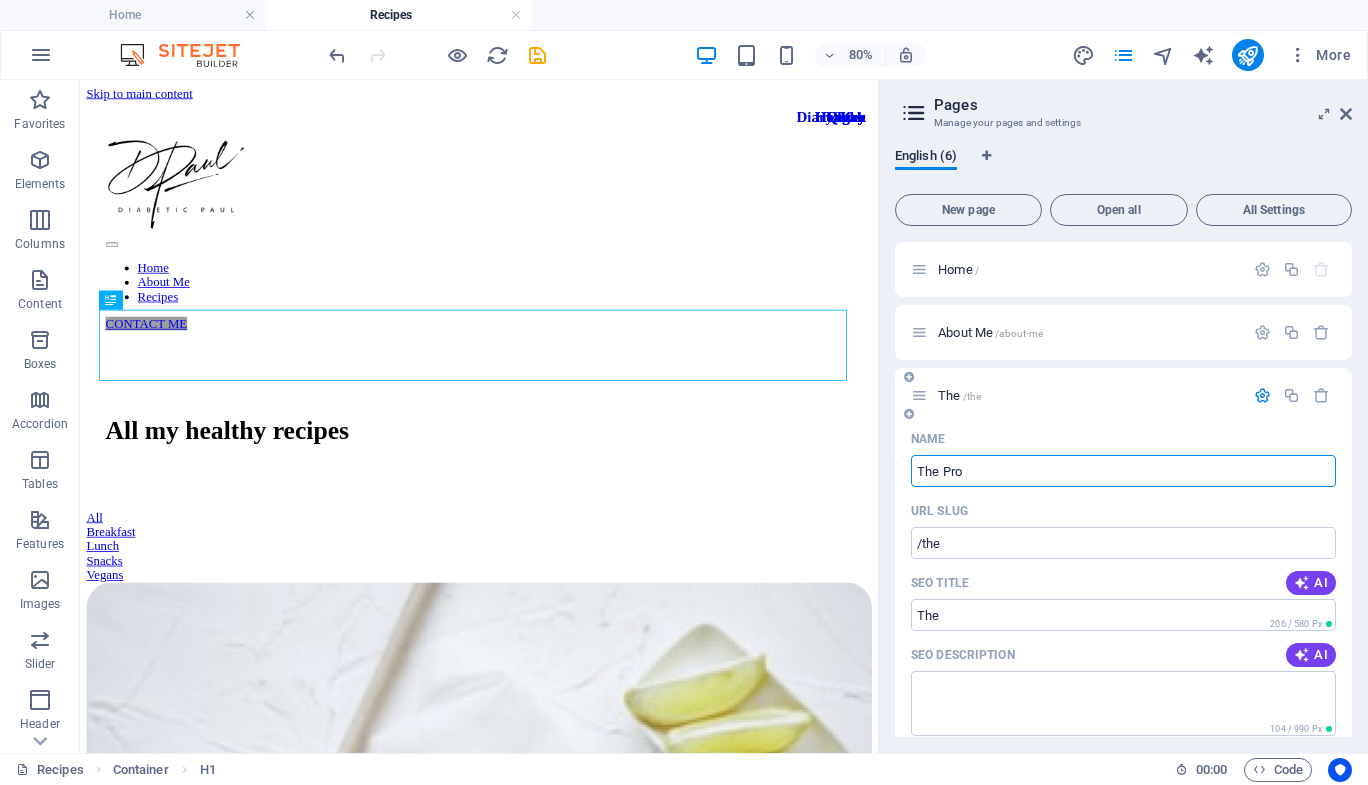 type on "The Pro" 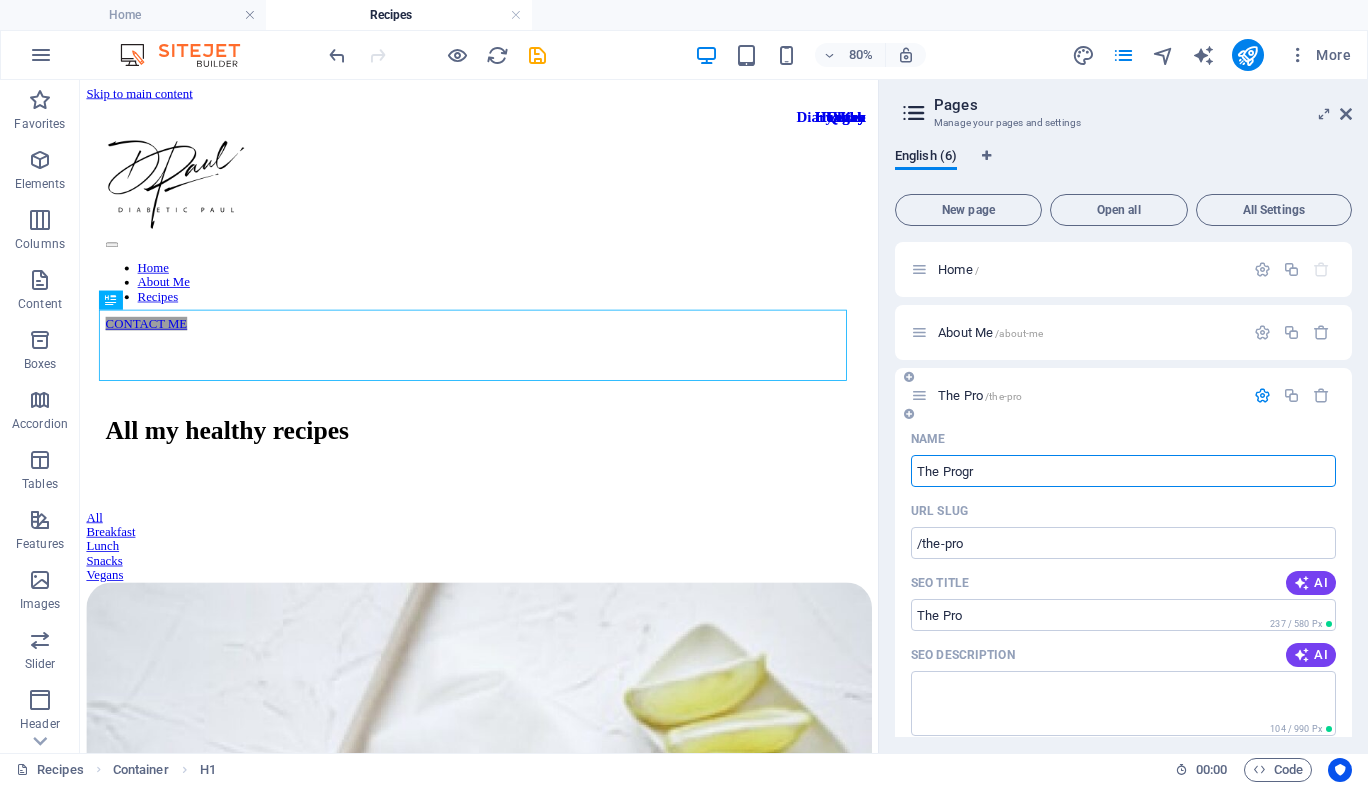 type on "The Progr" 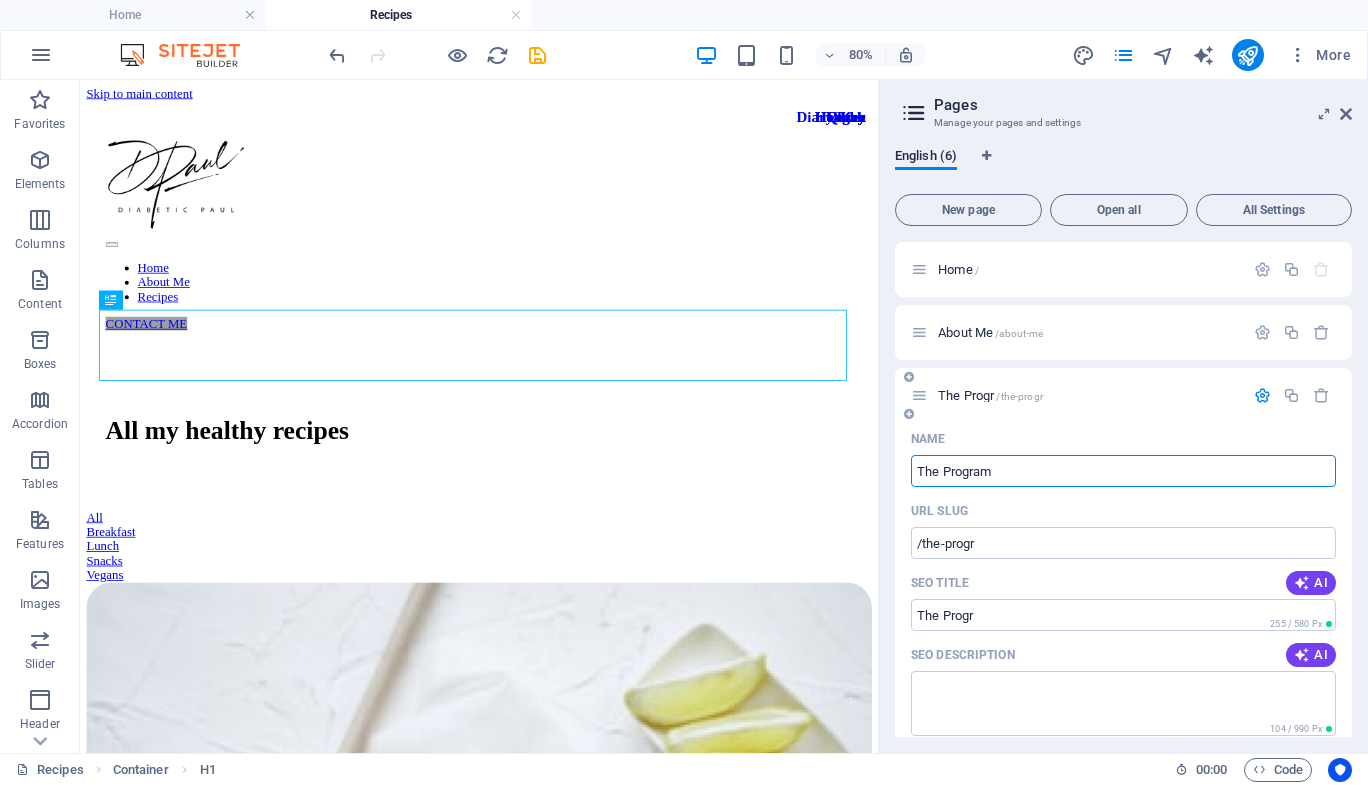 type on "The Program" 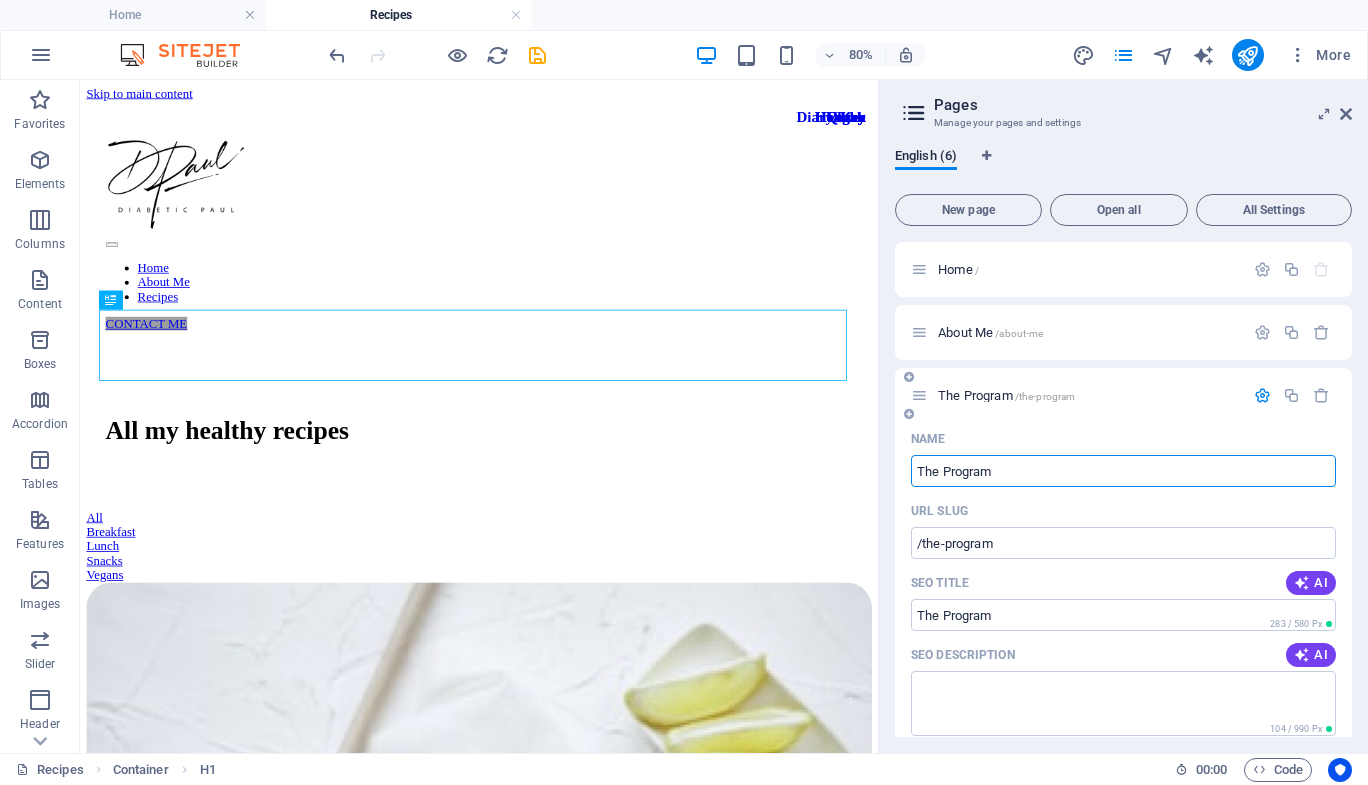 type on "The Program" 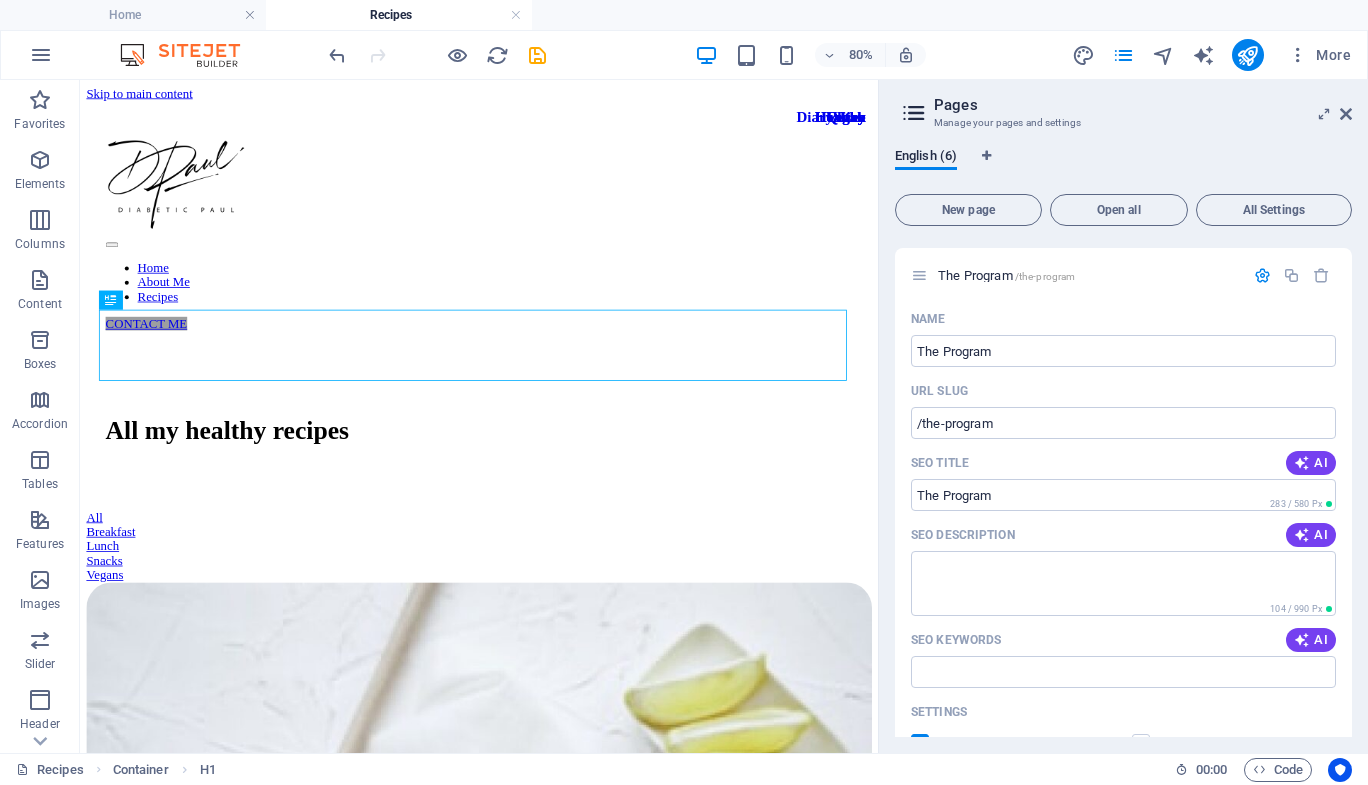 scroll, scrollTop: 0, scrollLeft: 0, axis: both 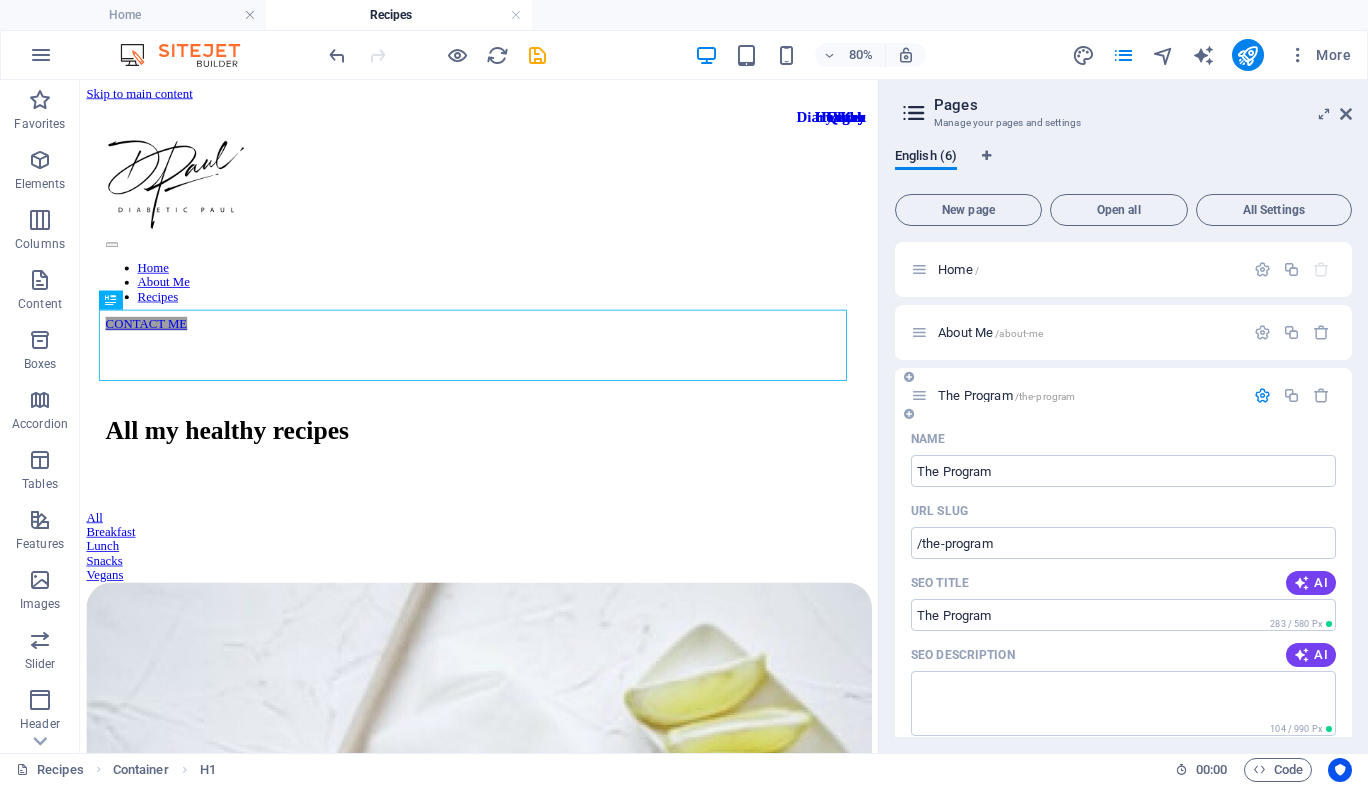 click on "The Program /the-program" at bounding box center [1088, 395] 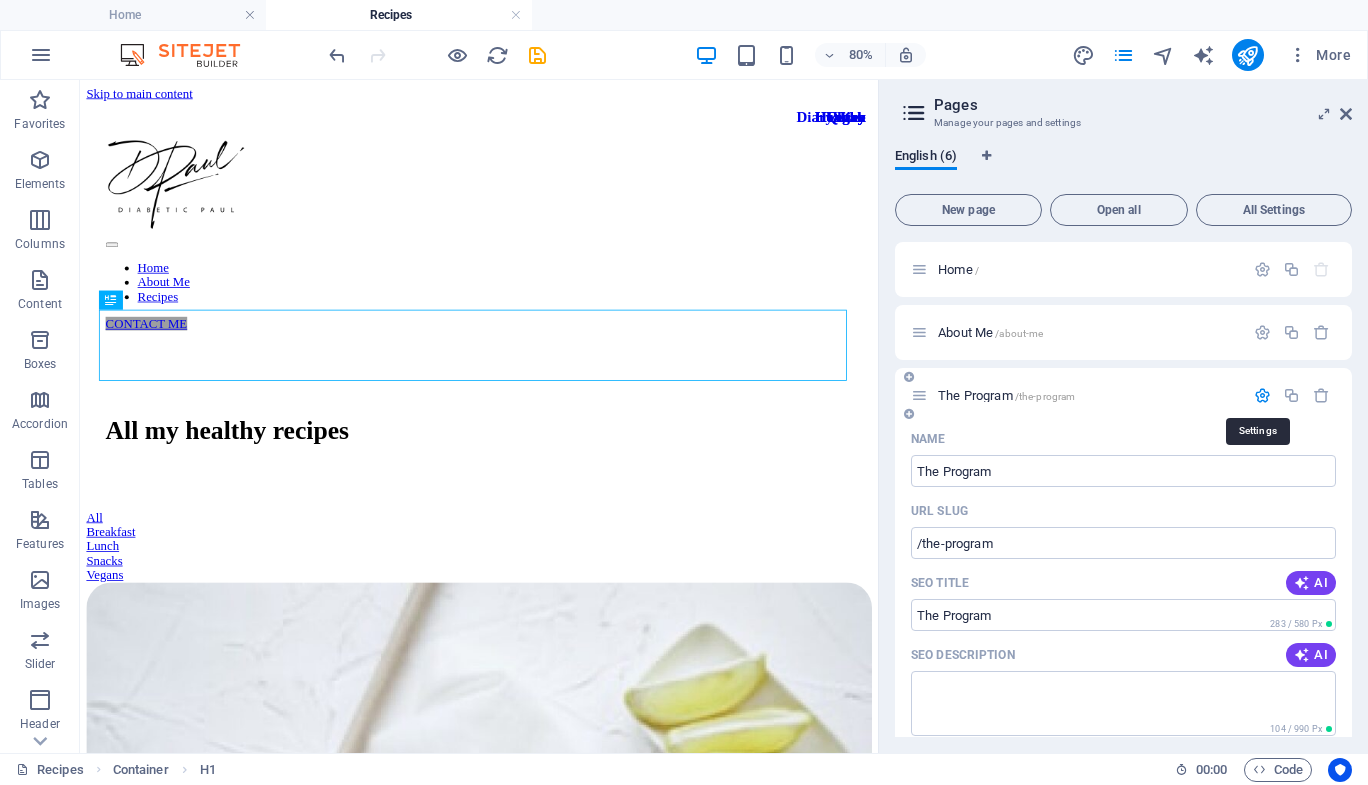 click at bounding box center (1262, 395) 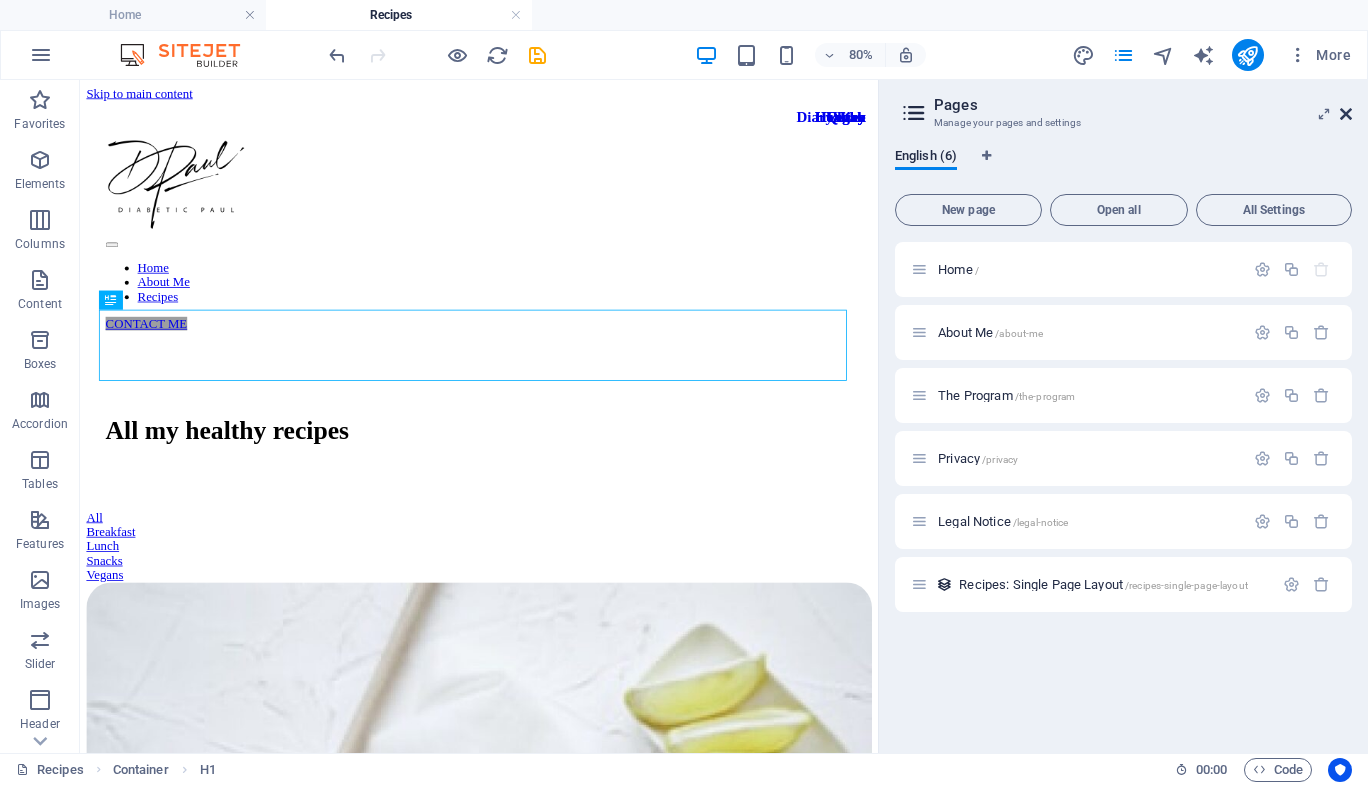 click at bounding box center [1346, 114] 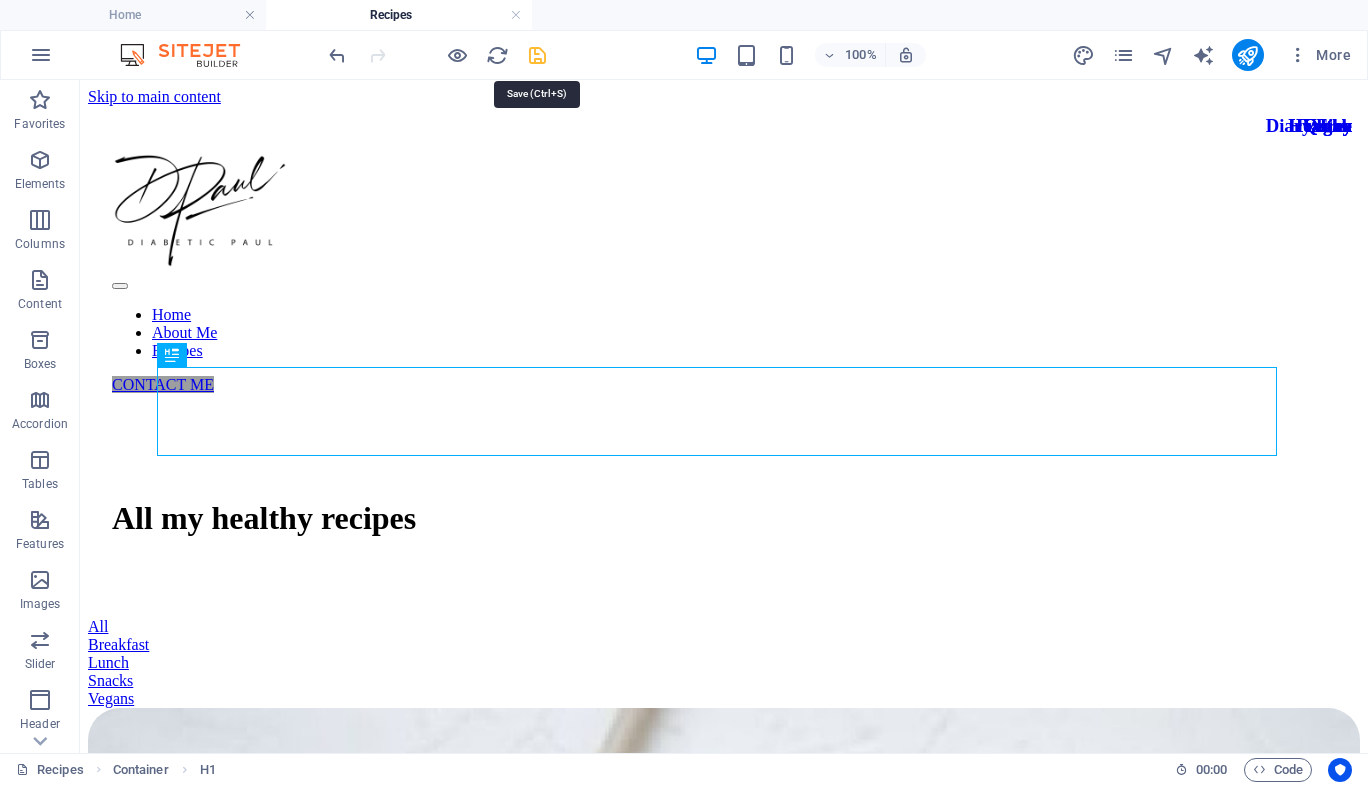 click at bounding box center (537, 55) 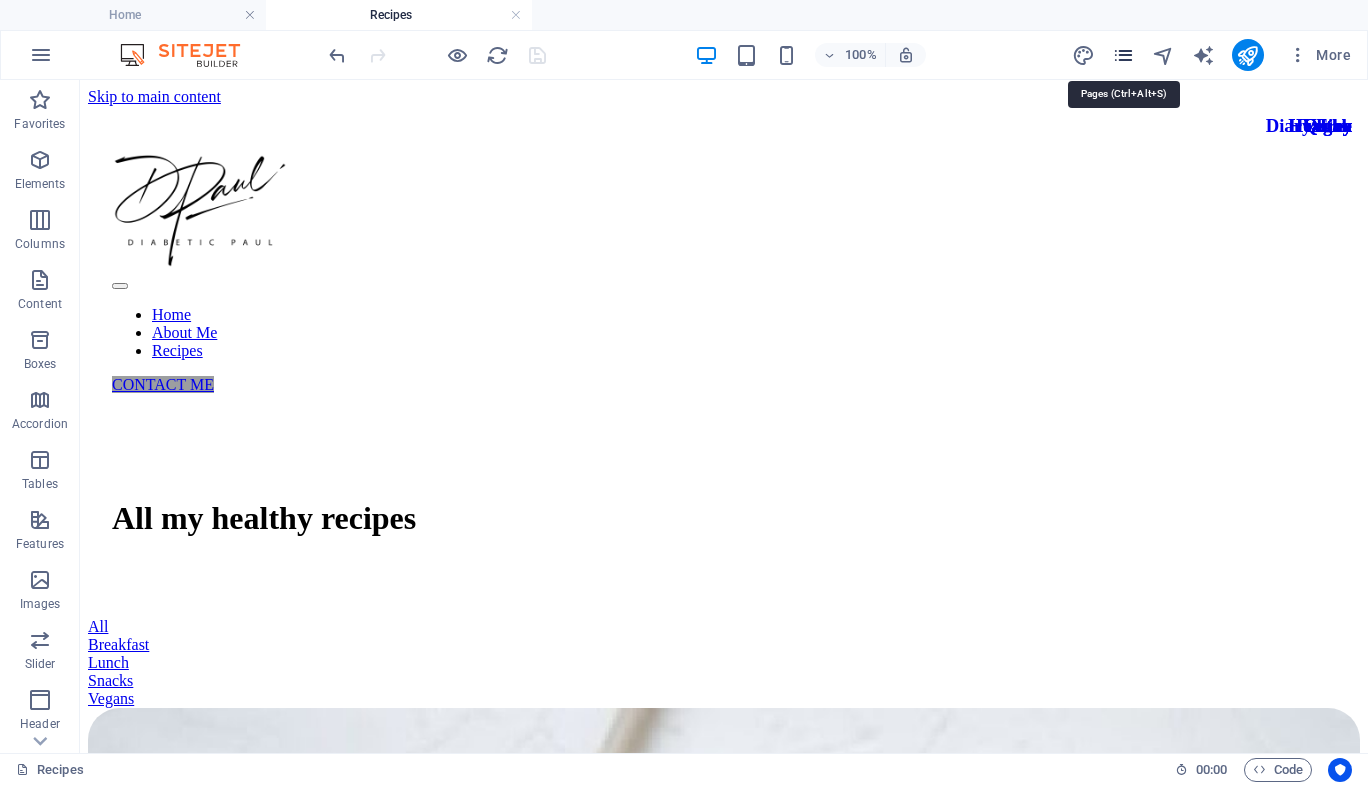 click at bounding box center (1123, 55) 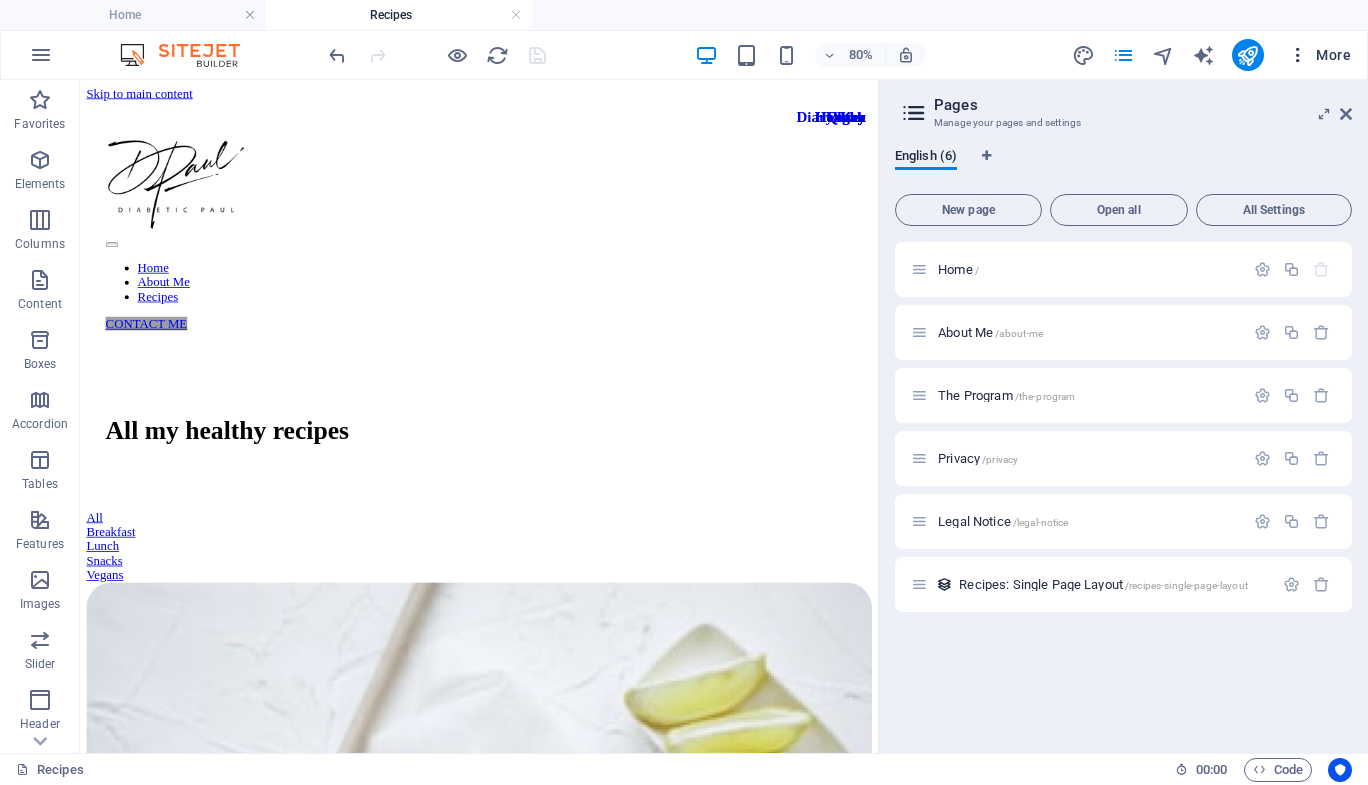 click on "More" at bounding box center (1319, 55) 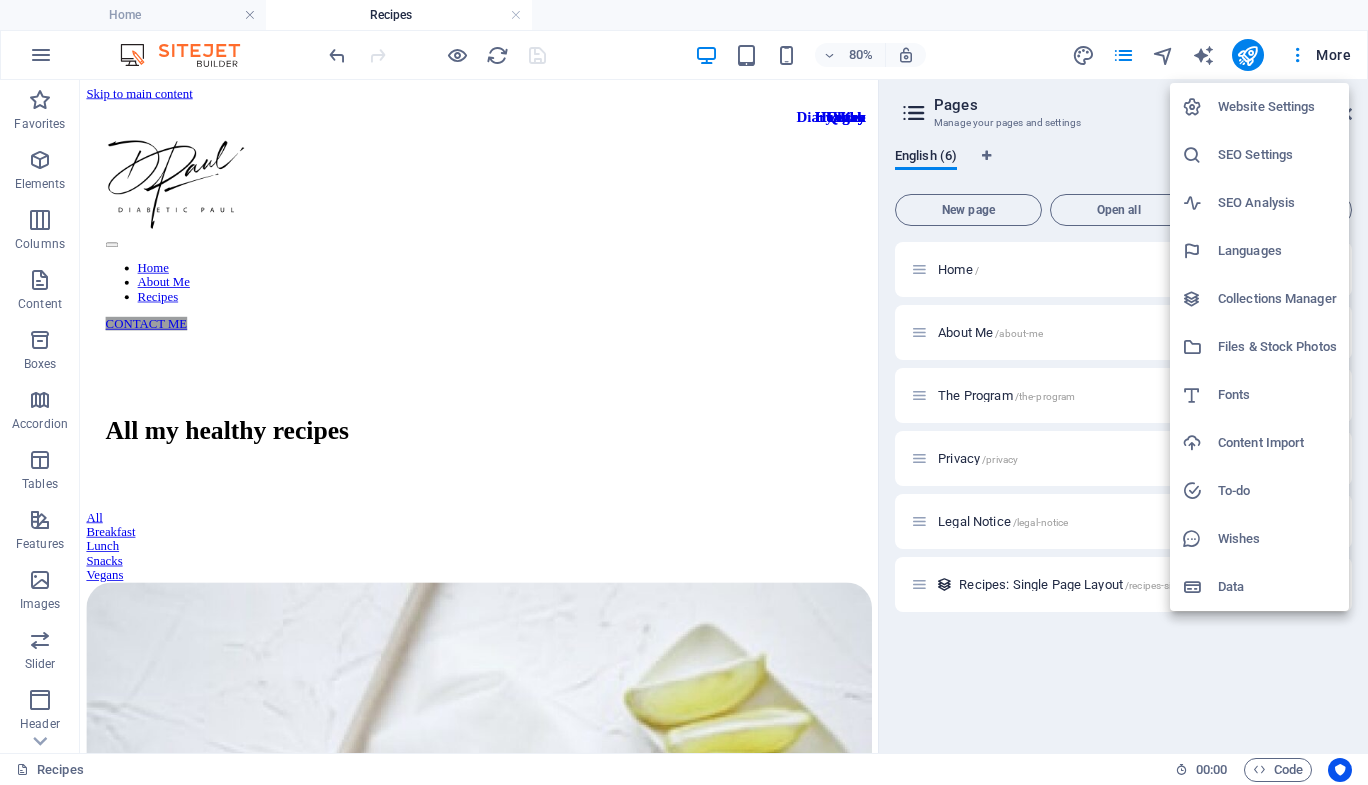 click on "Website Settings" at bounding box center (1277, 107) 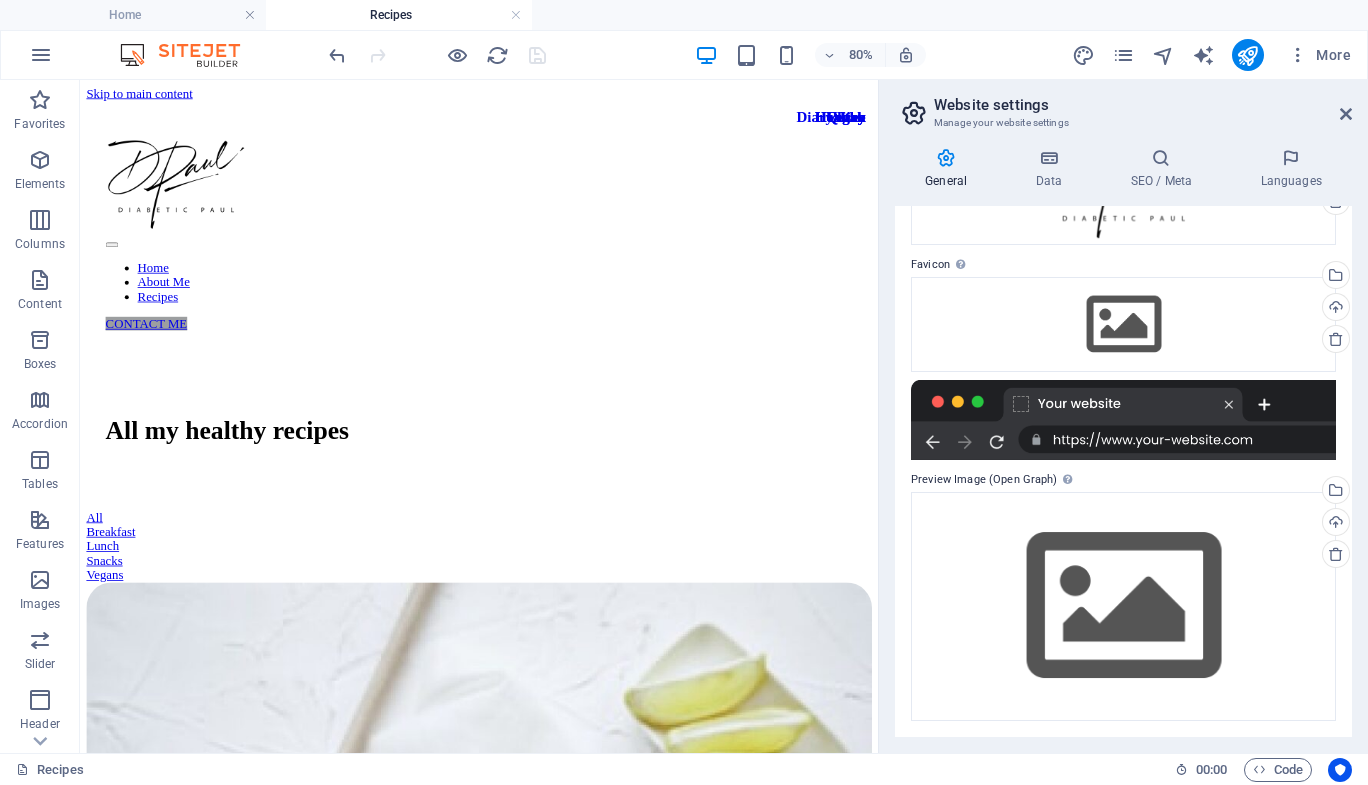 scroll, scrollTop: 0, scrollLeft: 0, axis: both 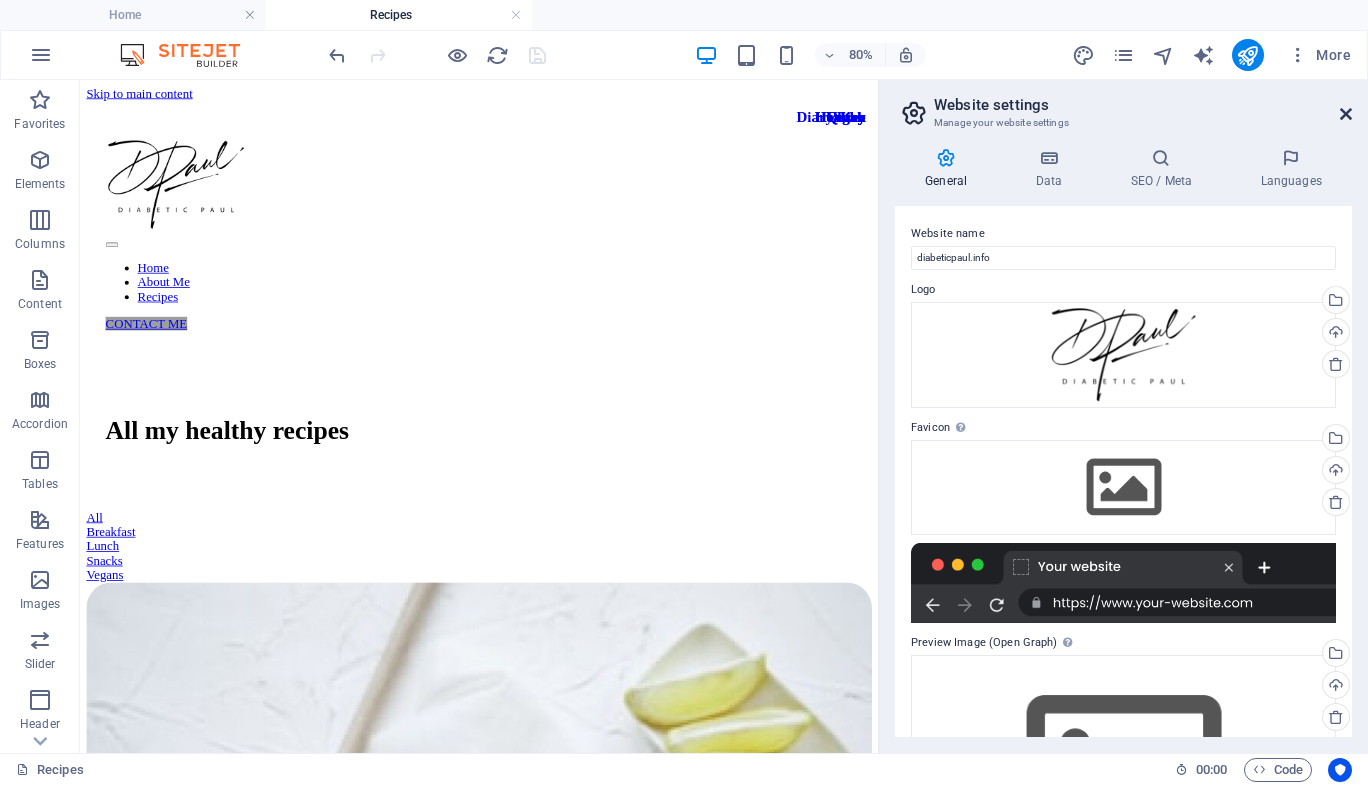 click at bounding box center [1346, 114] 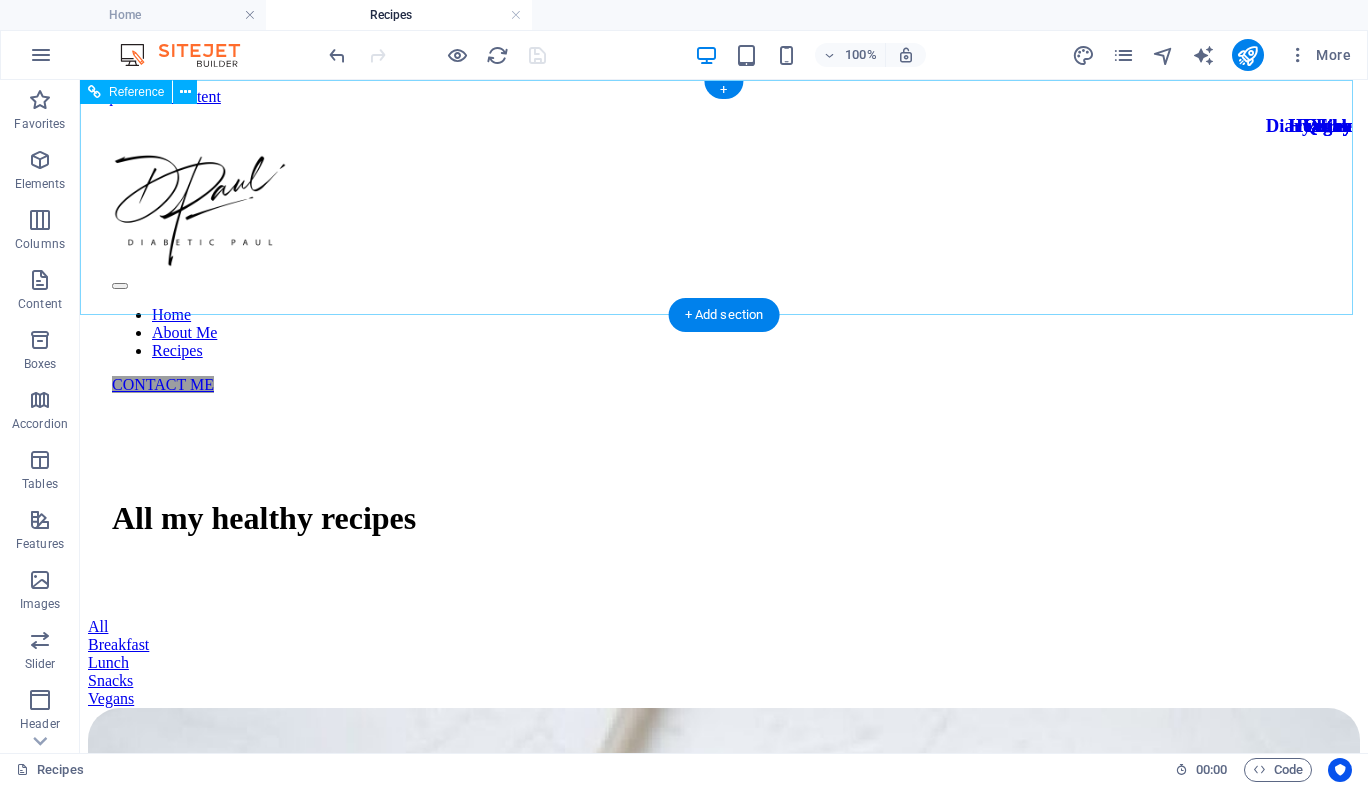 click on "Home About Me Recipes" at bounding box center (724, 333) 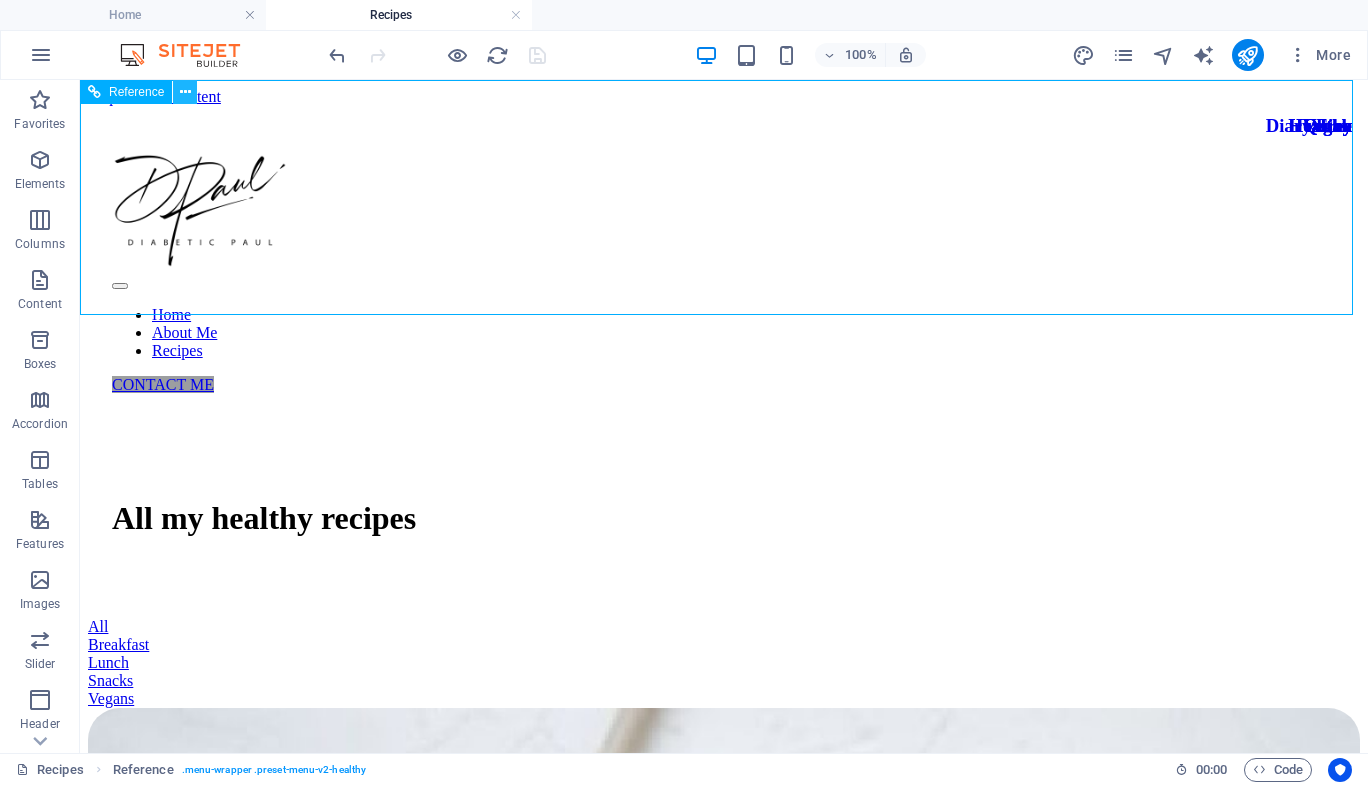 click at bounding box center [185, 92] 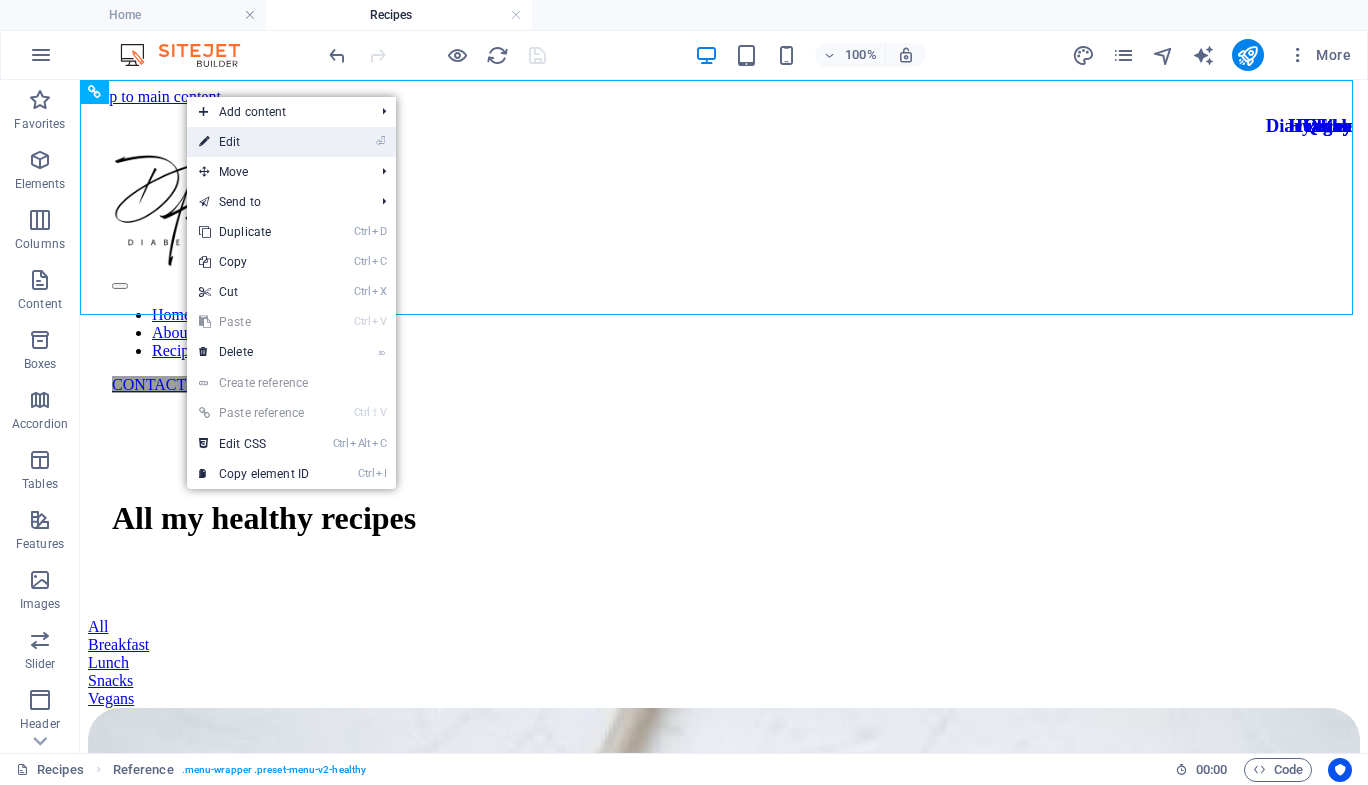click on "⏎  Edit" at bounding box center [254, 142] 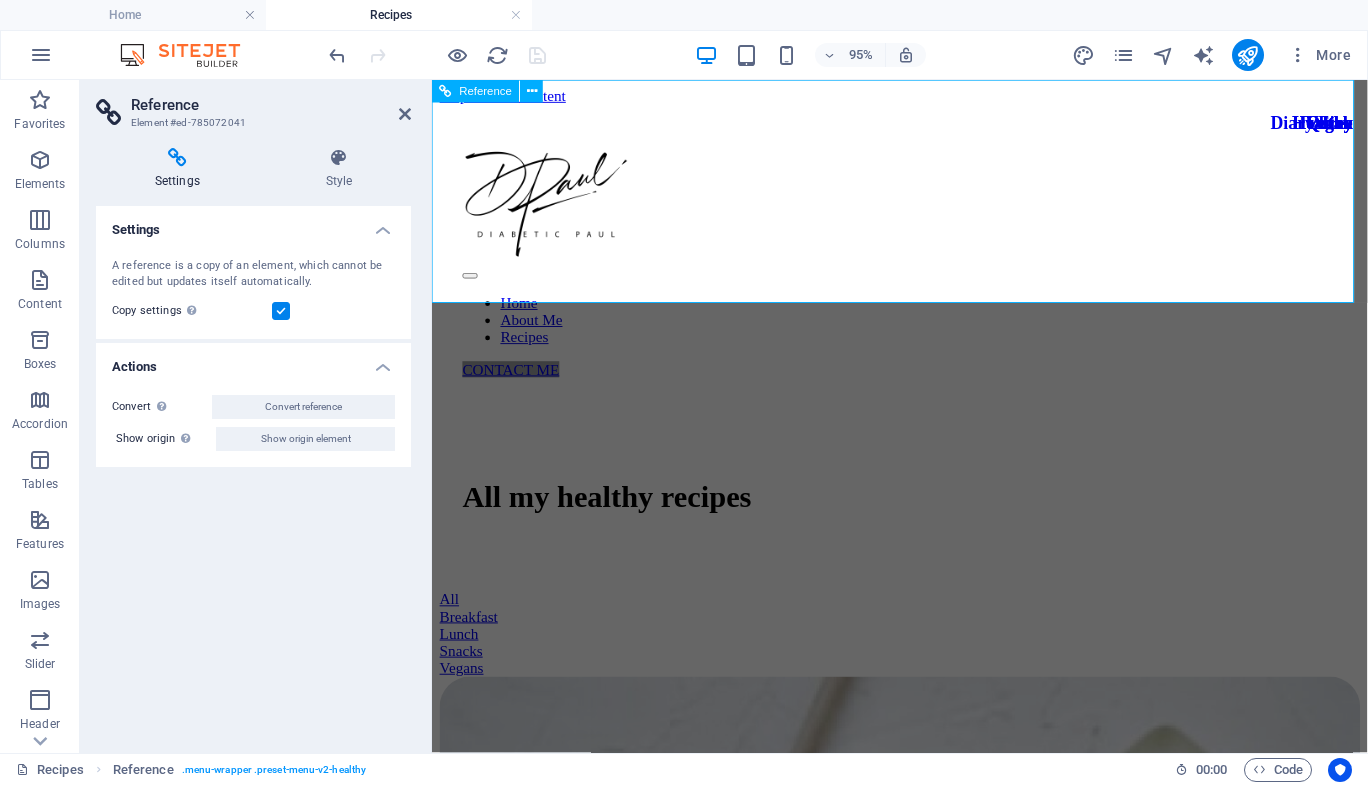 click on "Home About Me Recipes" at bounding box center [924, 333] 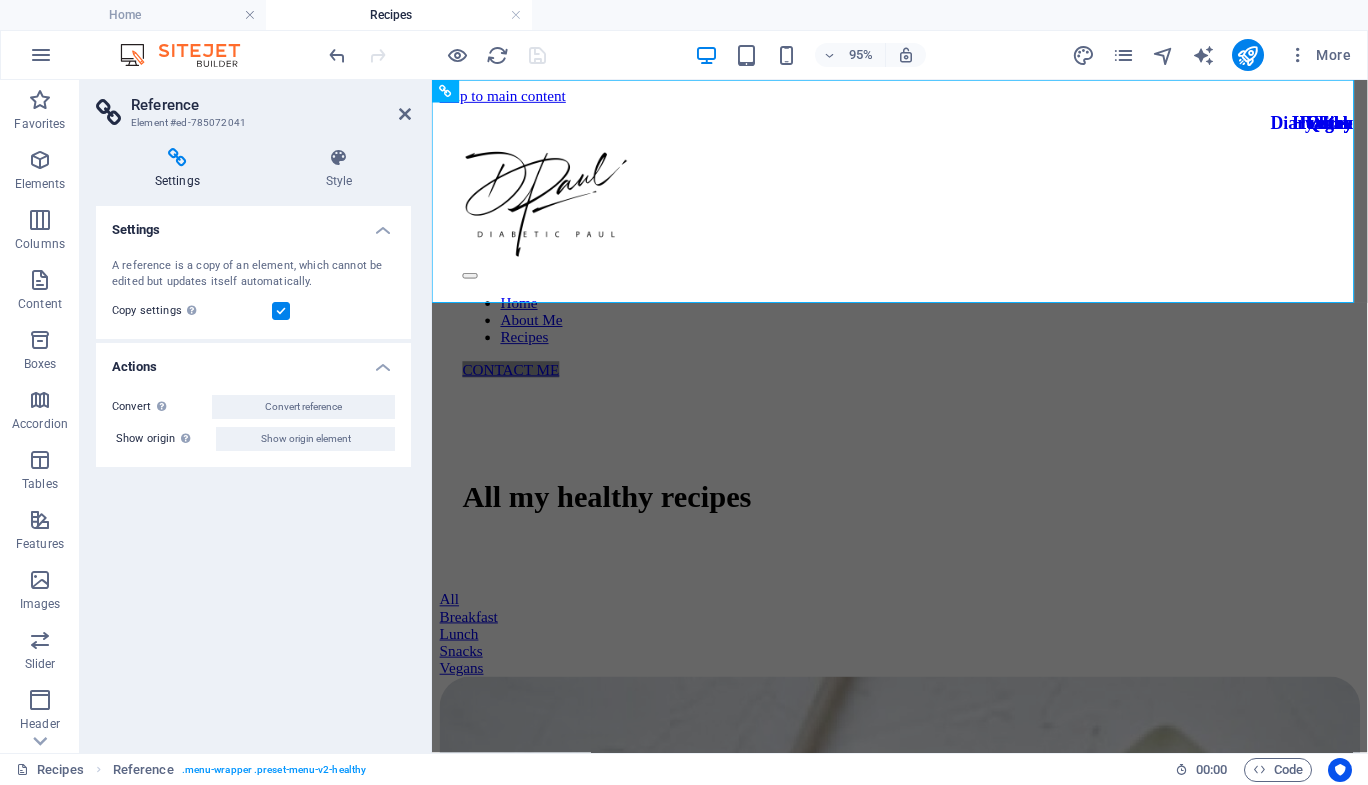 click at bounding box center [177, 158] 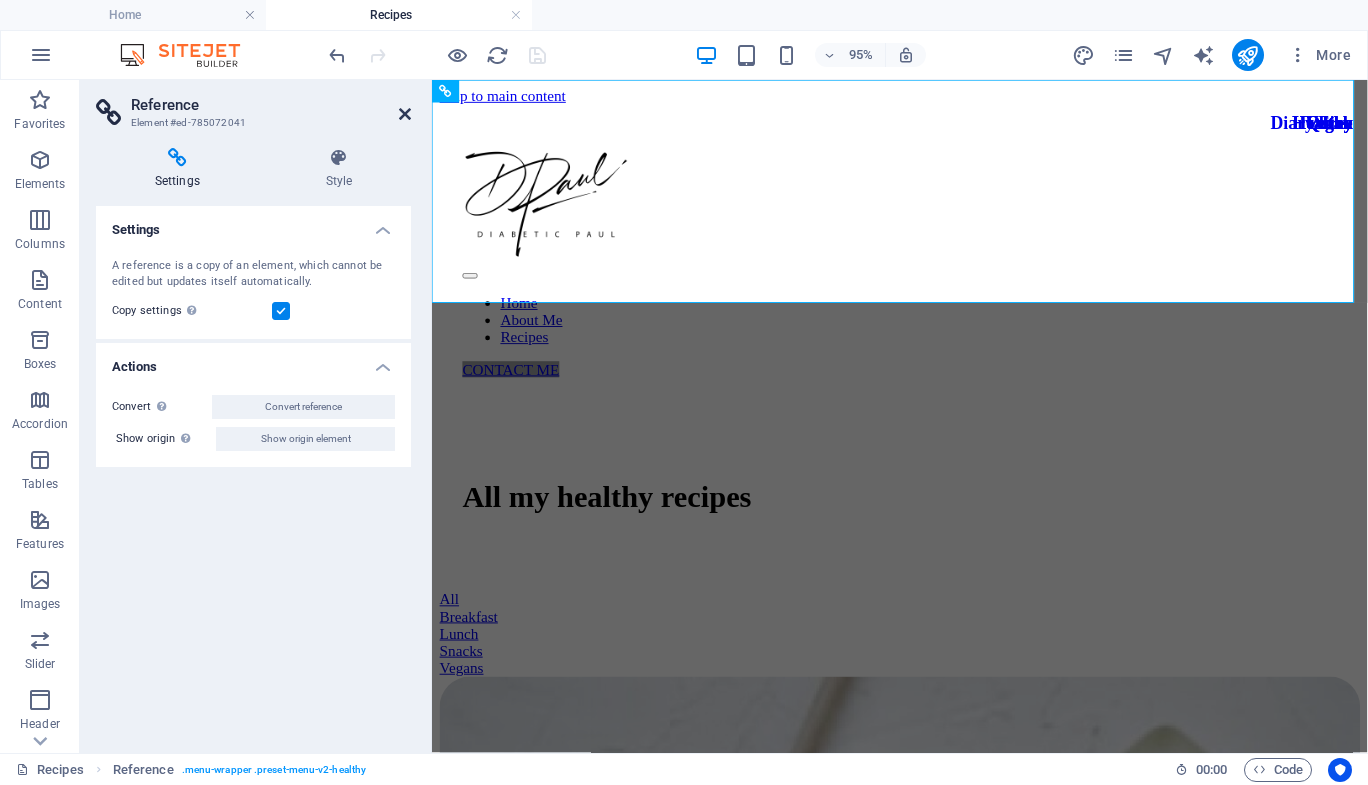 click at bounding box center (405, 114) 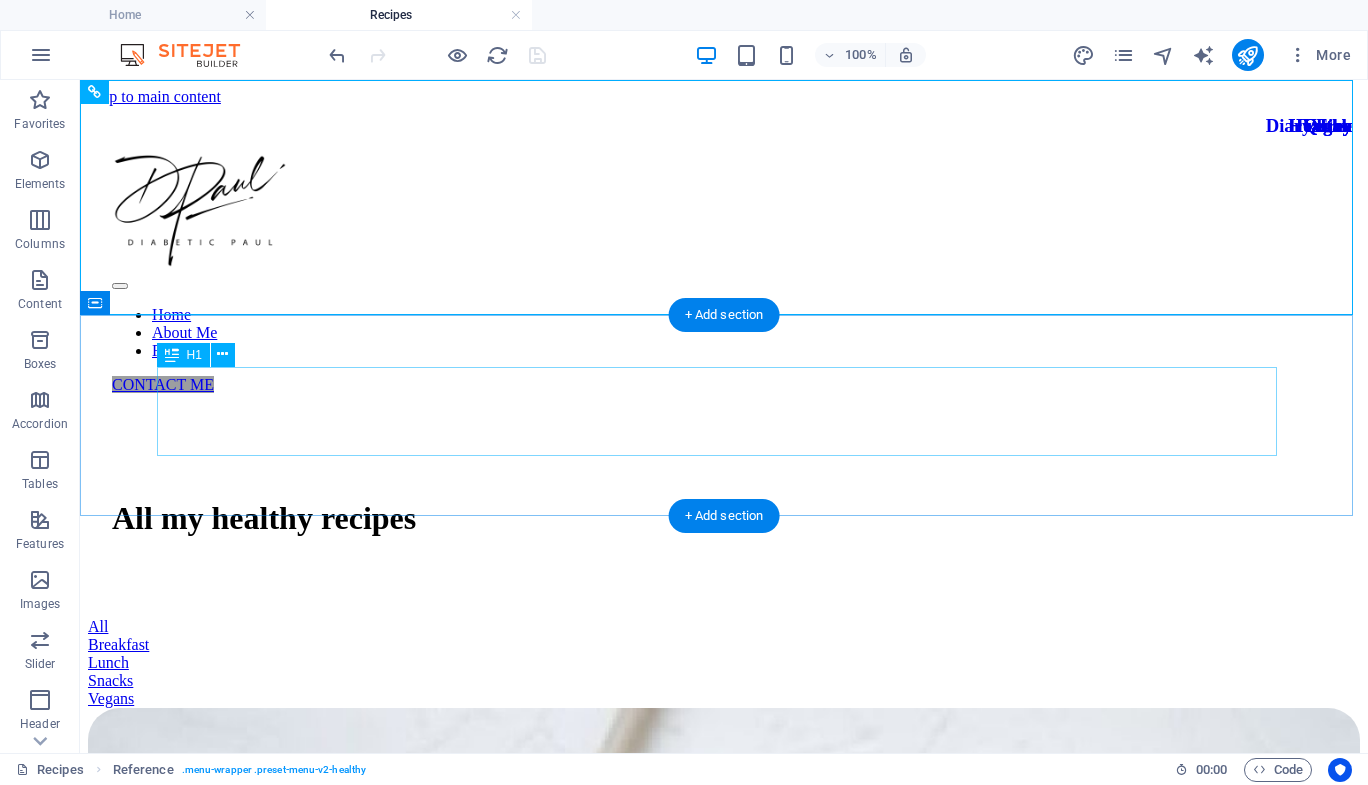 click on "All my healthy recipes" at bounding box center (724, 518) 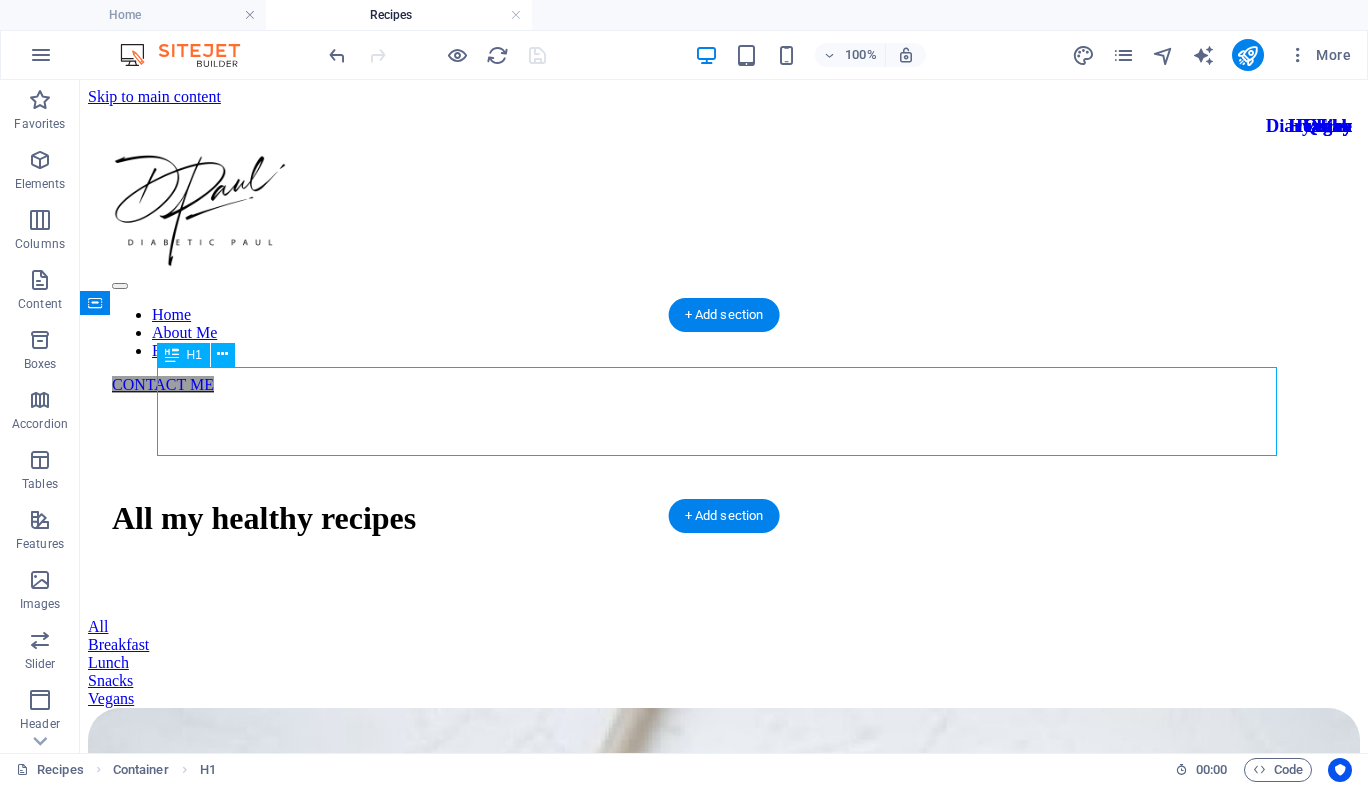 click on "All my healthy recipes" at bounding box center [724, 518] 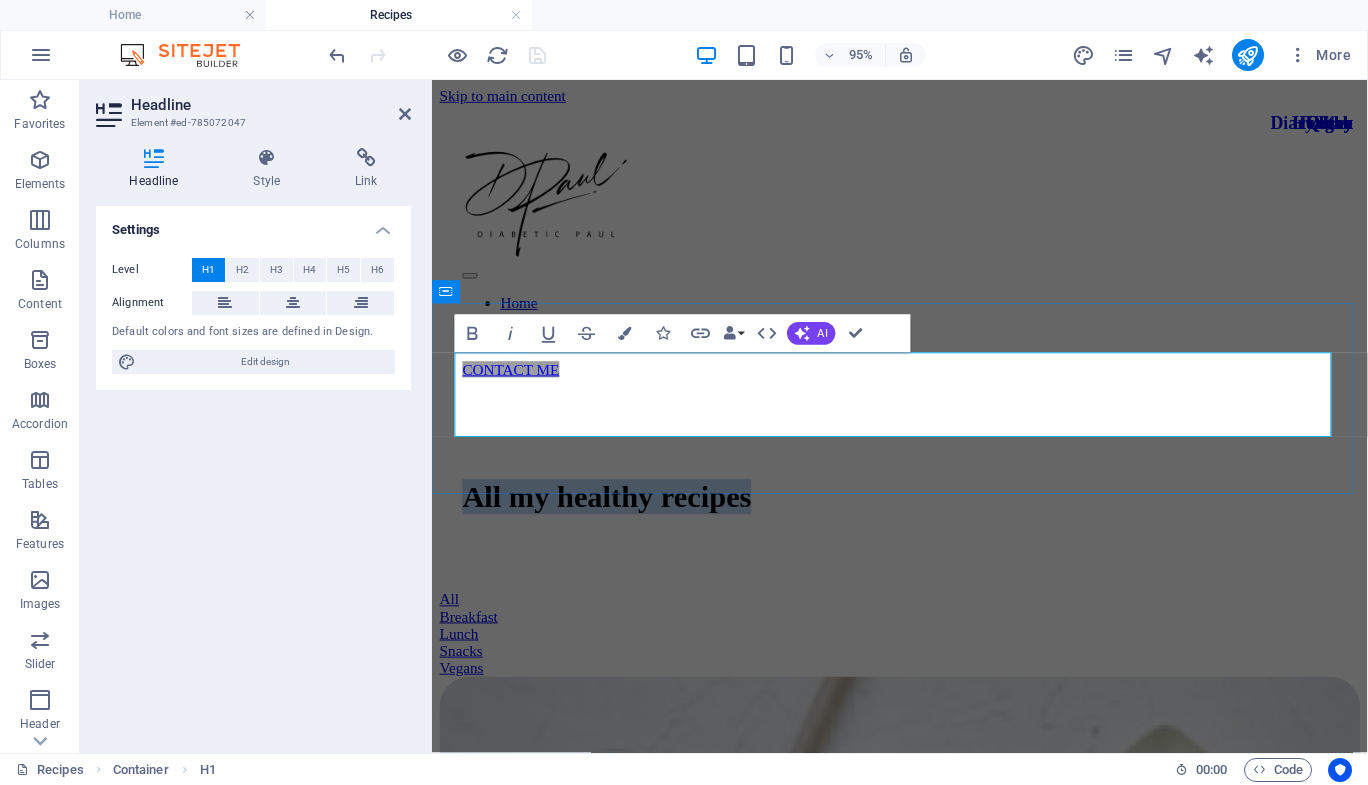 type 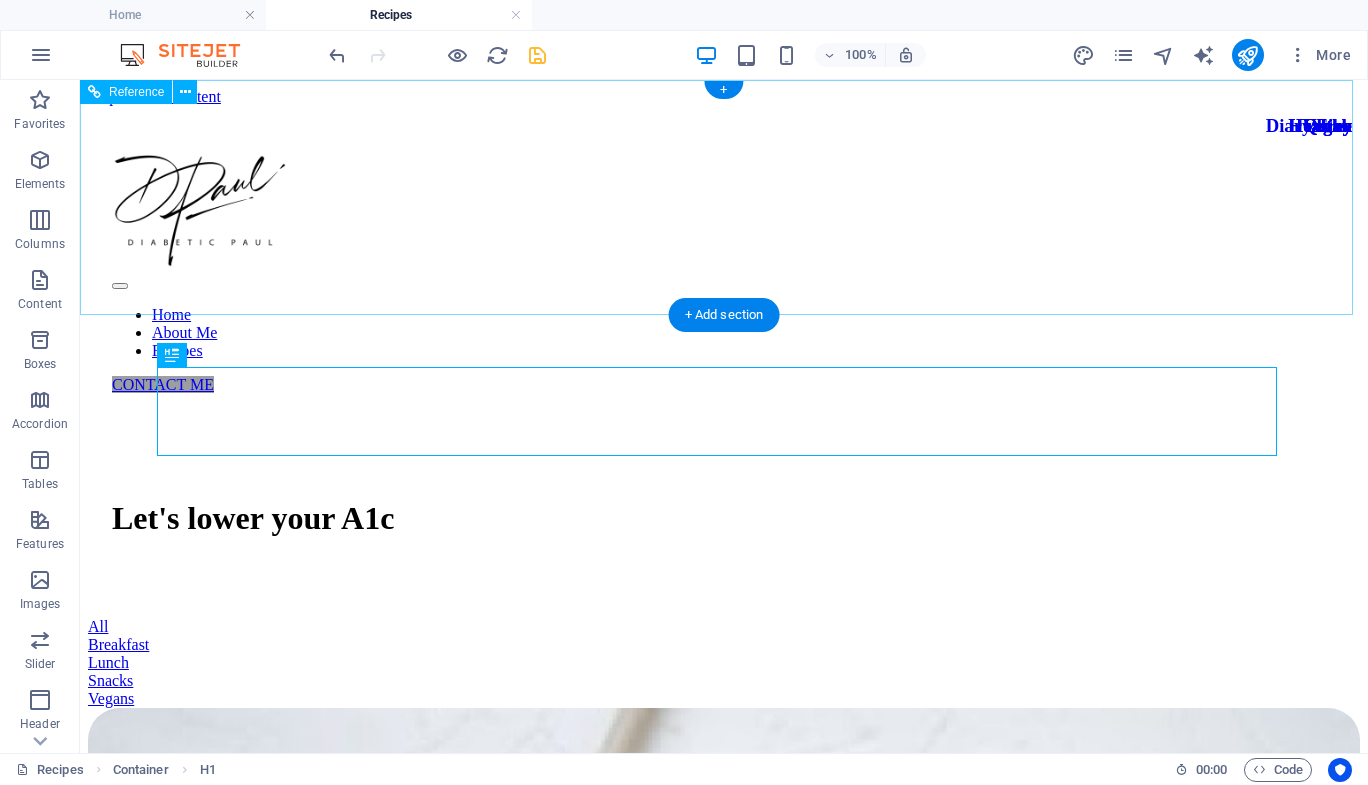 click on "Home About Me Recipes" at bounding box center [724, 333] 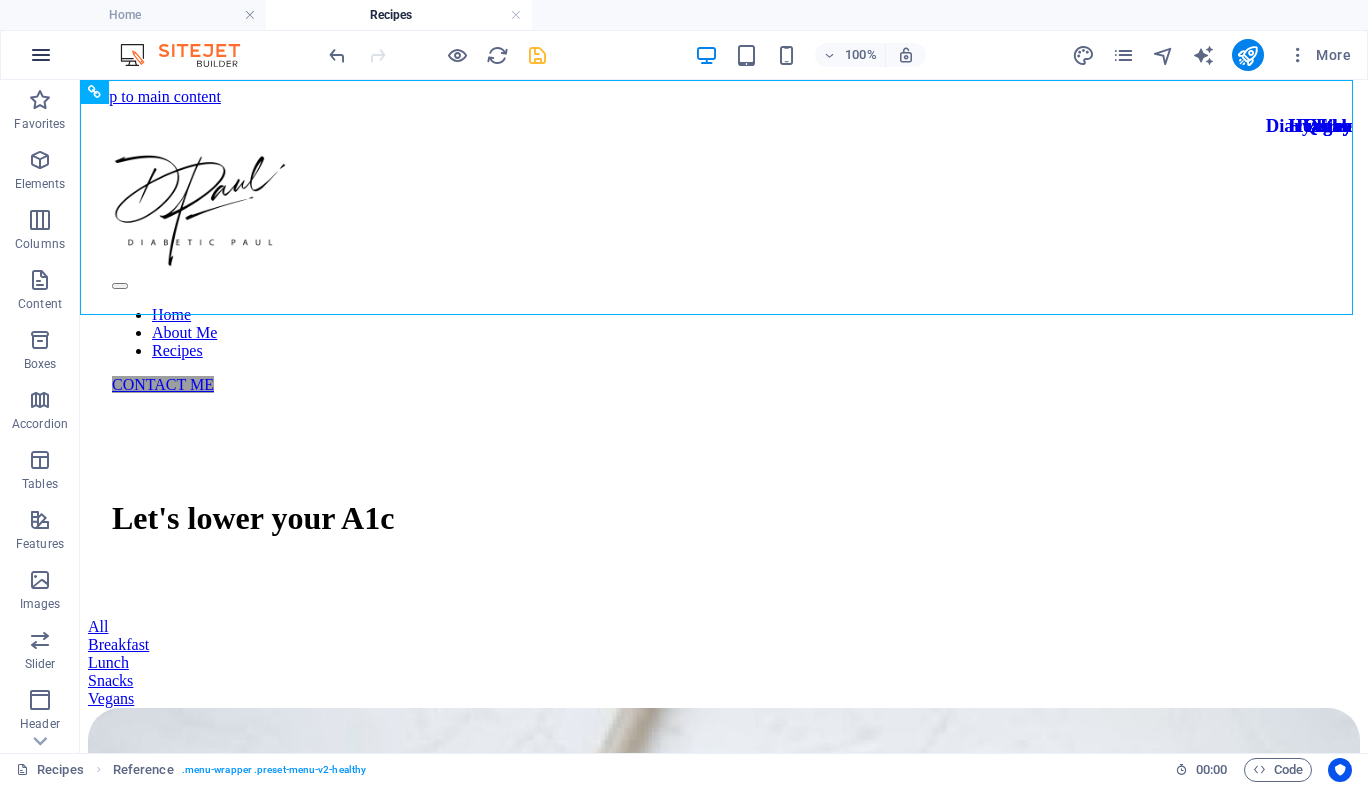 click at bounding box center (41, 55) 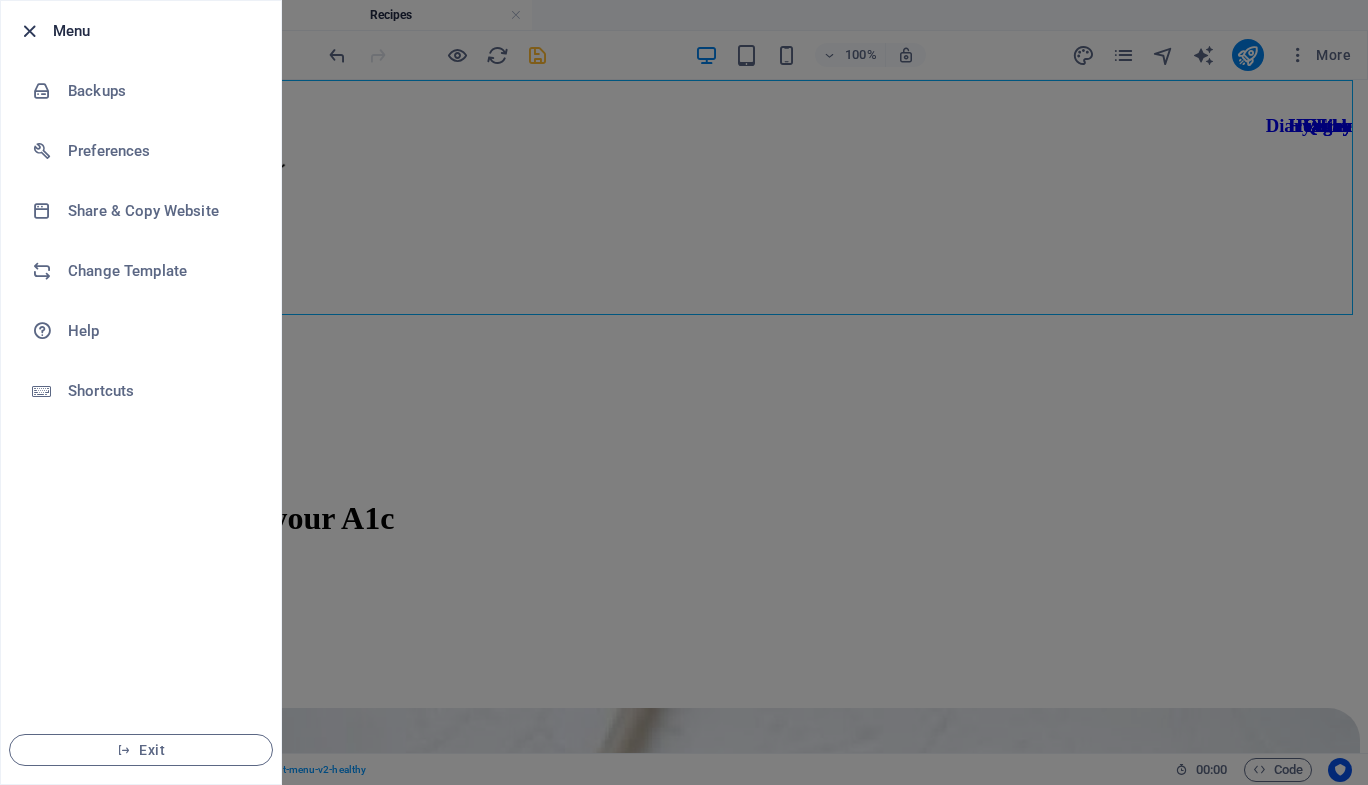 click at bounding box center [29, 31] 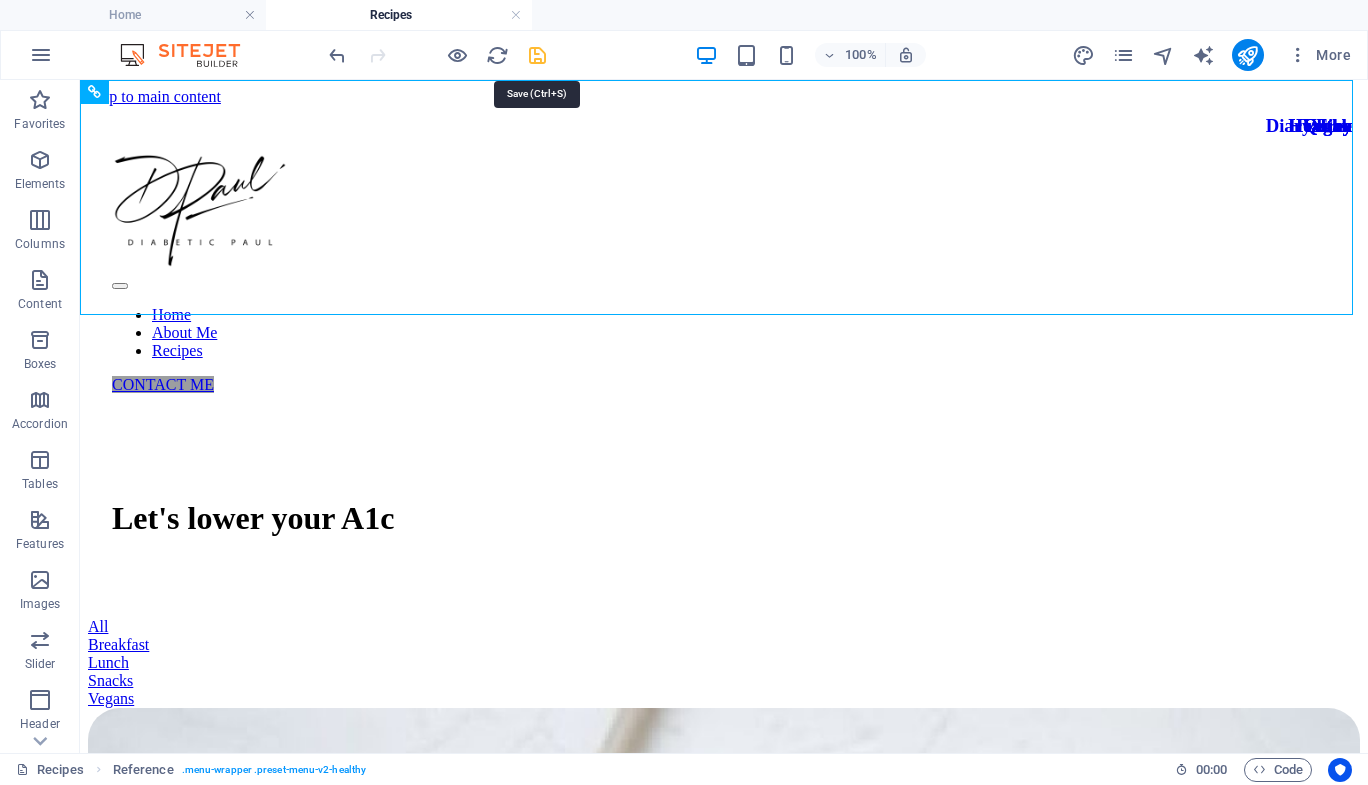 click at bounding box center (537, 55) 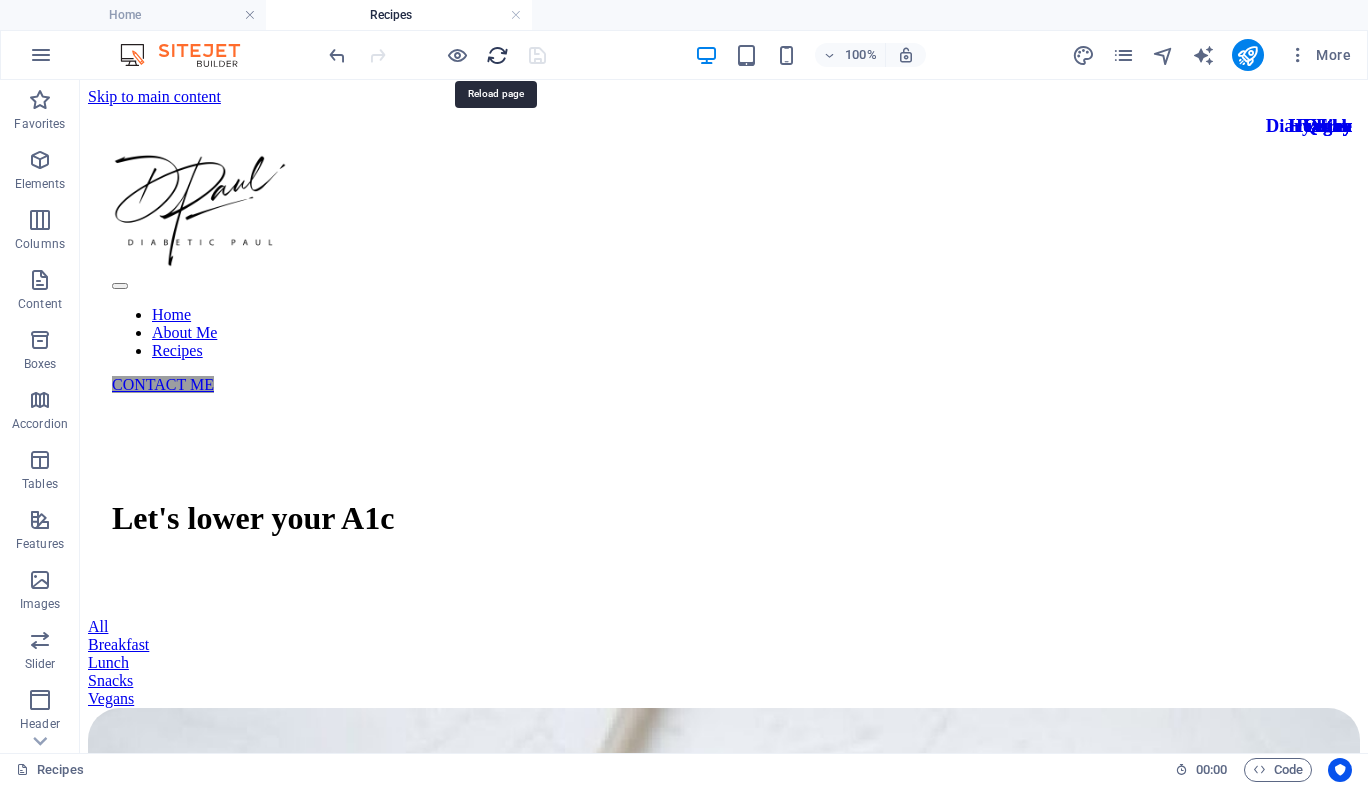 click at bounding box center (497, 55) 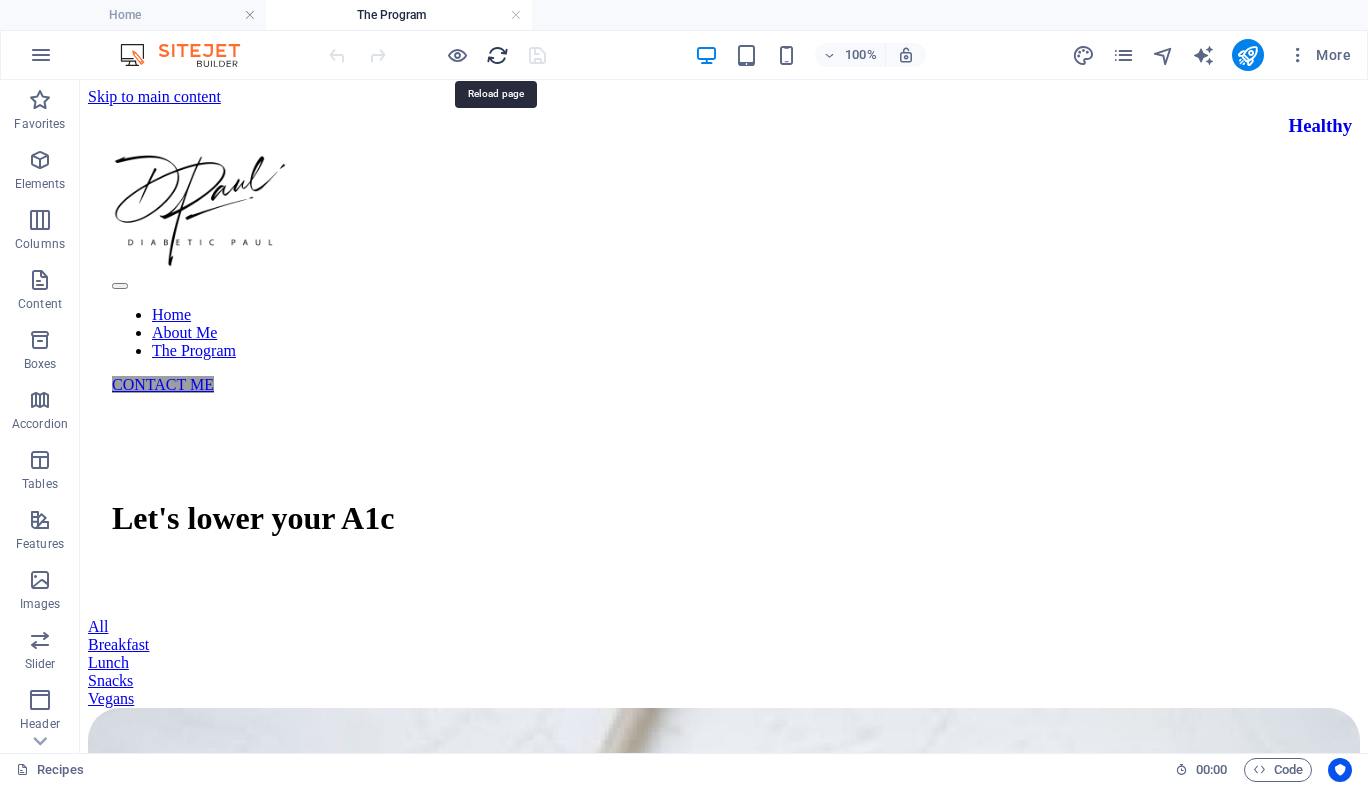 scroll, scrollTop: 0, scrollLeft: 0, axis: both 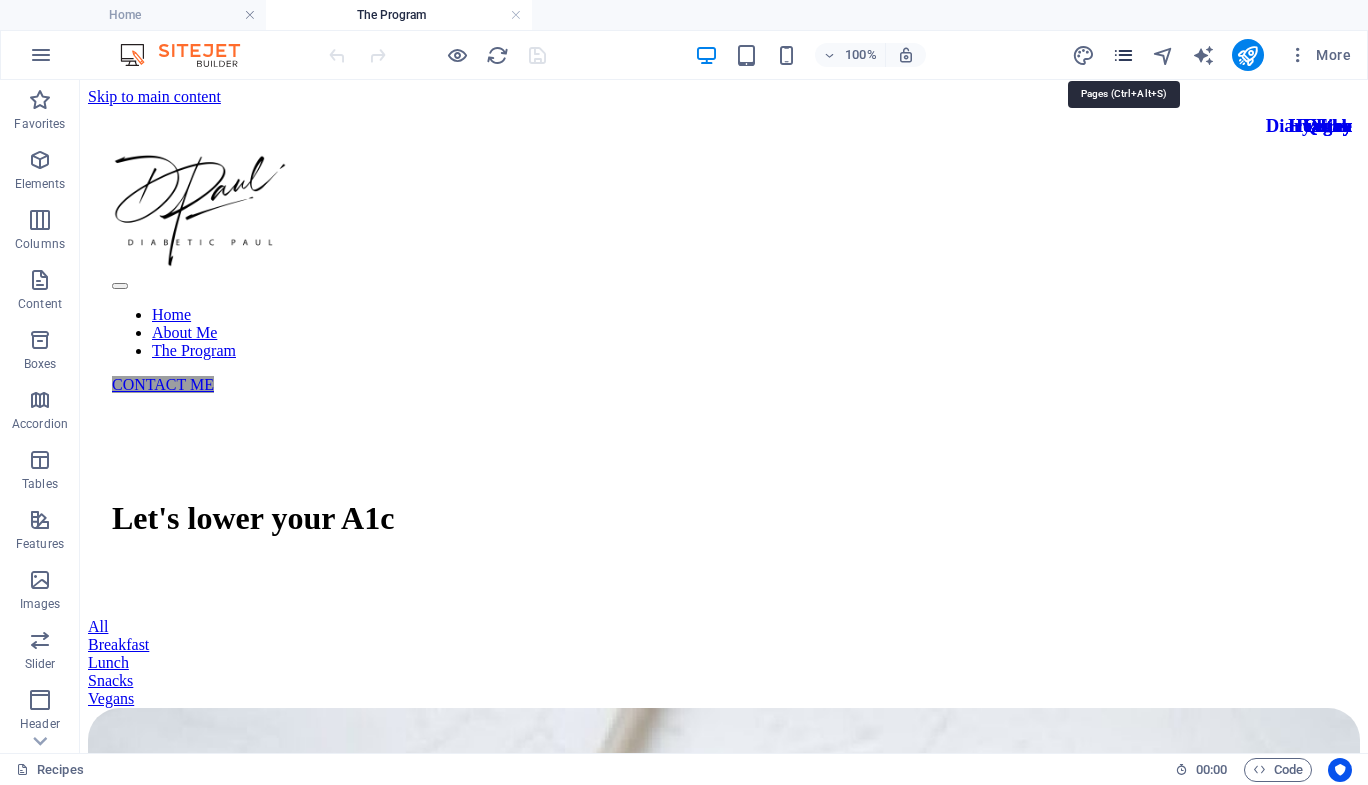 click at bounding box center [1123, 55] 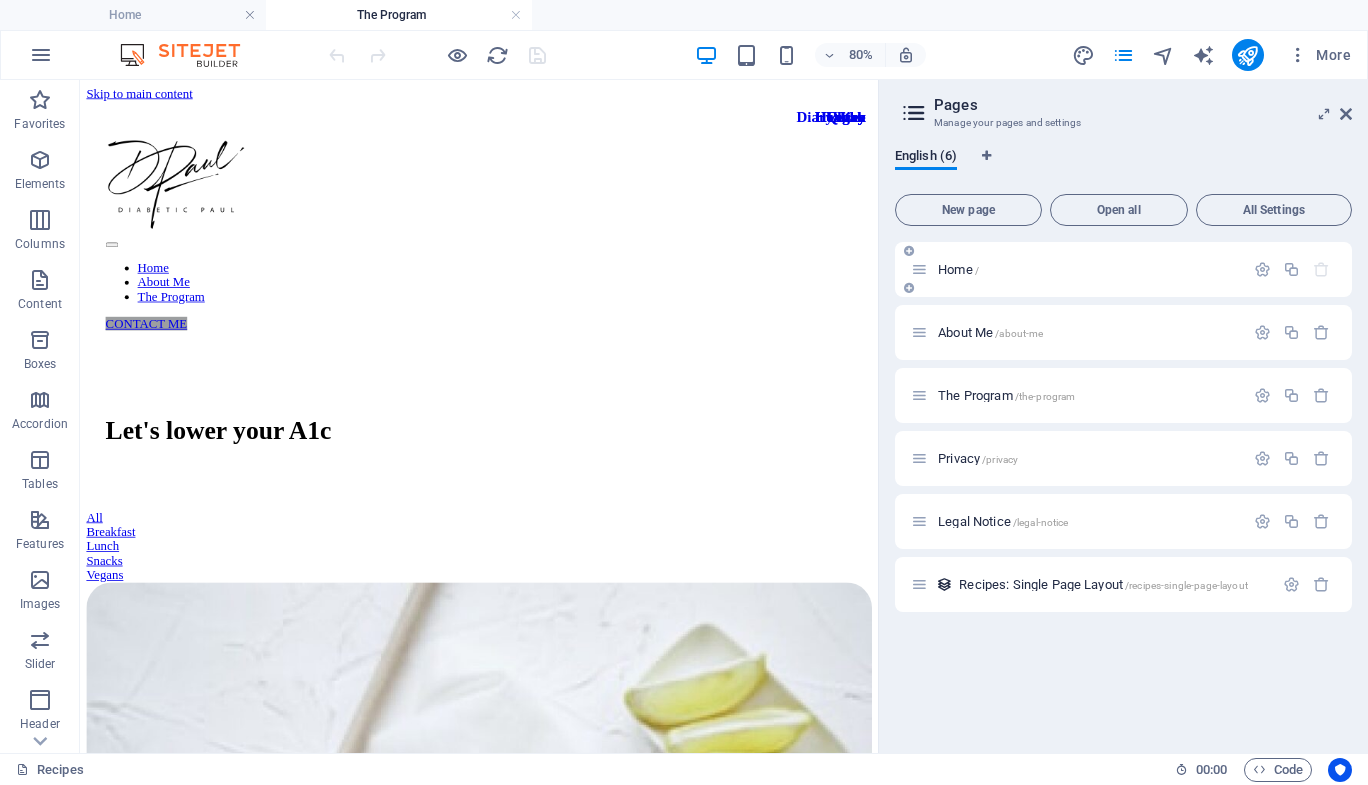 click on "Home /" at bounding box center (958, 269) 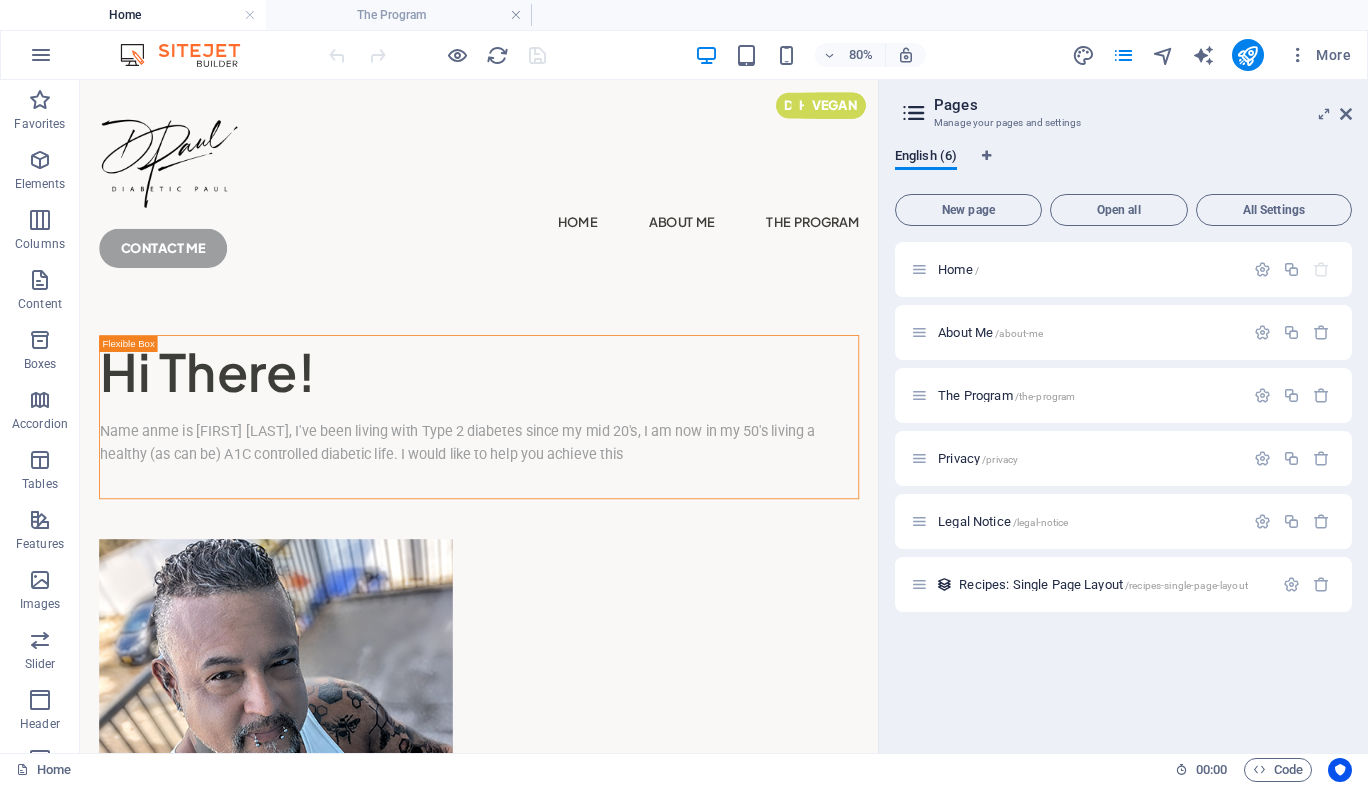 click on "Pages" at bounding box center (1143, 105) 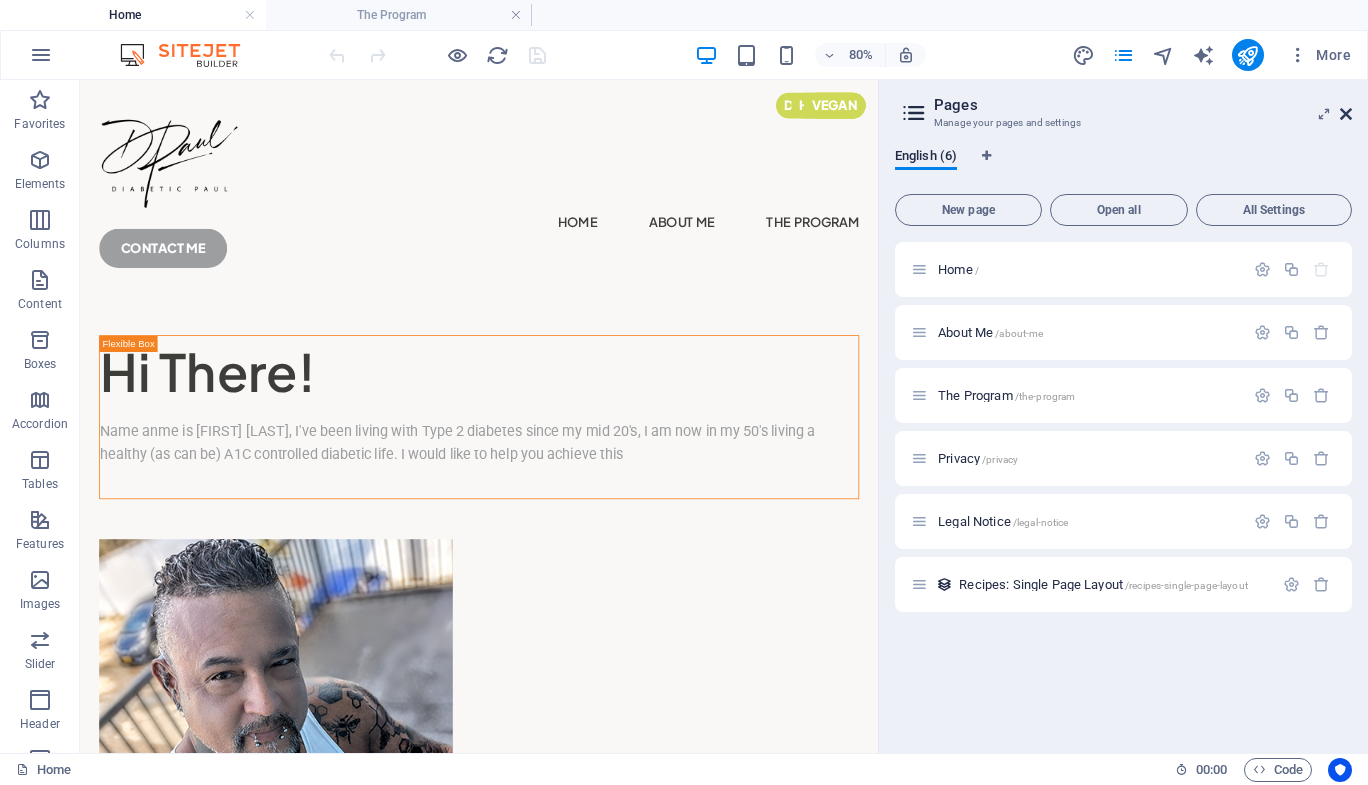 click at bounding box center (1346, 114) 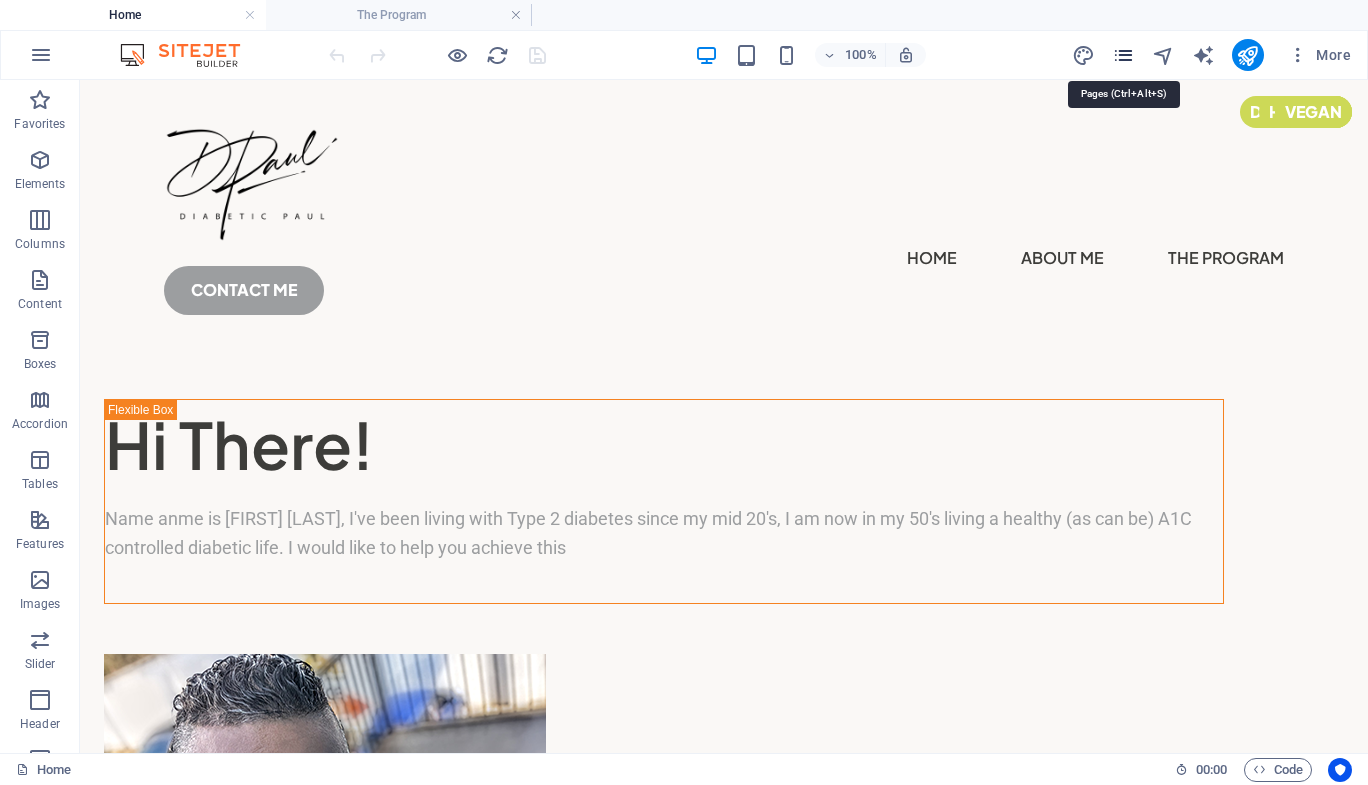 click at bounding box center (1123, 55) 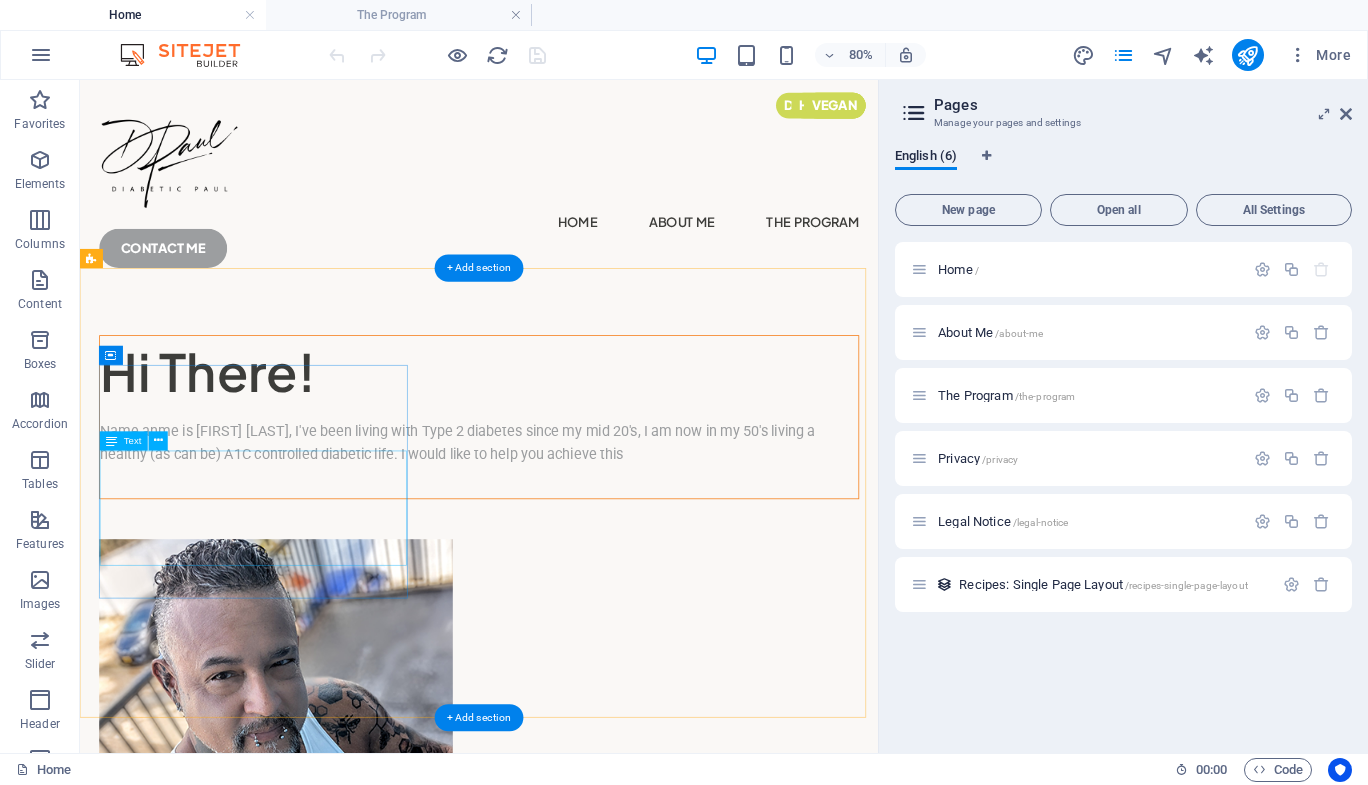 click on "Name anme is [FIRST] [LAST], I've been living with Type 2 diabetes since my mid 20's, I am now in my 50's living a healthy (as can be) A1C controlled diabetic life. I would like to help you achieve this" at bounding box center (579, 534) 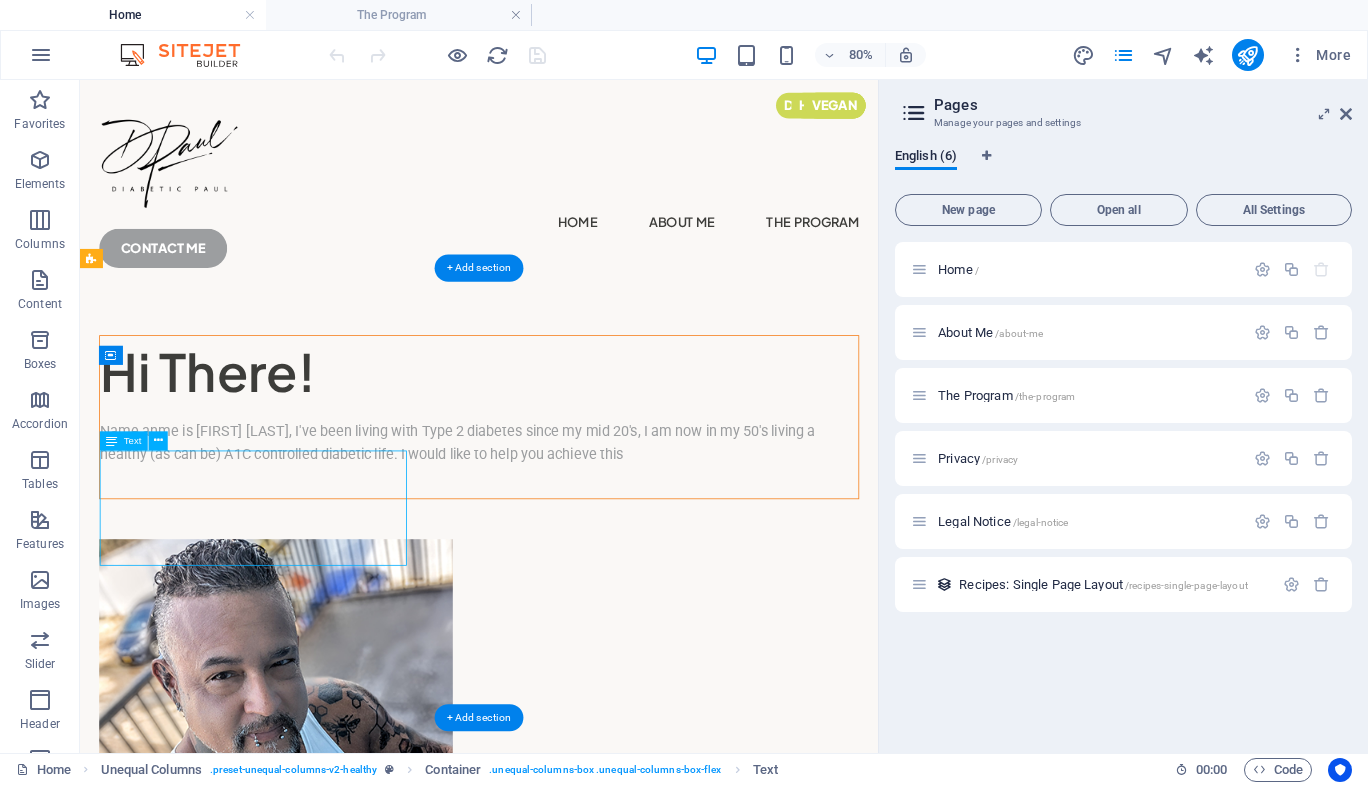 click on "Name anme is [FIRST] [LAST], I've been living with Type 2 diabetes since my mid 20's, I am now in my 50's living a healthy (as can be) A1C controlled diabetic life. I would like to help you achieve this" at bounding box center (579, 534) 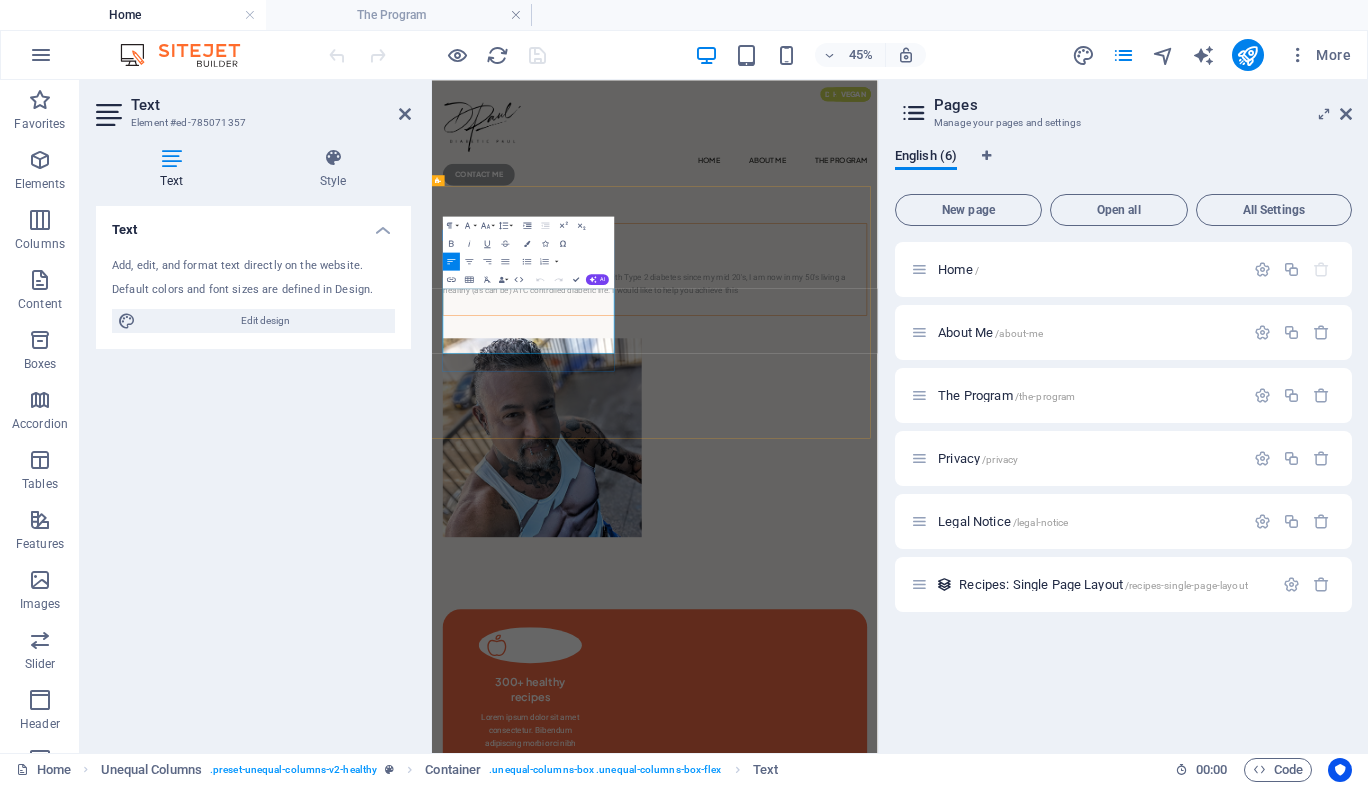 click on "Name anme is [FIRST] [LAST], I've been living with Type 2 diabetes since my mid 20's, I am now in my 50's living a healthy (as can be) A1C controlled diabetic life. I would like to help you achieve this" at bounding box center [927, 534] 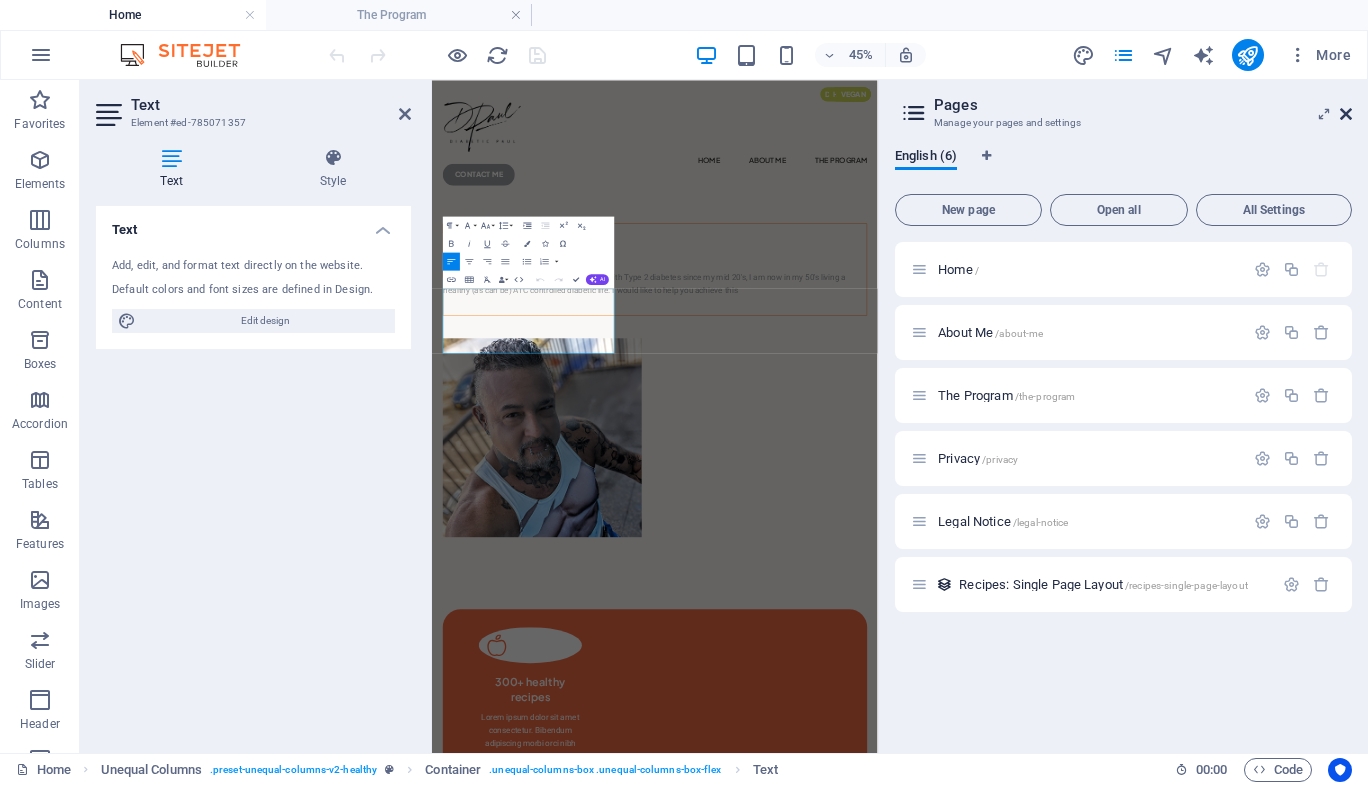 click at bounding box center (1346, 114) 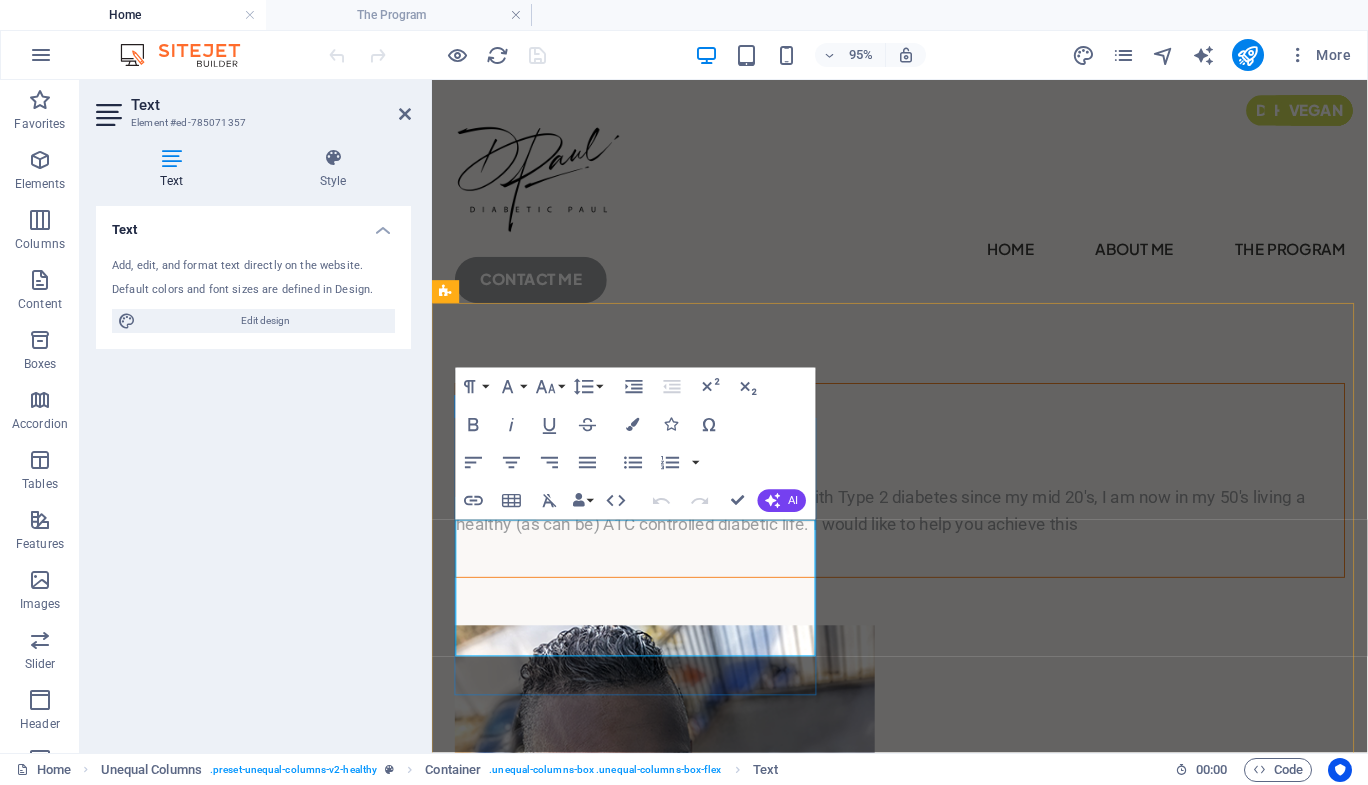 click on "Name anme is [FIRST] [LAST], I've been living with Type 2 diabetes since my mid 20's, I am now in my 50's living a healthy (as can be) A1C controlled diabetic life. I would like to help you achieve this" at bounding box center (924, 534) 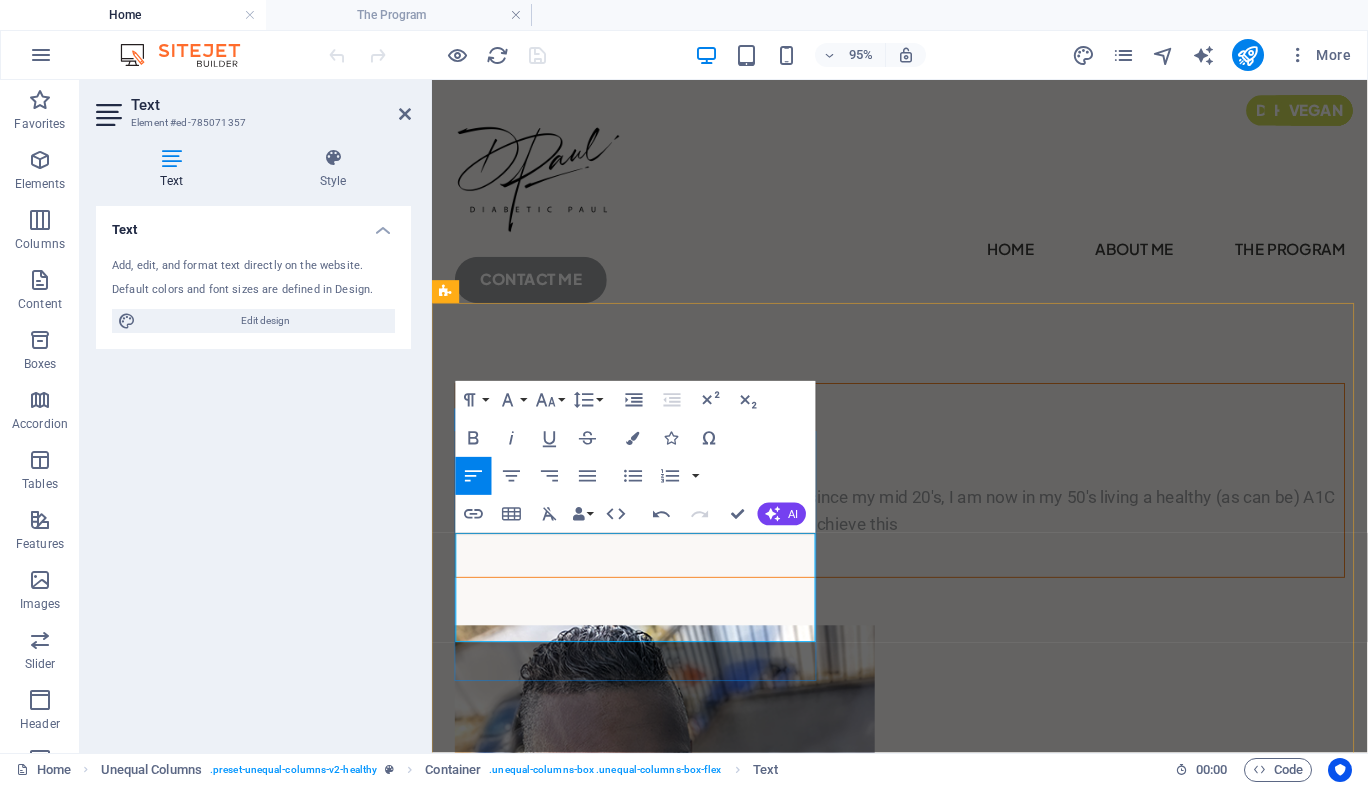 type 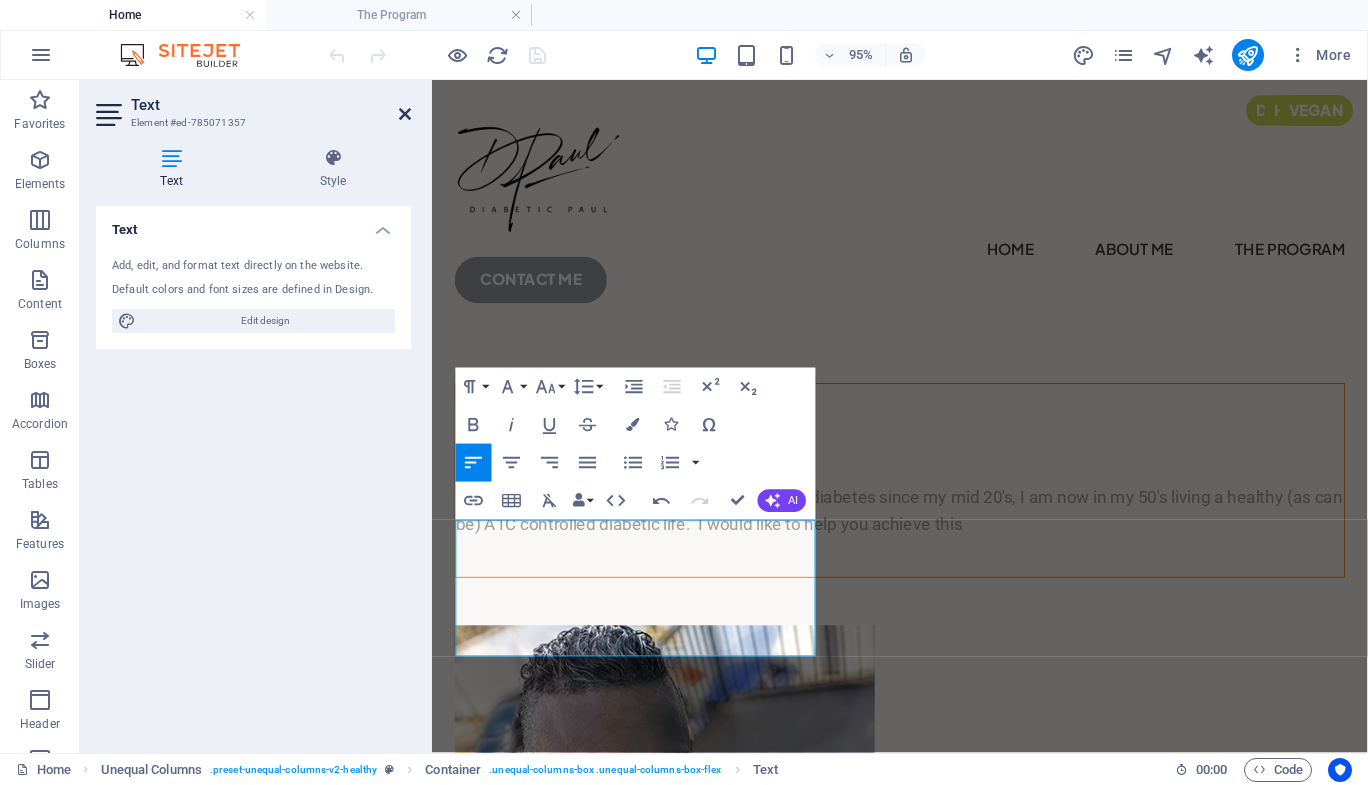 click at bounding box center (405, 114) 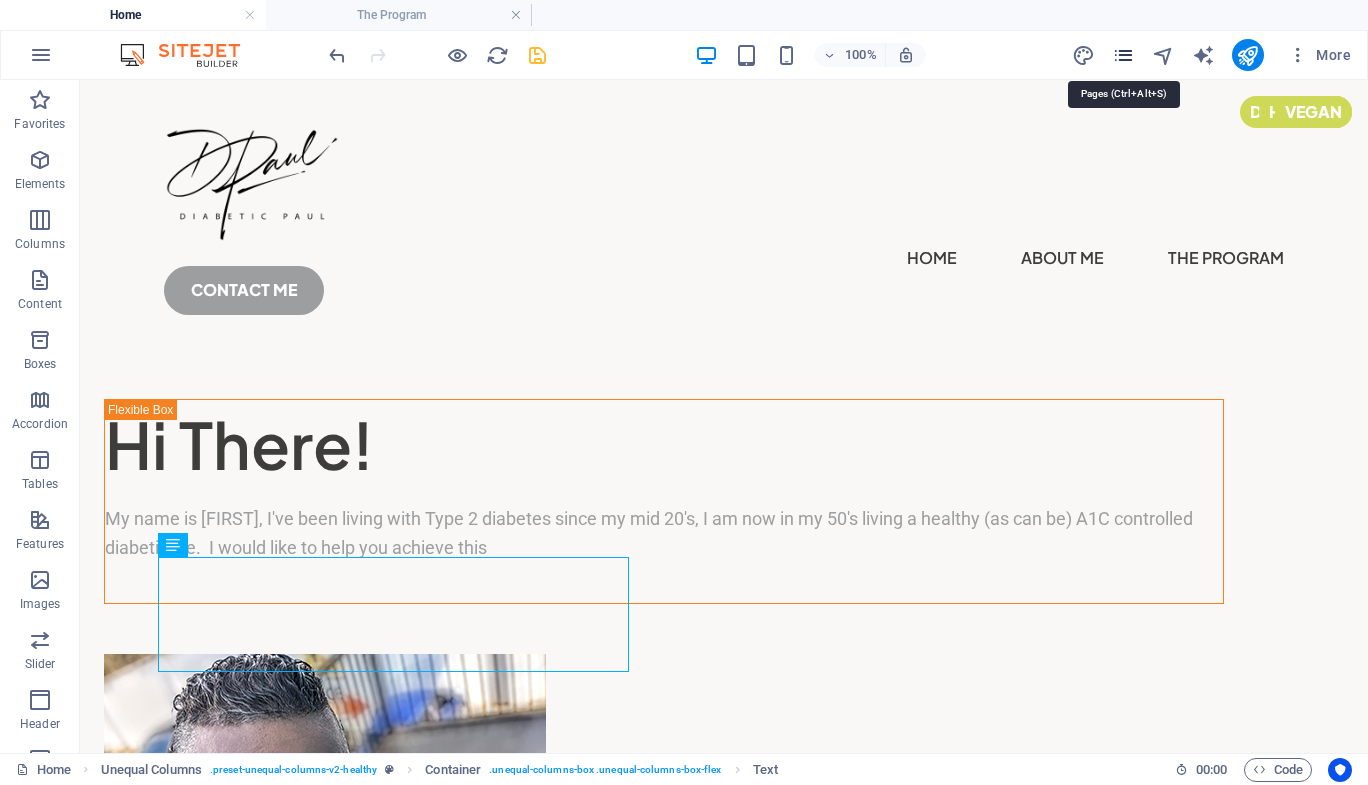 click at bounding box center (1123, 55) 